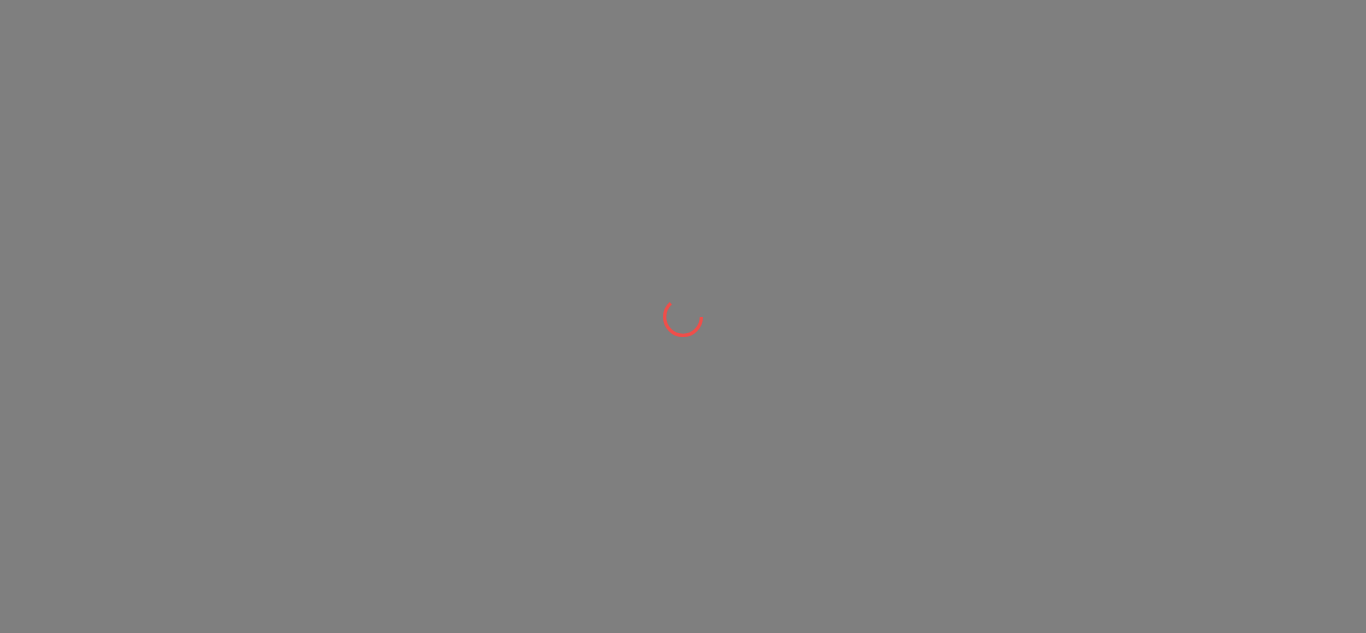 scroll, scrollTop: 0, scrollLeft: 0, axis: both 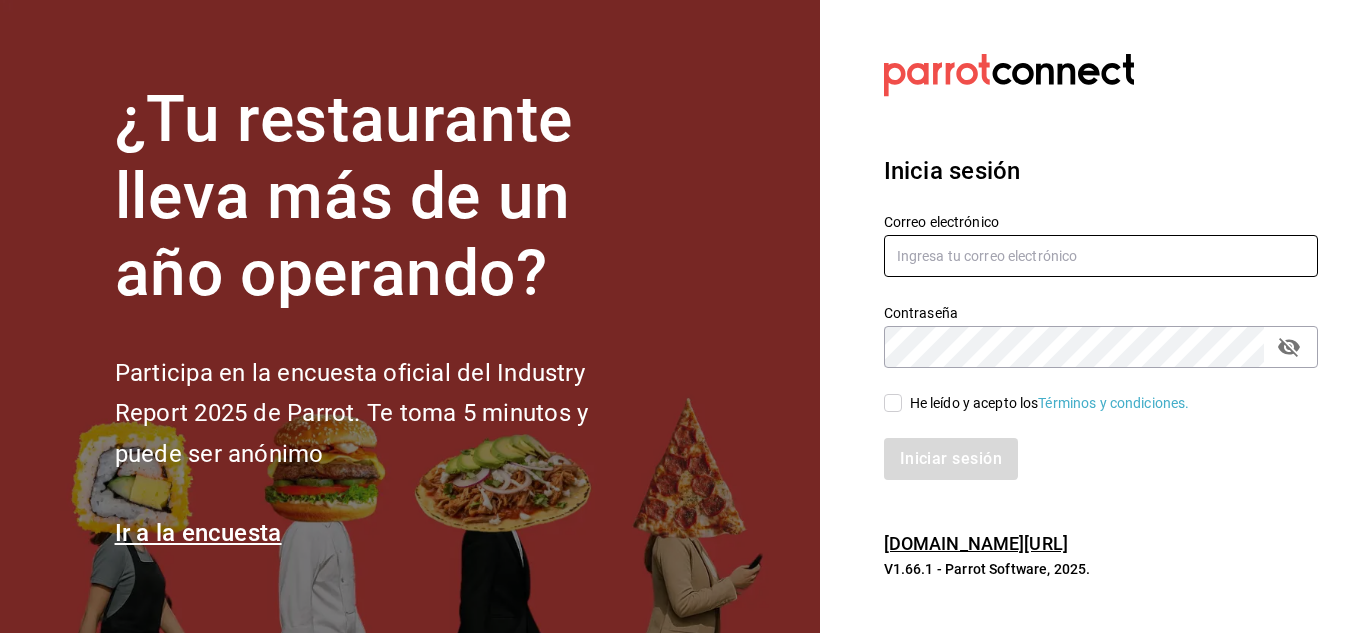 type on "multiuser@kenchys.com" 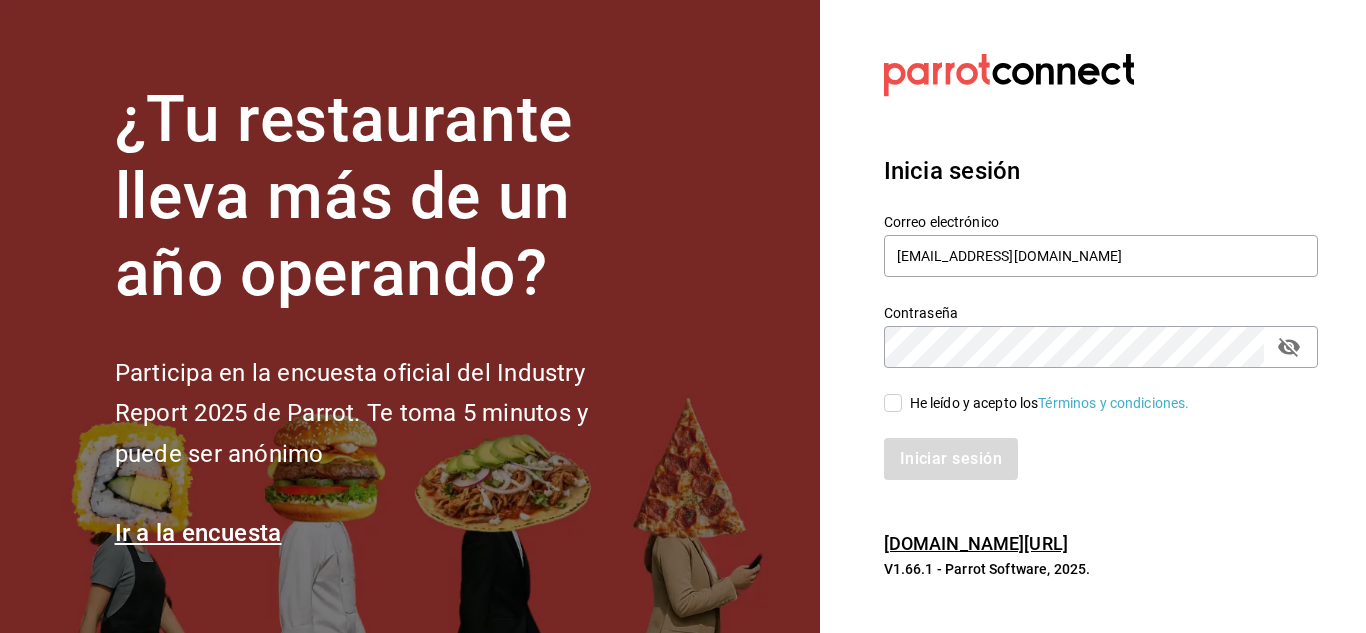 click on "He leído y acepto los  Términos y condiciones." at bounding box center [893, 403] 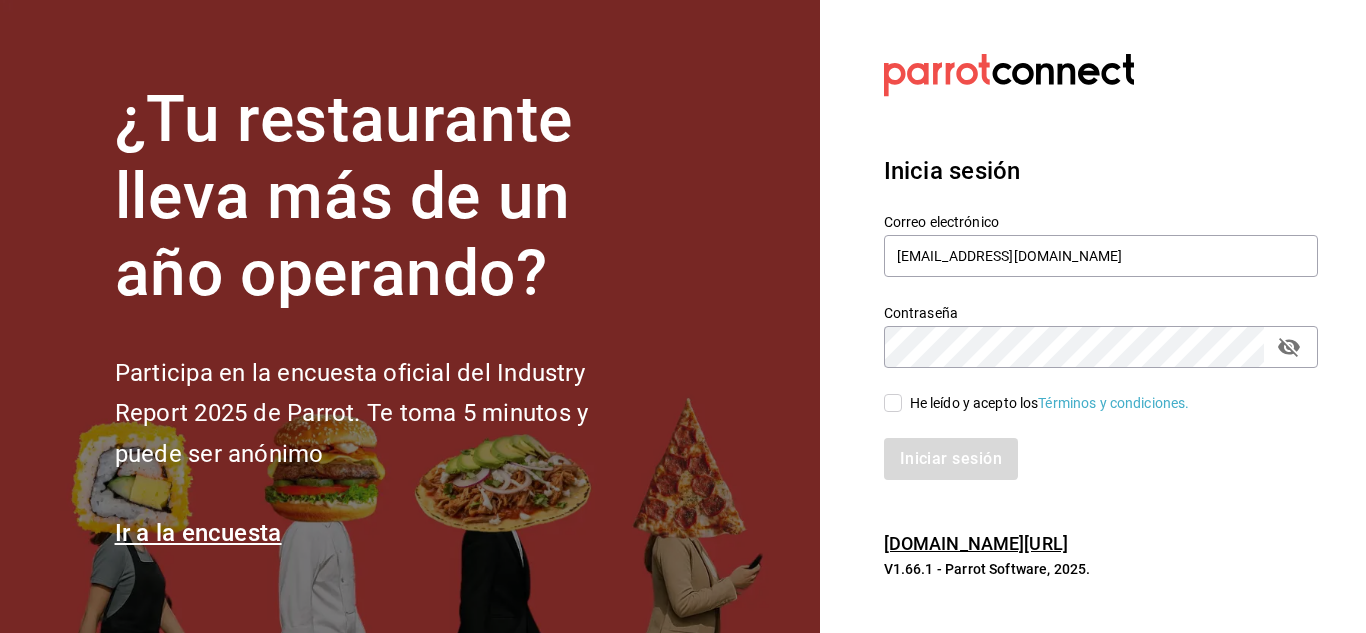 checkbox on "true" 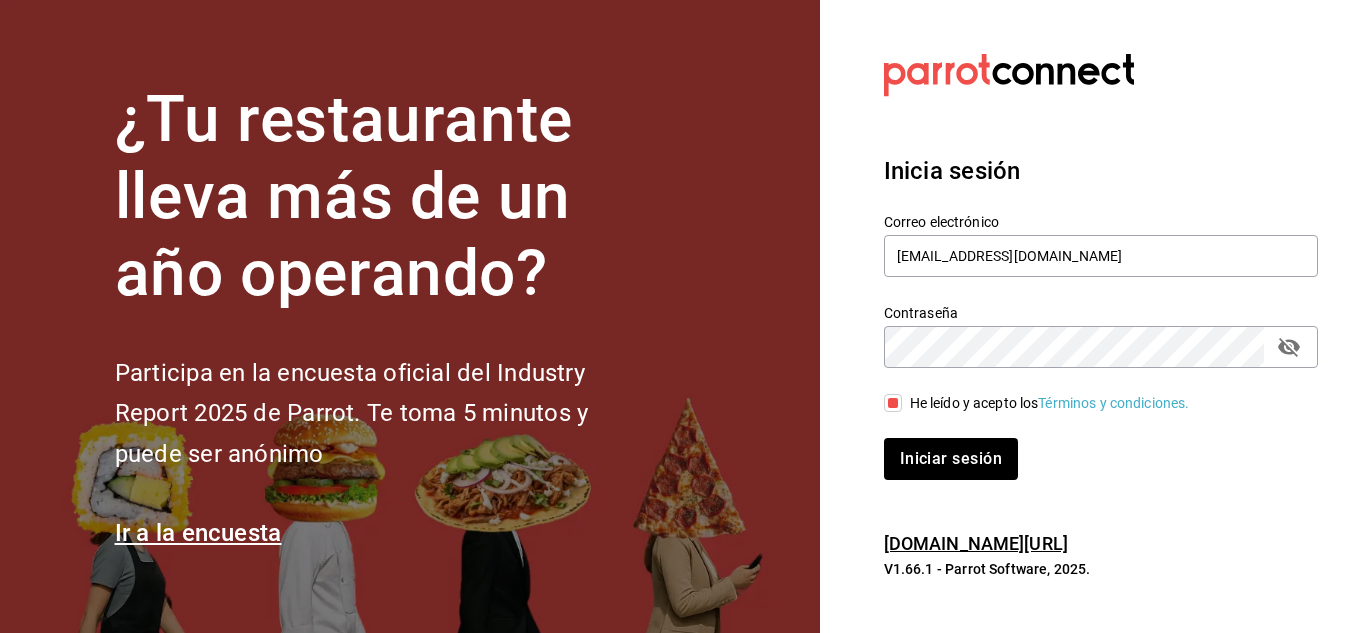 click 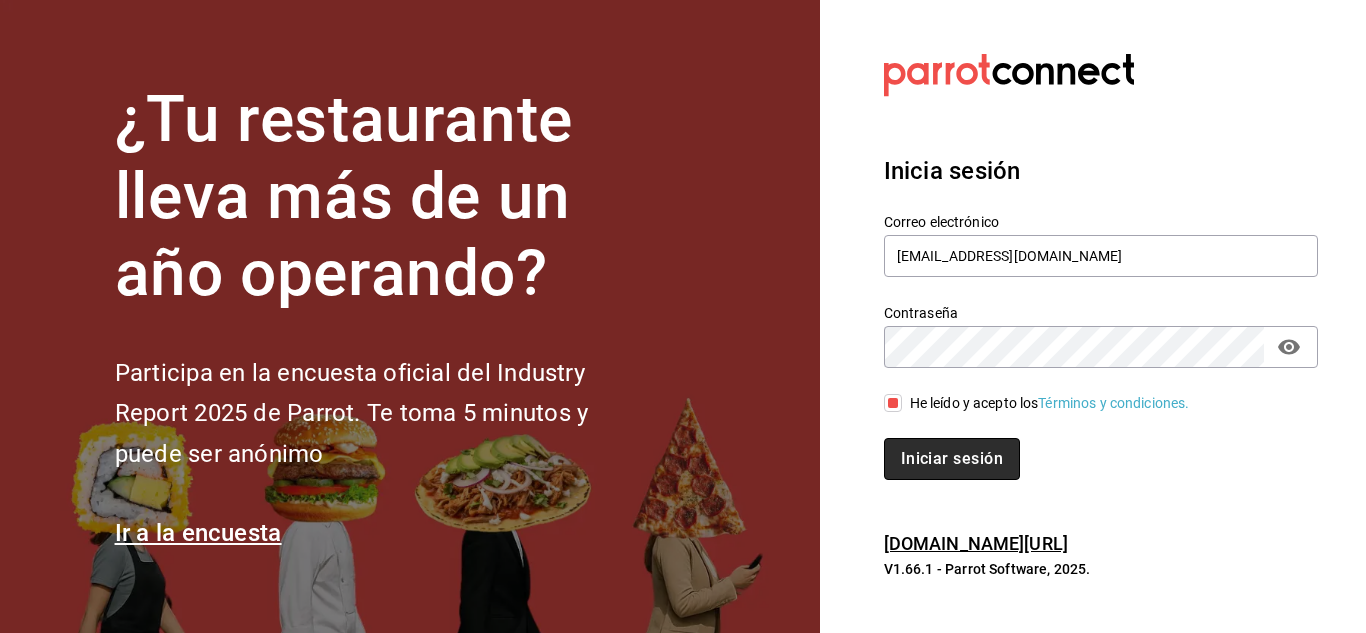 click on "Iniciar sesión" at bounding box center (952, 459) 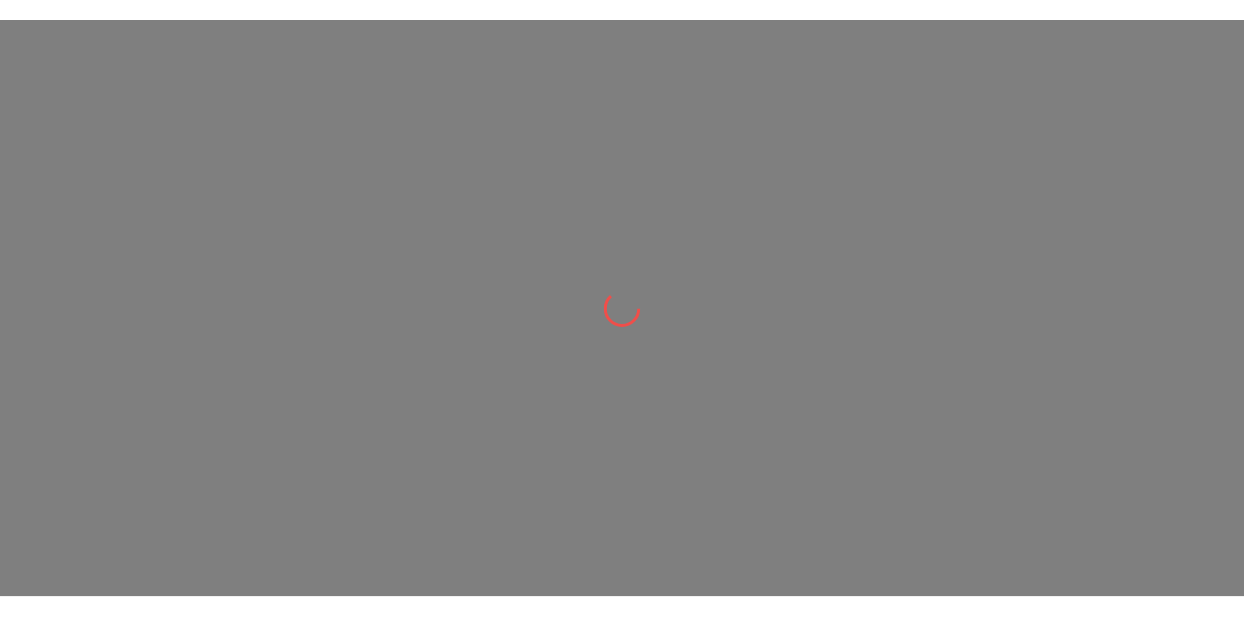 scroll, scrollTop: 0, scrollLeft: 0, axis: both 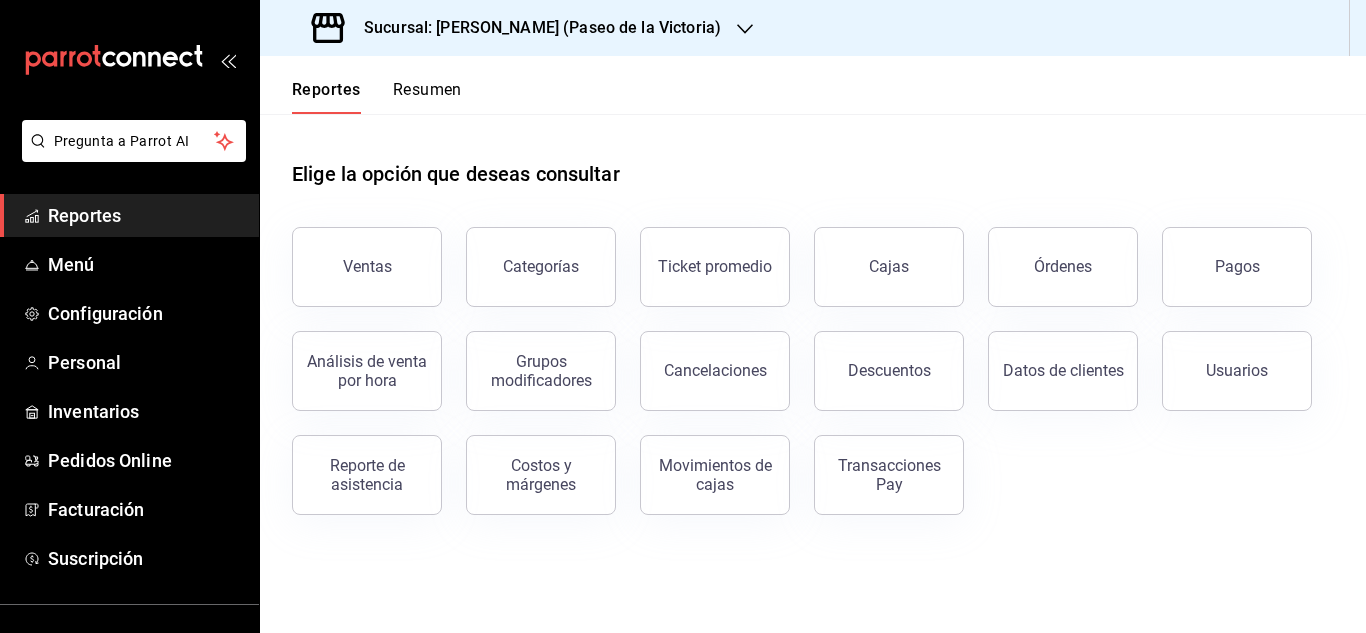 click on "Sucursal: [PERSON_NAME] (Paseo de la Victoria)" at bounding box center (518, 28) 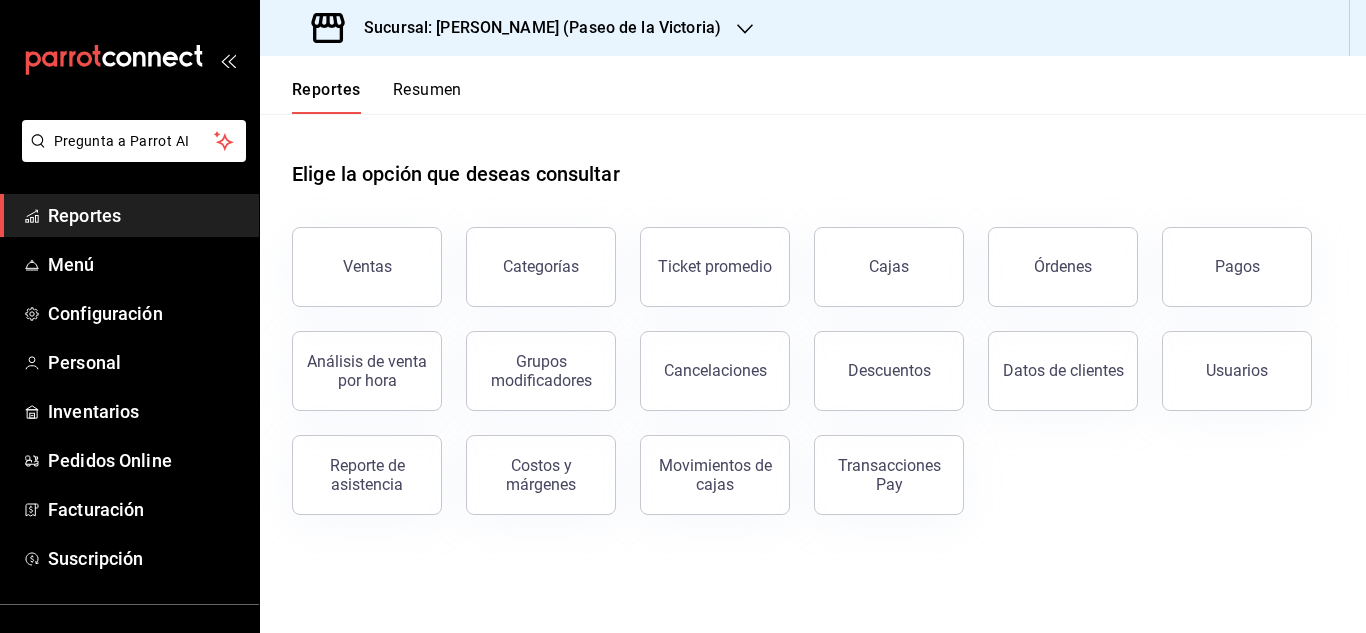 click 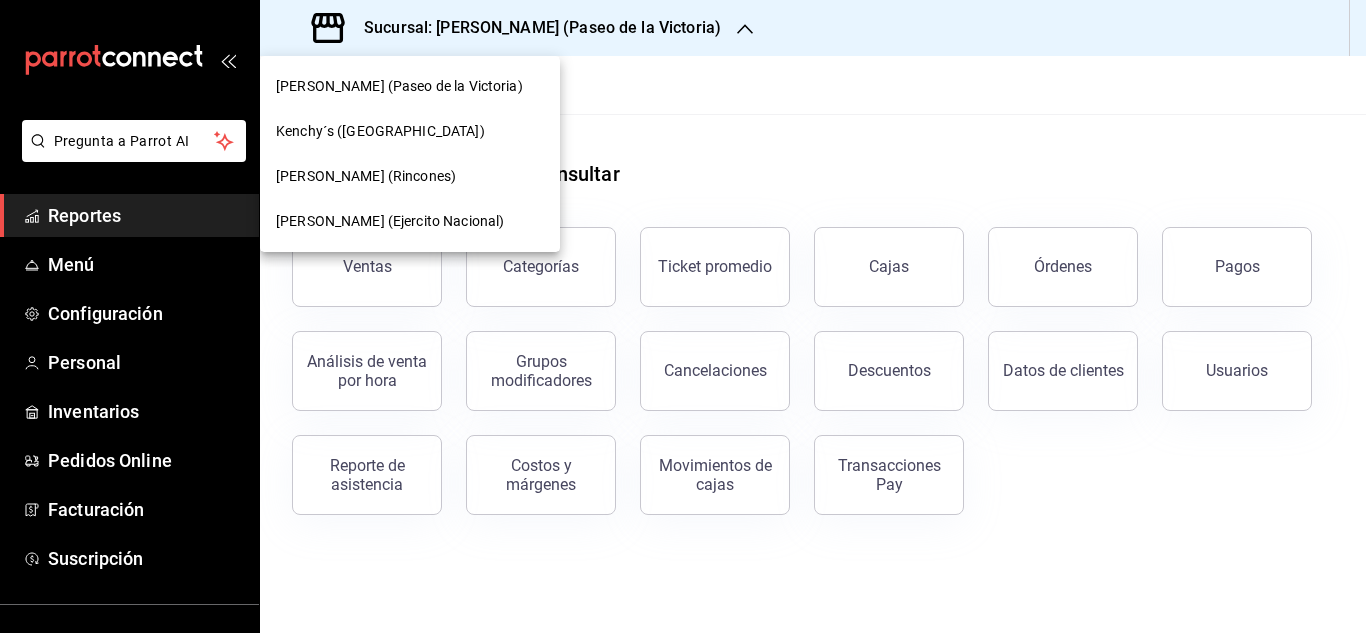 click on "[PERSON_NAME] (Rincones)" at bounding box center (366, 176) 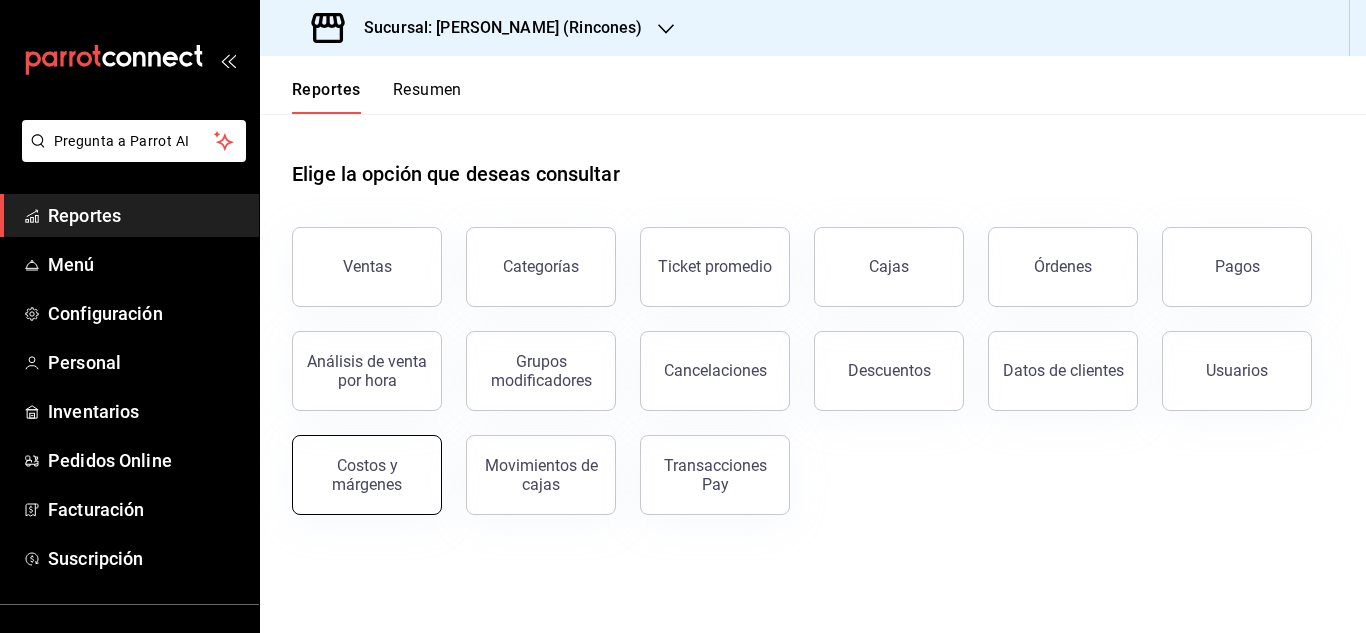 click on "Costos y márgenes" at bounding box center (367, 475) 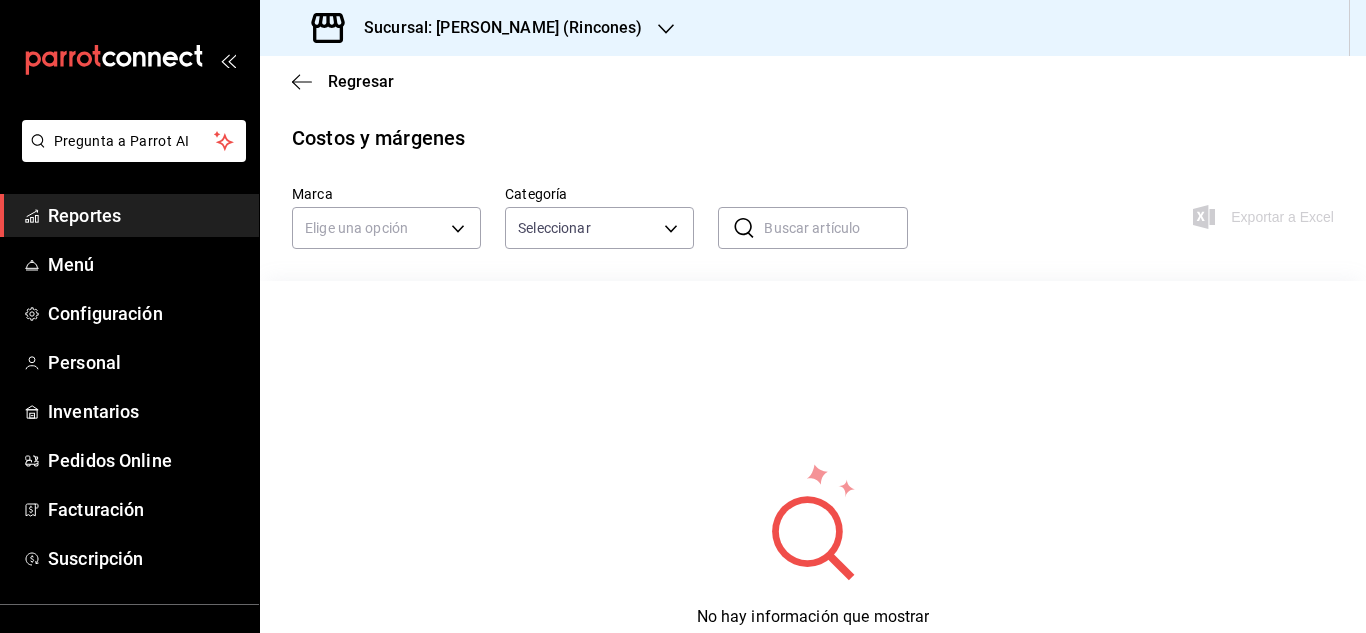 click on "Reportes" at bounding box center [145, 215] 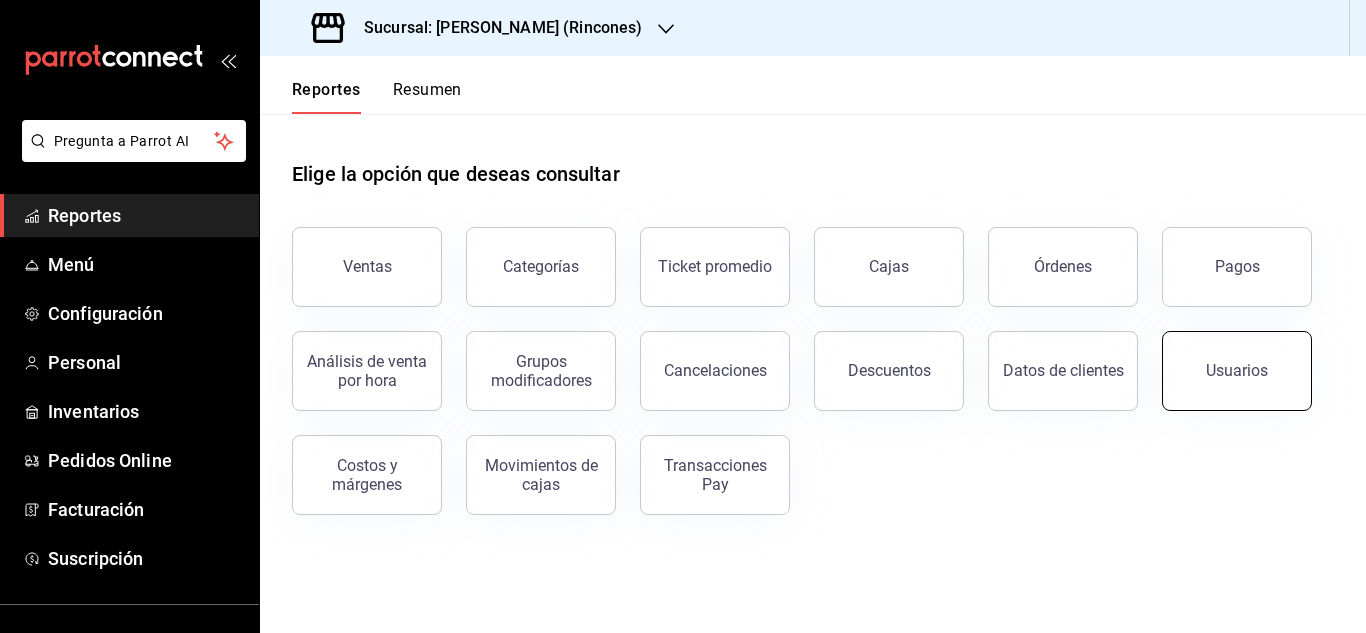 click on "Usuarios" at bounding box center (1237, 371) 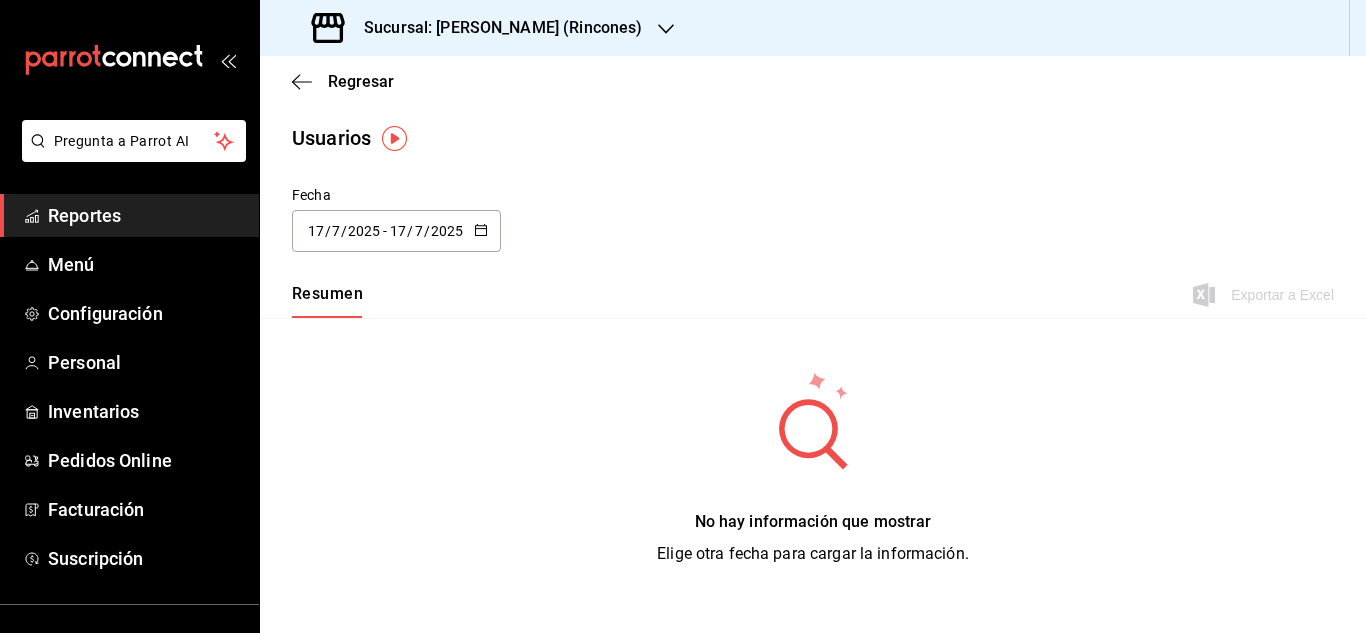 click on "Reportes" at bounding box center (145, 215) 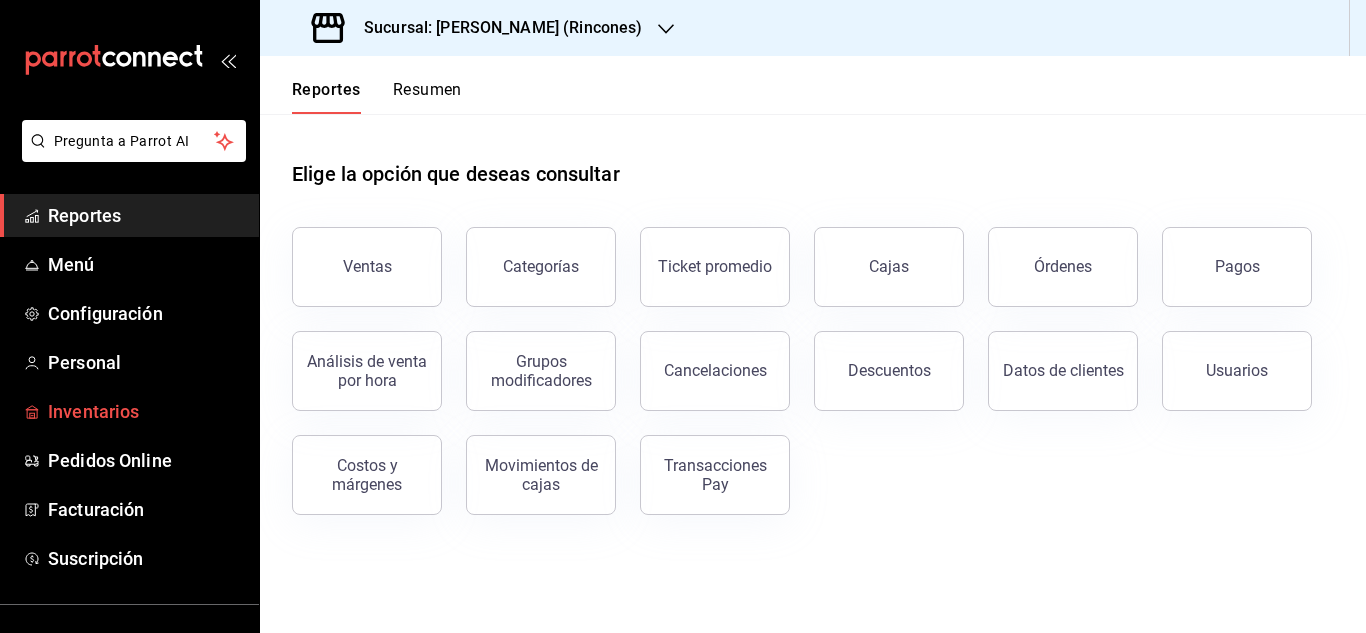 click on "Inventarios" at bounding box center (145, 411) 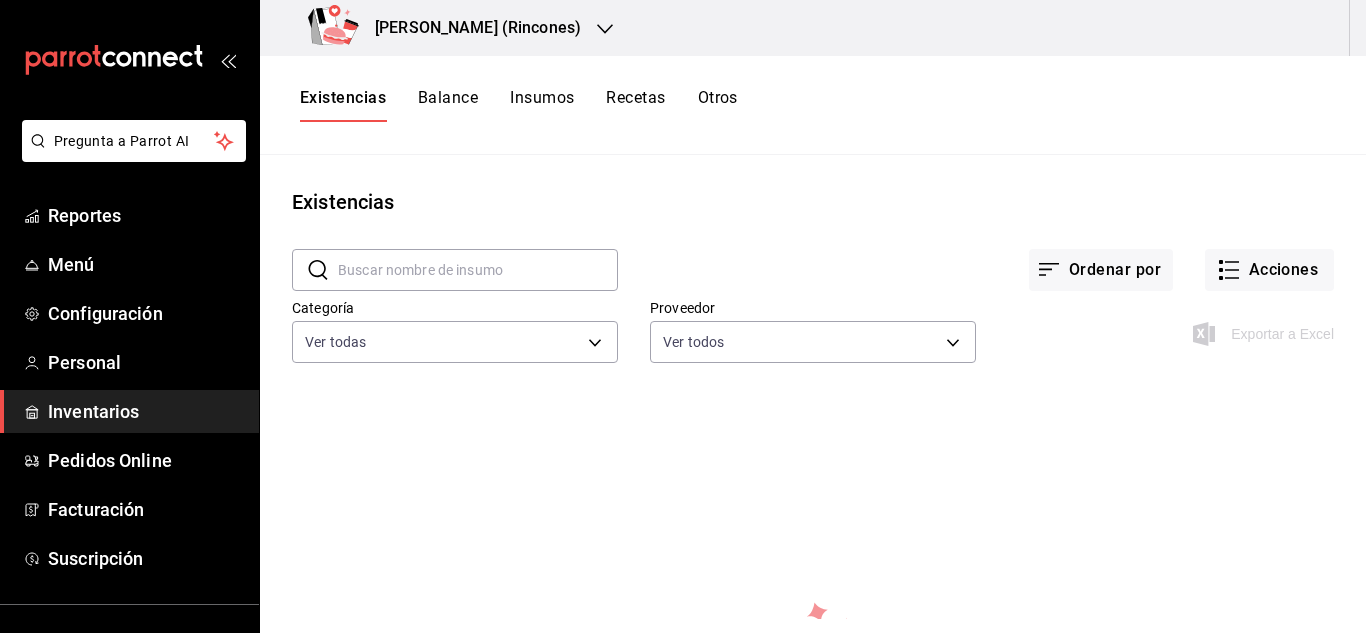 click on "Inventarios" at bounding box center [145, 411] 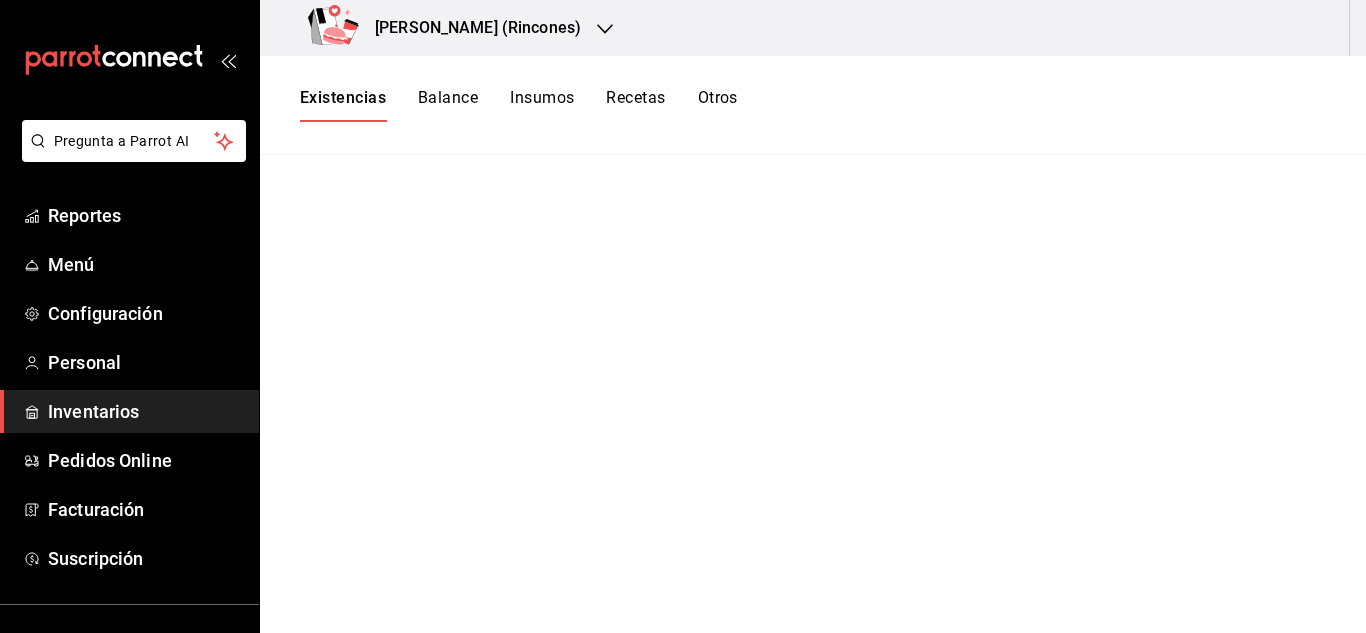 click on "Balance" at bounding box center (448, 105) 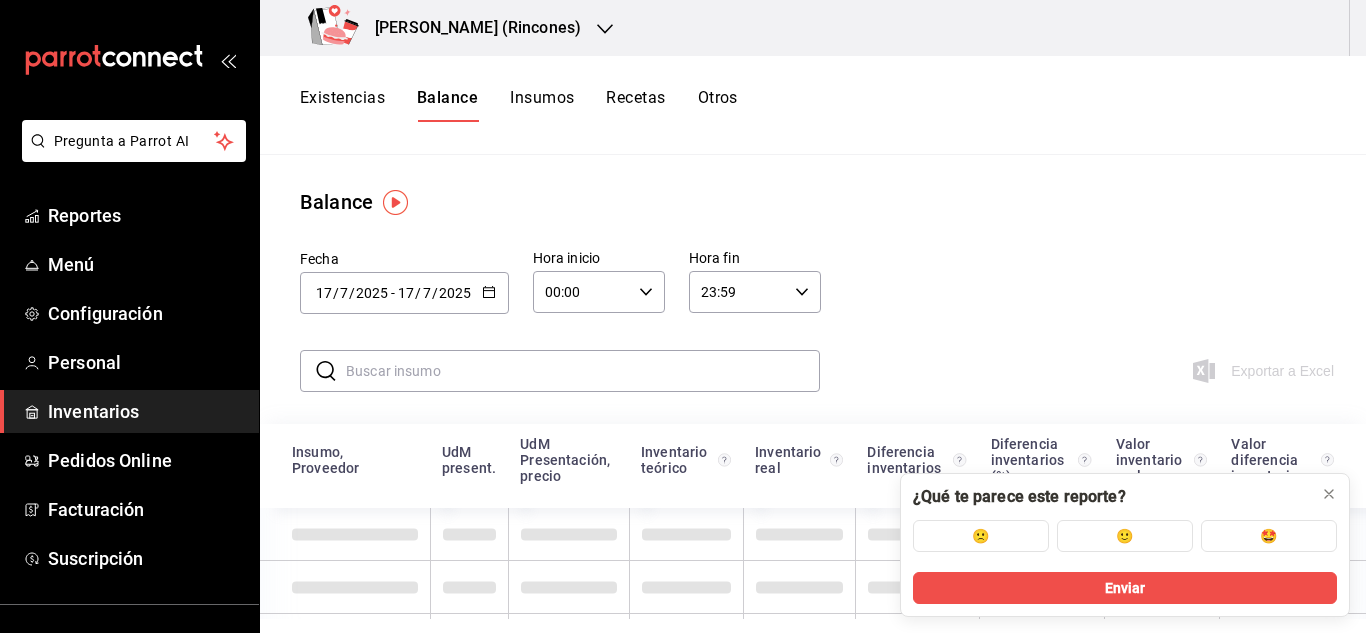 click on "Existencias" at bounding box center [342, 105] 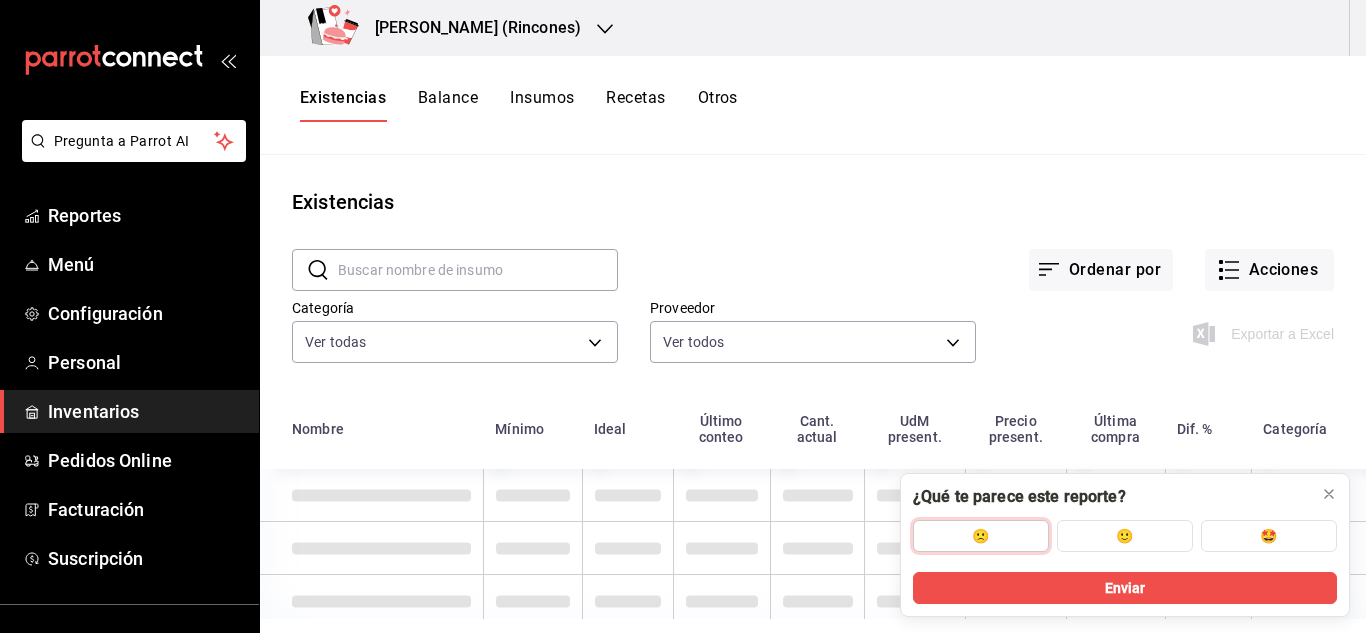 click on "🙁" at bounding box center (981, 536) 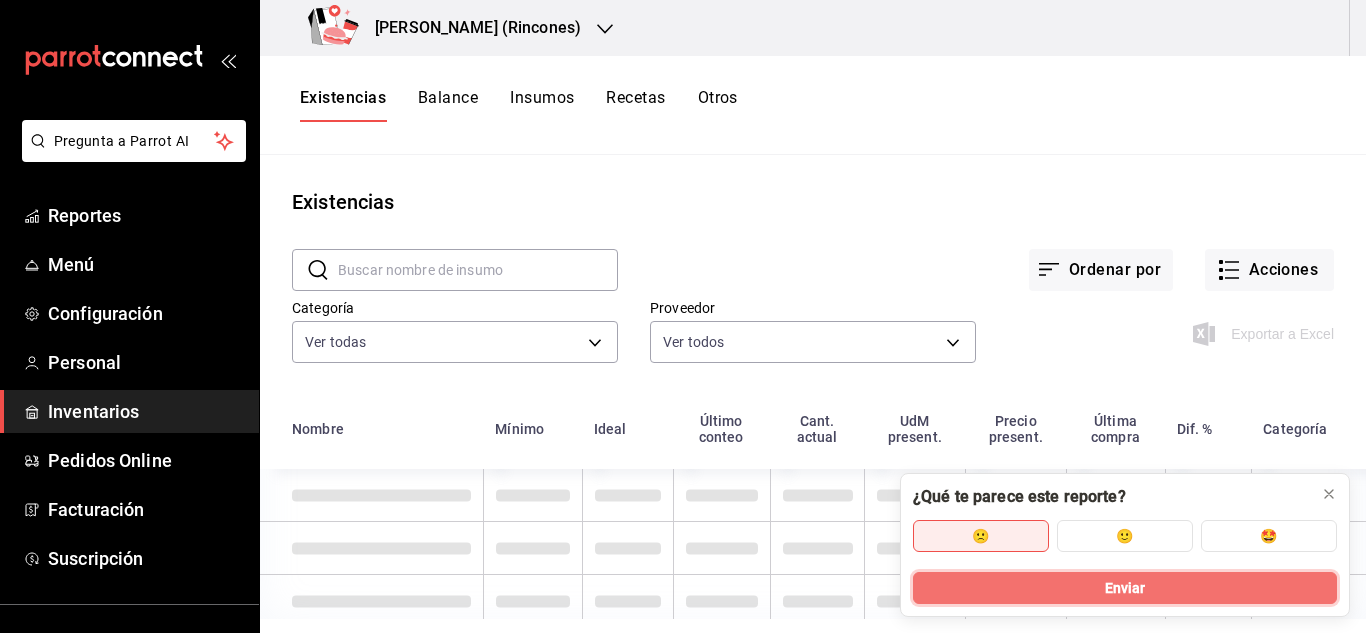 click on "Enviar" at bounding box center [1125, 588] 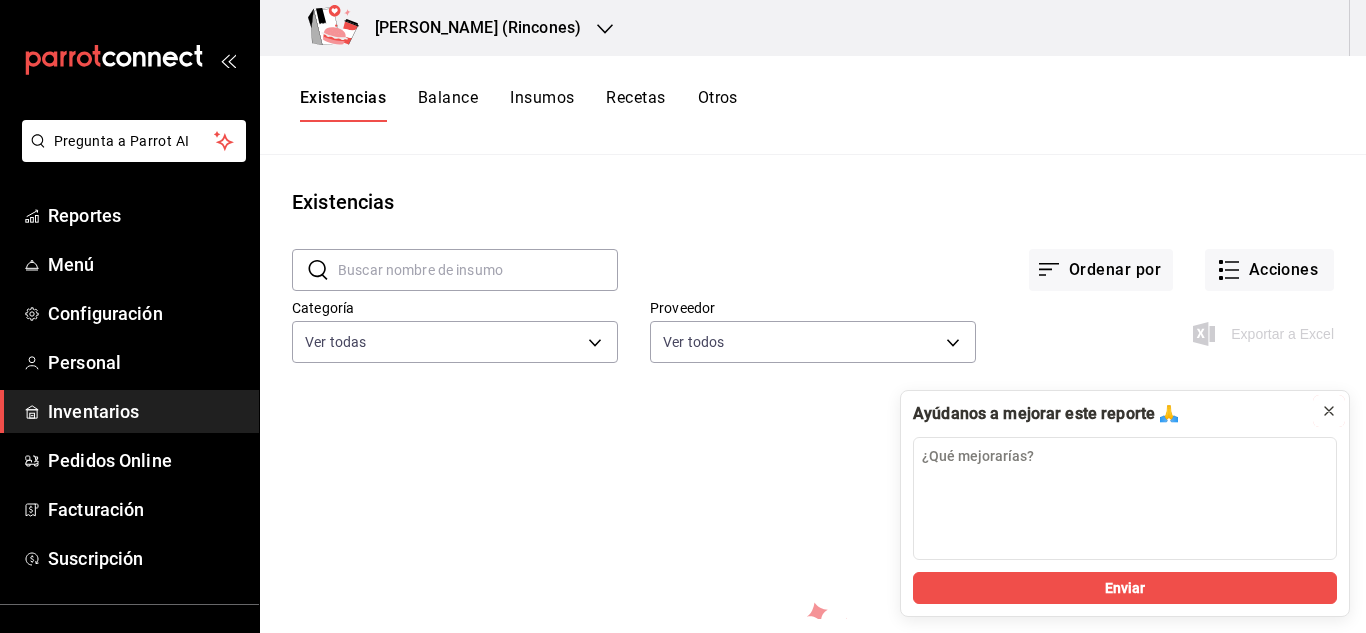 click 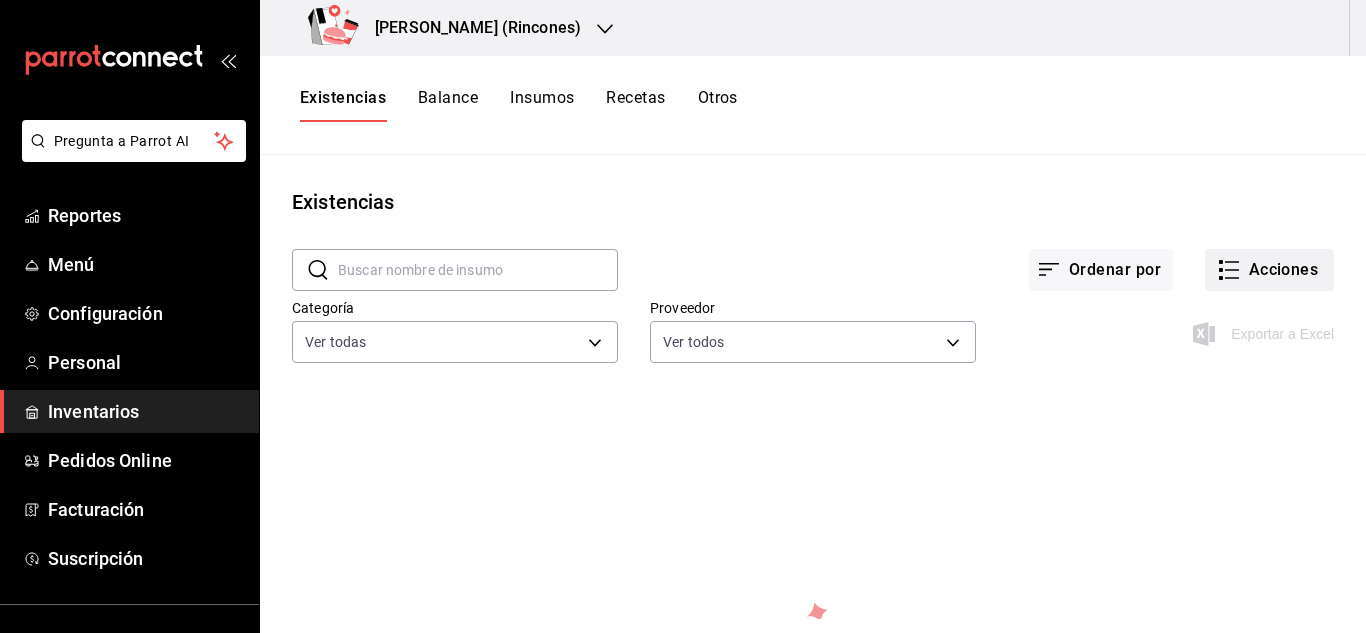 click 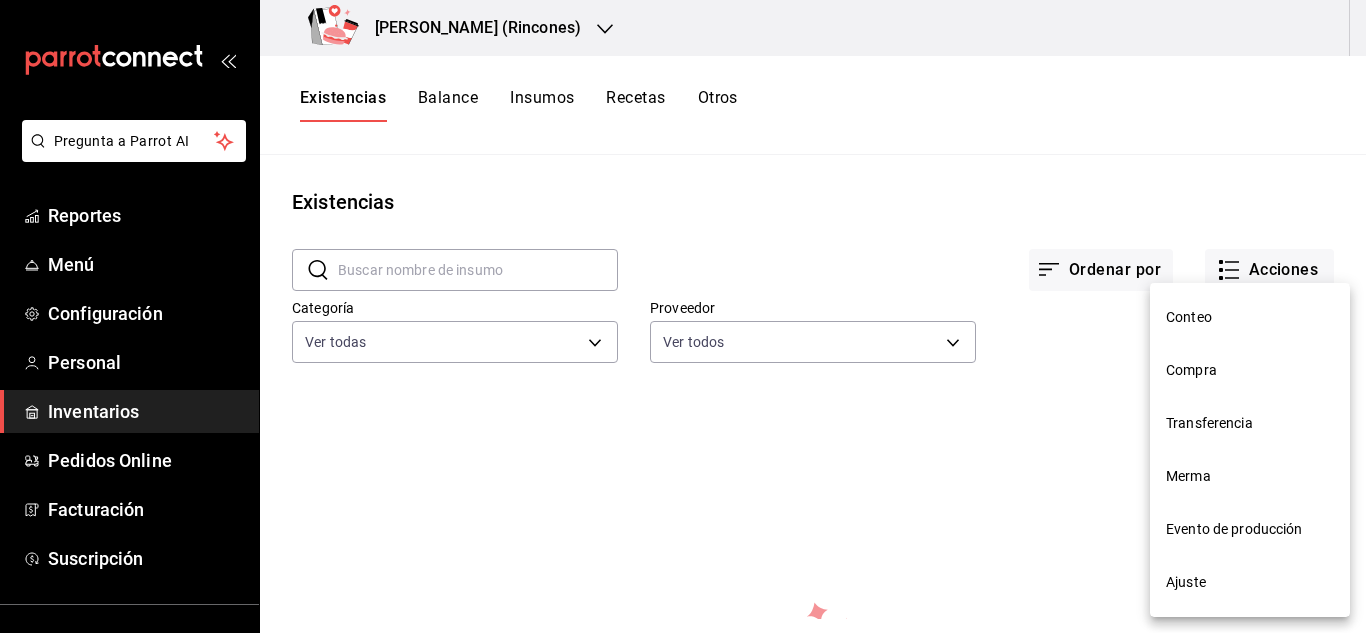 click at bounding box center [683, 316] 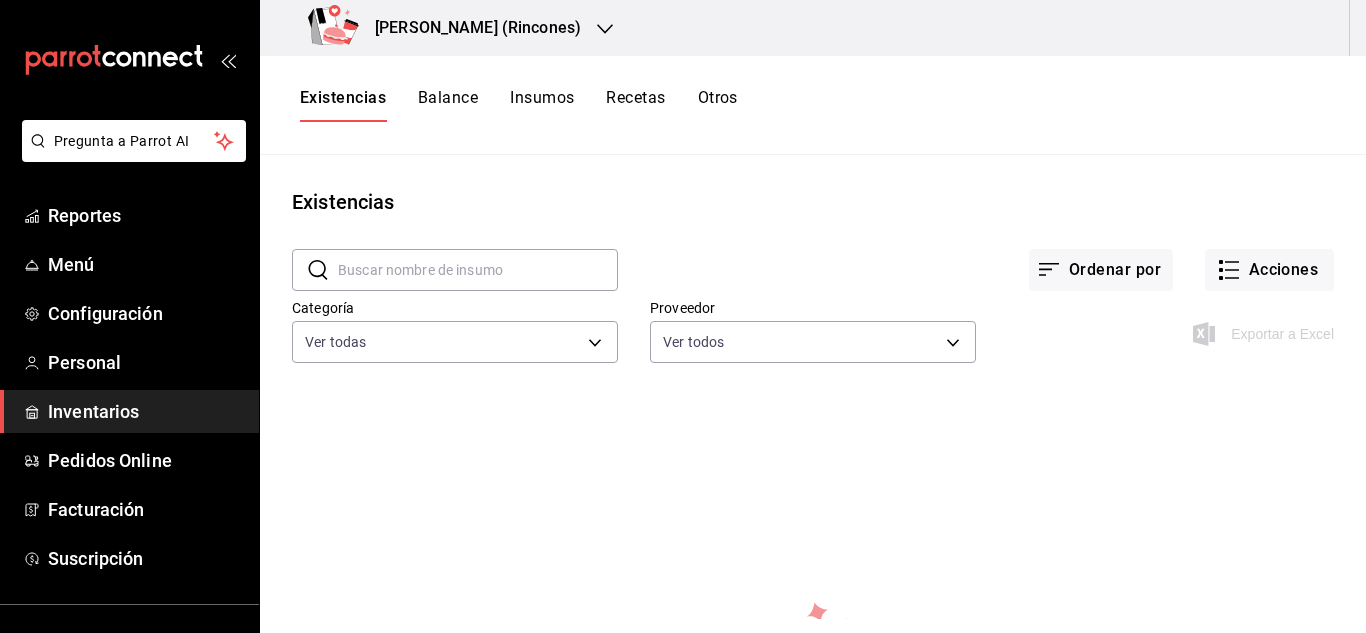 click on "Balance" at bounding box center [448, 105] 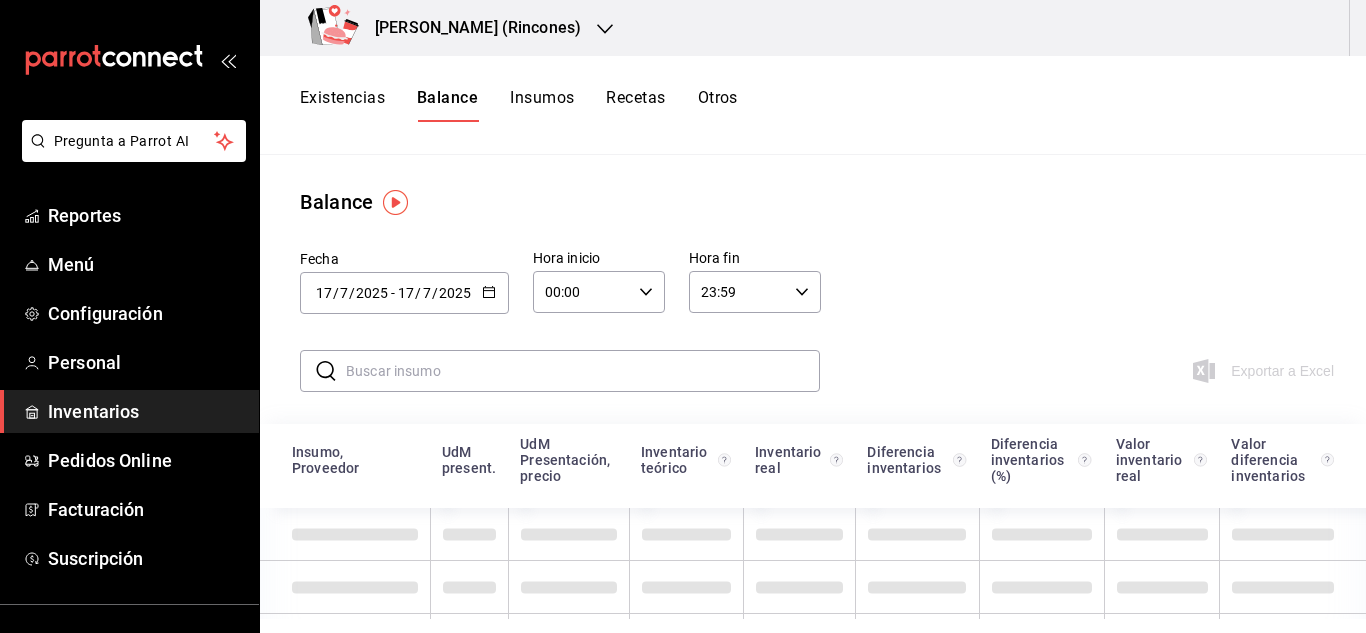 click on "Existencias" at bounding box center (342, 105) 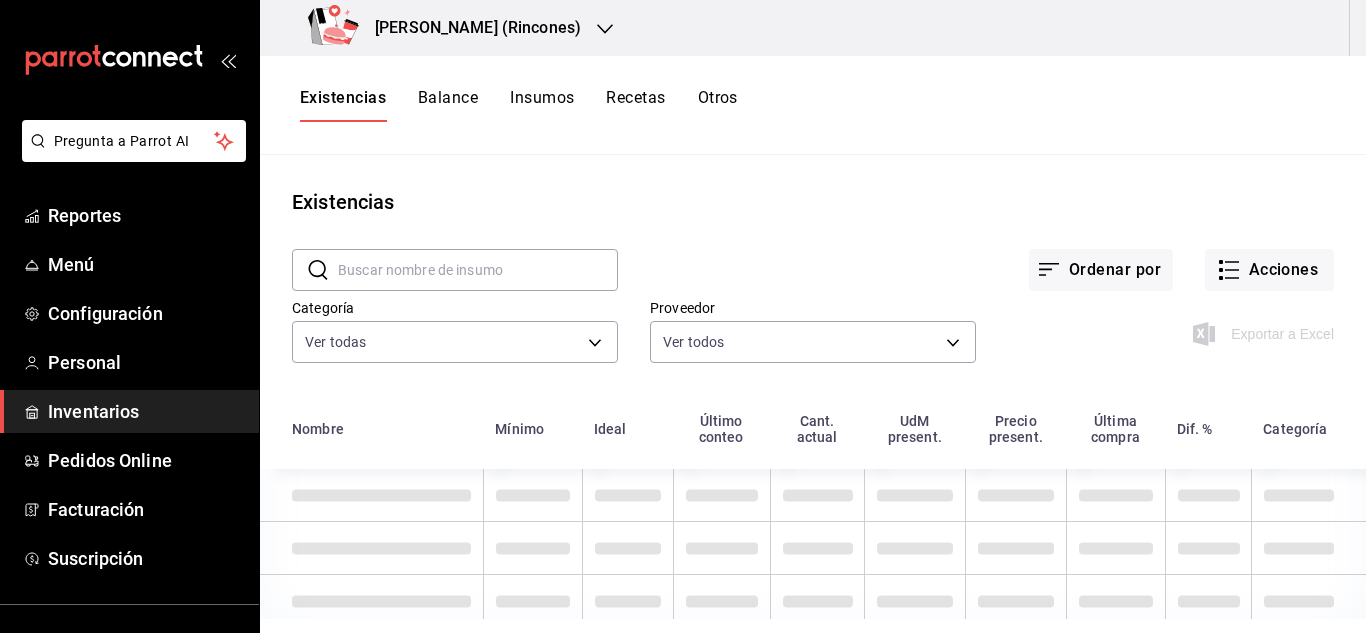 click on "Insumos" at bounding box center [542, 105] 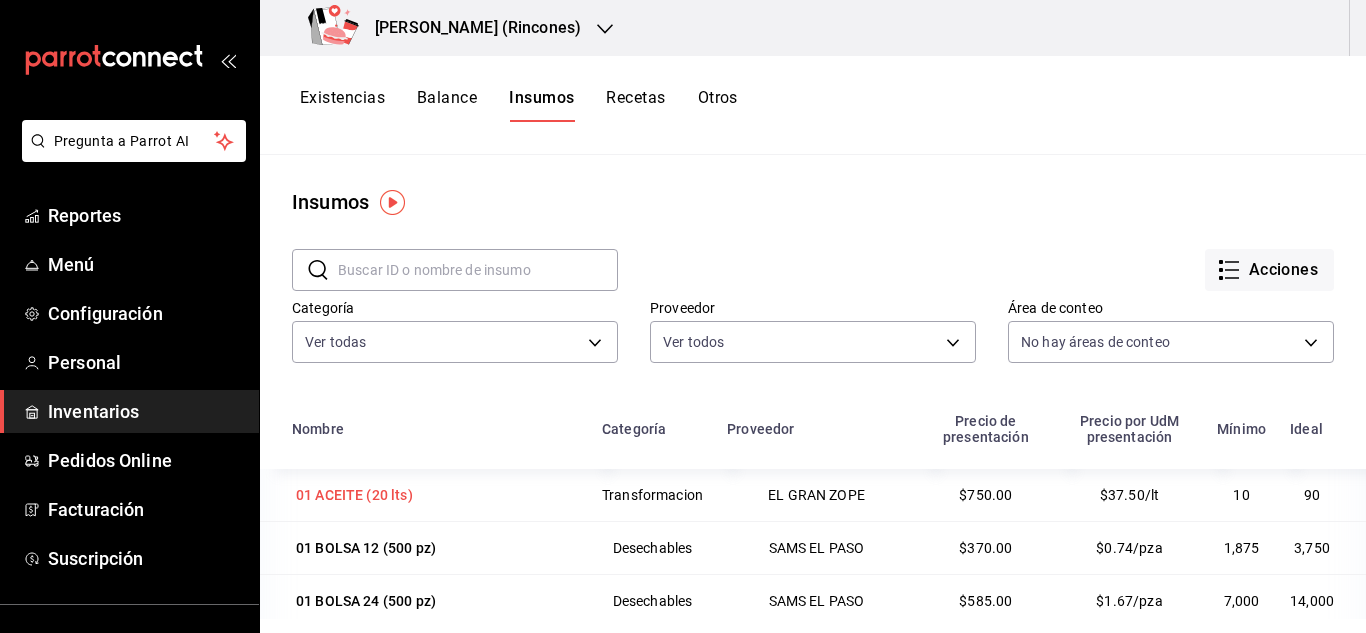 click on "01 ACEITE (20 lts)" at bounding box center [354, 495] 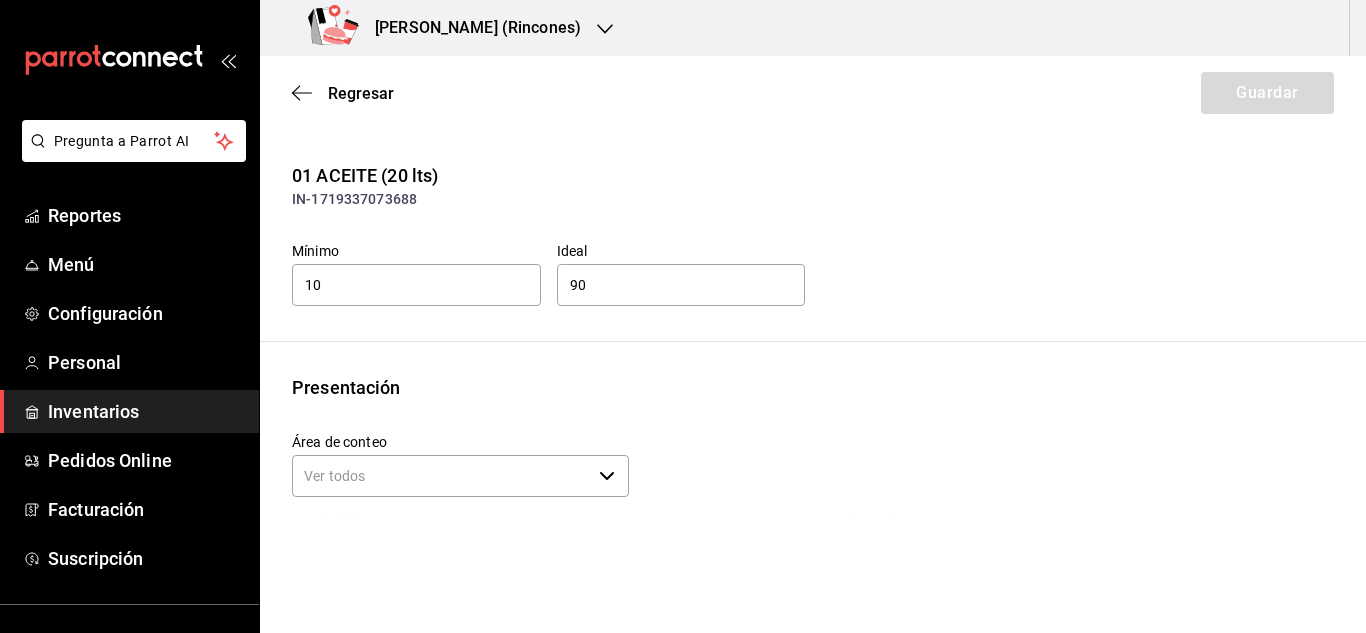 type on "750.00" 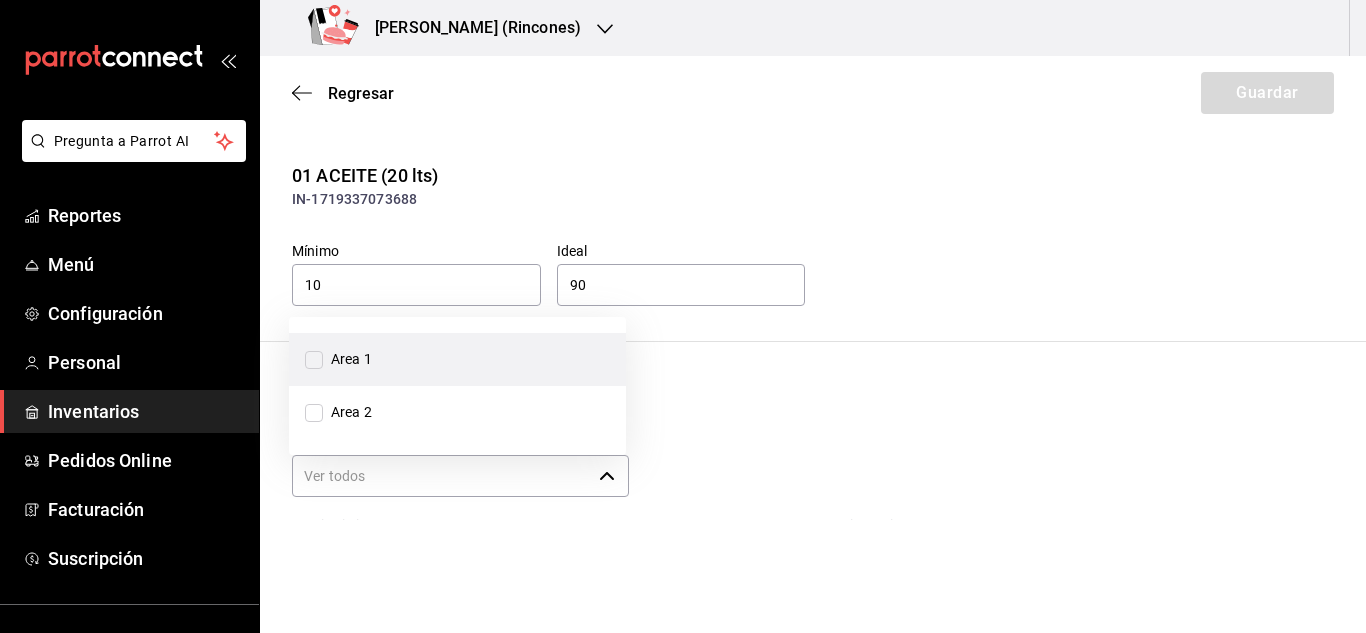 click on "Area 1" at bounding box center (314, 360) 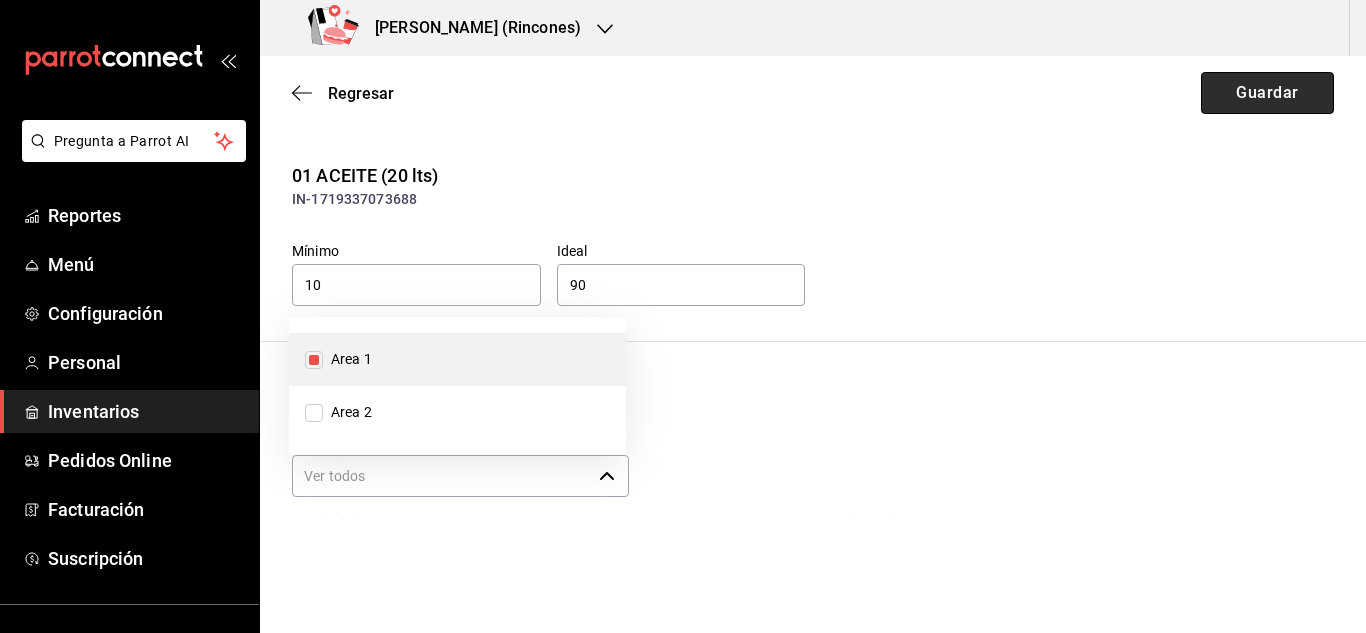 click on "Guardar" at bounding box center [1267, 93] 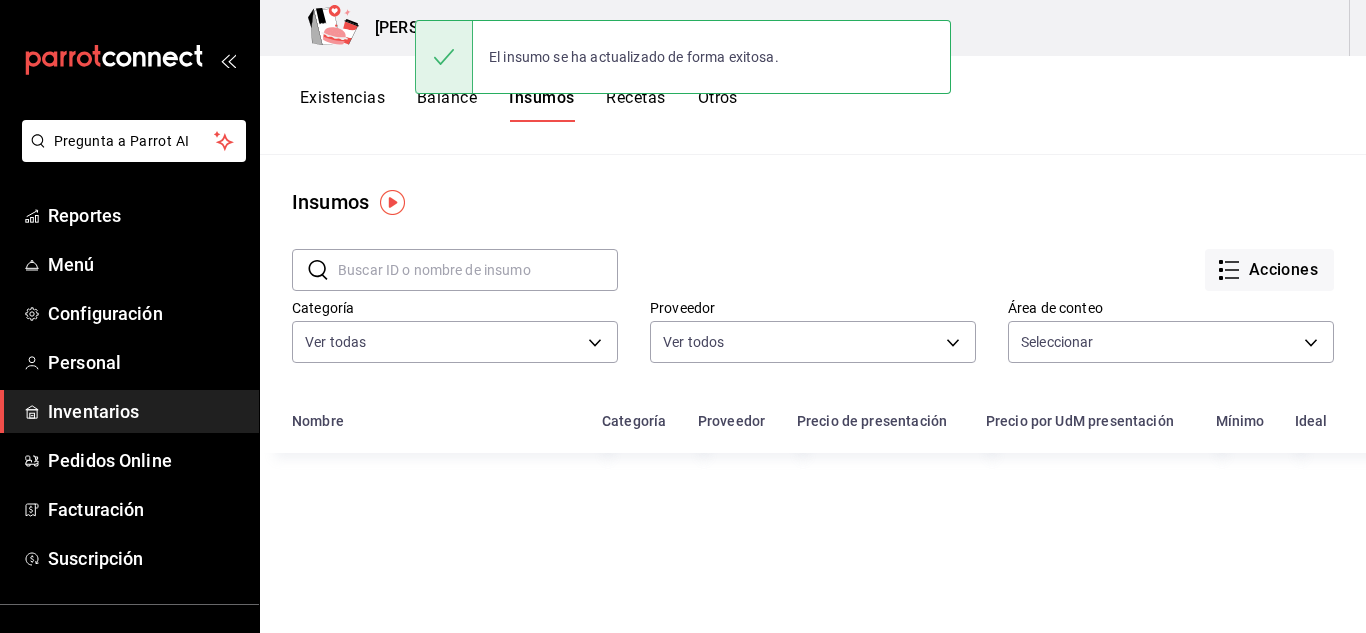 click on "Existencias" at bounding box center [342, 105] 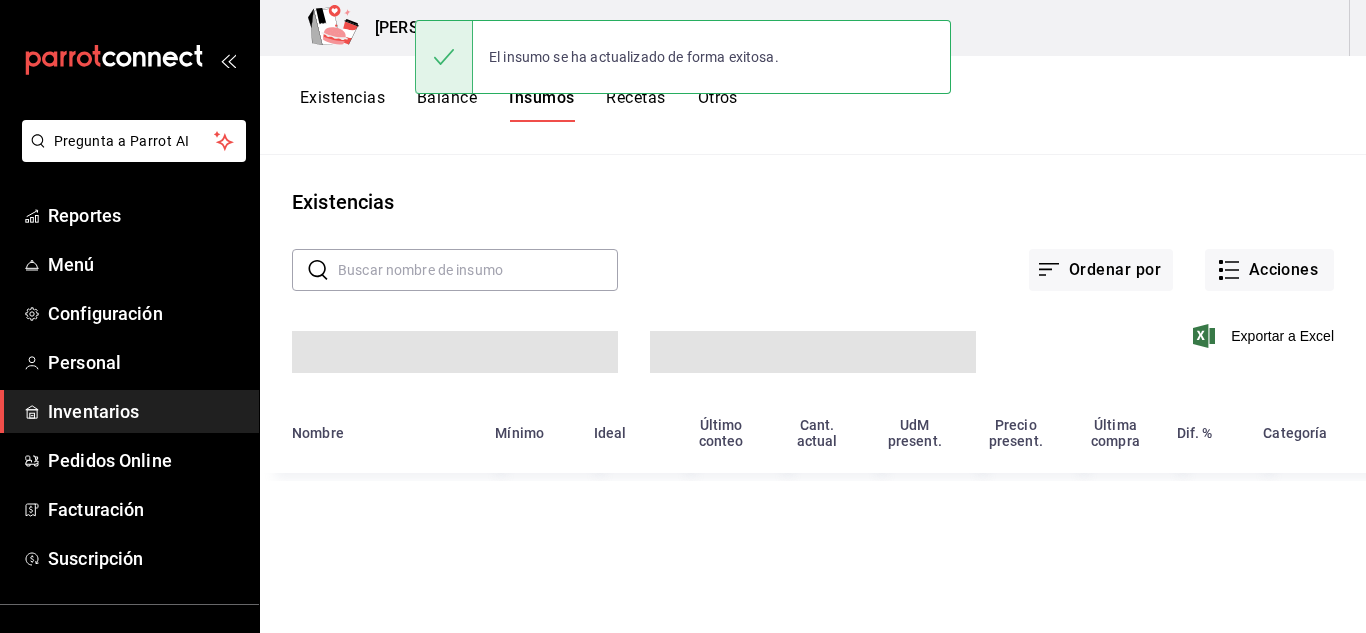click on "Existencias" at bounding box center [342, 105] 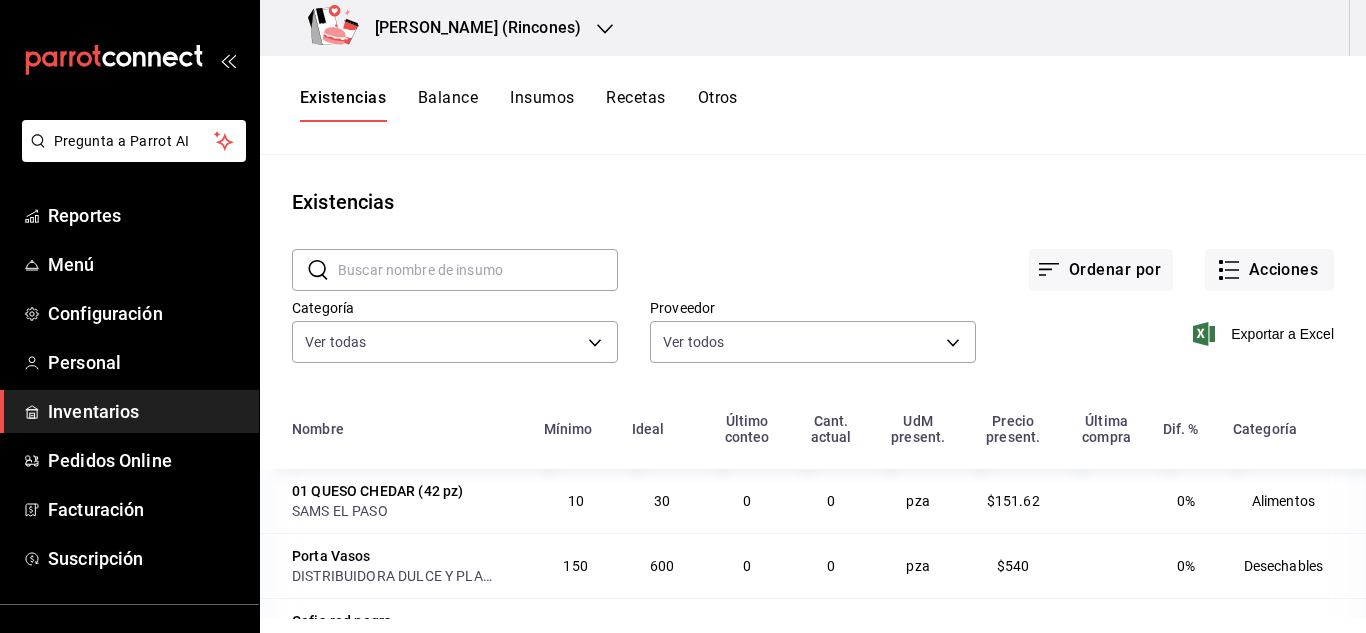 type 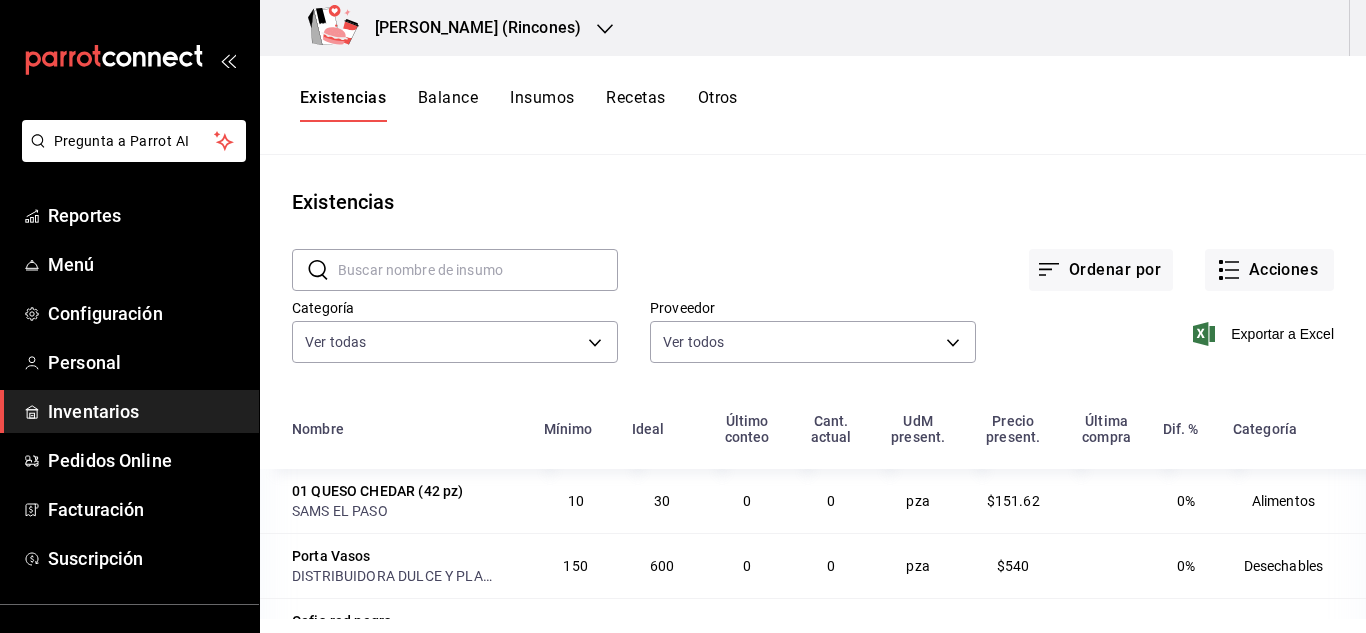 drag, startPoint x: 1365, startPoint y: 229, endPoint x: 1364, endPoint y: 286, distance: 57.00877 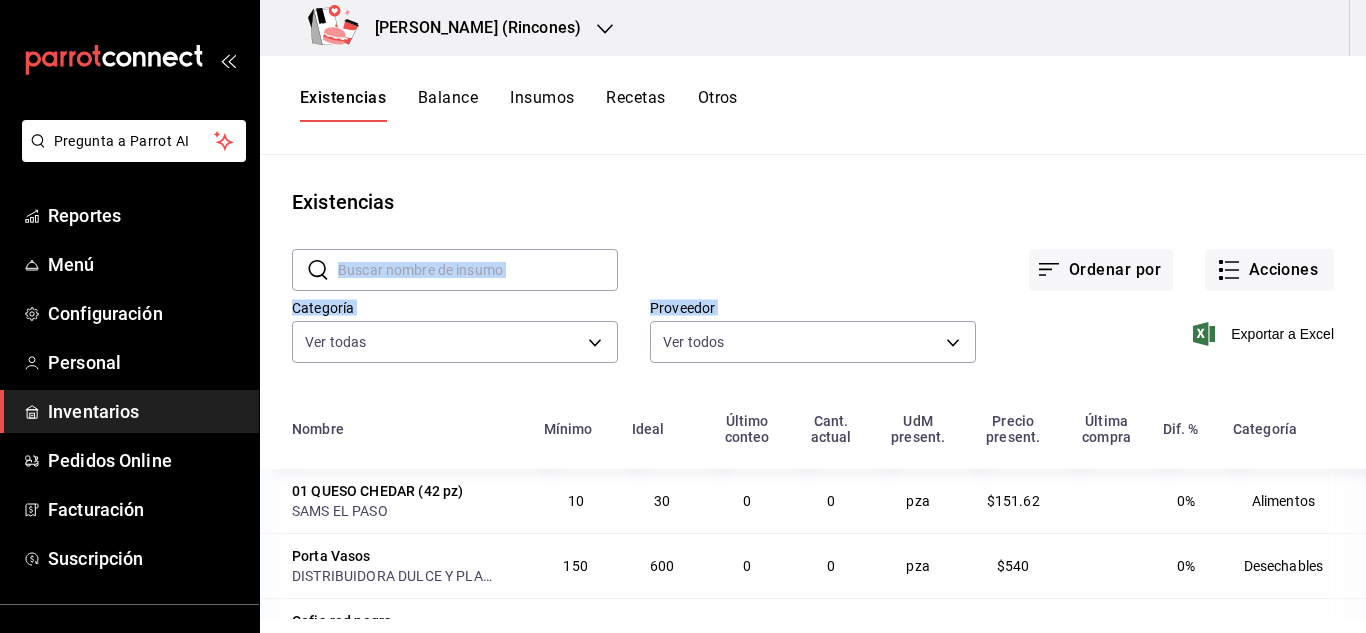 drag, startPoint x: 1365, startPoint y: 214, endPoint x: 1365, endPoint y: 307, distance: 93 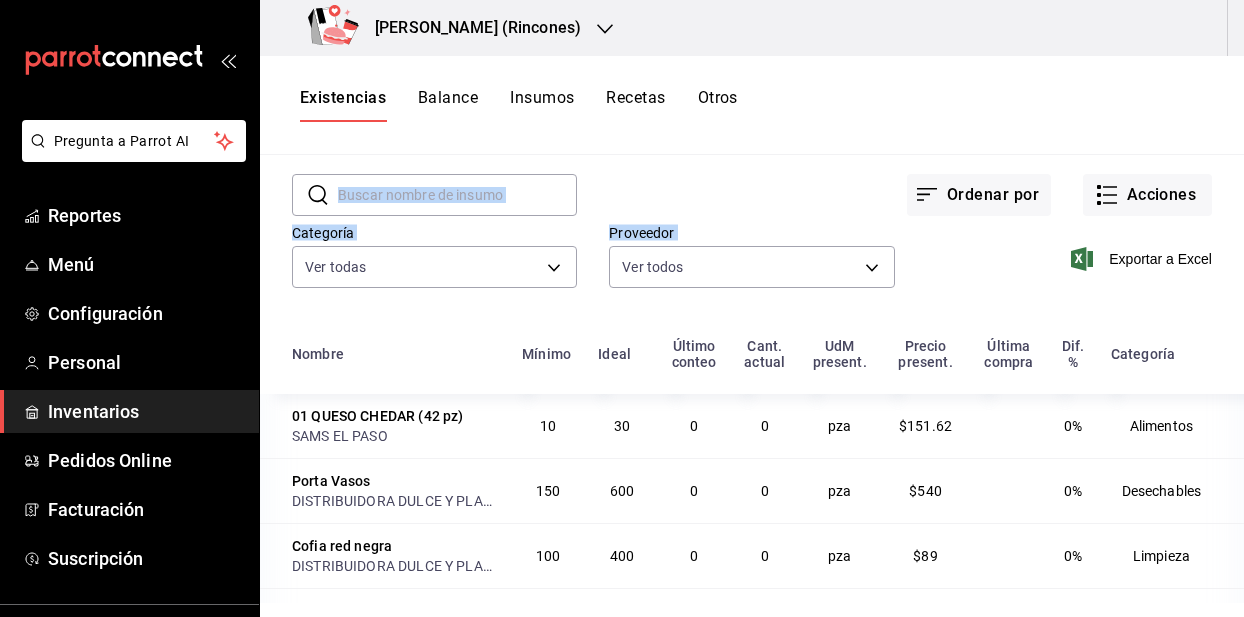 scroll, scrollTop: 80, scrollLeft: 0, axis: vertical 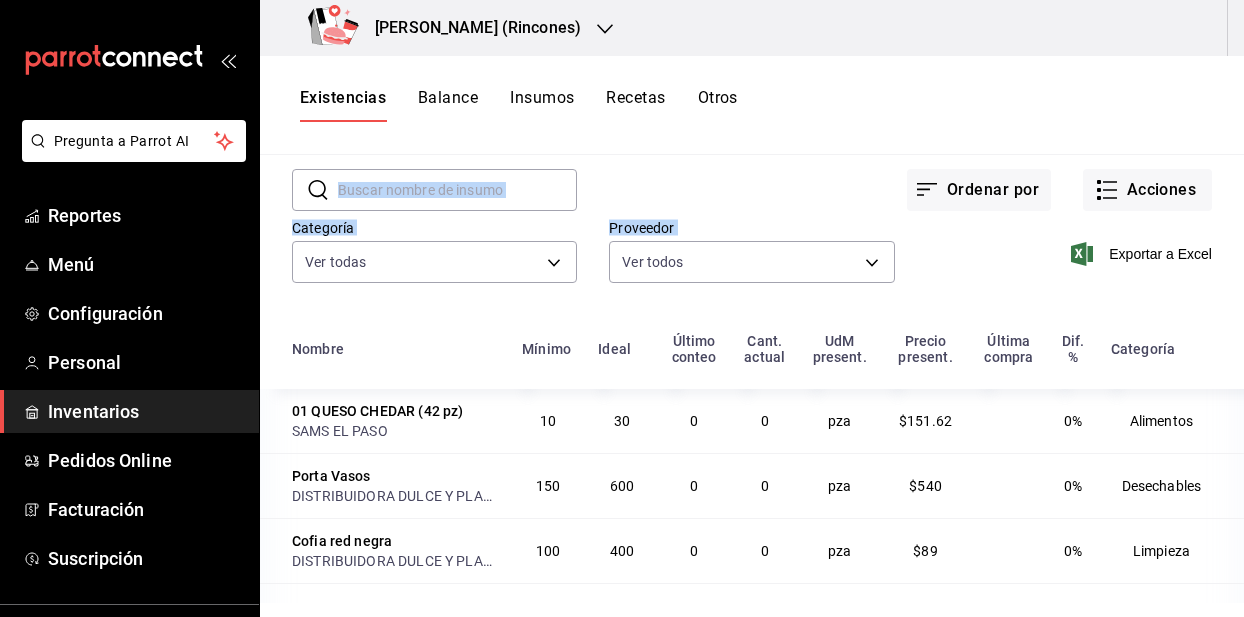 click on "Balance" at bounding box center [448, 105] 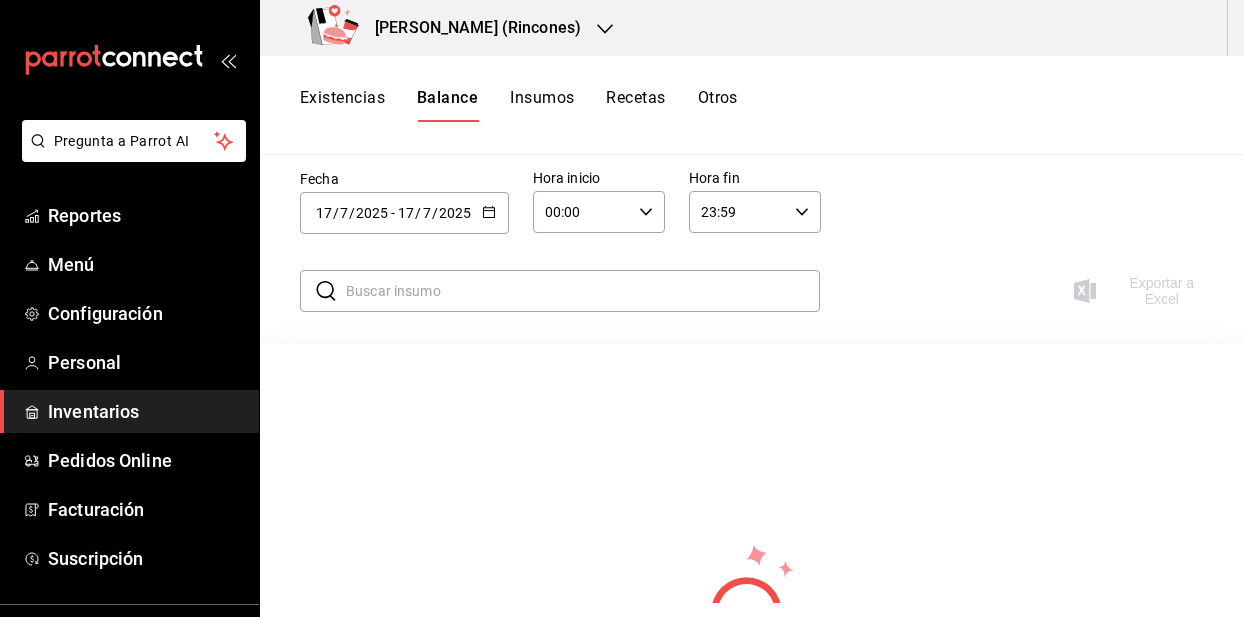 click on "Insumos" at bounding box center [542, 105] 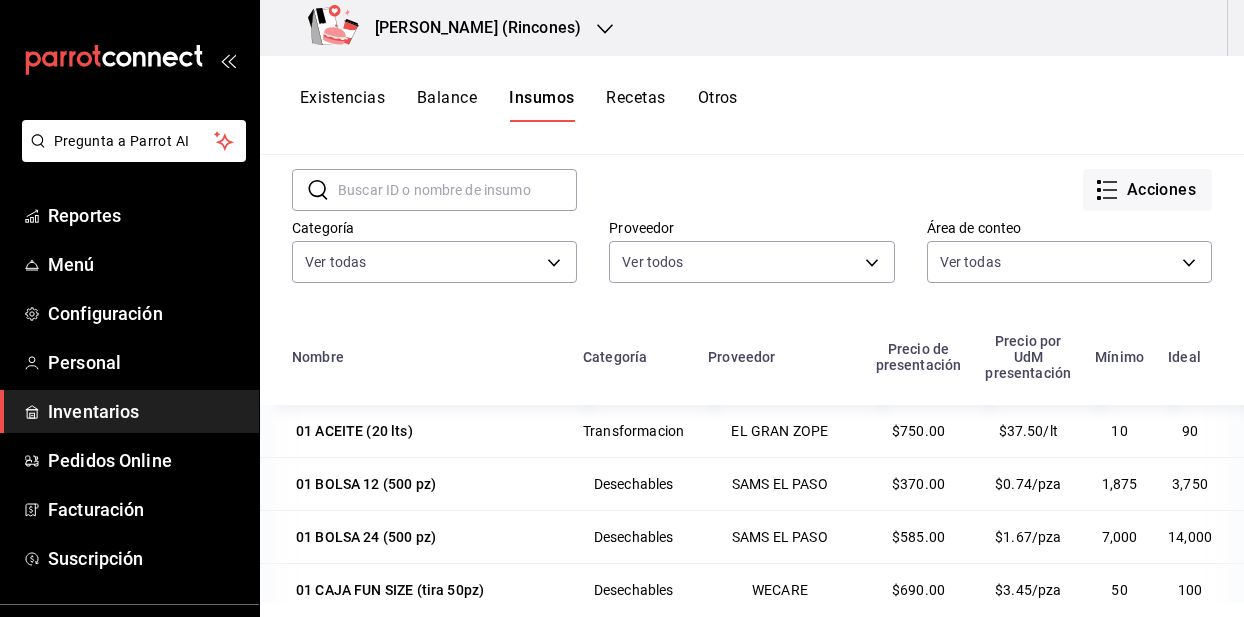 click on "Recetas" at bounding box center [635, 105] 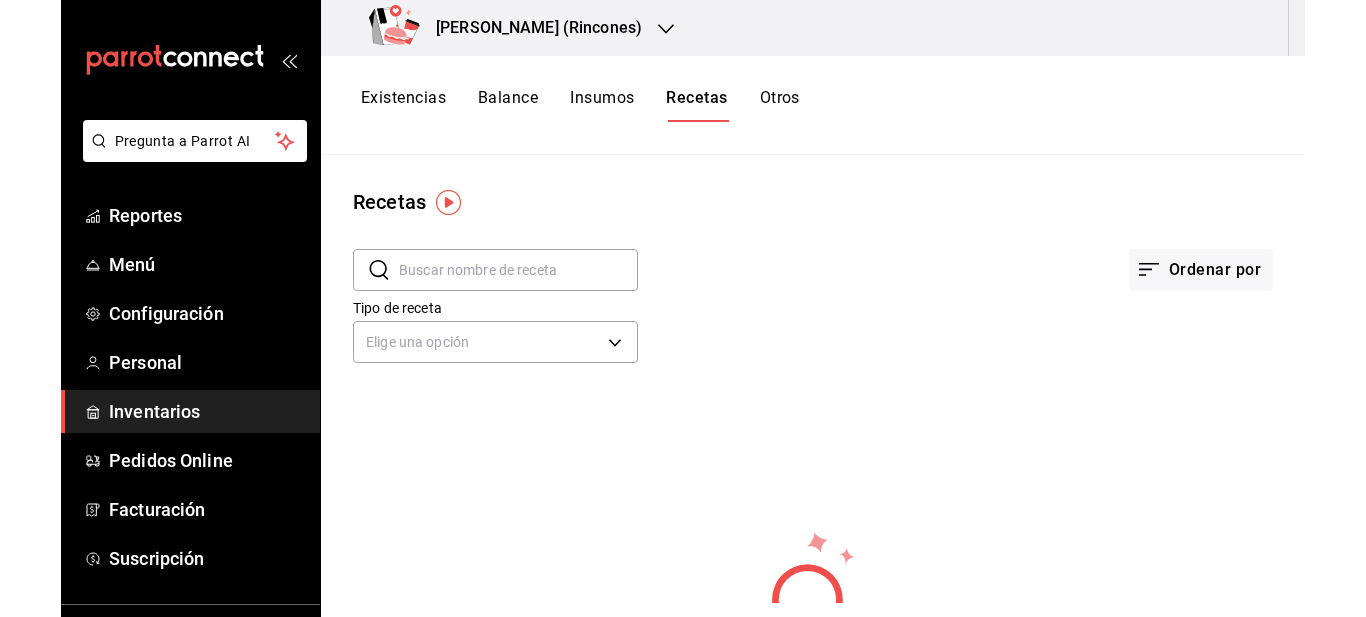 scroll, scrollTop: 0, scrollLeft: 0, axis: both 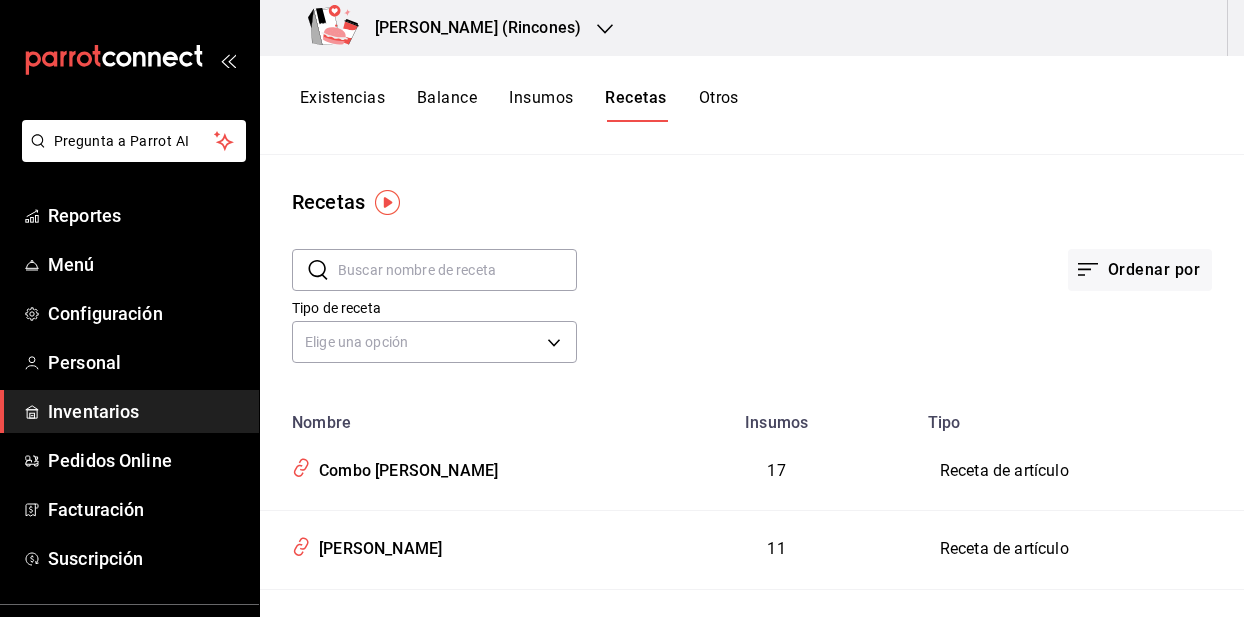 click on "Otros" at bounding box center (719, 105) 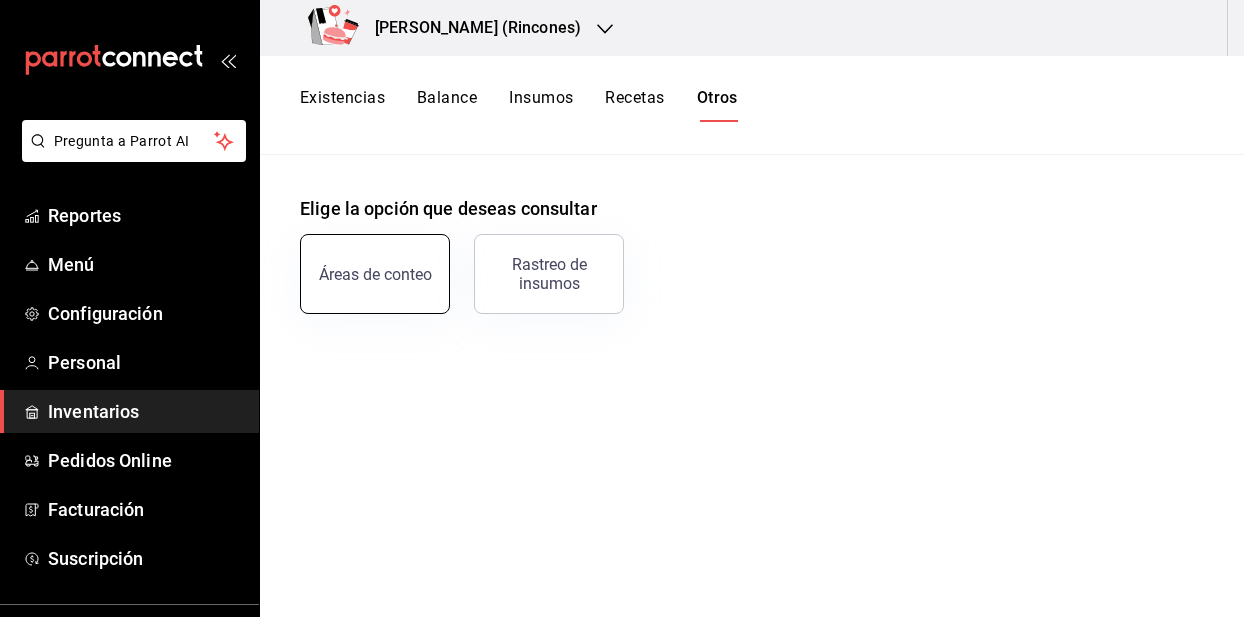 click on "Áreas de conteo" at bounding box center (375, 274) 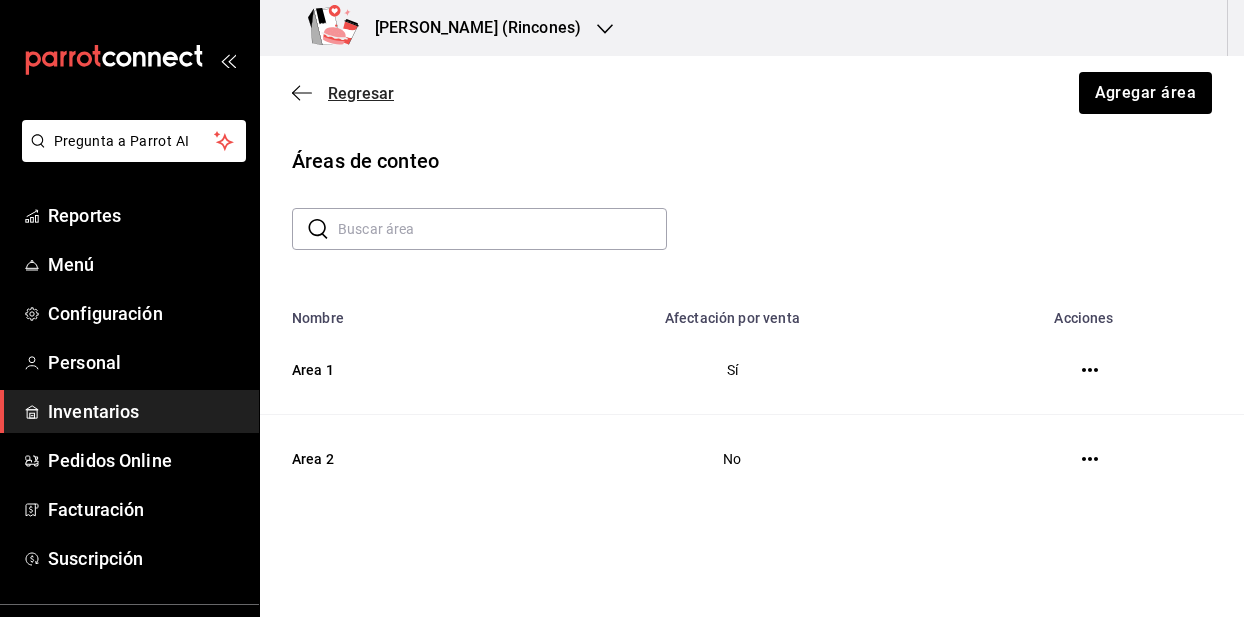 click on "Regresar" at bounding box center (361, 93) 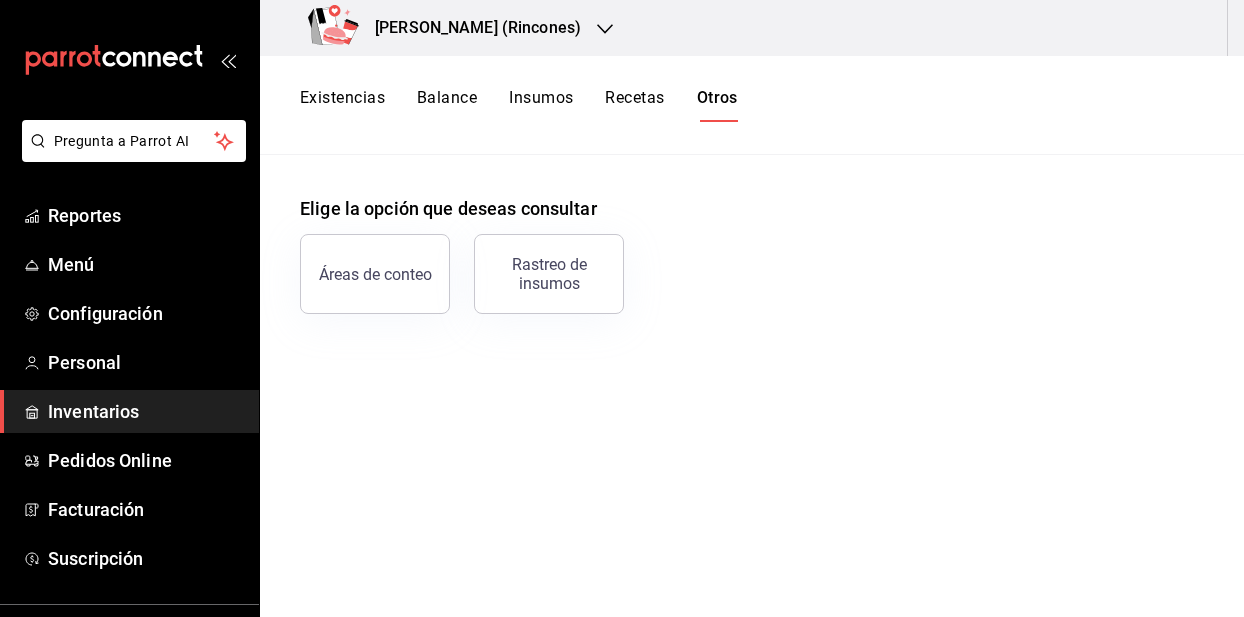 click on "Existencias" at bounding box center [342, 105] 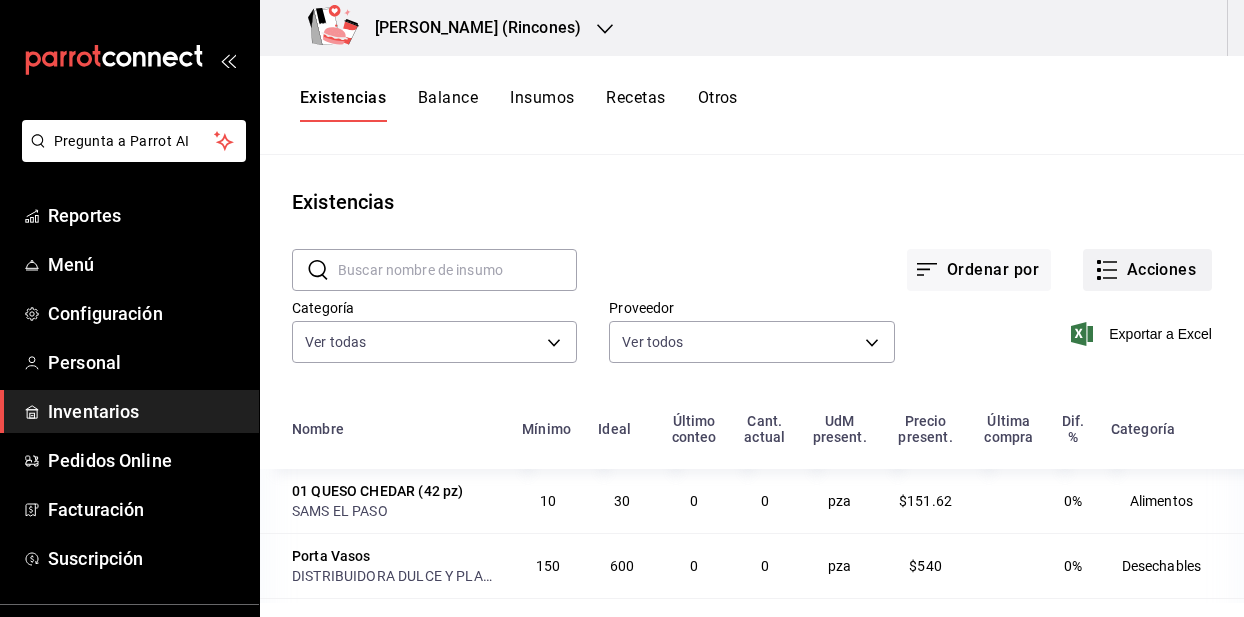 click on "Acciones" at bounding box center [1147, 270] 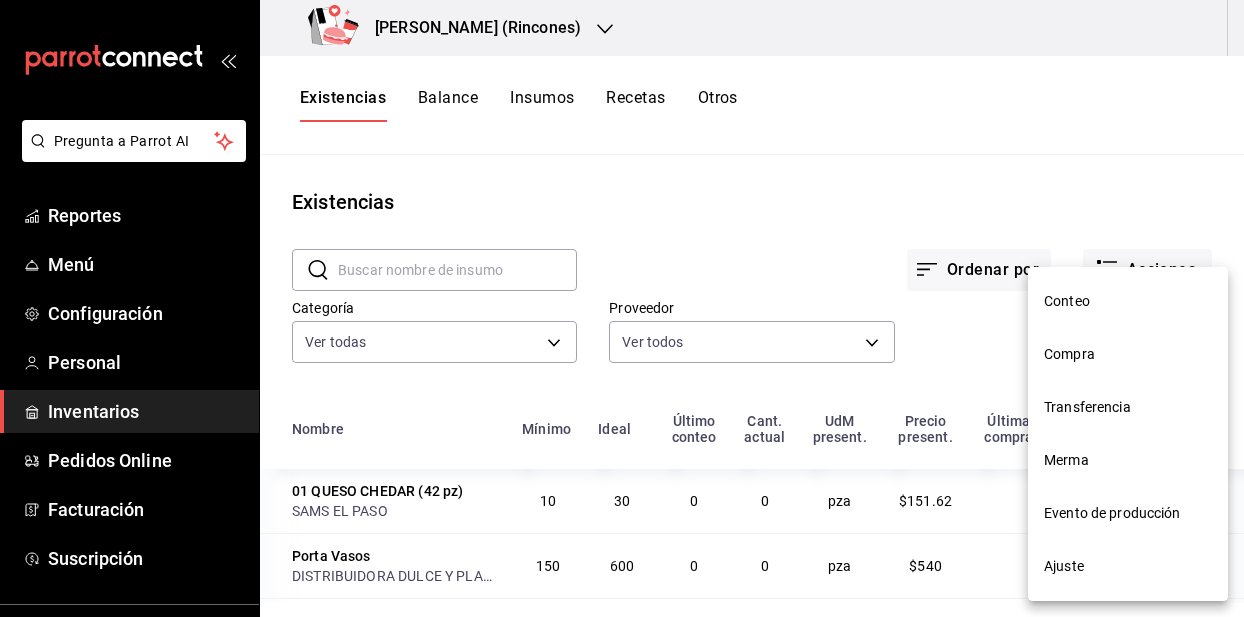 click on "Ajuste" at bounding box center (1128, 566) 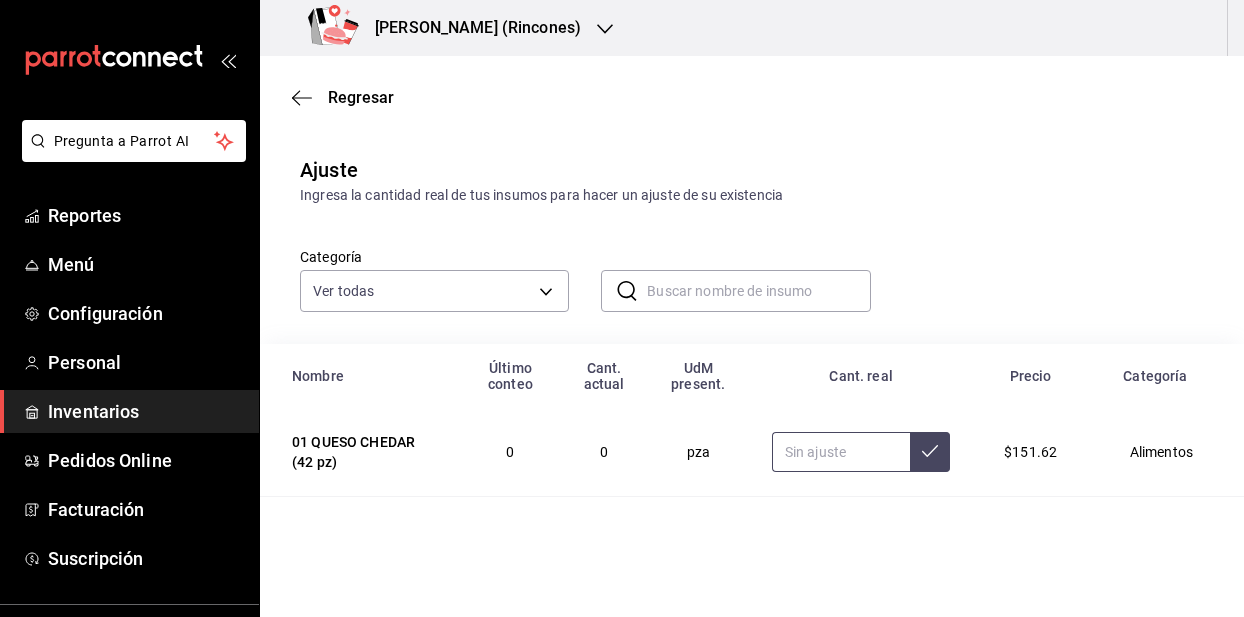 click at bounding box center (841, 452) 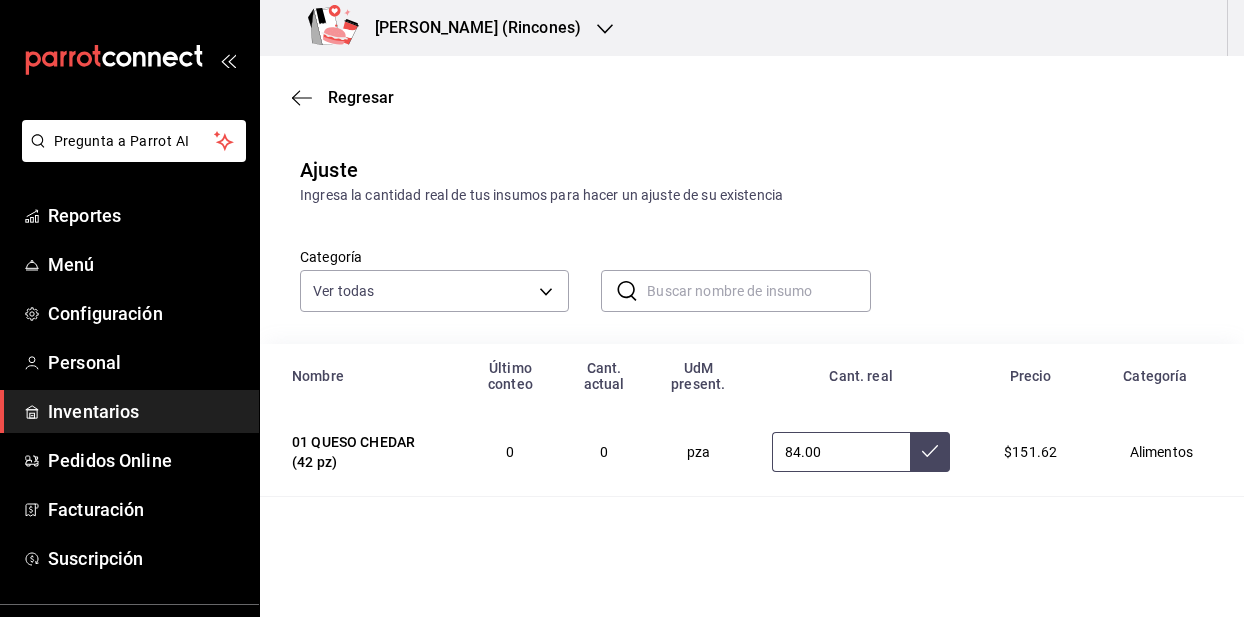 type on "8.00" 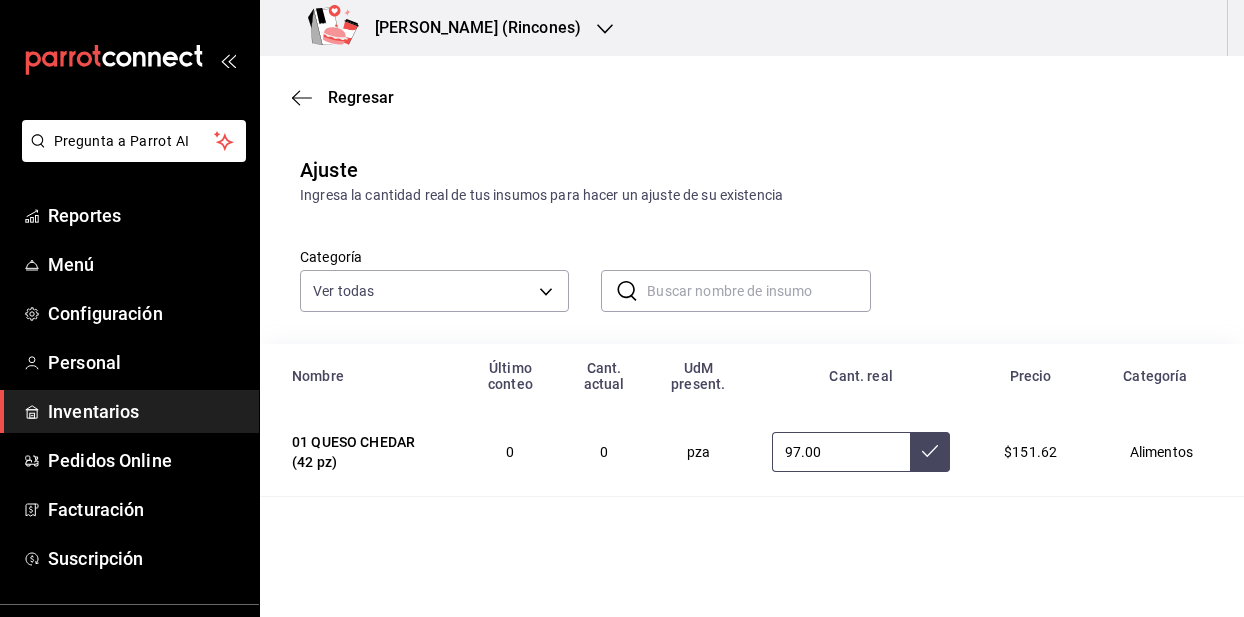 click at bounding box center (930, 452) 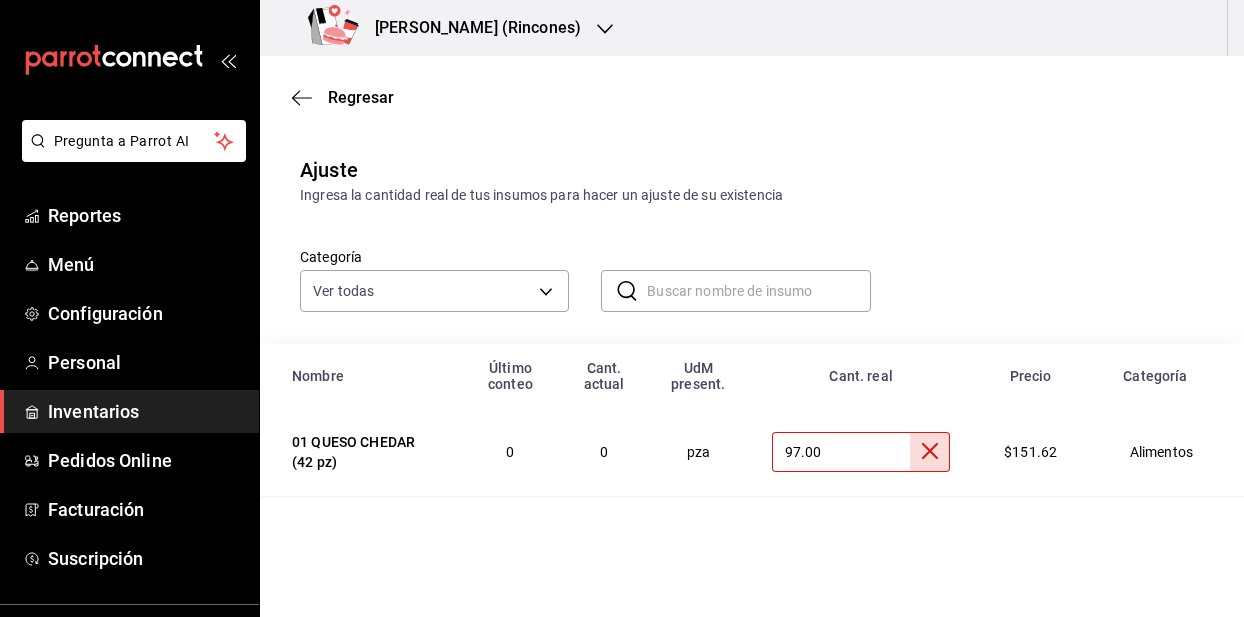 click 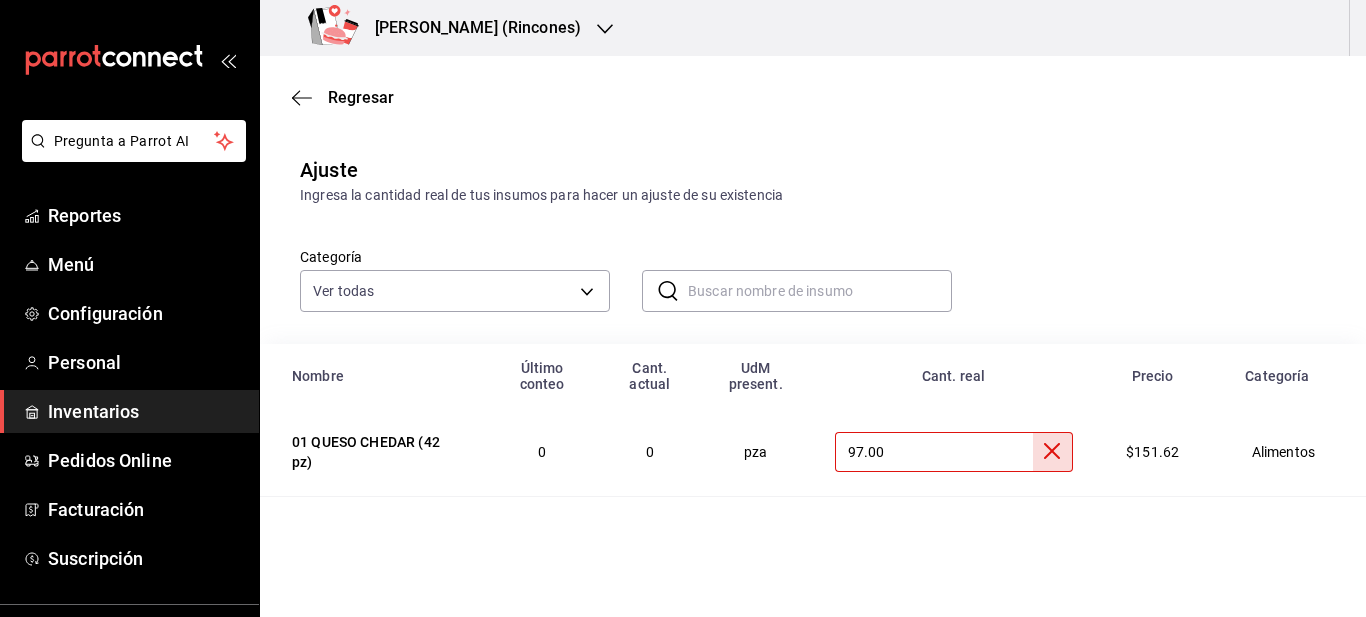 click on "Pregunta a Parrot AI Reportes   Menú   Configuración   Personal   Inventarios   Pedidos Online   Facturación   Suscripción   Ayuda Recomienda Parrot   Multiuser Parrot   Sugerir nueva función   Kenchy’s (Rincones) Regresar Ajuste Ingresa la cantidad real de tus insumos para hacer un ajuste de su existencia Categoría Ver todas 27c71484-daf0-49da-b494-7197d4008cda,183b2511-5982-4910-a9ef-70ec781c5b65,2e584253-3bb2-441e-bbf6-11f8e828f0cf,2e06b91e-97ed-4cef-8485-dbfe2cf73b76,dc65791d-71ce-49a8-b424-1c6fa194510d,35f4e8c7-28c7-452d-b3c8-5d28c053811f ​ ​ Nombre Último conteo Cant. actual UdM present. Cant. real Precio Categoría 01 QUESO CHEDAR (42 pz) 0 0 pza 97.00 $151.62 Alimentos Porta Vasos 0 0 pza $540.00 Desechables Cofia red negra 0 0 pza $89.00 Limpieza 01 COSTAL DE MEZCLA 0 0 gr $1,100.93 Transformacion Hielo 0 0 kg $90.00 Bebidas Corbatas de palstico 0 0 pza $98.99 Limpieza Guante de plastico 0 0 pza $1.46 Limpieza Jabón de trastes 0 0 lt $131.68 Limpieza Desengrasante 0 0 lt $226.40 Windex" at bounding box center [683, 252] 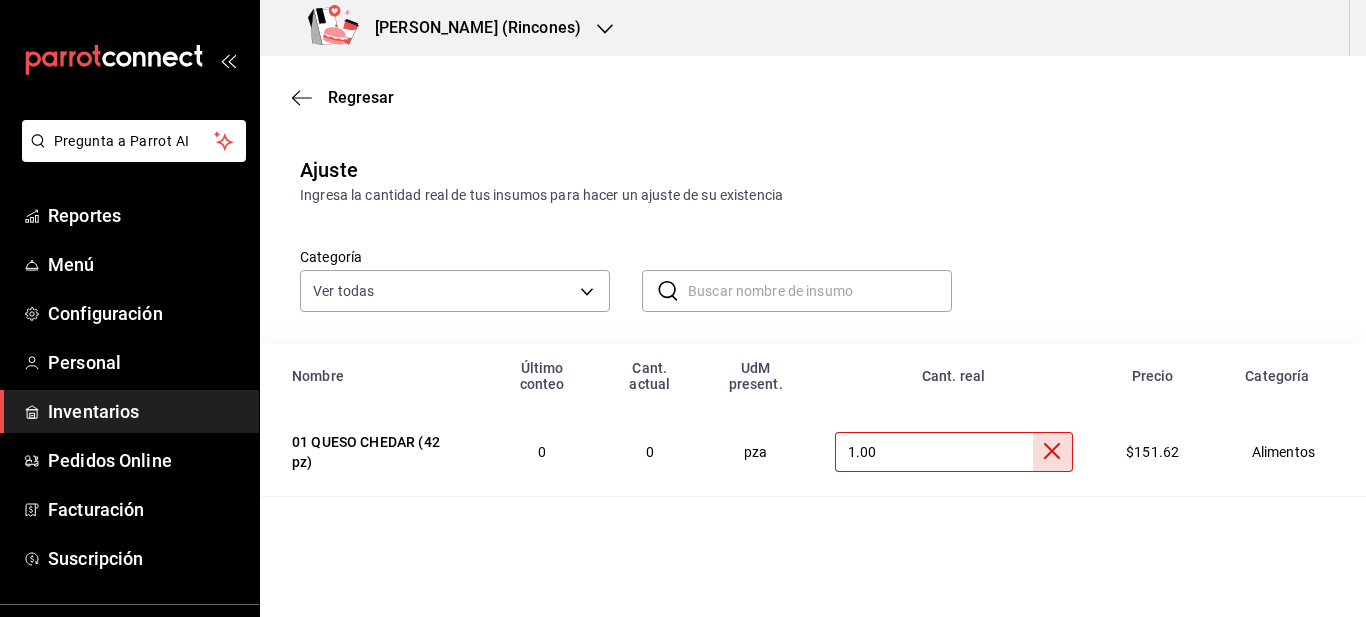 type on "1.00" 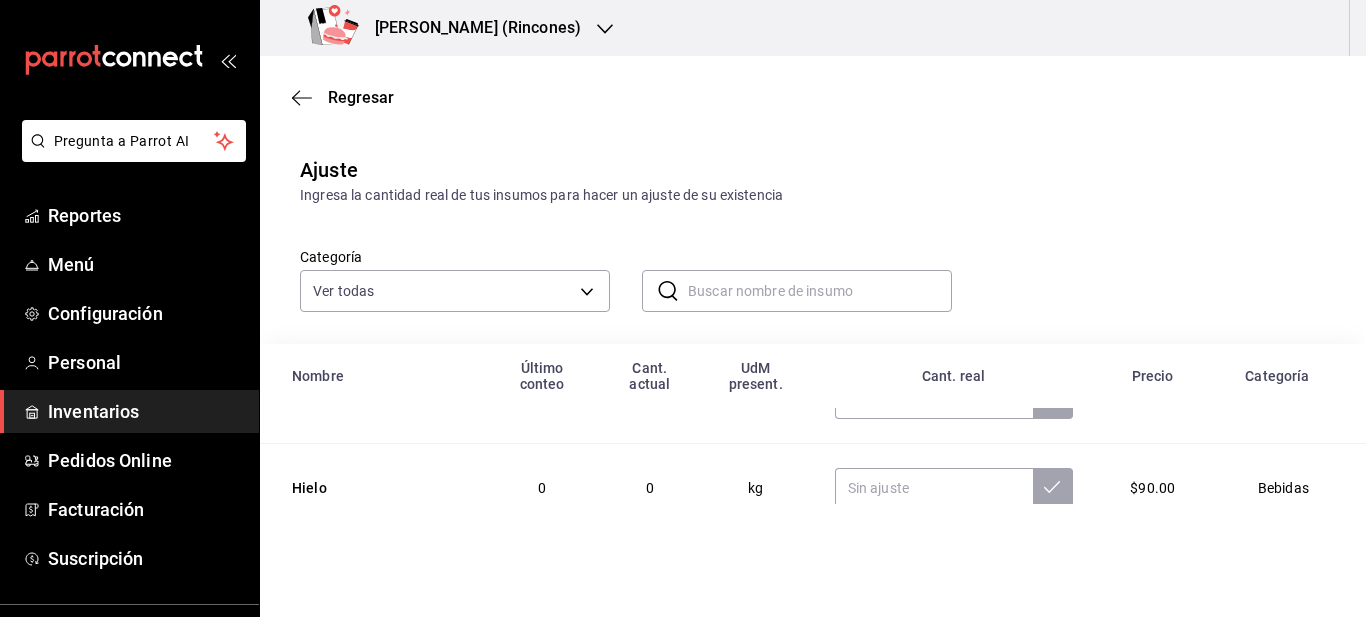 scroll, scrollTop: 460, scrollLeft: 0, axis: vertical 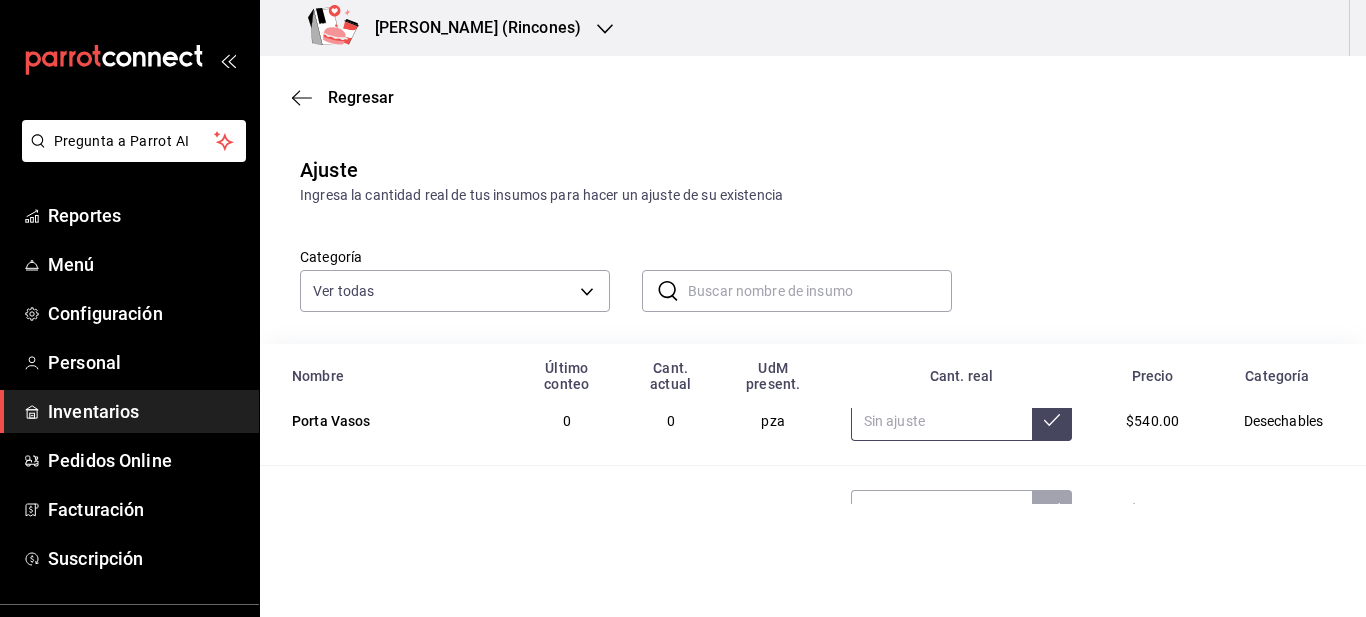 click at bounding box center [942, 421] 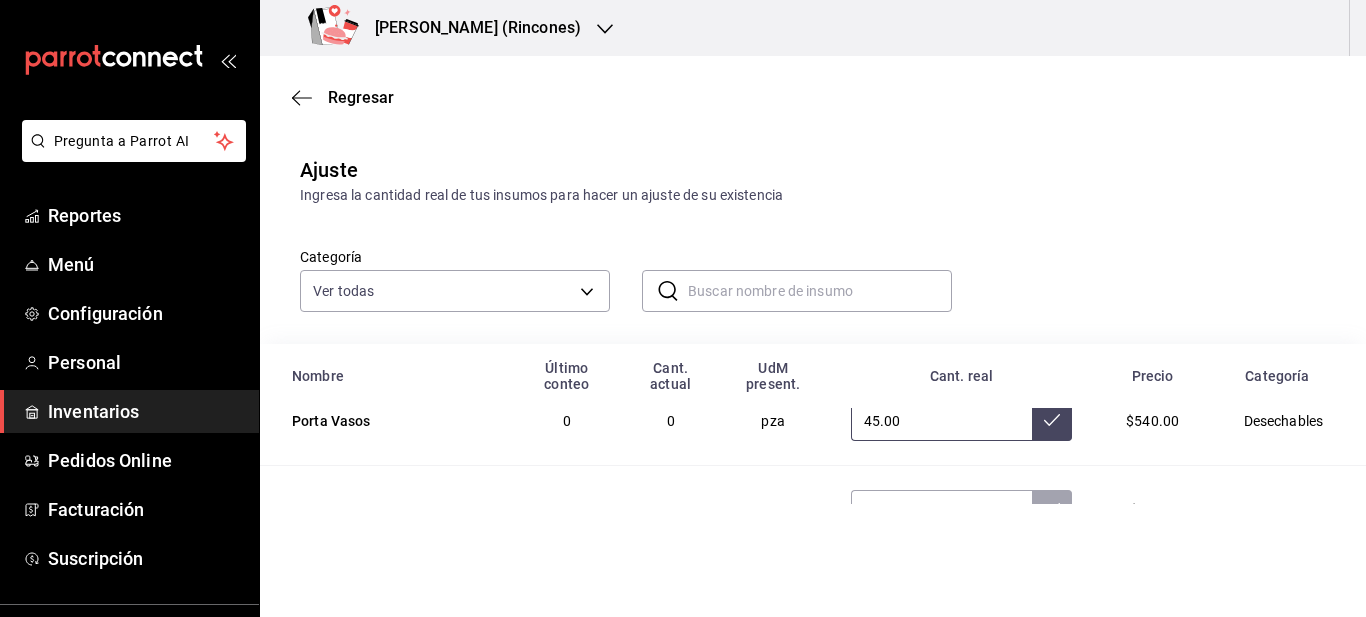 type on "45.00" 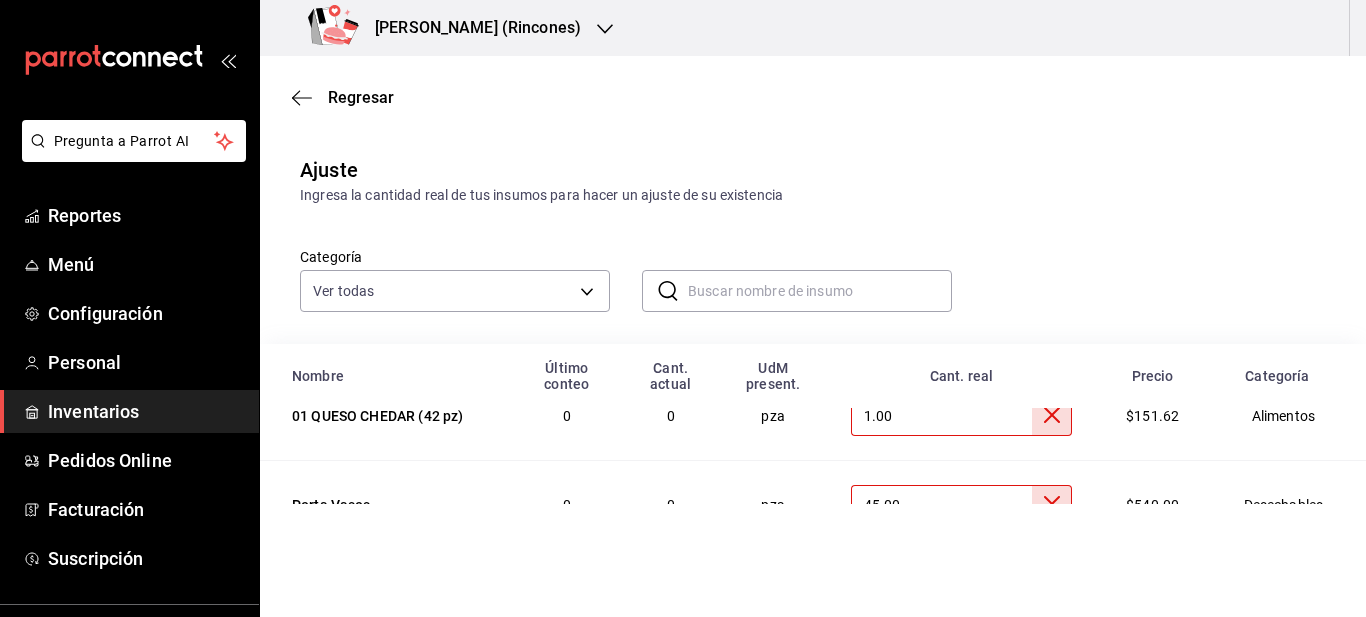 scroll, scrollTop: 40, scrollLeft: 0, axis: vertical 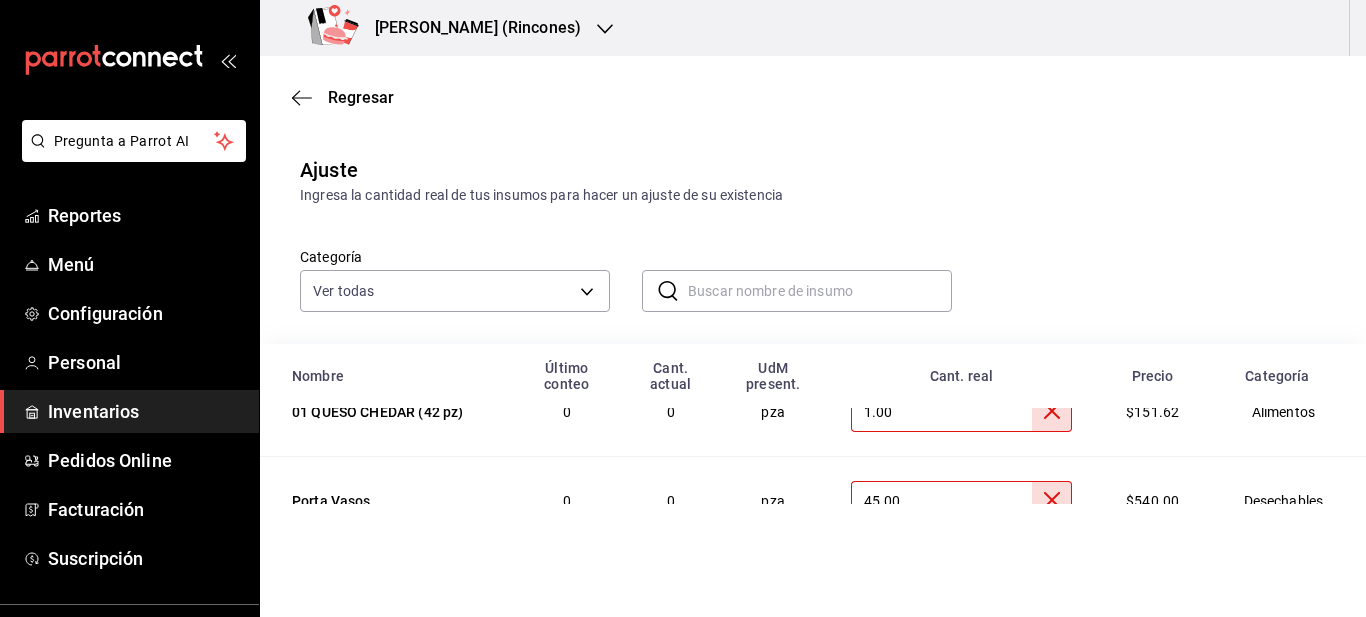 click on "1.00" at bounding box center [942, 412] 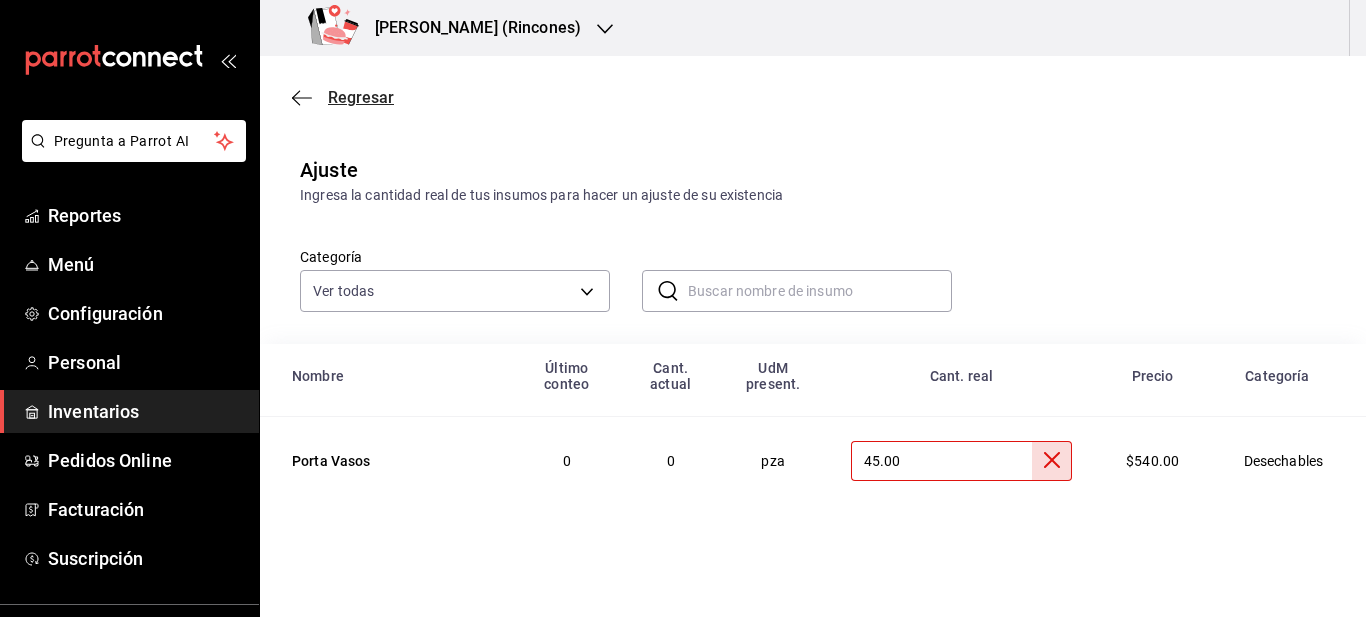 click on "Regresar" at bounding box center [361, 97] 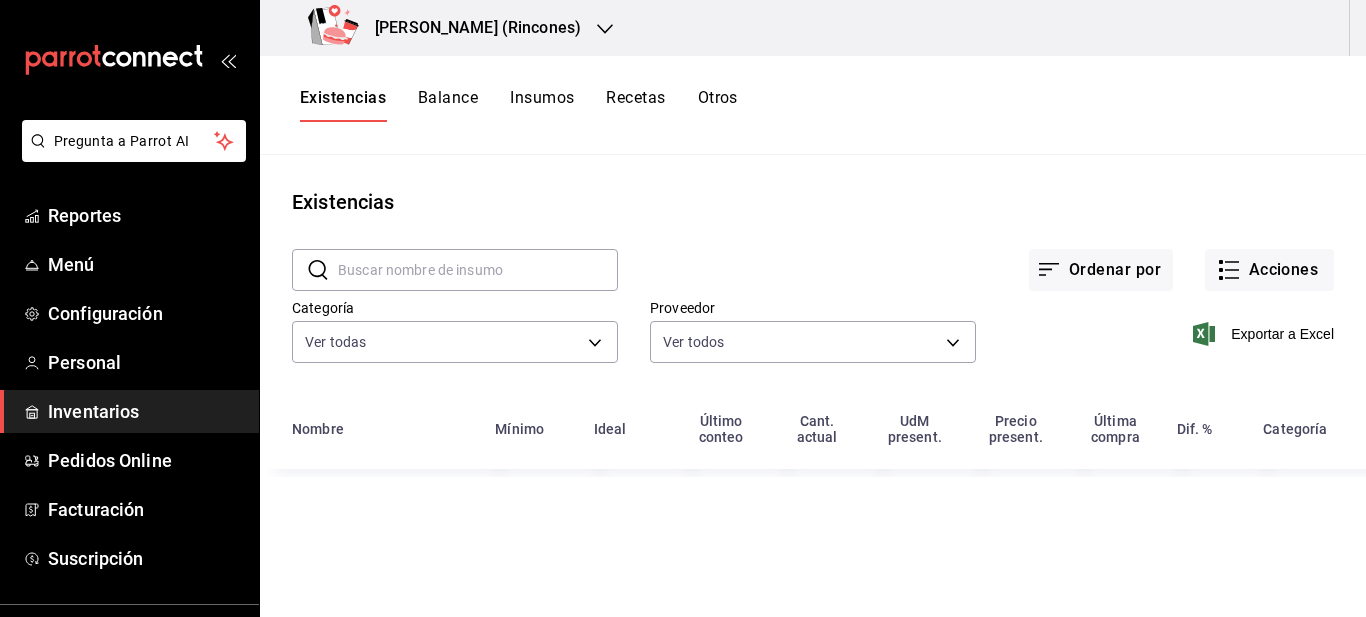 click on "Insumos" at bounding box center [542, 105] 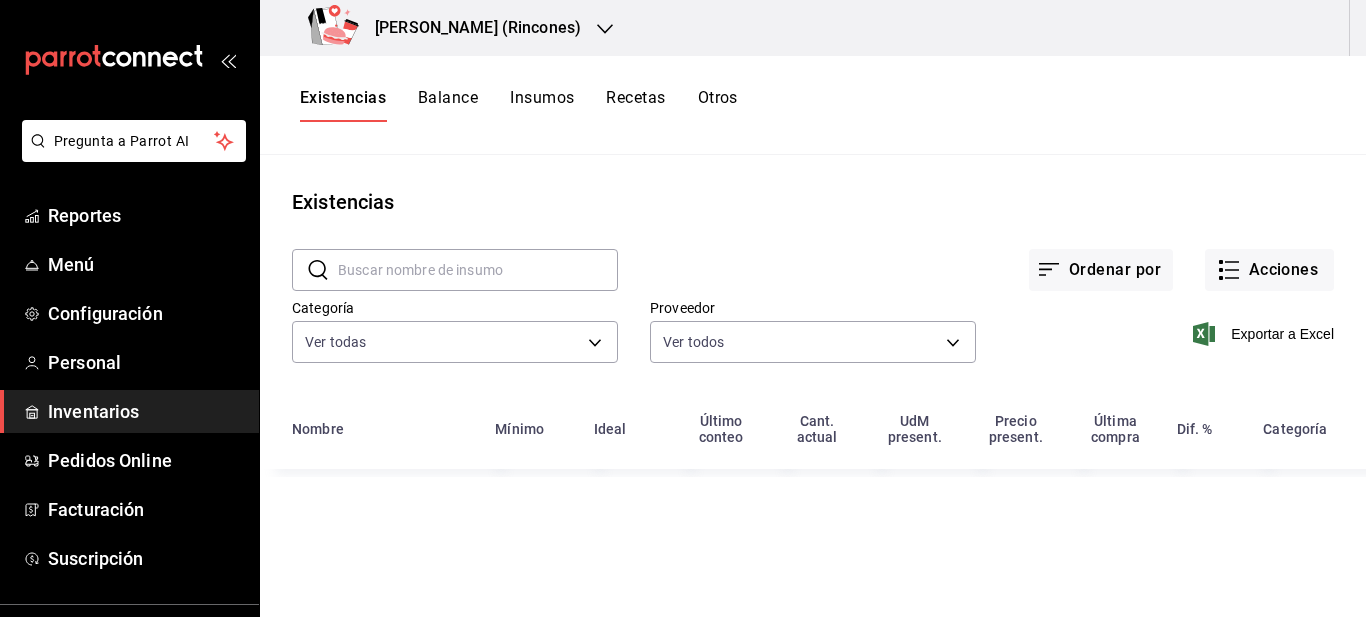 click on "Insumos" at bounding box center [542, 105] 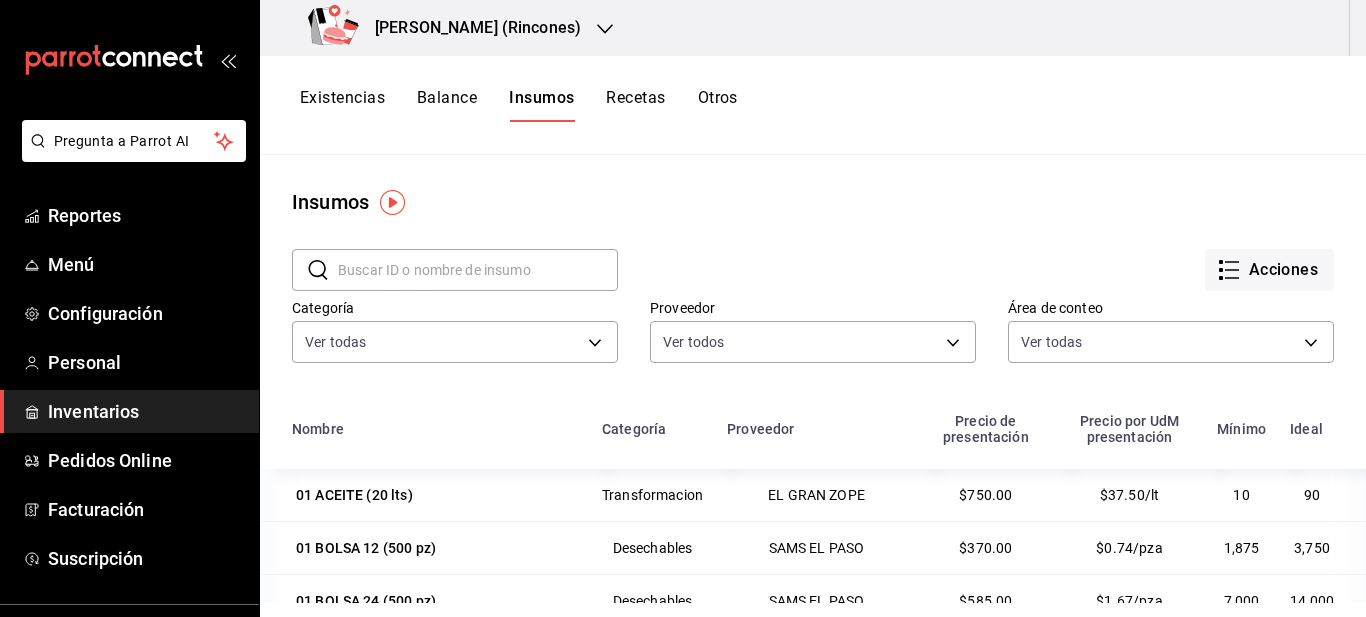 click at bounding box center [478, 270] 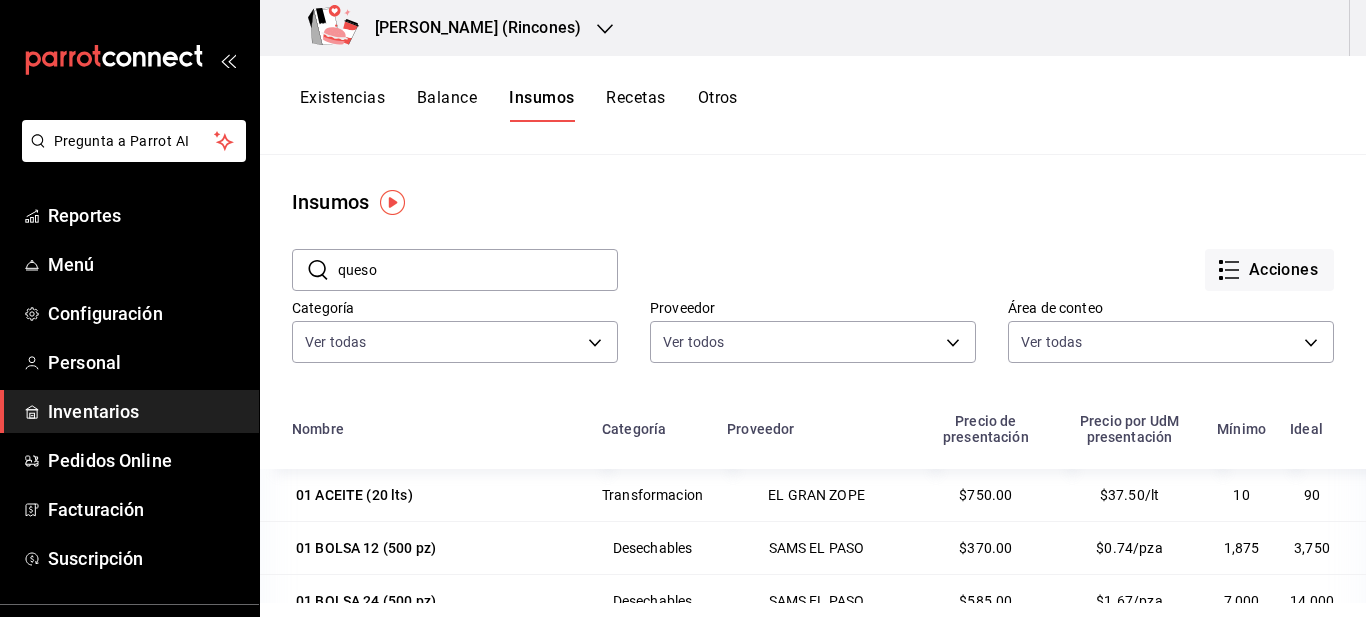 type on "queso" 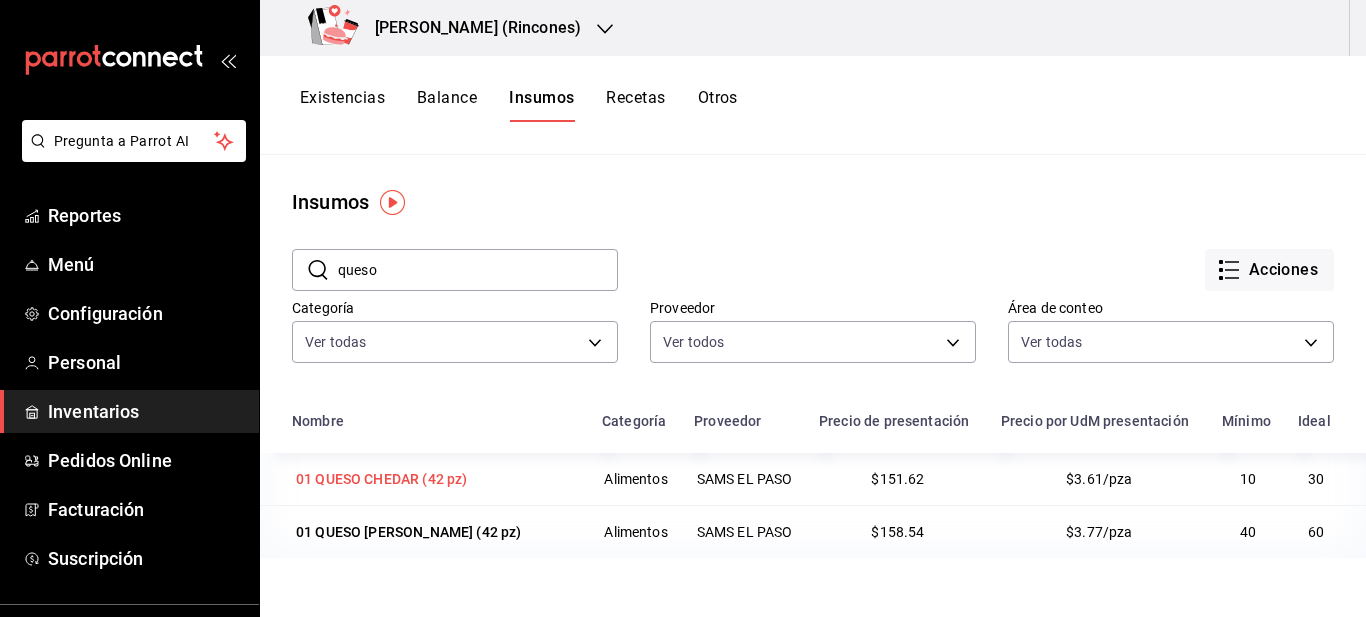 click on "01 QUESO CHEDAR (42 pz)" at bounding box center (381, 479) 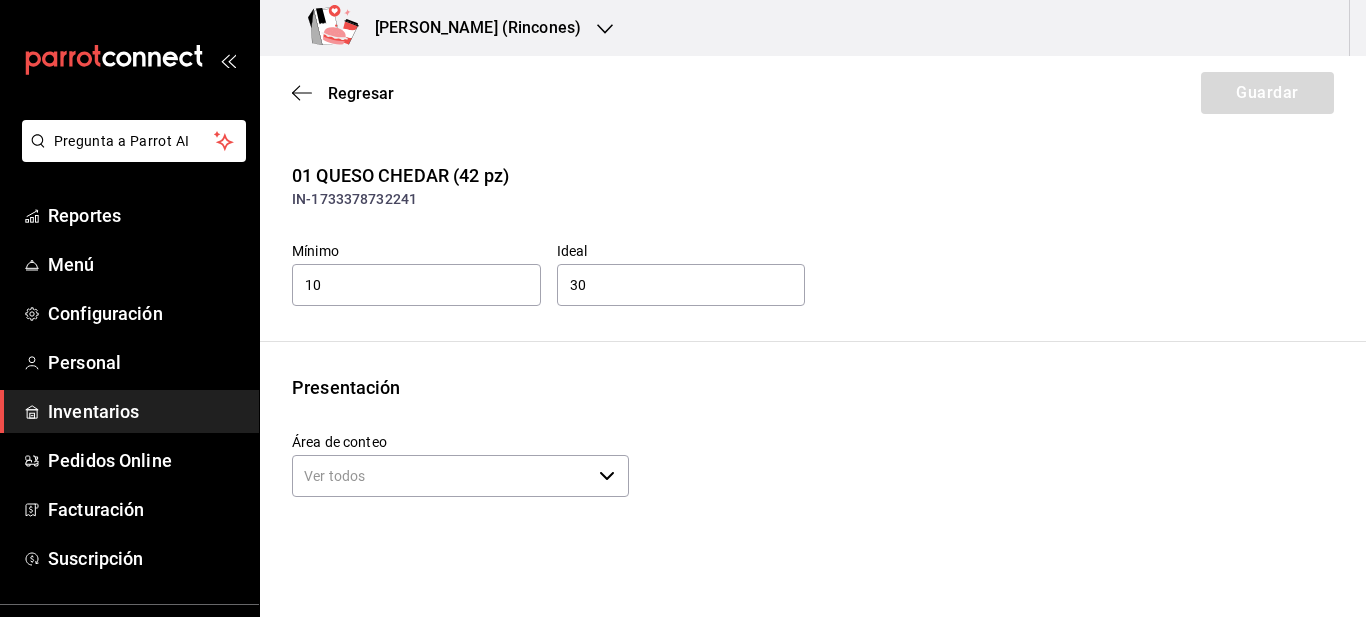 click 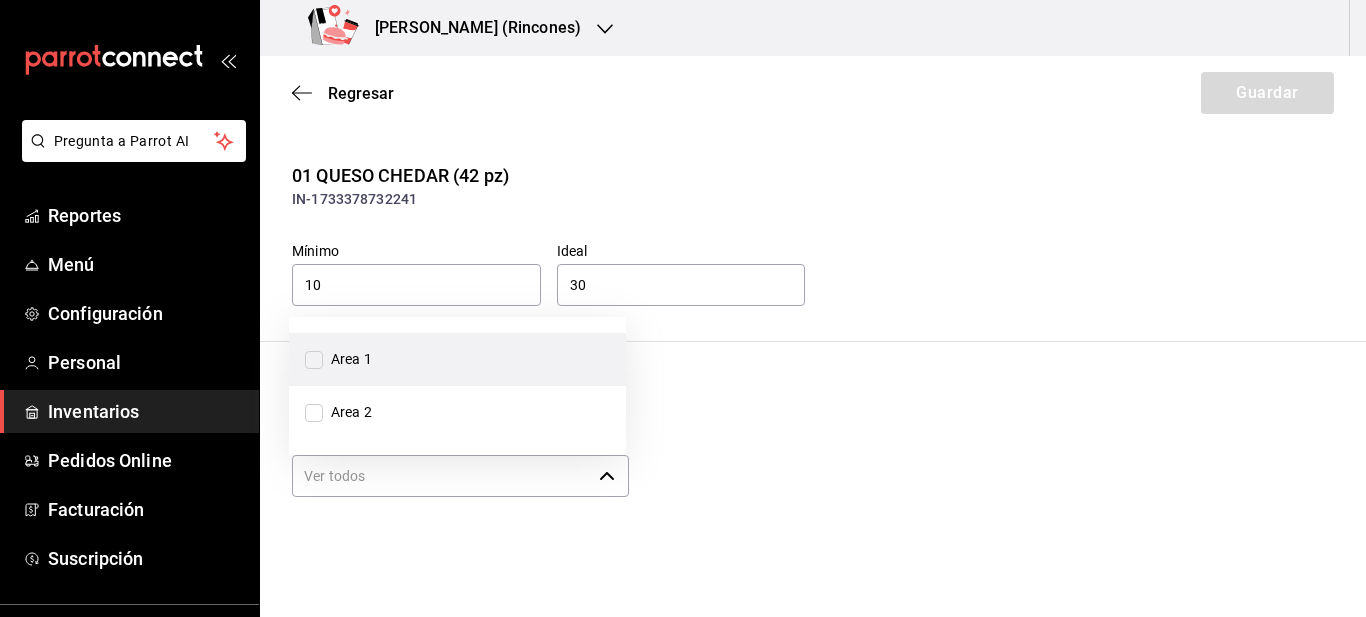 click on "Area 1" at bounding box center [314, 360] 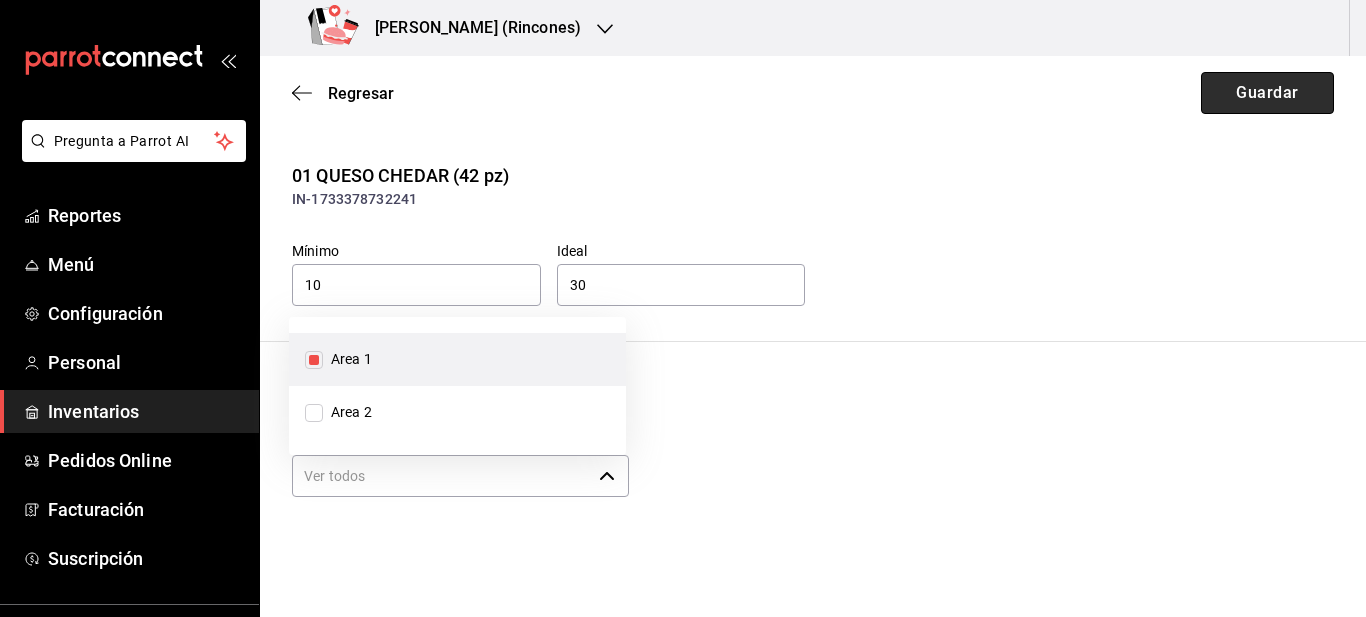 click on "Guardar" at bounding box center [1267, 93] 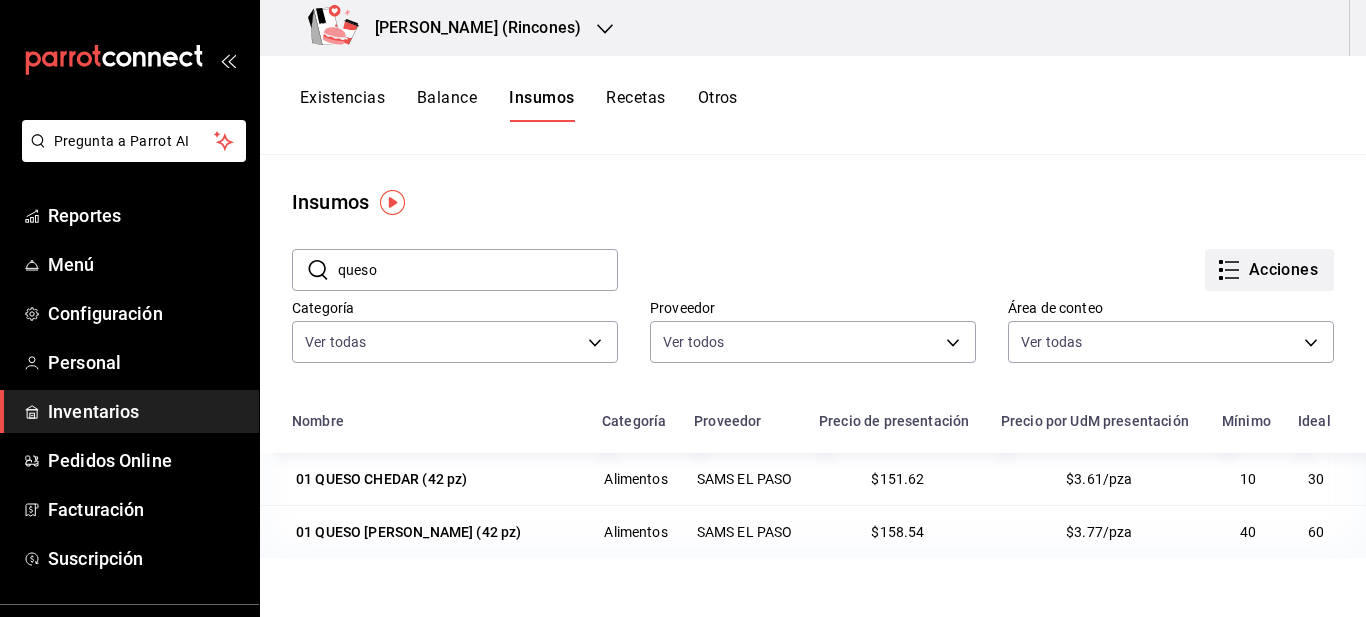 click on "Acciones" at bounding box center (1269, 270) 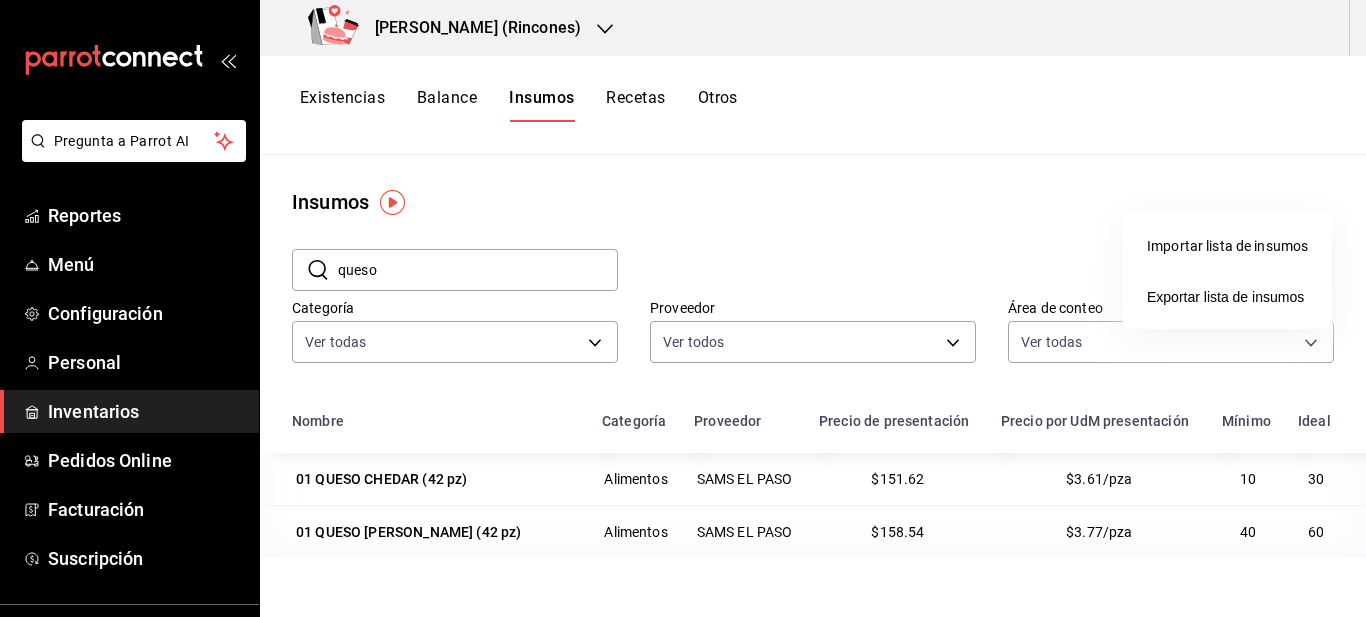 click at bounding box center [683, 308] 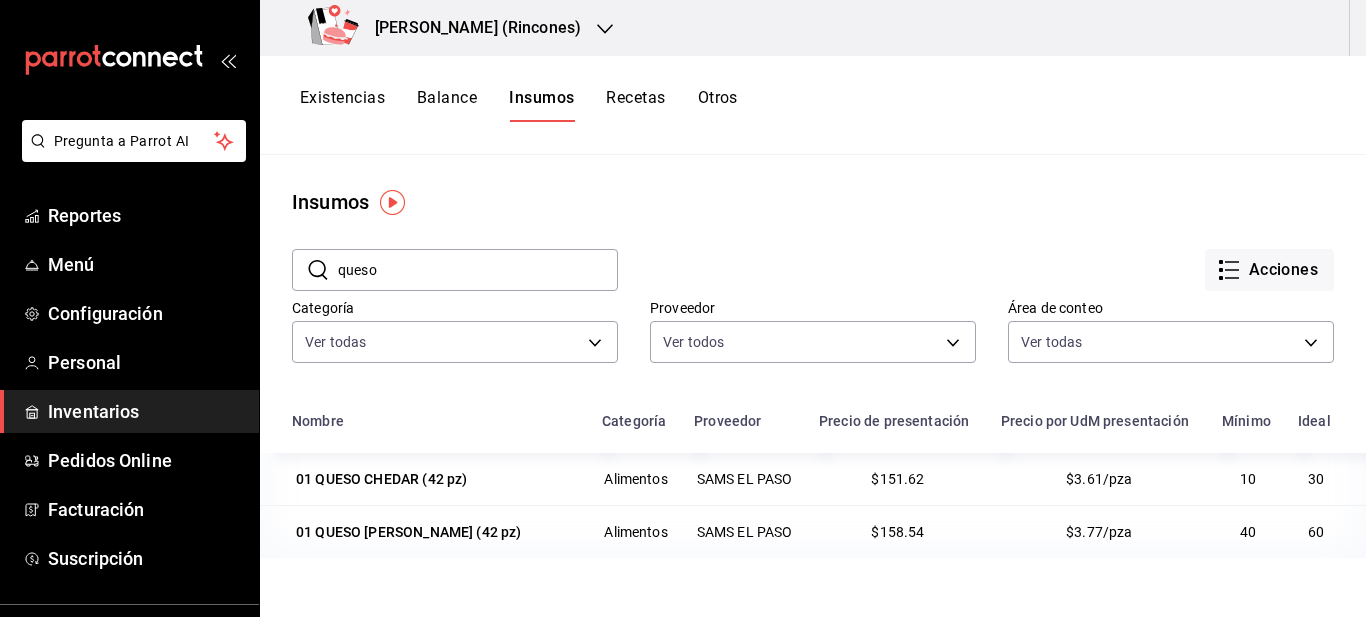 click on "Existencias" at bounding box center [342, 105] 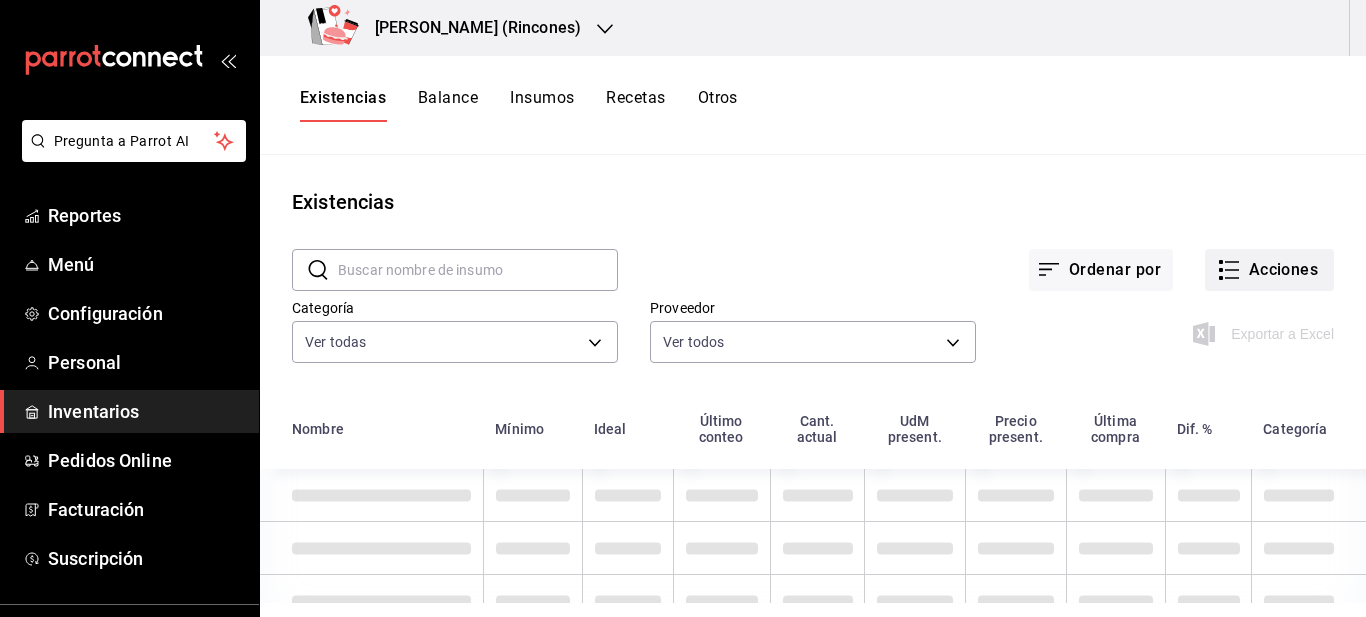 click on "Acciones" at bounding box center [1269, 270] 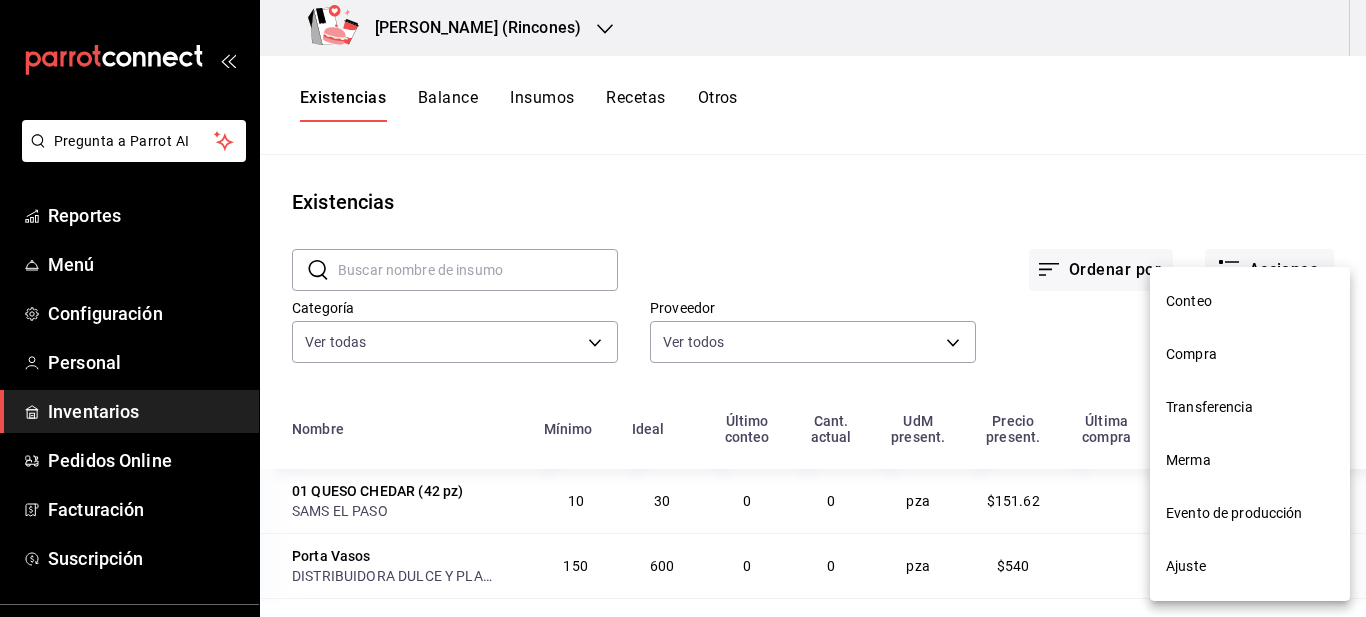 click on "Ajuste" at bounding box center [1250, 566] 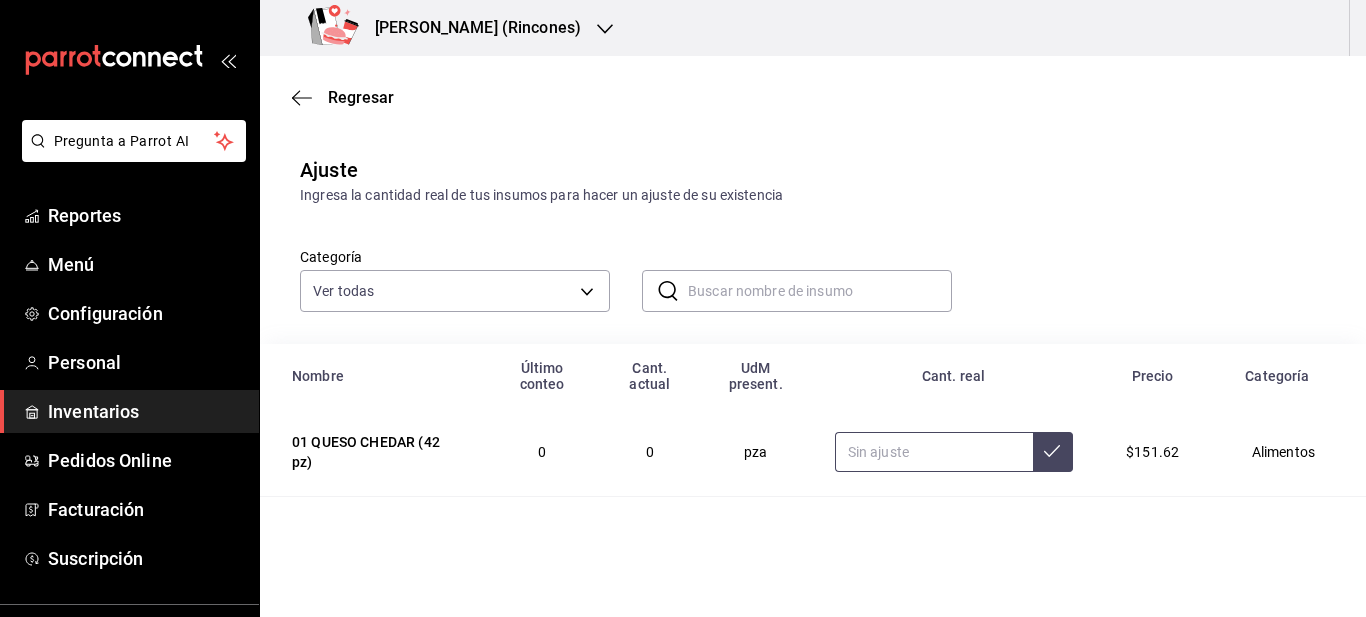click at bounding box center (934, 452) 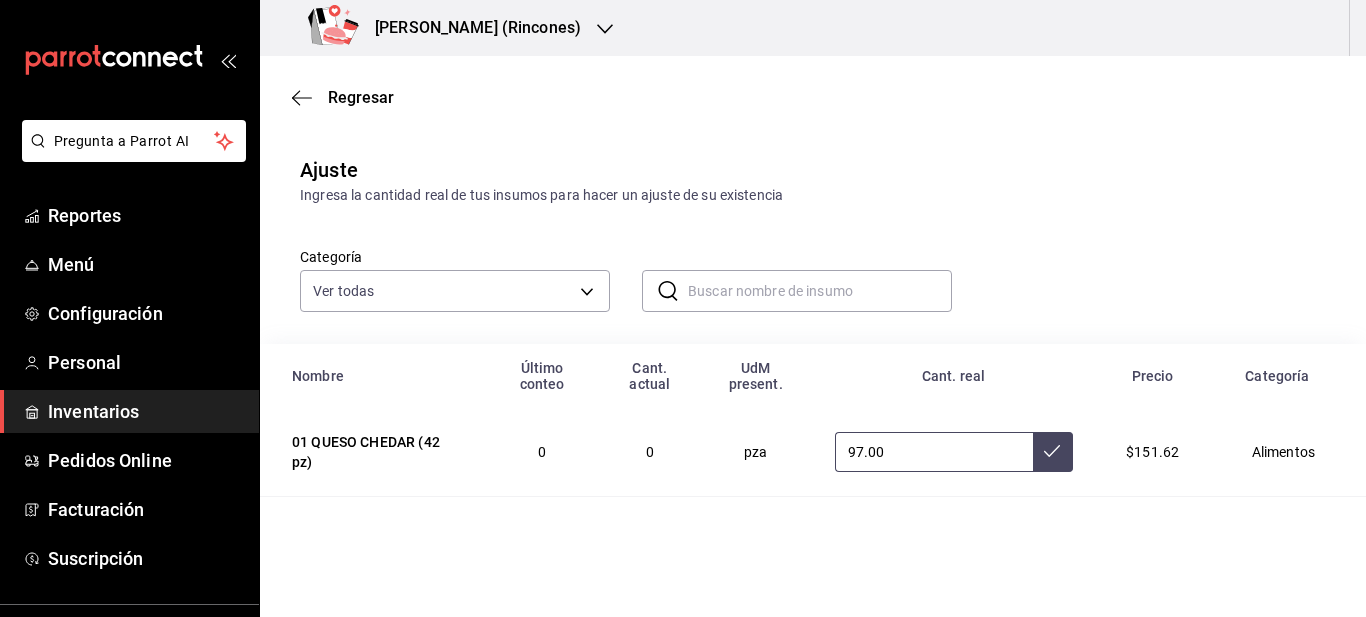 type on "97.00" 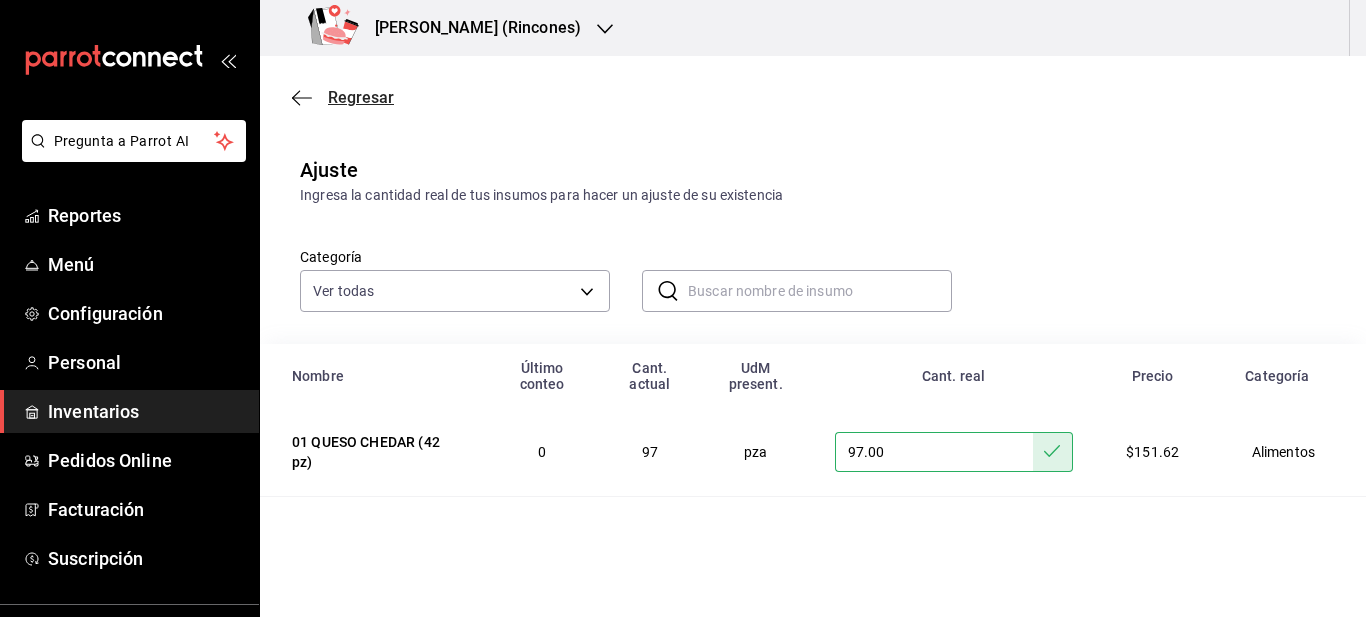 click on "Regresar" at bounding box center [361, 97] 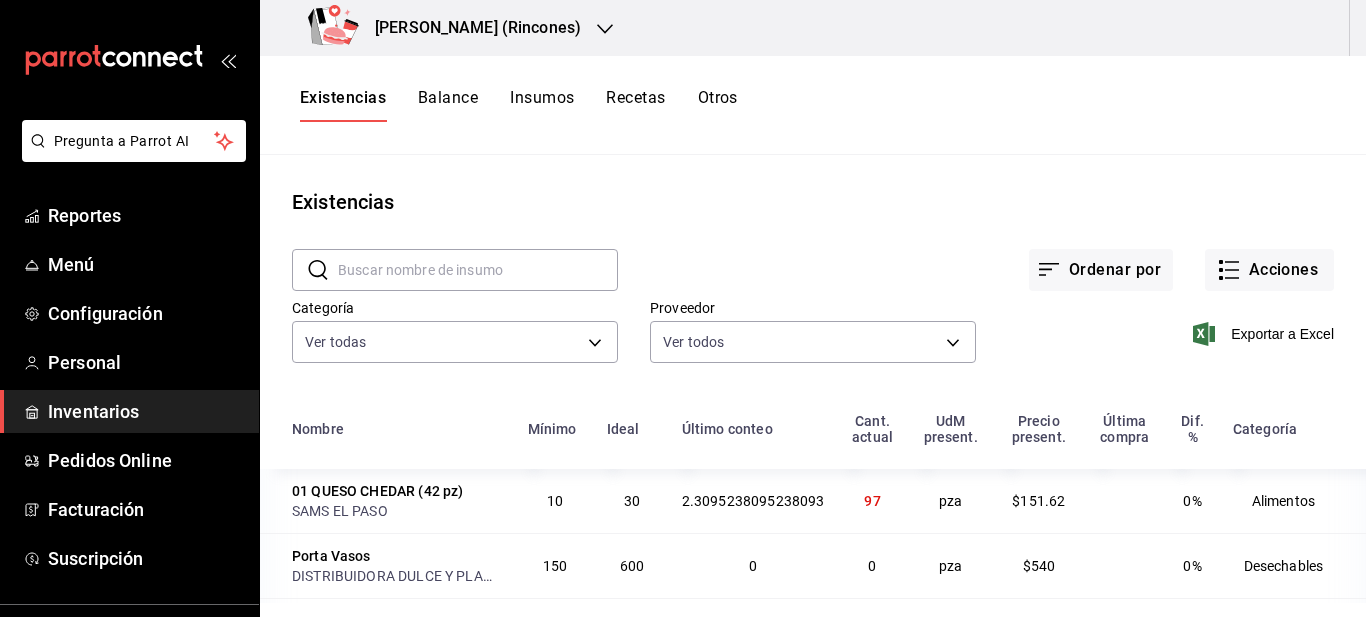 click on "Porta Vasos" at bounding box center [331, 556] 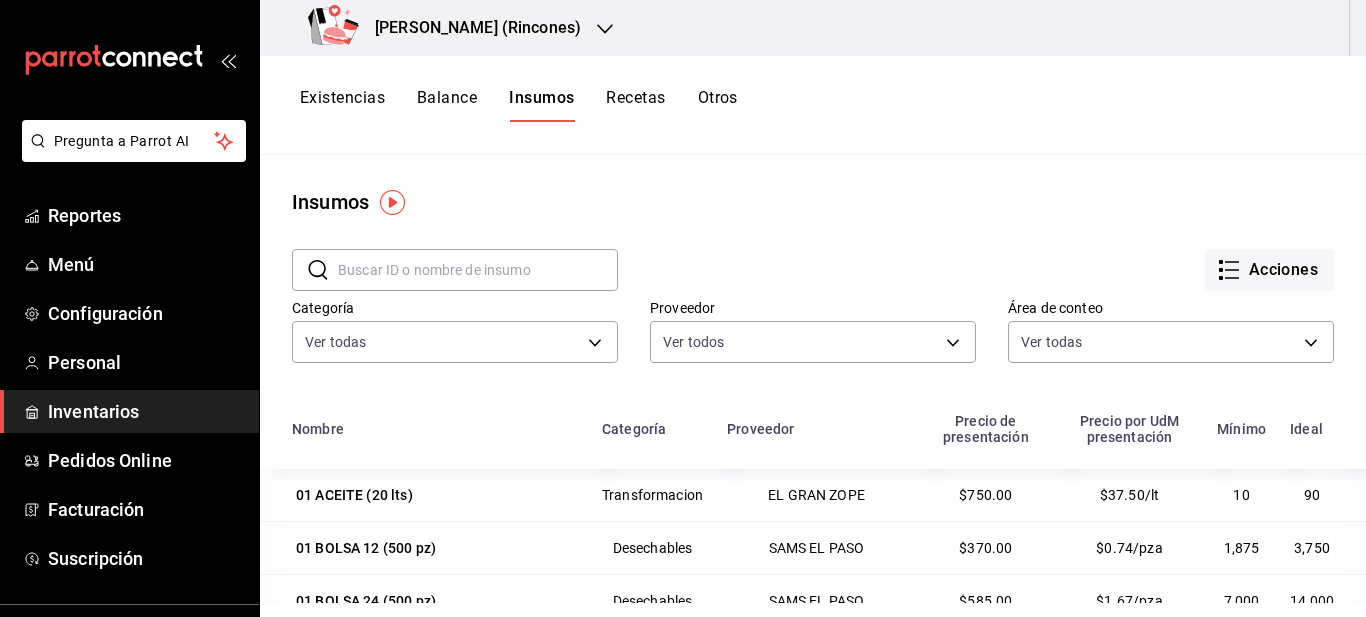 click at bounding box center [478, 270] 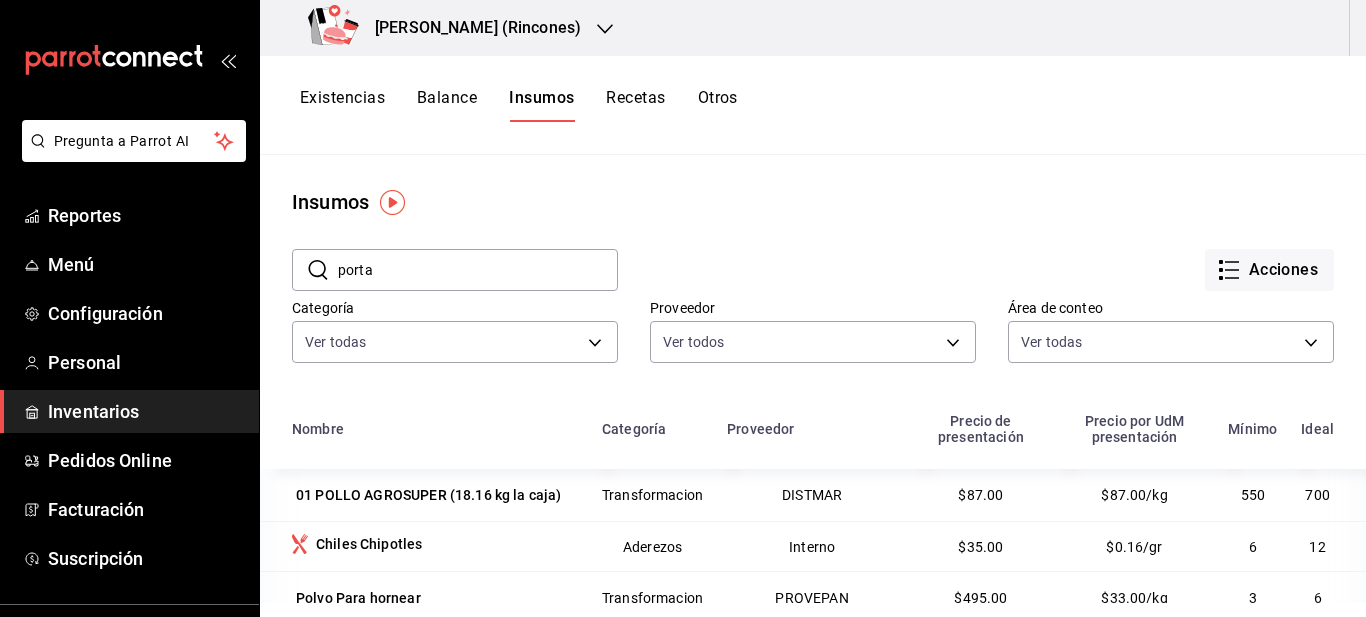 type on "porta" 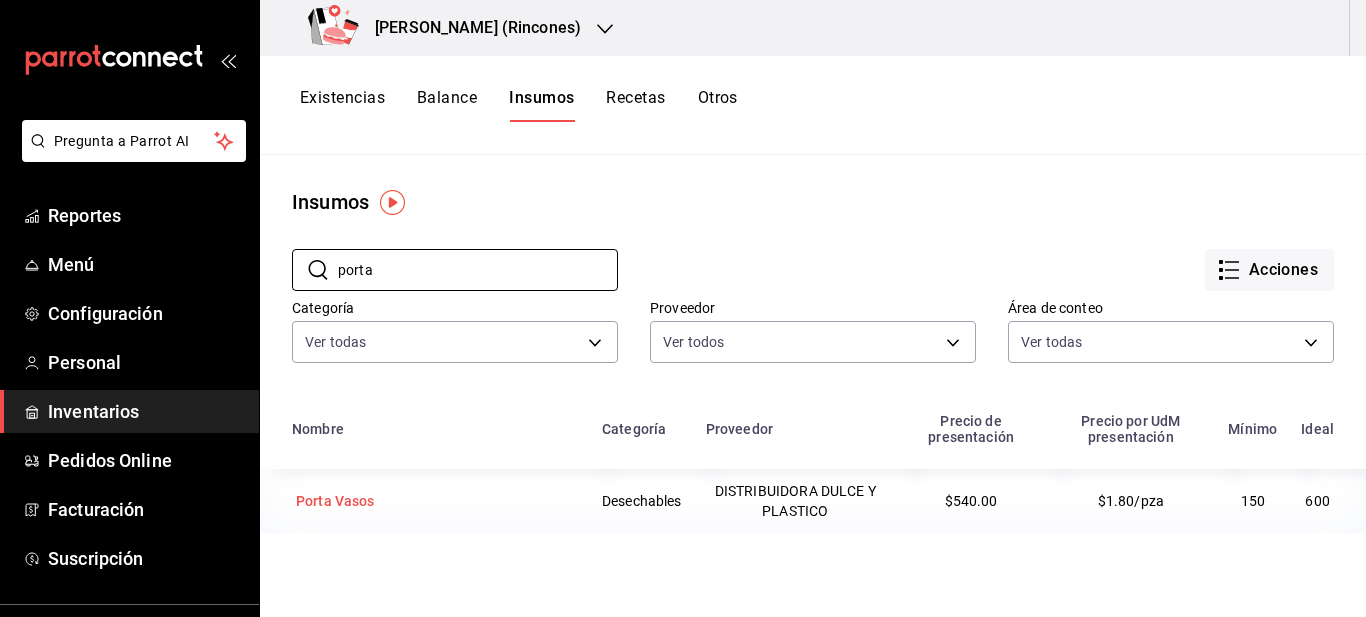 click on "Porta Vasos" at bounding box center (335, 501) 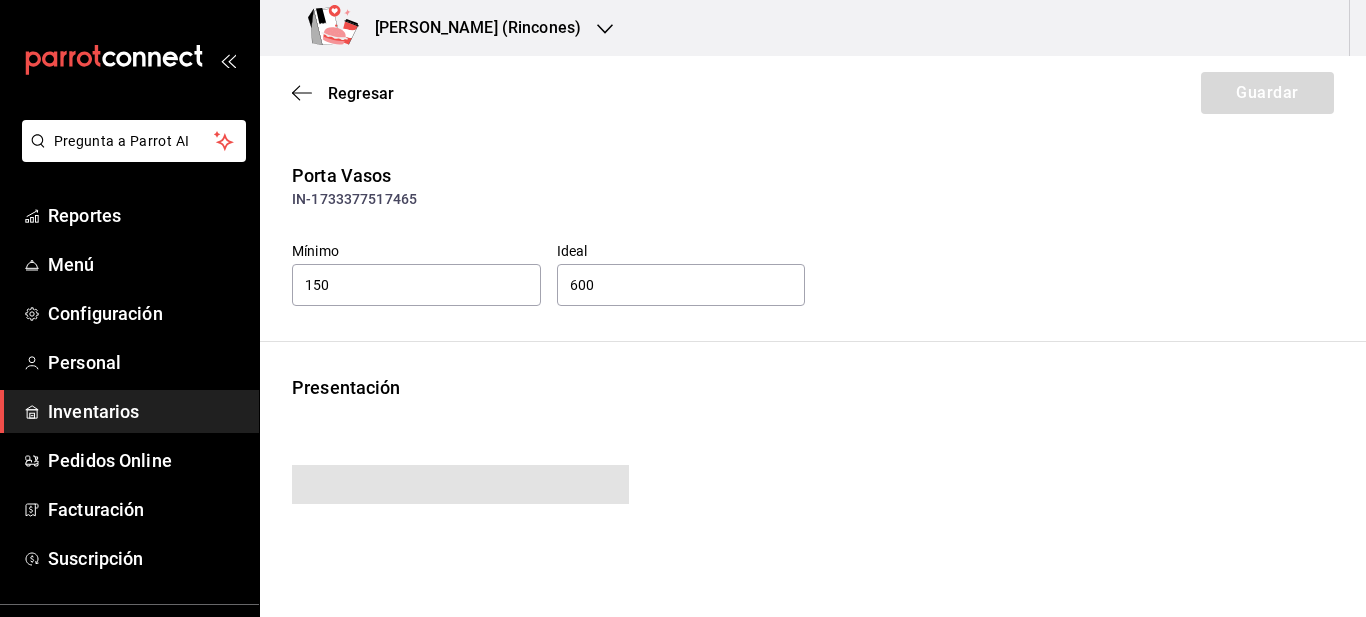 type on "540.00" 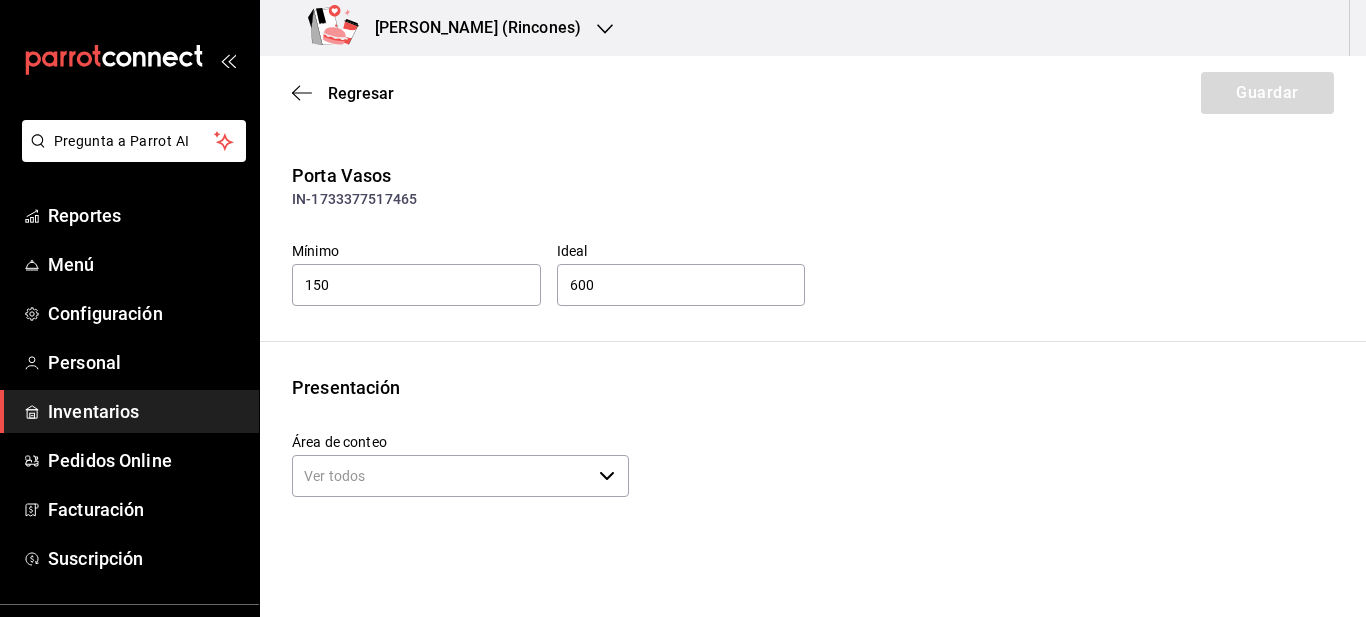 click 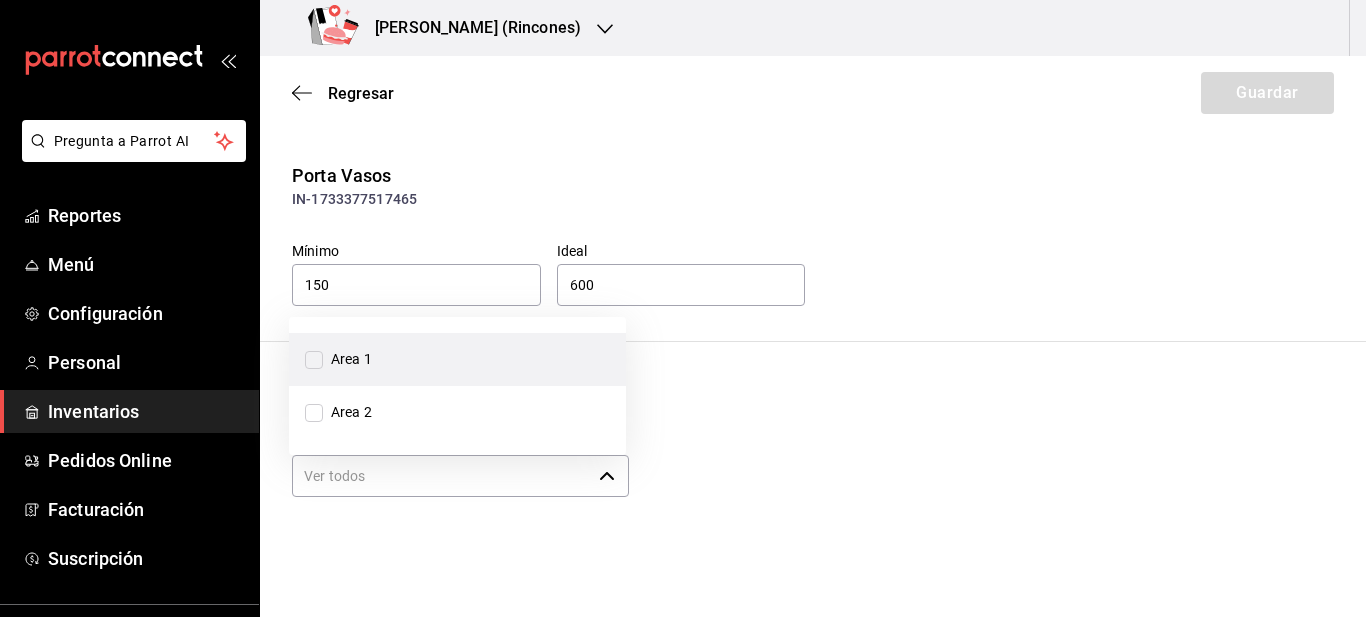 click on "Area 1" at bounding box center (314, 360) 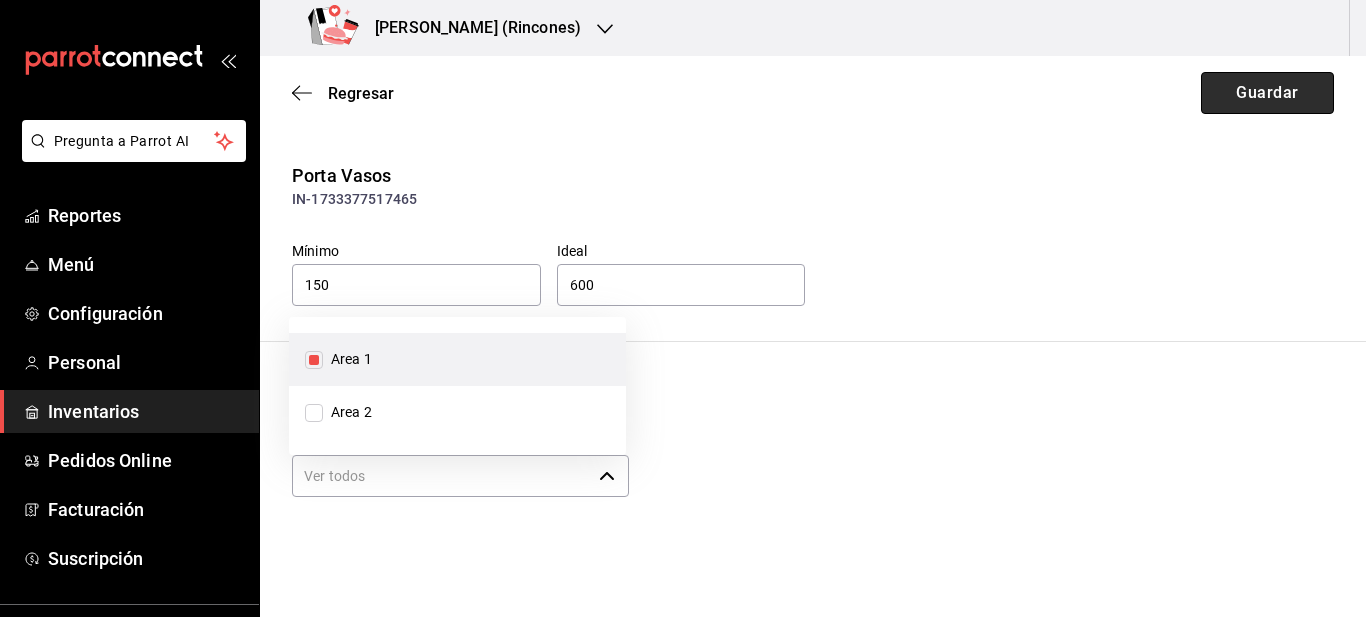 click on "Guardar" at bounding box center [1267, 93] 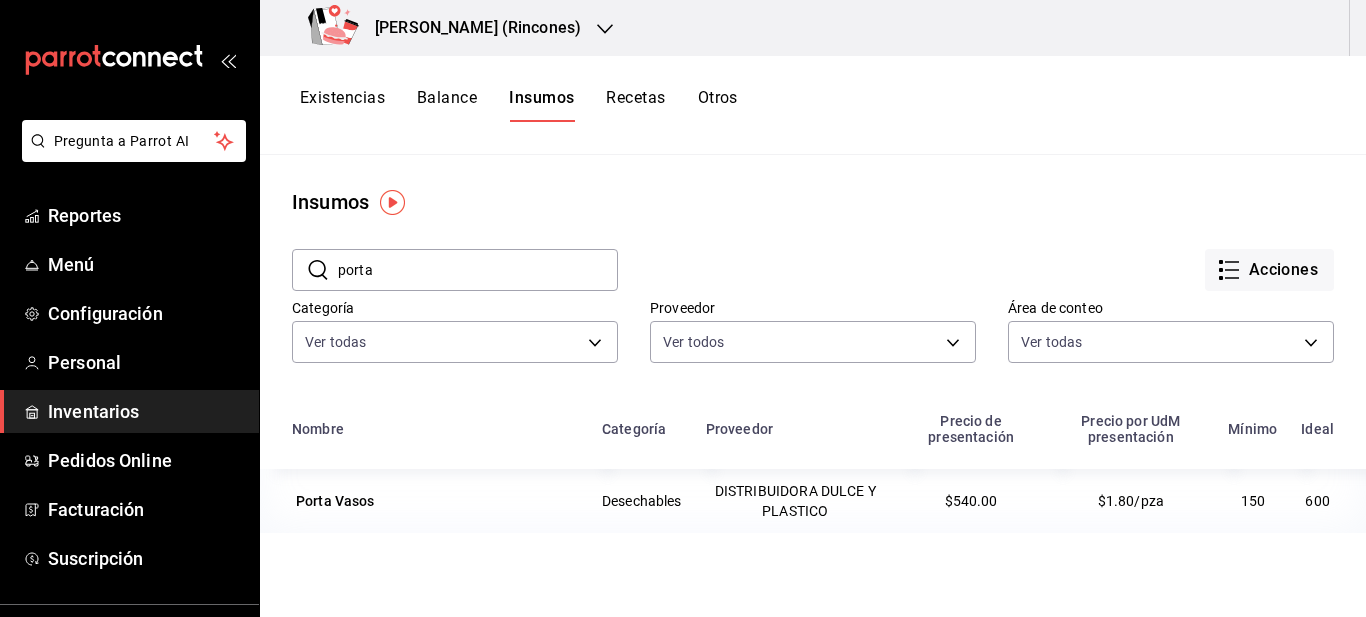 click on "Existencias" at bounding box center [342, 105] 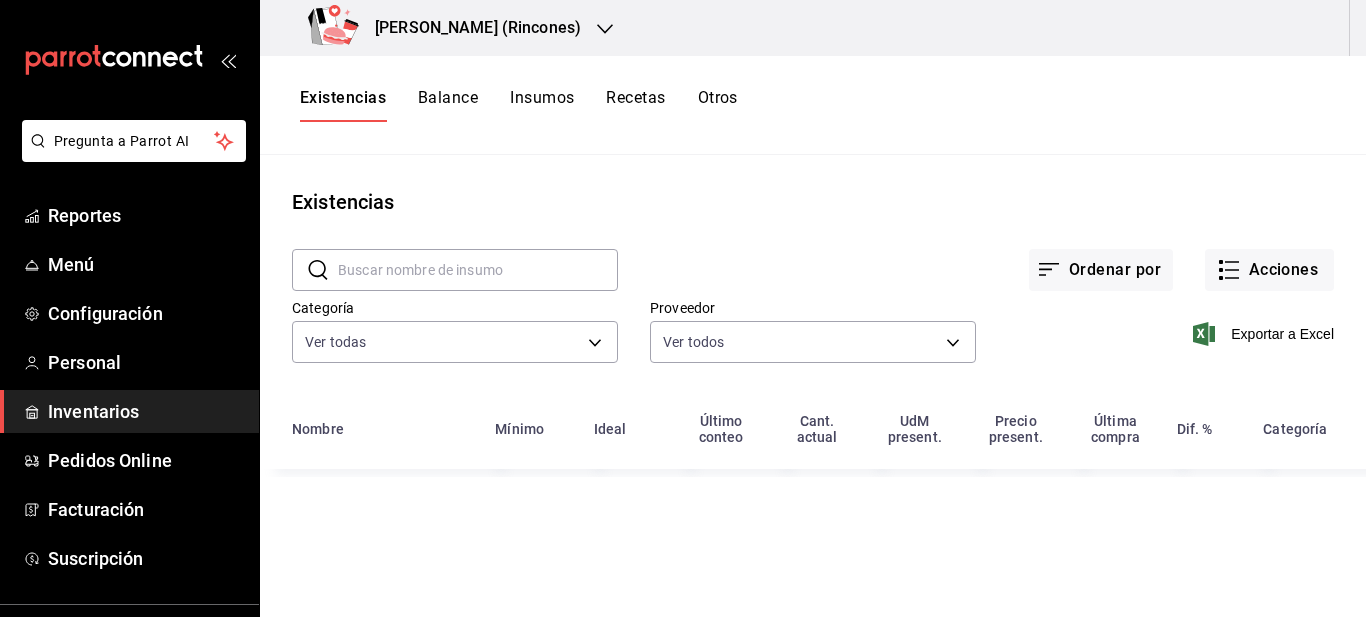 click on "Insumos" at bounding box center [542, 105] 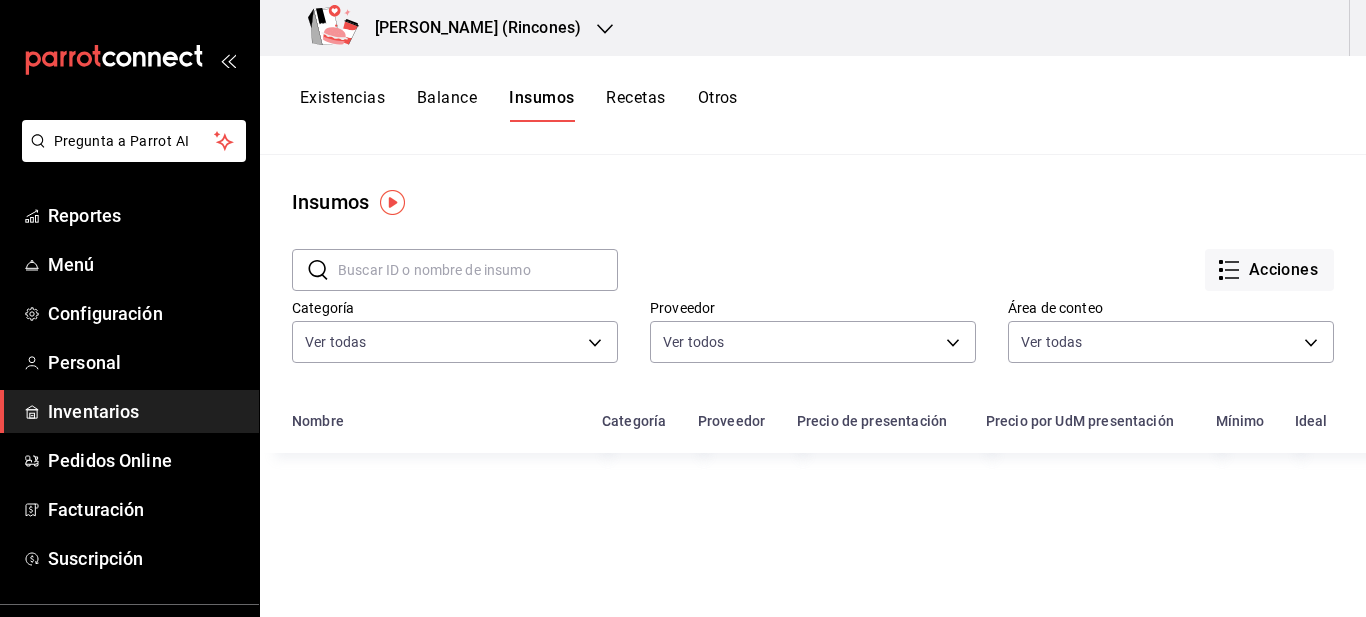 click on "Insumos" at bounding box center (541, 105) 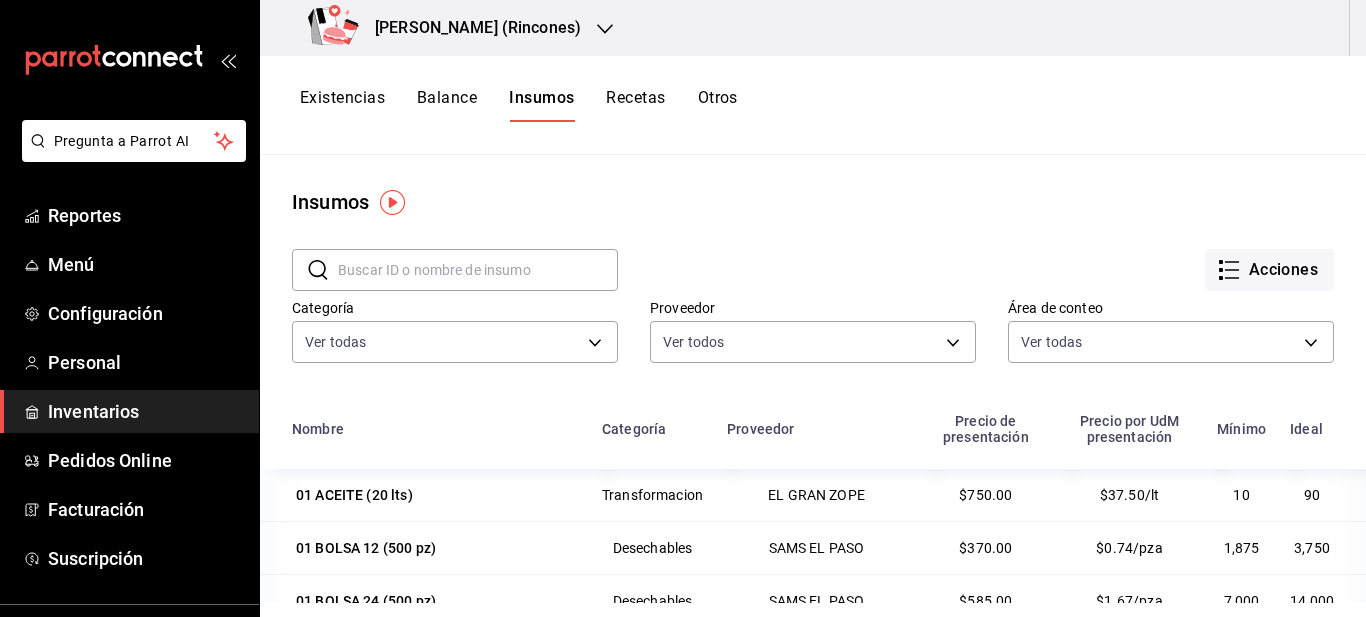 type 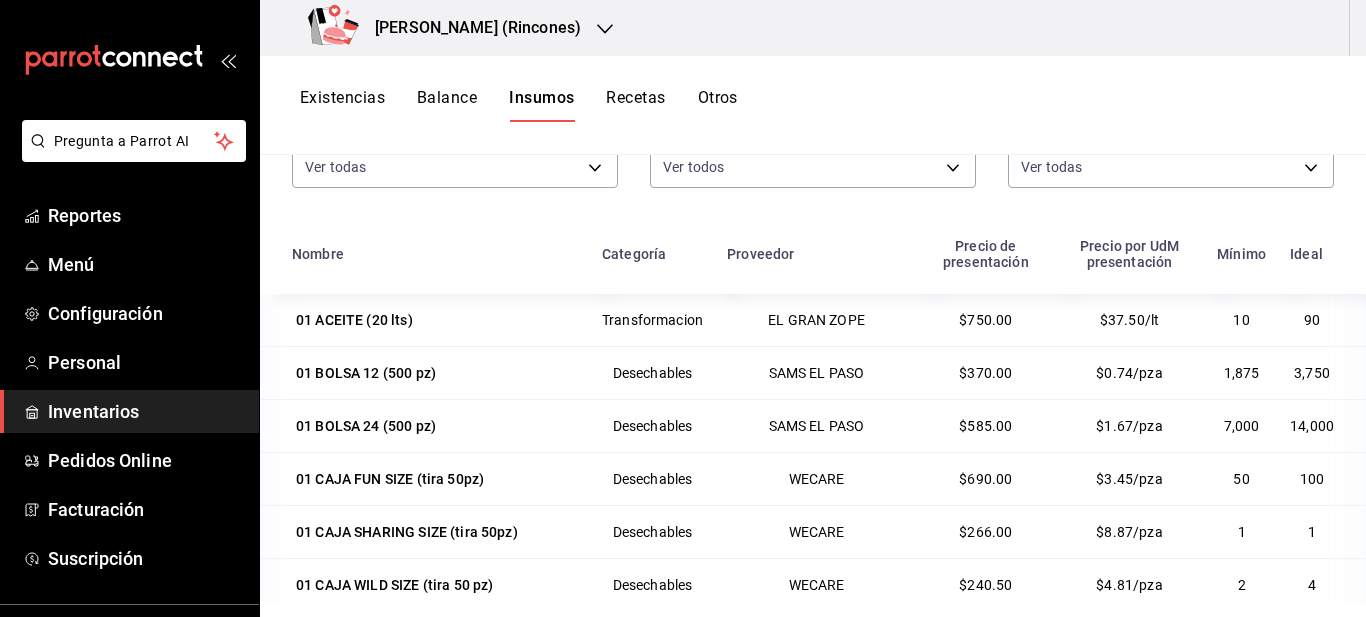 scroll, scrollTop: 246, scrollLeft: 0, axis: vertical 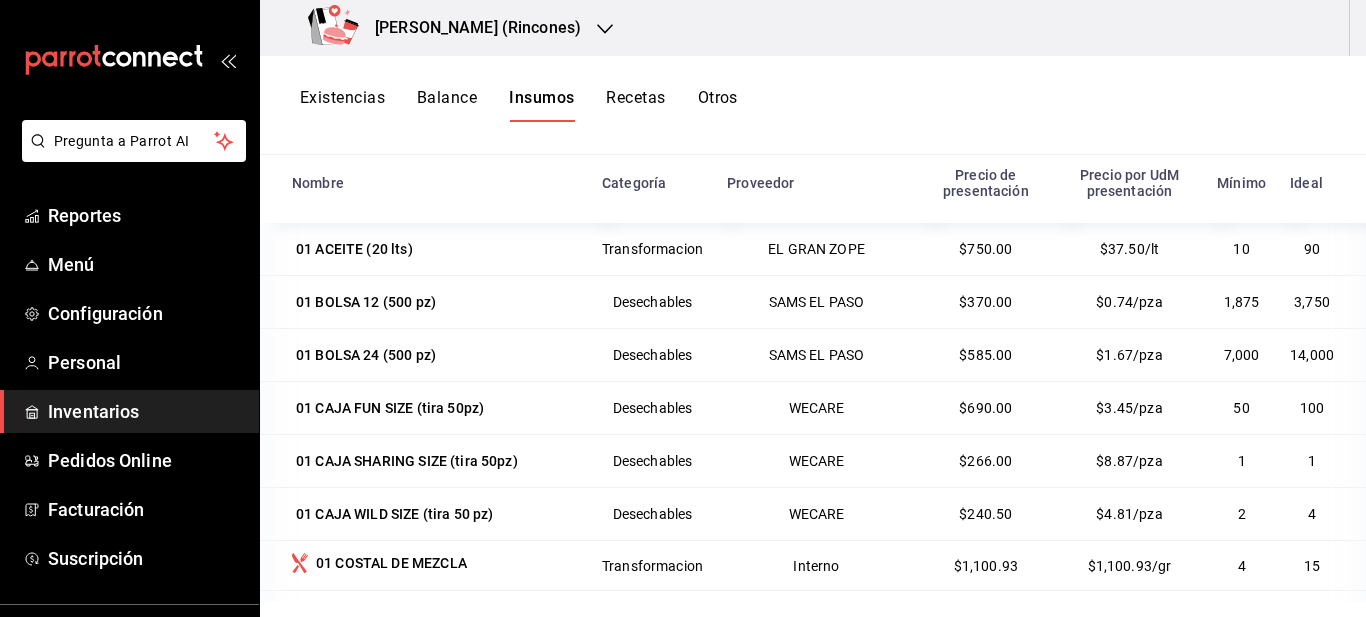 click on "Existencias" at bounding box center [342, 105] 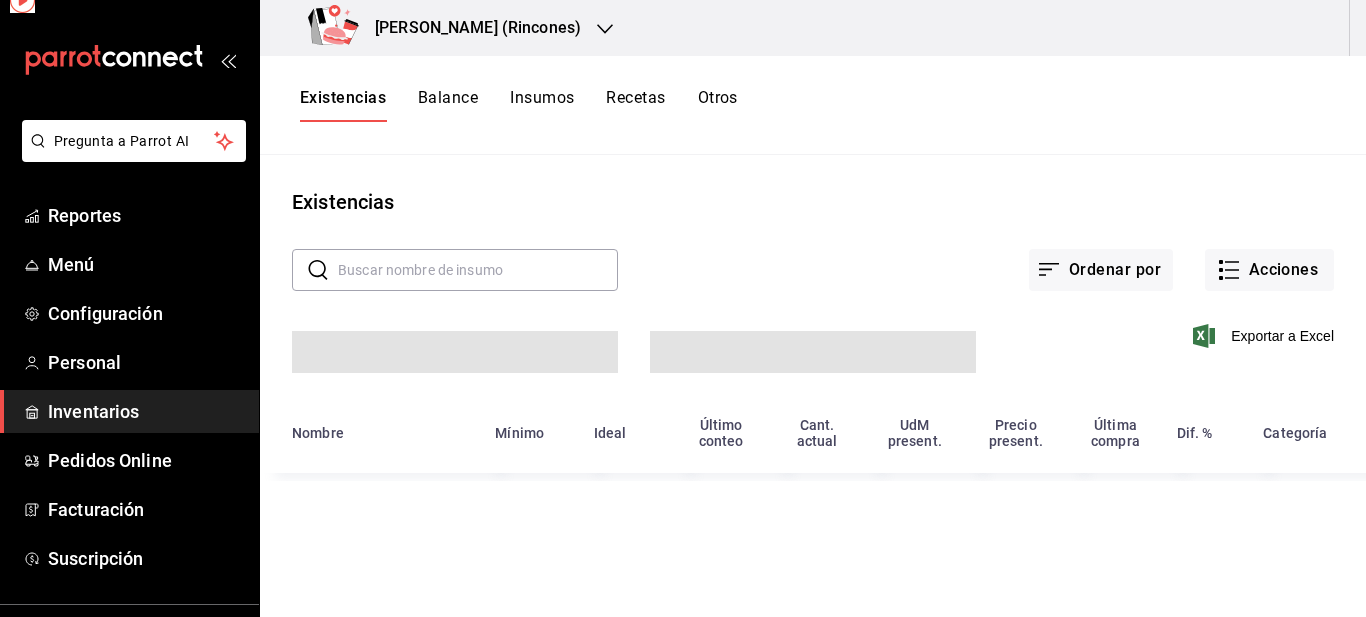 scroll, scrollTop: 0, scrollLeft: 0, axis: both 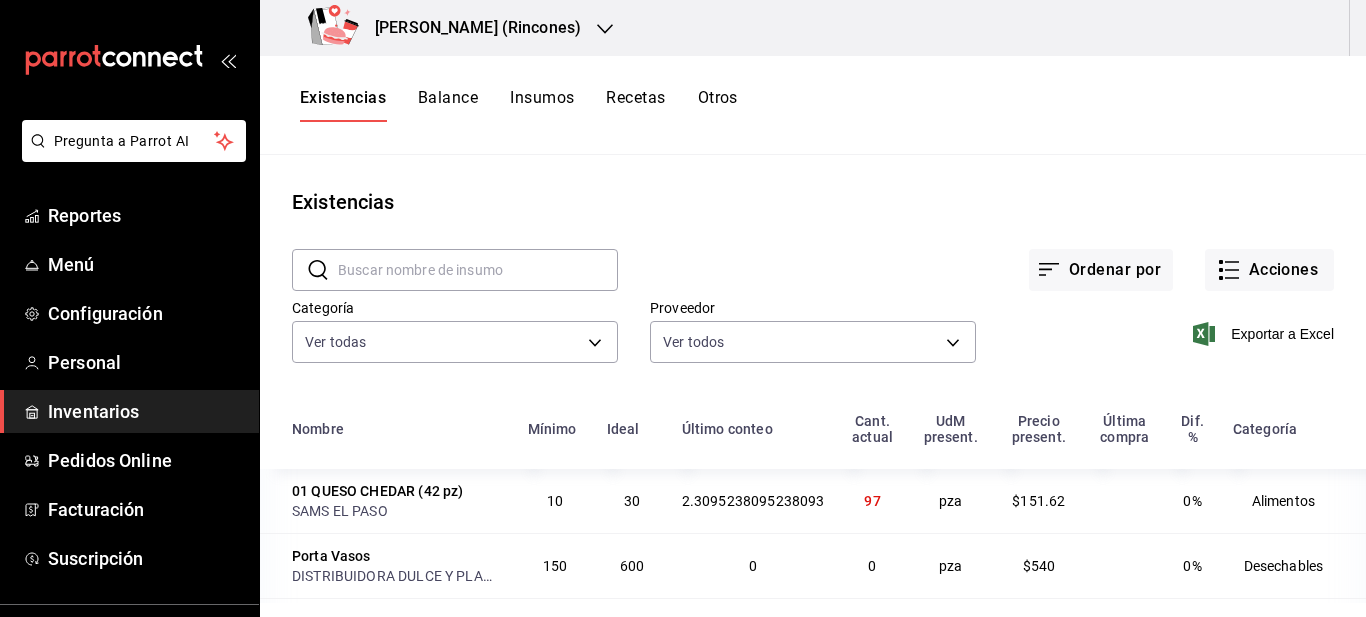 click on "Porta Vasos" at bounding box center [331, 556] 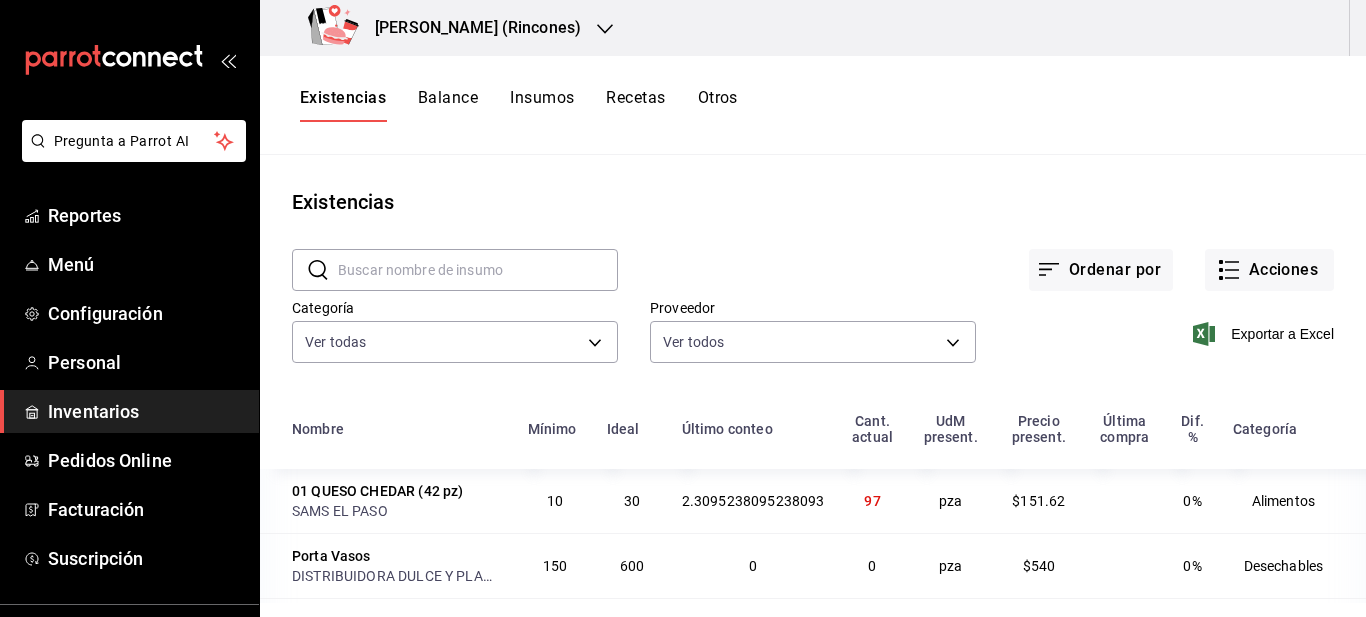 click on "Insumos" at bounding box center [542, 105] 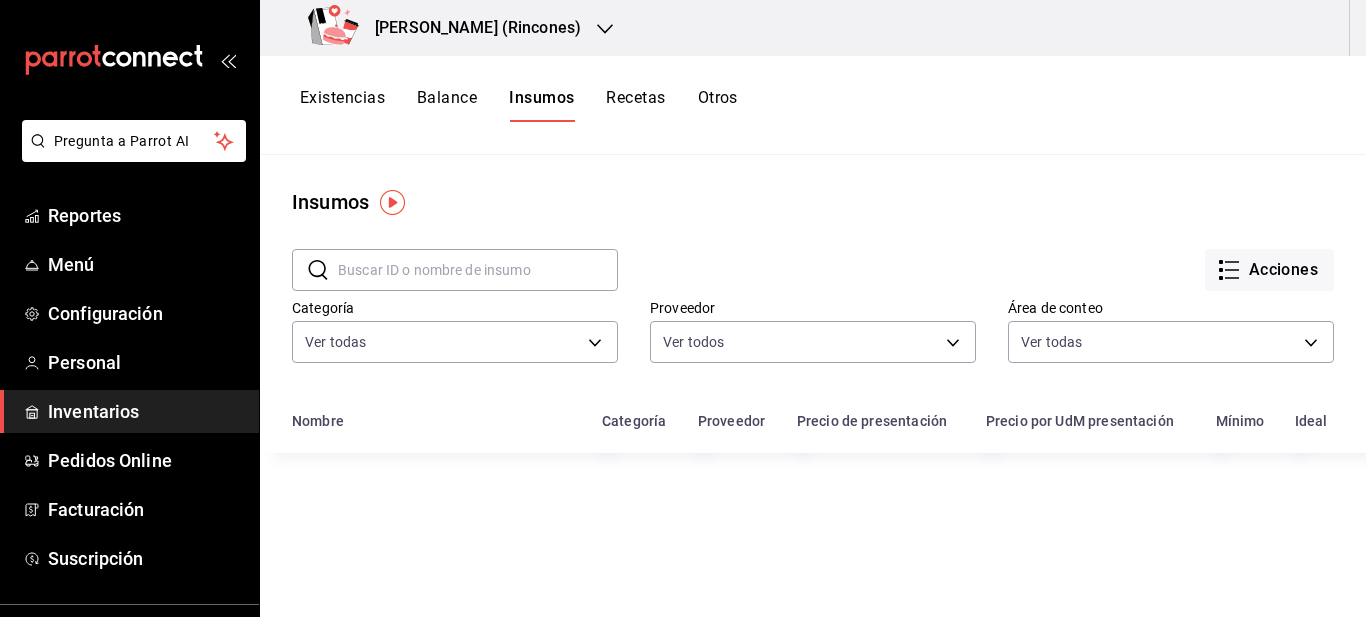 click at bounding box center (478, 270) 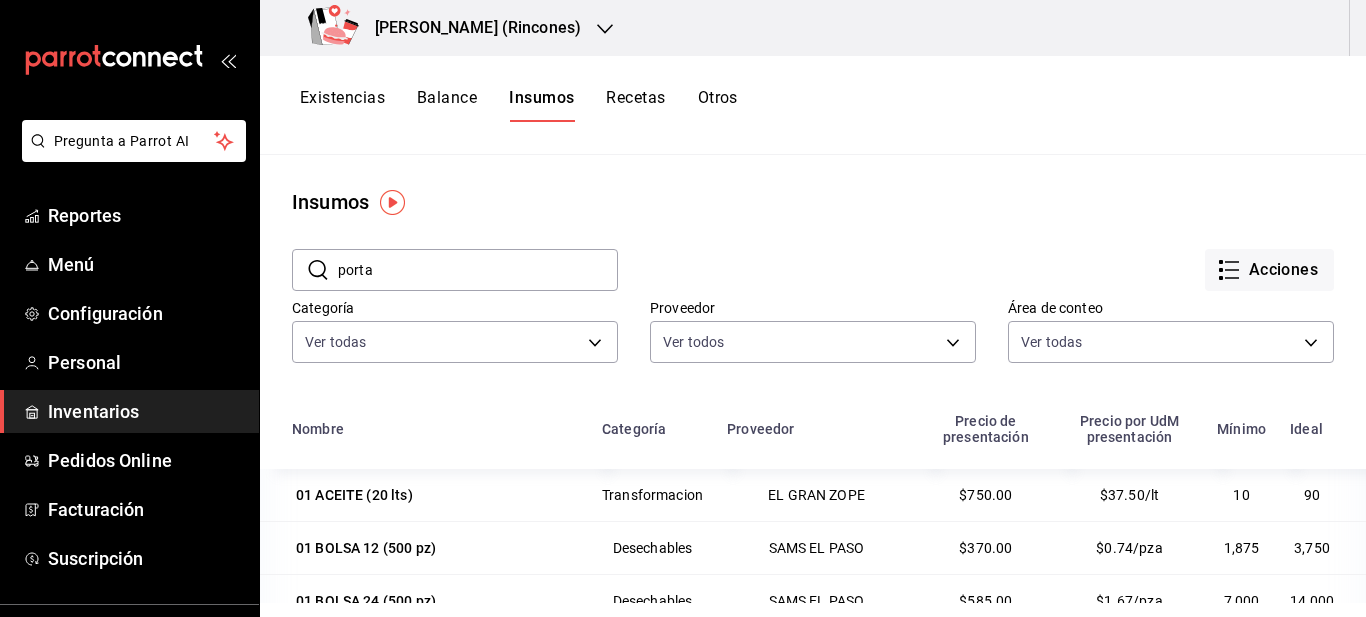 type on "porta" 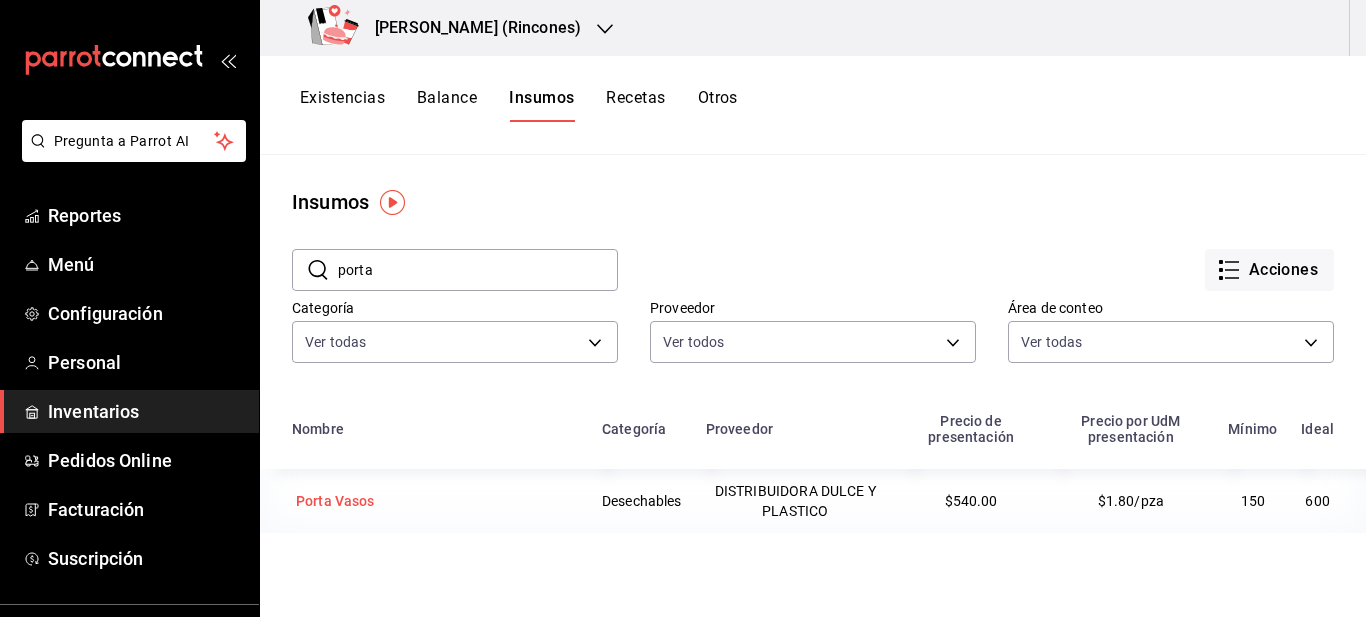 click on "Porta Vasos" at bounding box center (335, 501) 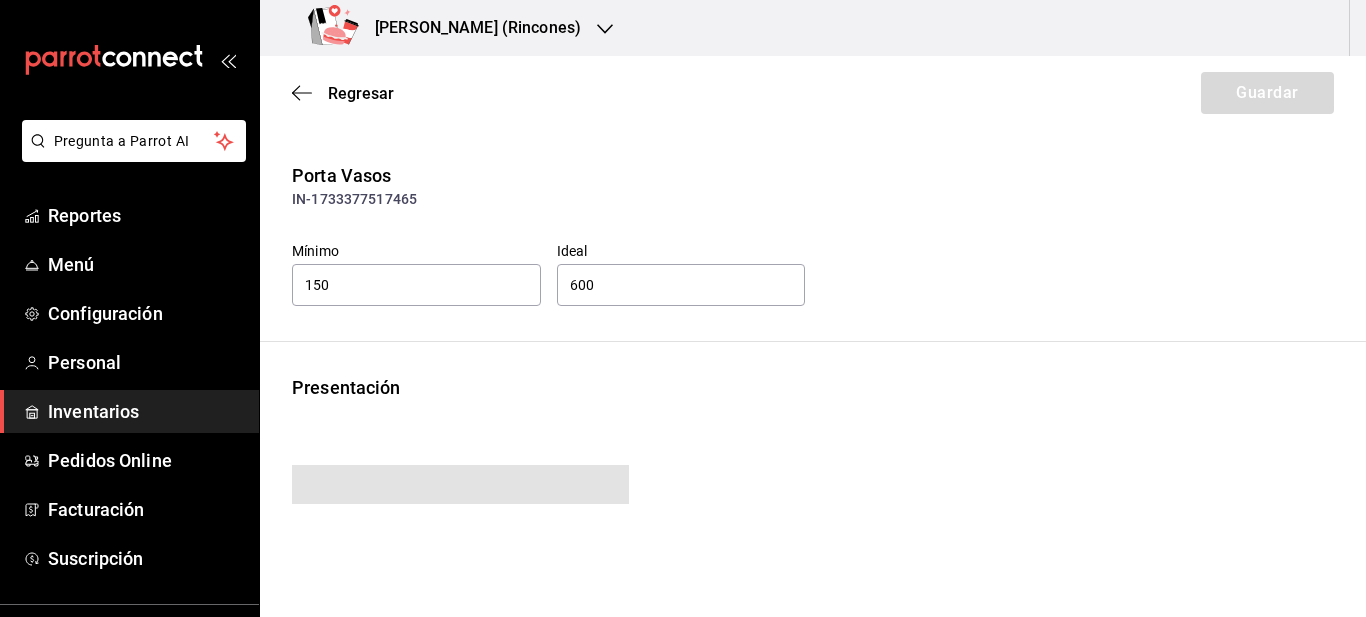 type on "540.00" 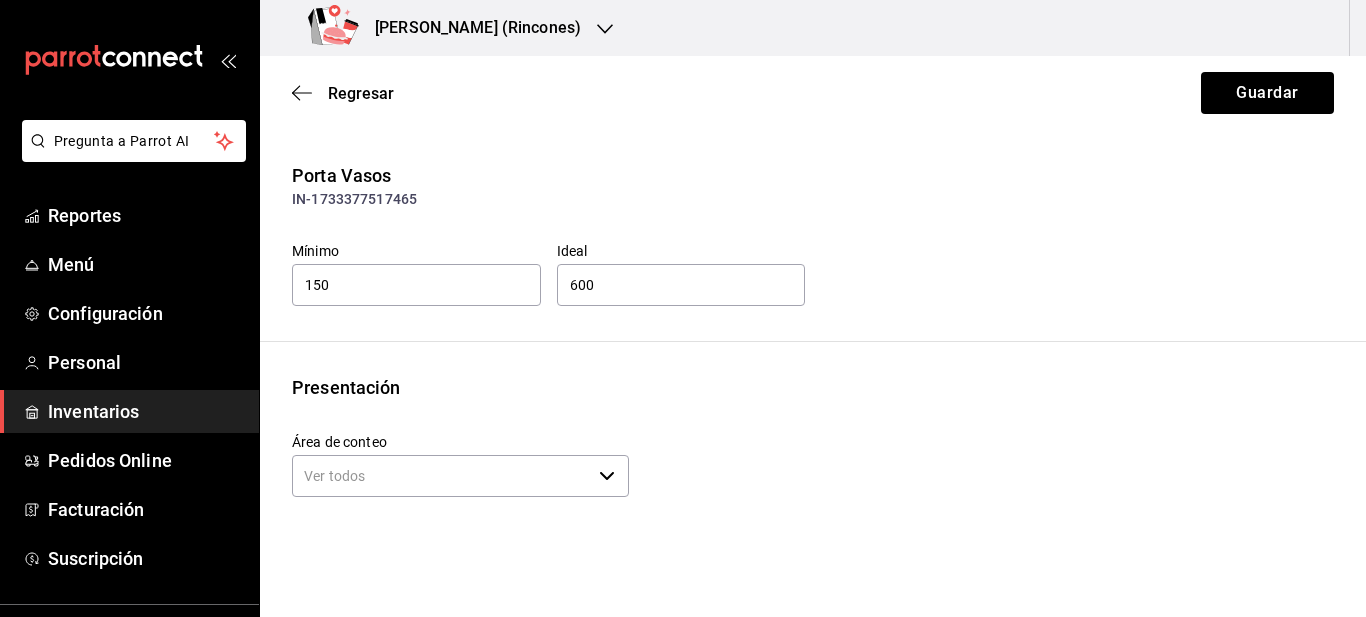 click 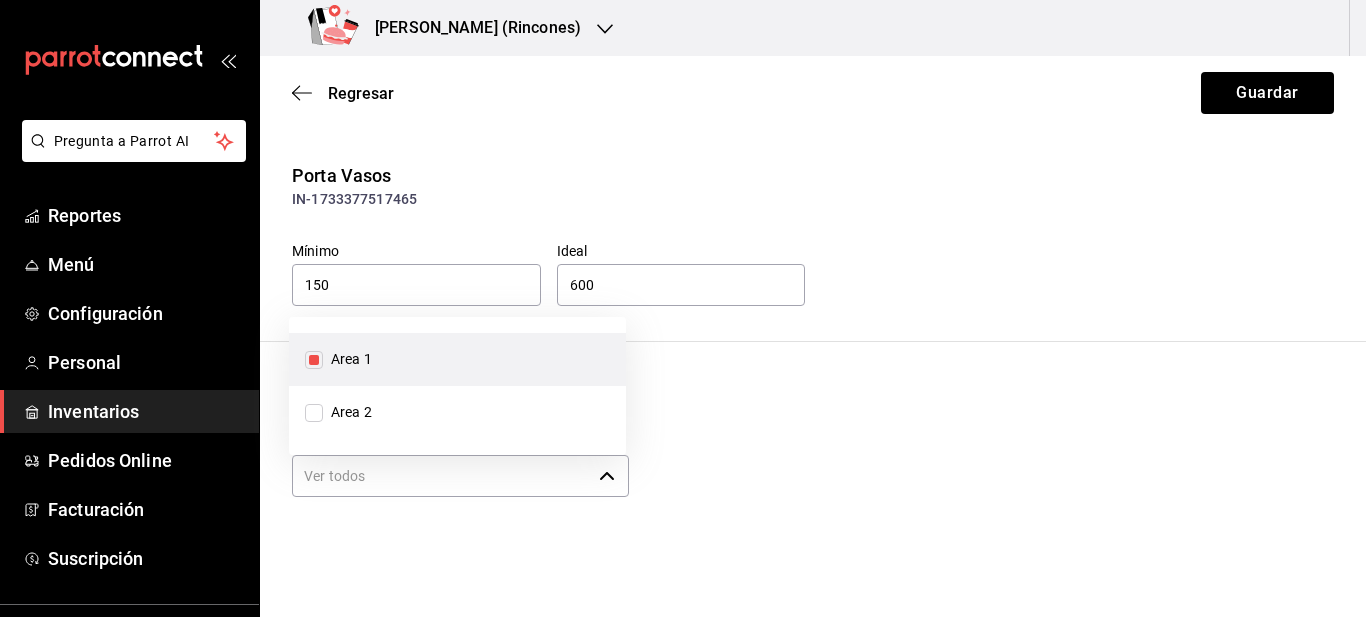 click on "Area 1" at bounding box center [347, 359] 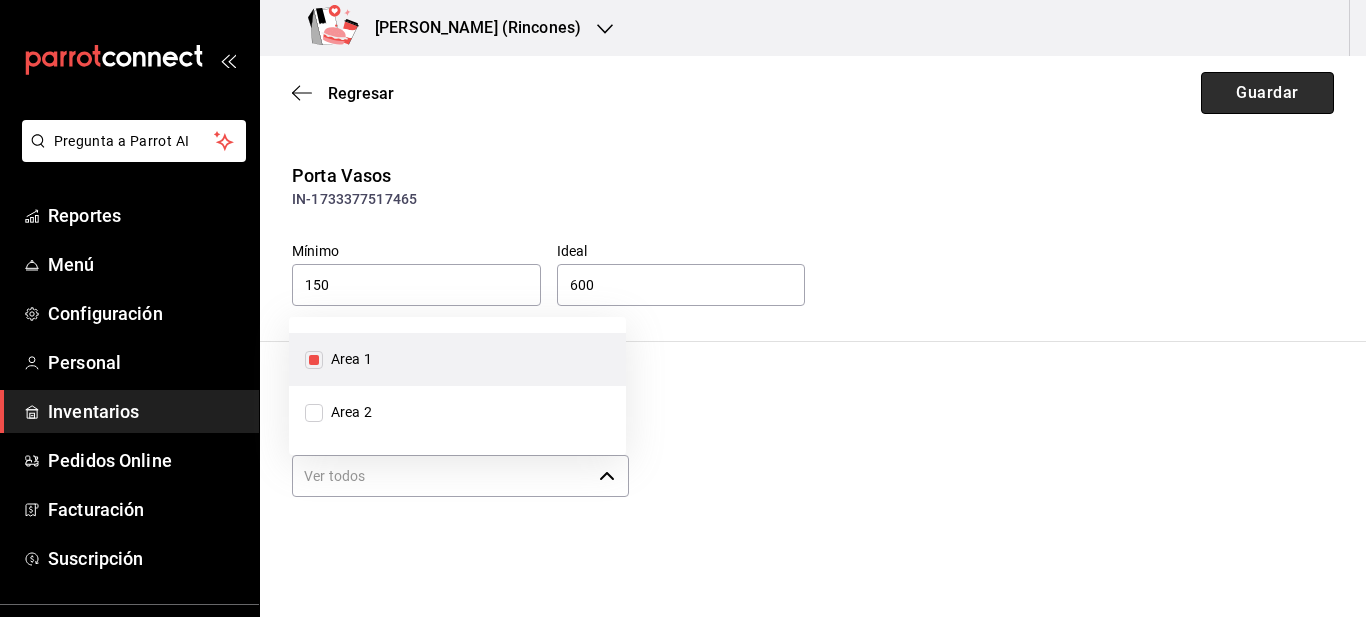 click on "Guardar" at bounding box center (1267, 93) 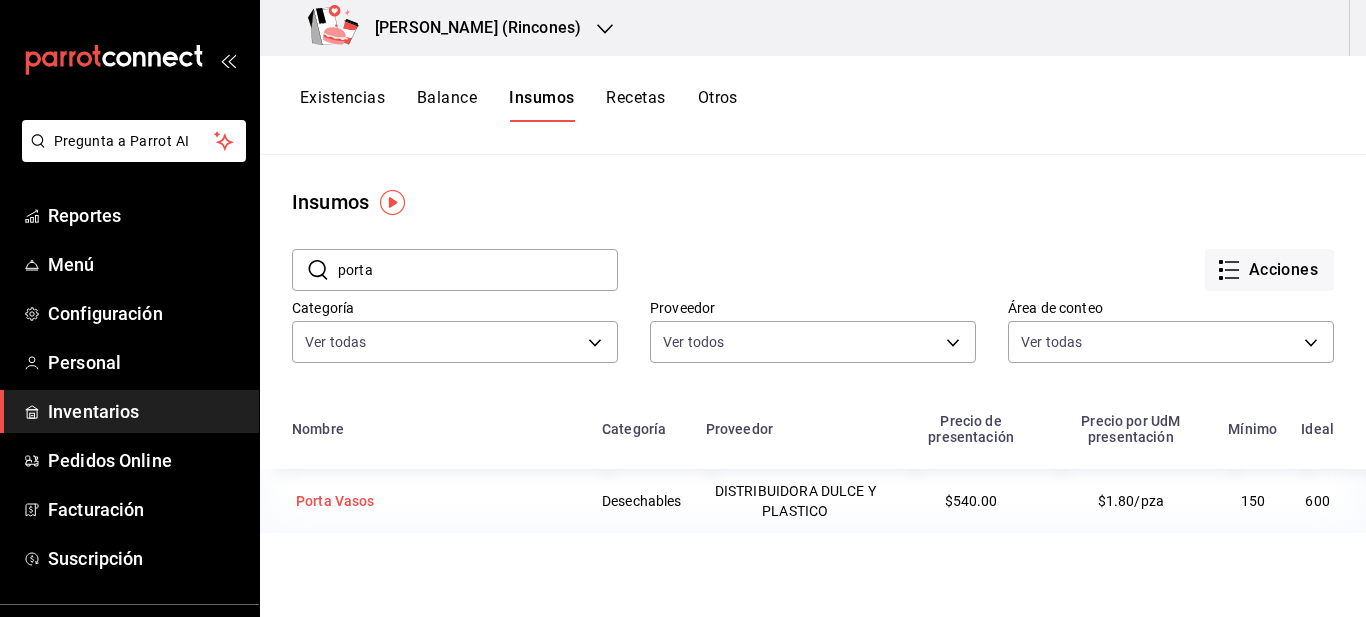 click on "Porta Vasos" at bounding box center (335, 501) 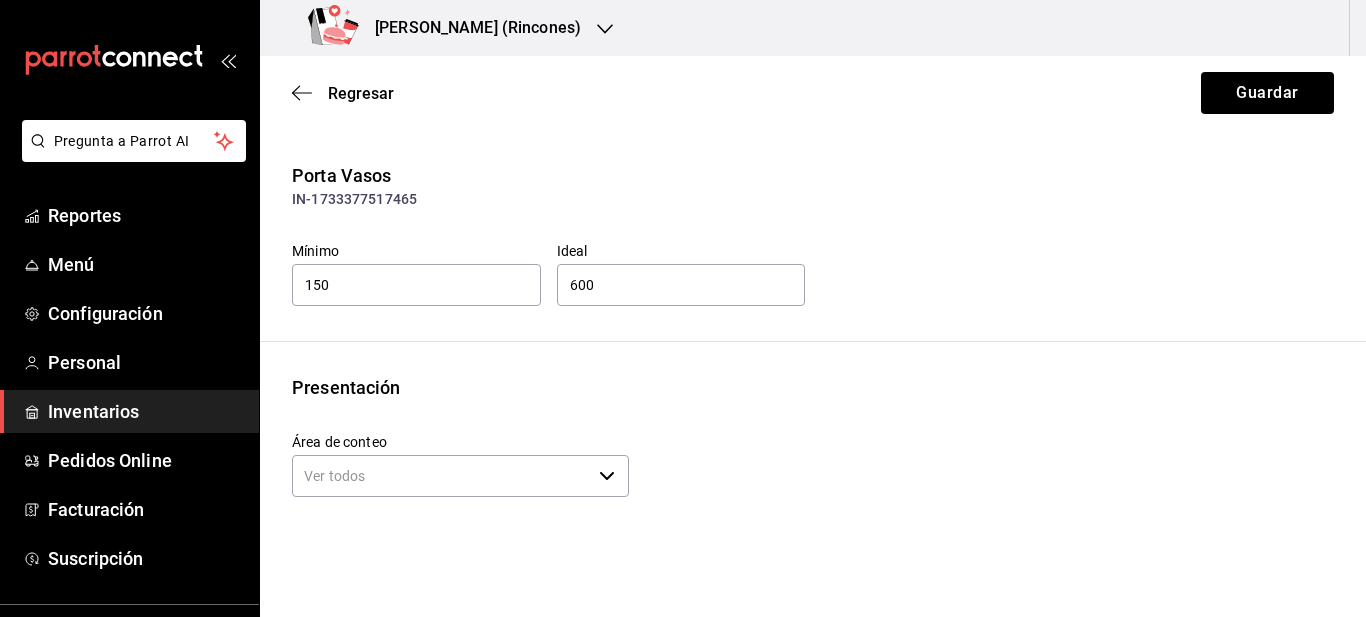 click on "Porta Vasos" at bounding box center [813, 175] 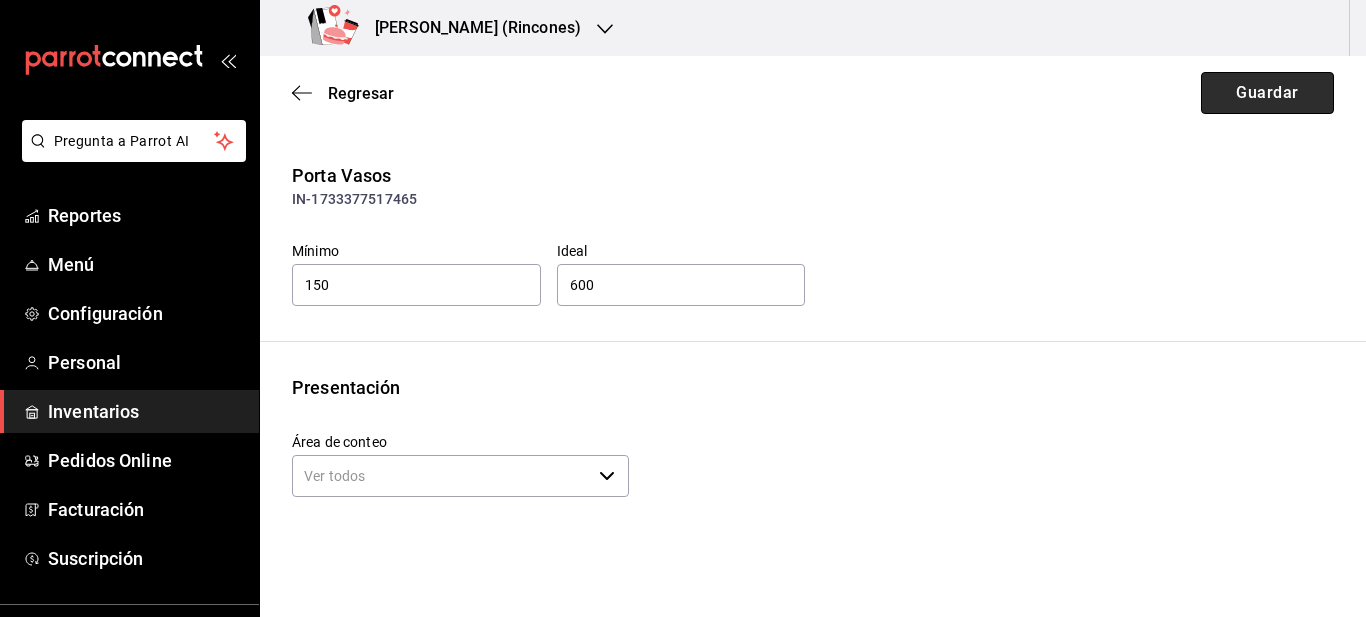 click on "Guardar" at bounding box center [1267, 93] 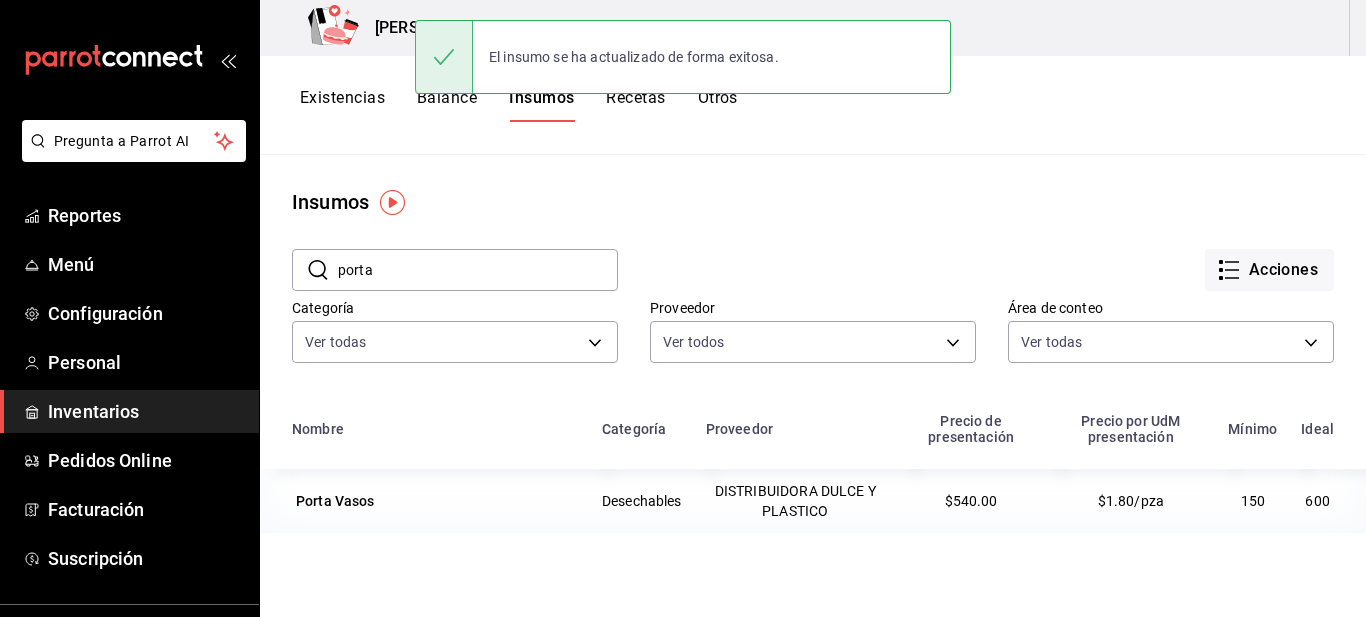 click on "Existencias" at bounding box center [342, 105] 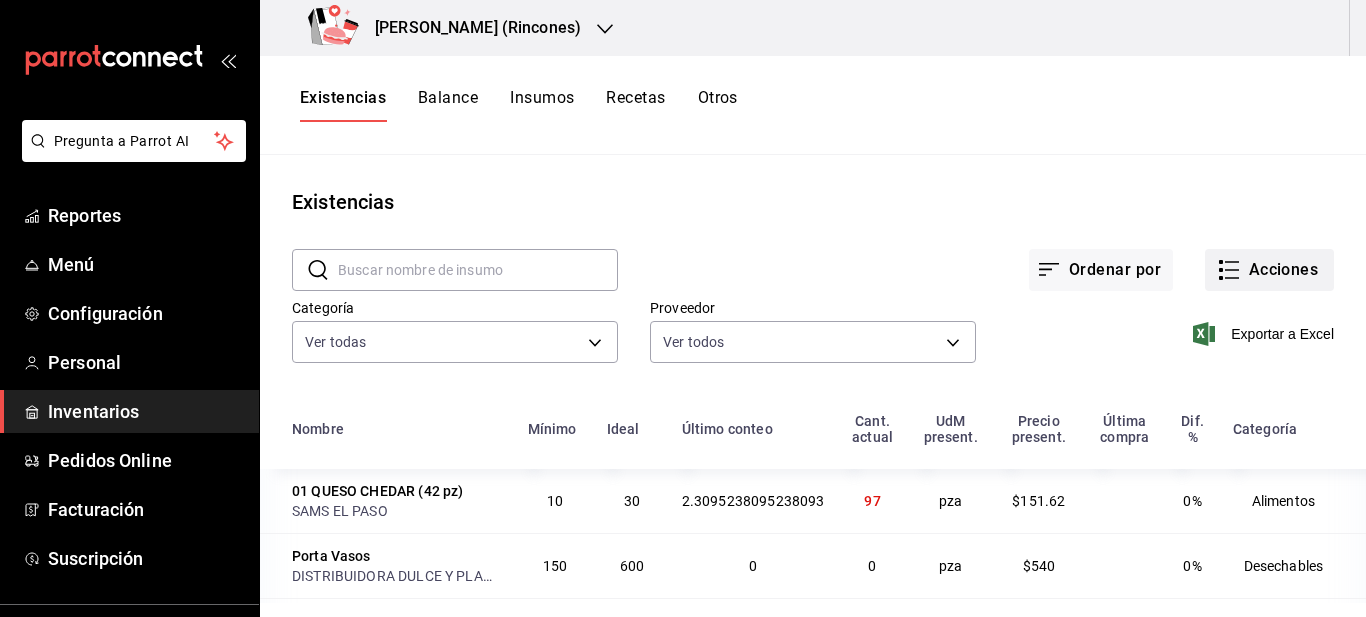 click on "Acciones" at bounding box center (1269, 270) 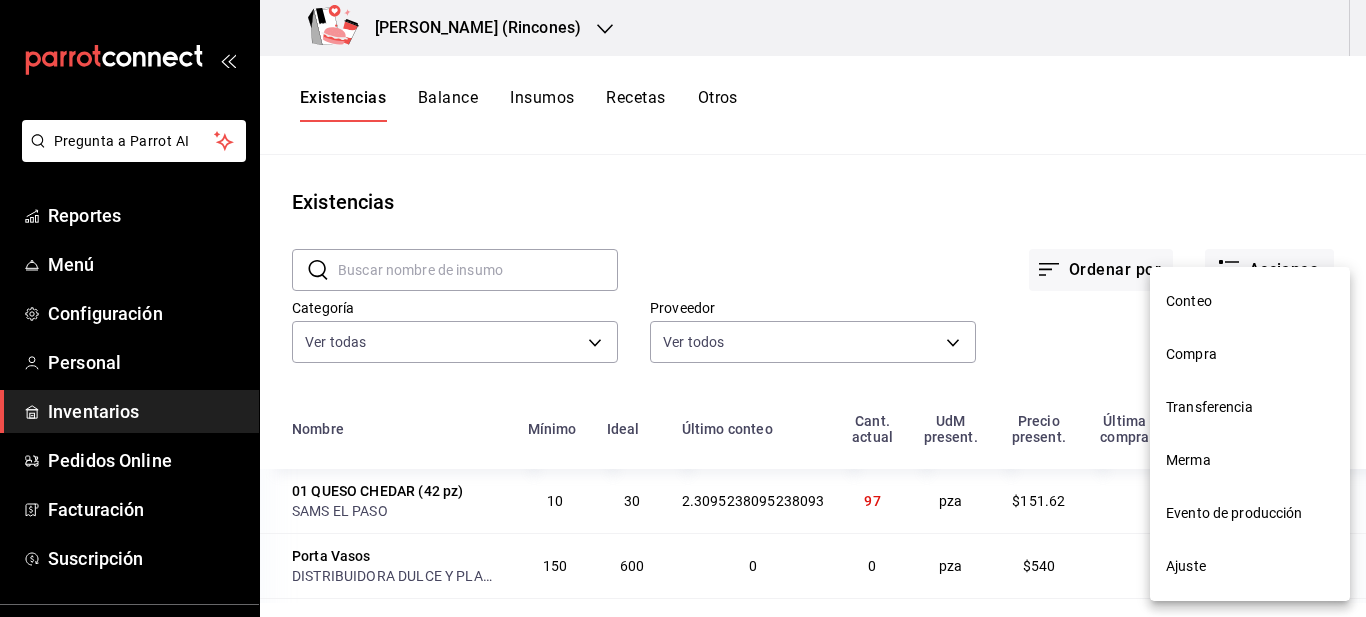 click on "Ajuste" at bounding box center [1250, 566] 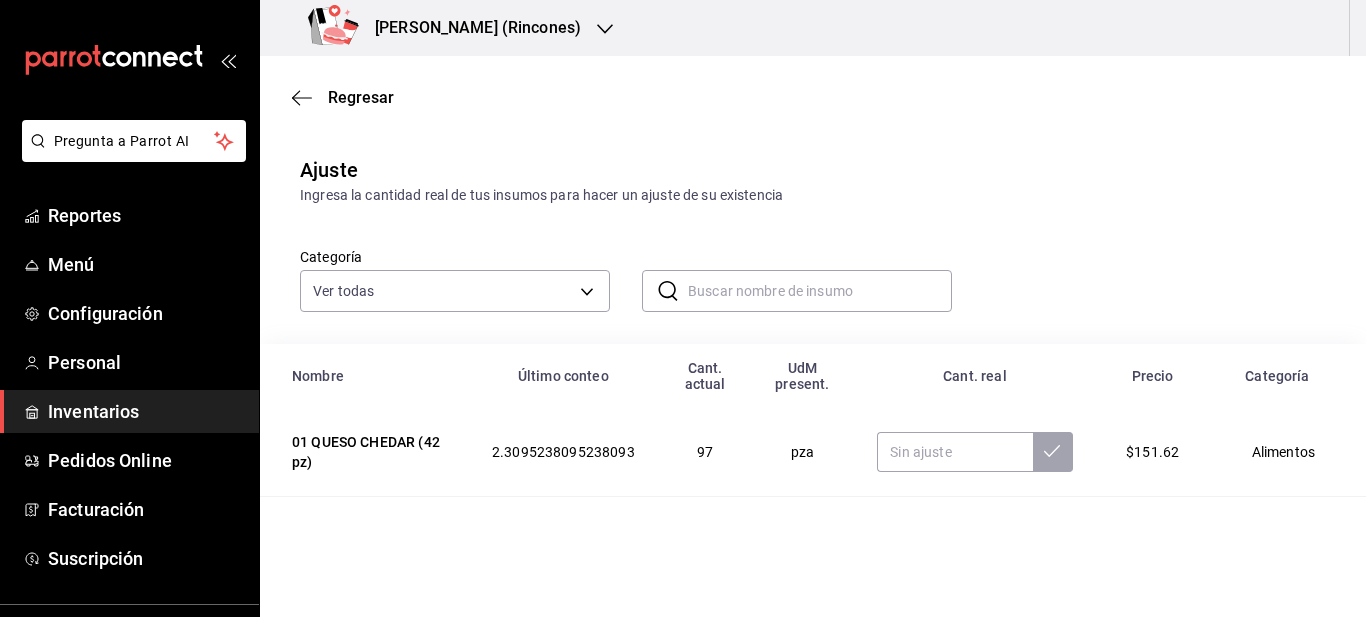 click at bounding box center [820, 291] 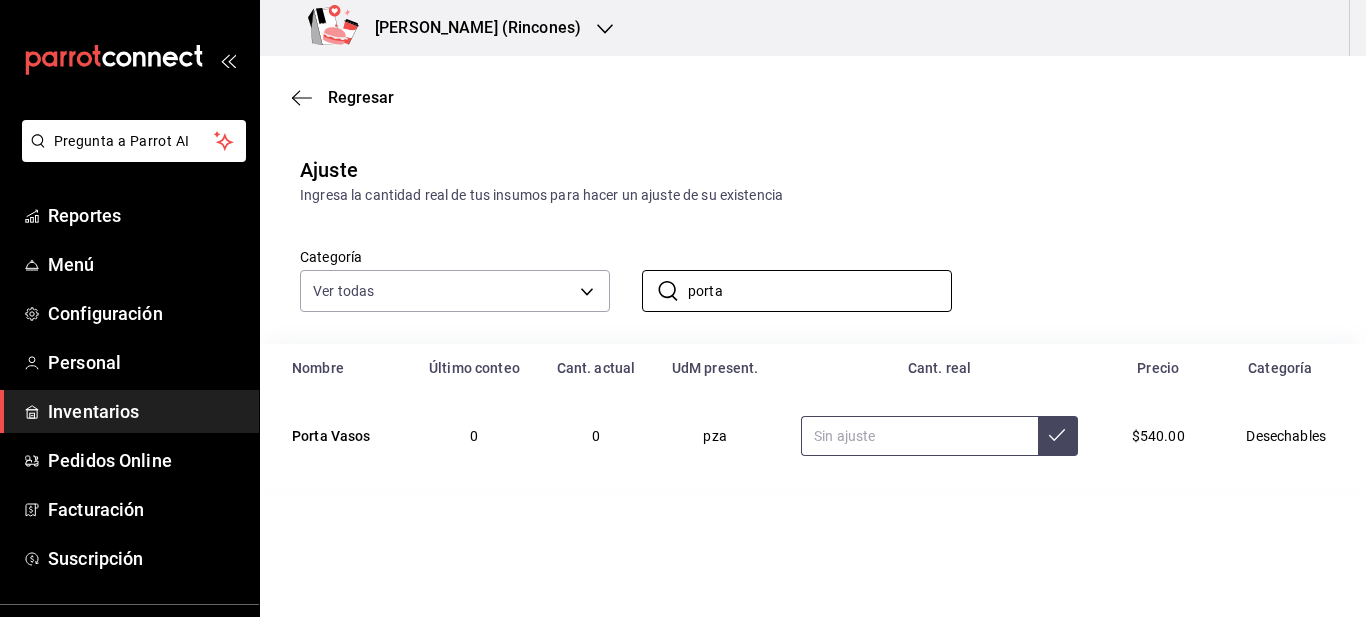 type on "porta" 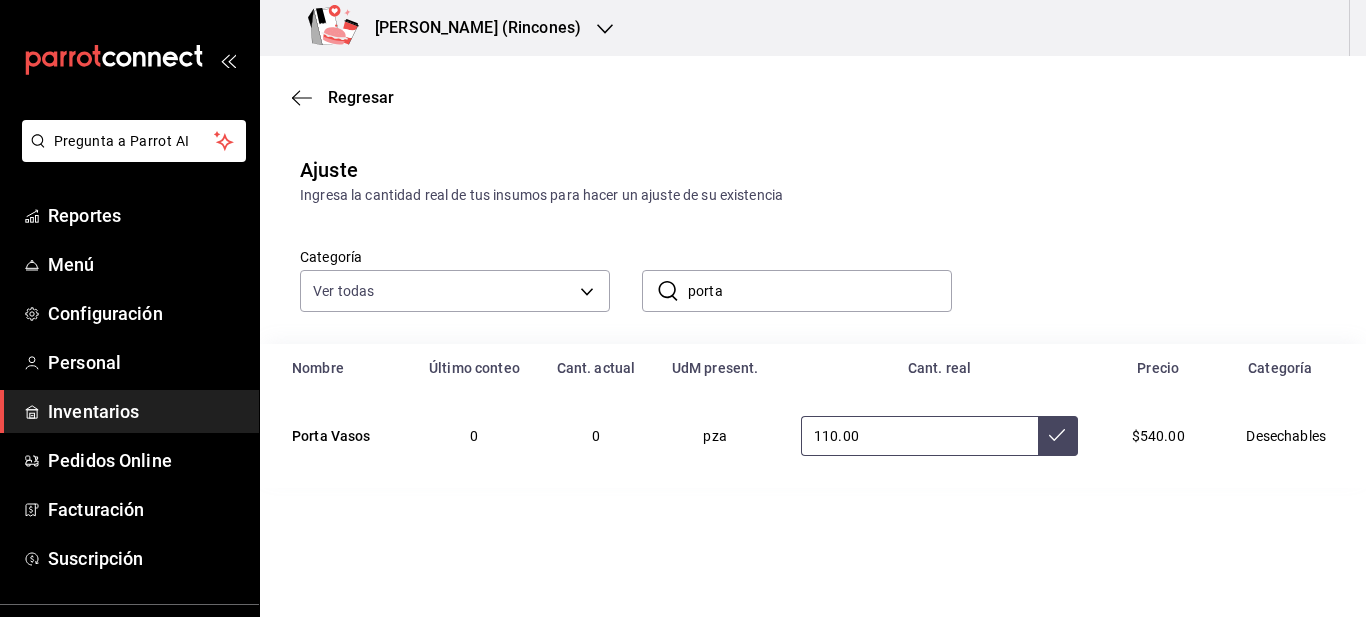 type on "110.00" 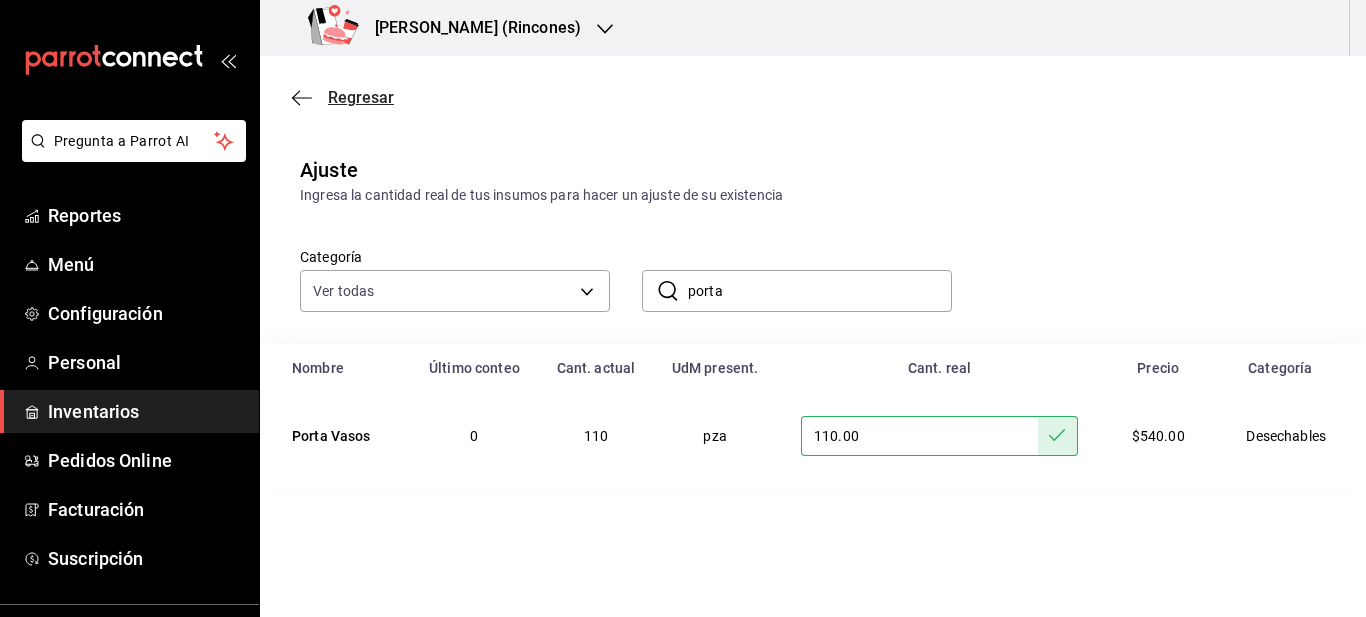 click on "Regresar" at bounding box center (361, 97) 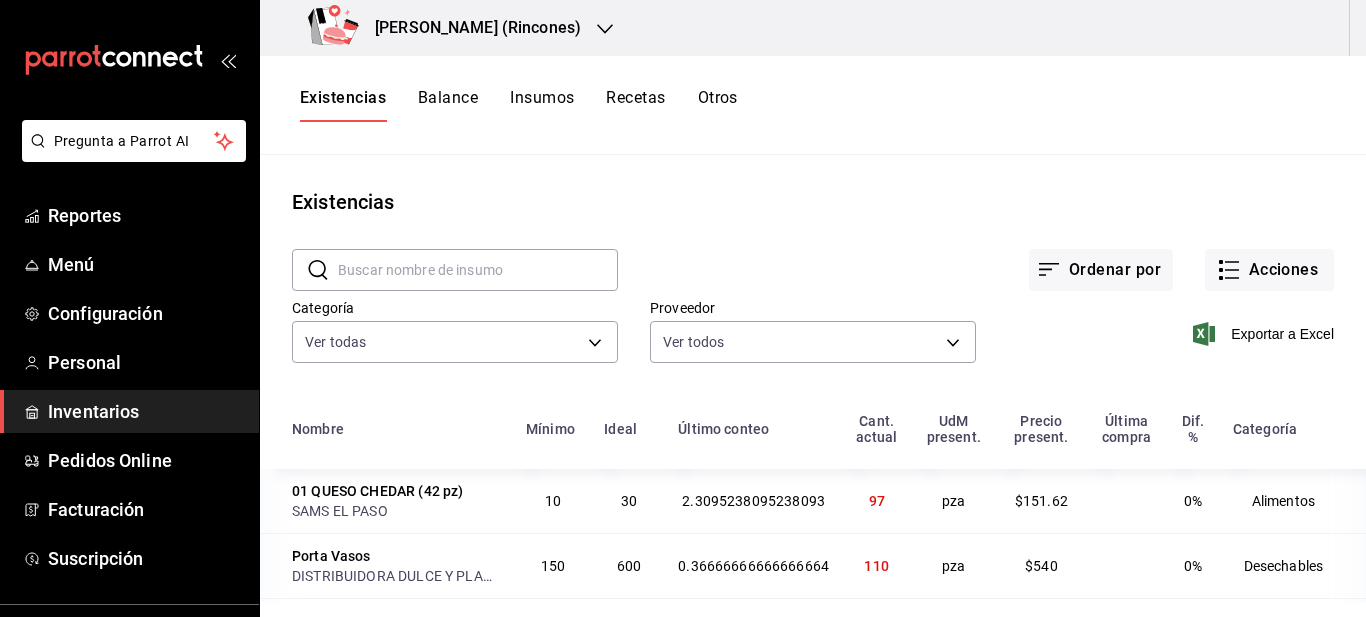 click on "Proveedor" at bounding box center (813, 308) 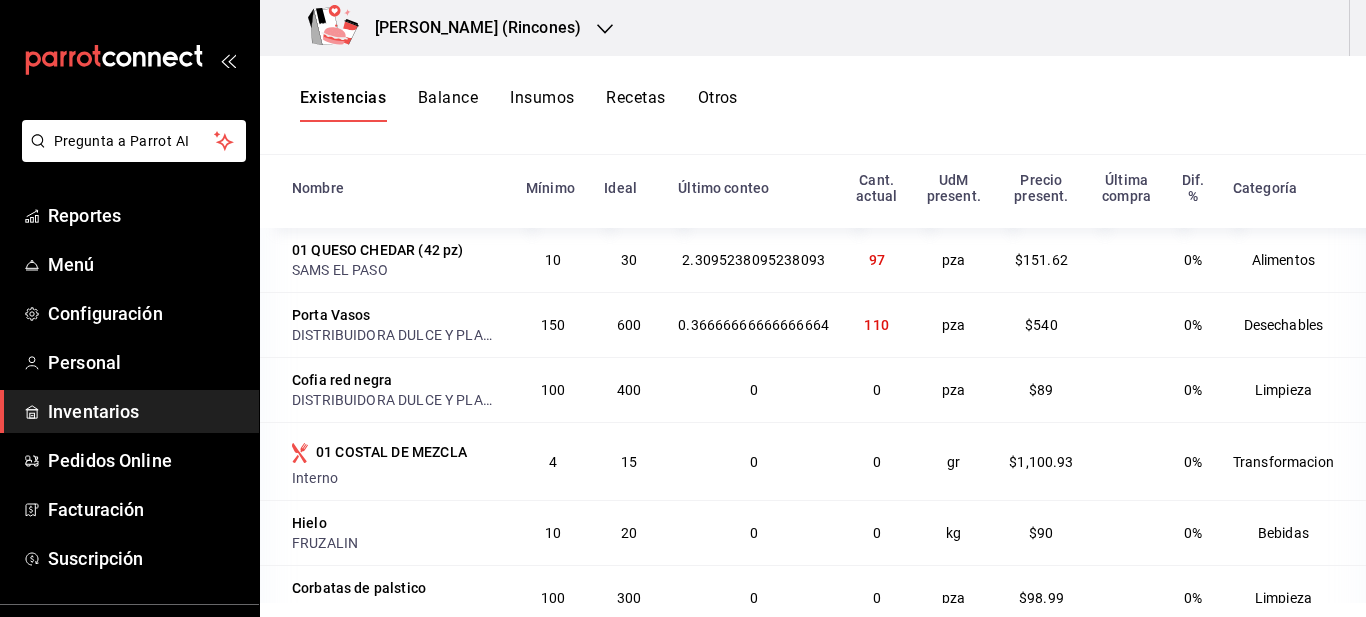 scroll, scrollTop: 245, scrollLeft: 0, axis: vertical 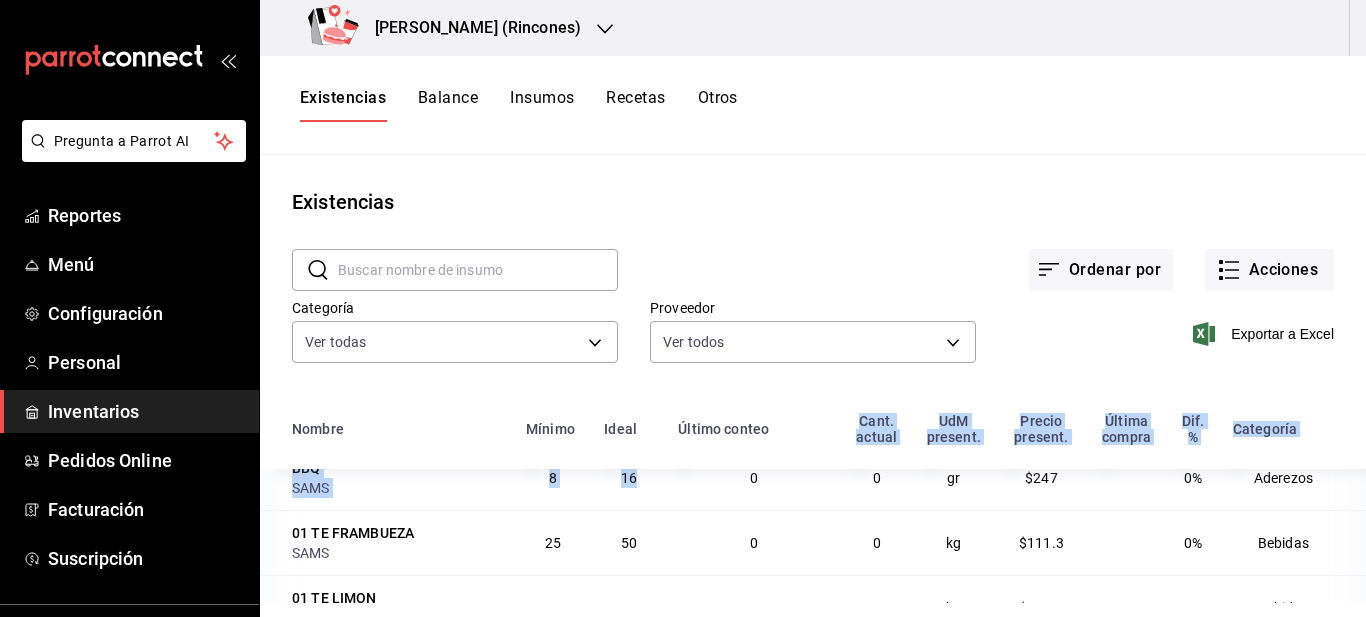 drag, startPoint x: 779, startPoint y: 179, endPoint x: 729, endPoint y: 502, distance: 326.84705 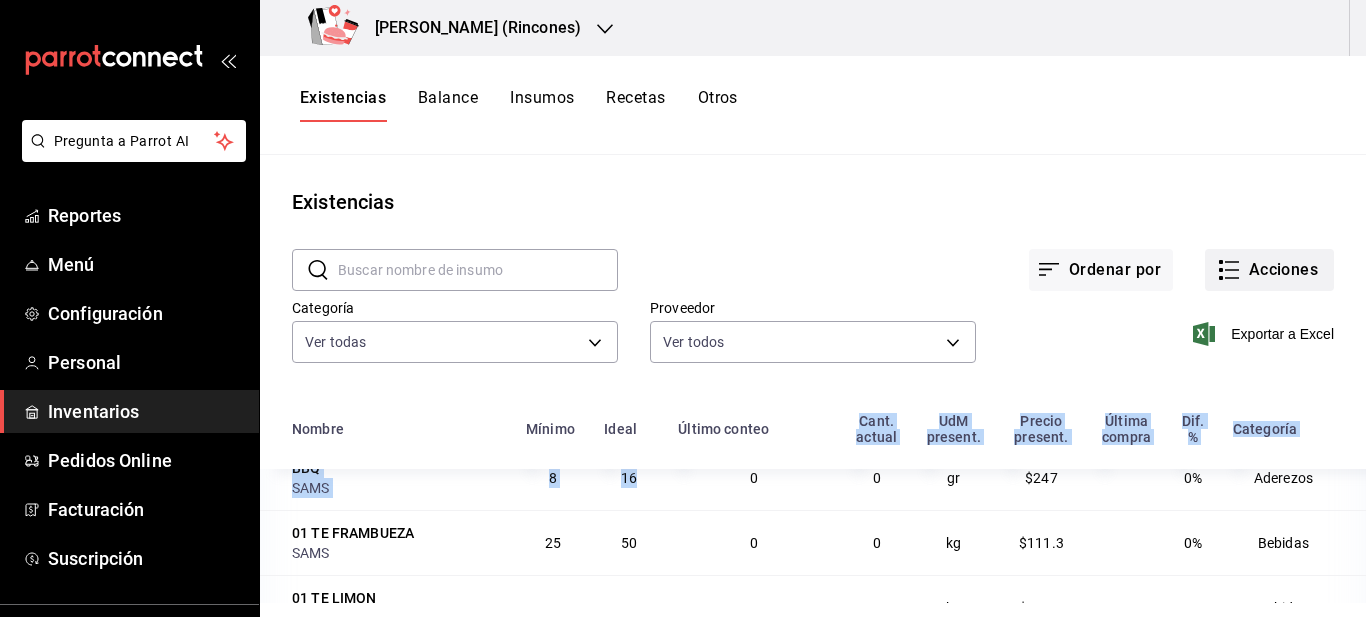 click on "Acciones" at bounding box center [1269, 270] 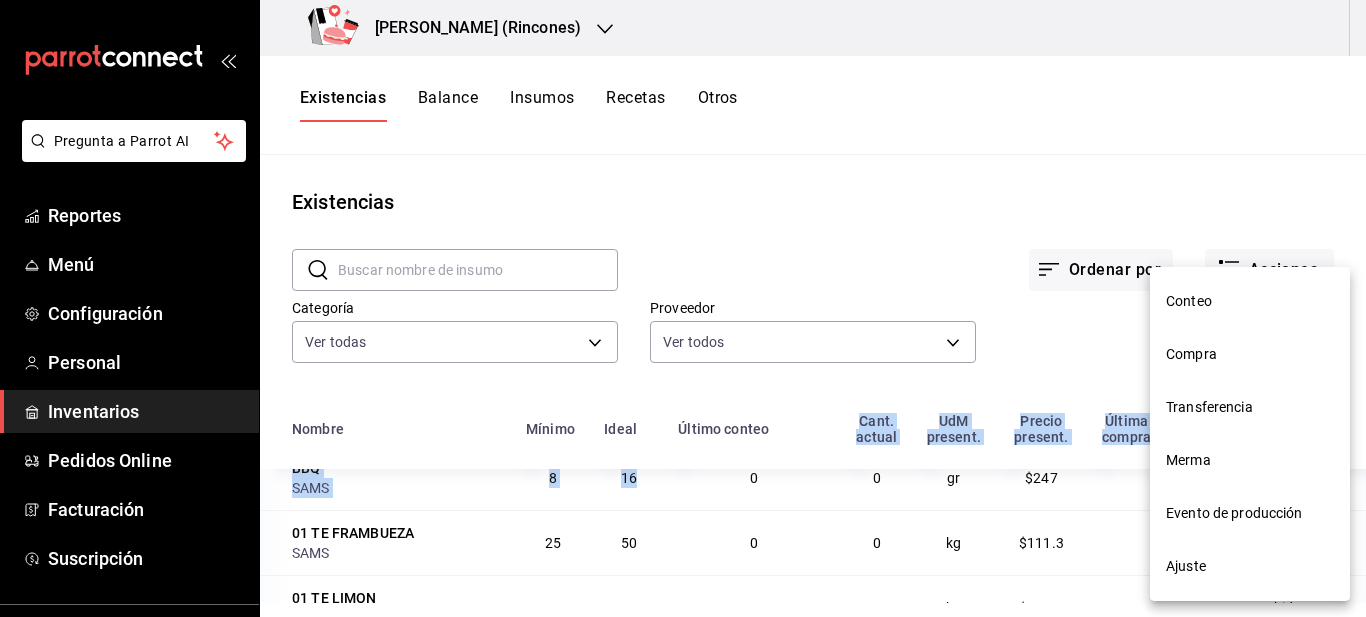 click on "Ajuste" at bounding box center (1250, 566) 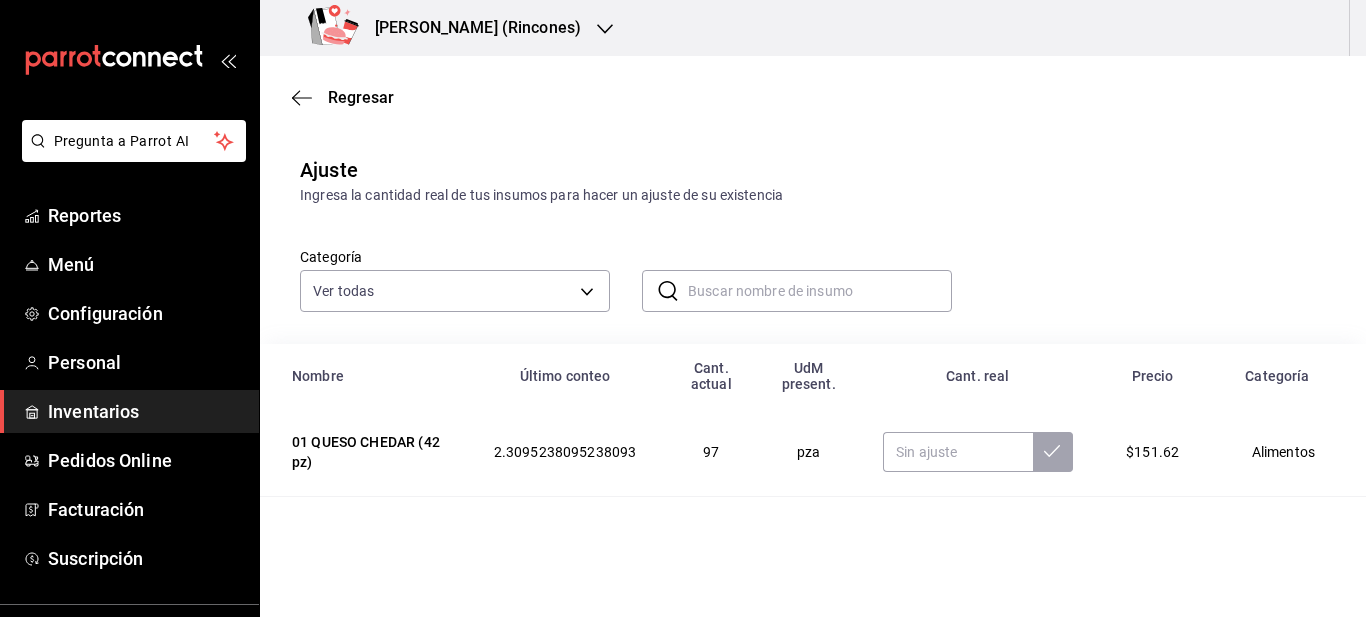 click at bounding box center [820, 291] 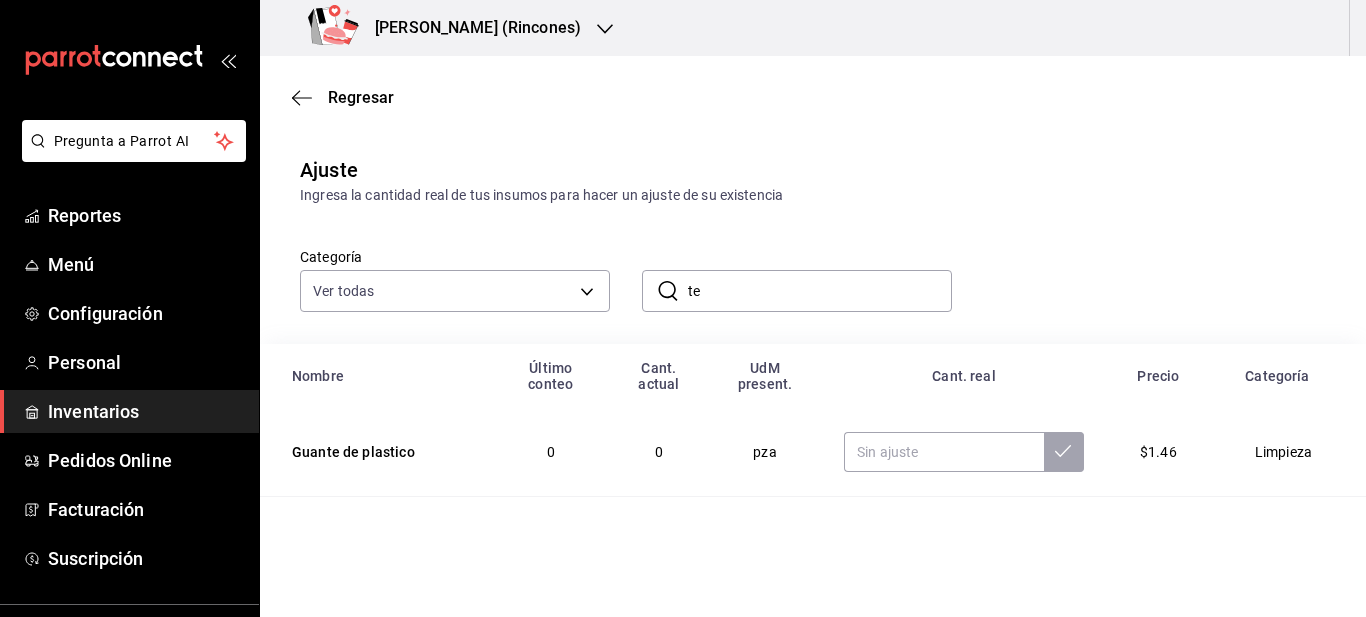 type on "t" 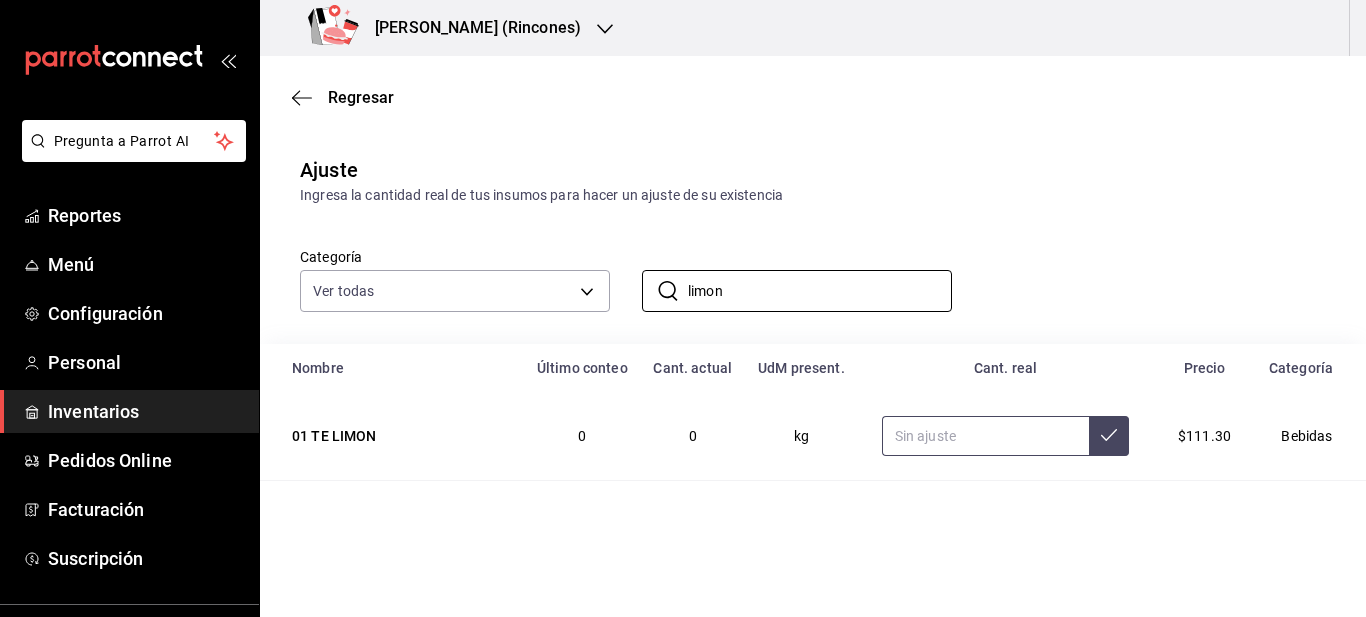 type on "limon" 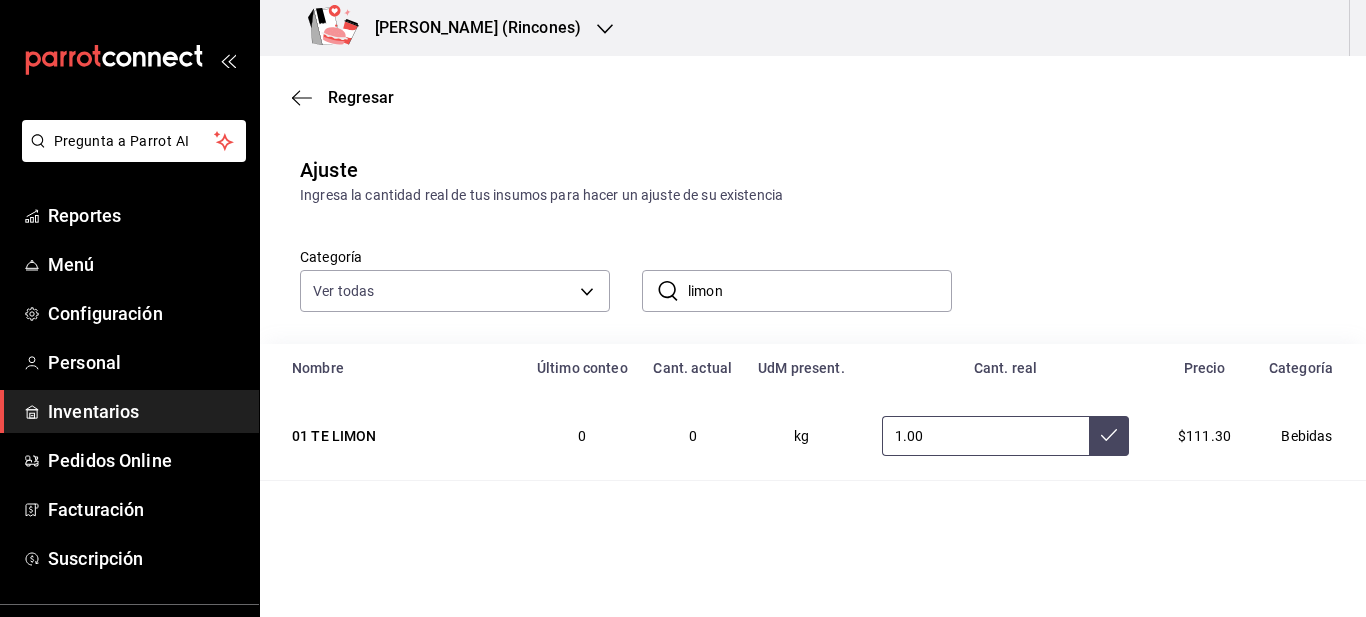 type on "1.00" 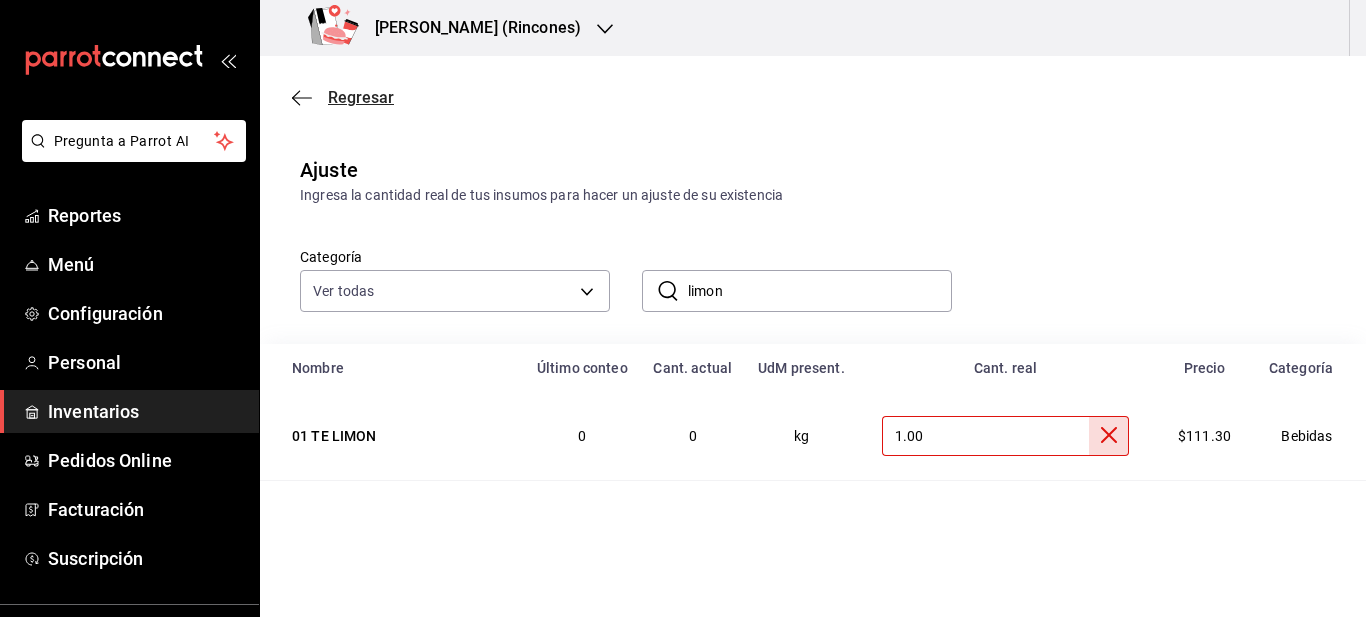 click on "Regresar" at bounding box center (361, 97) 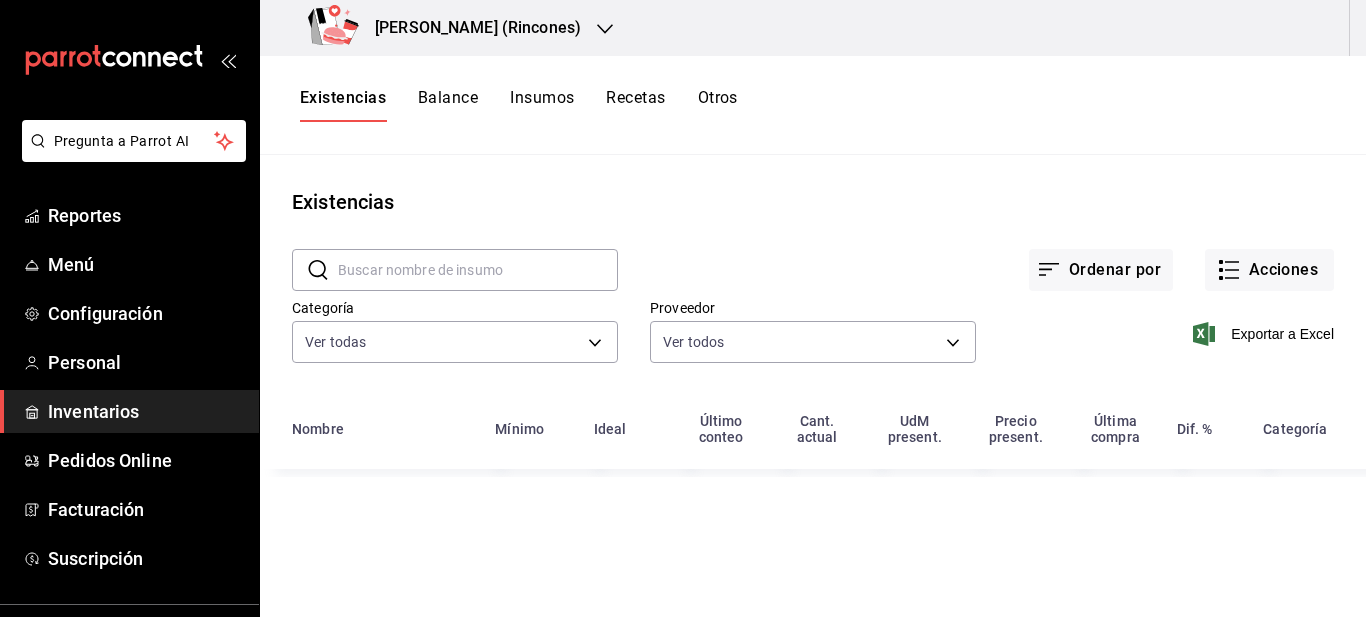click on "Insumos" at bounding box center [542, 105] 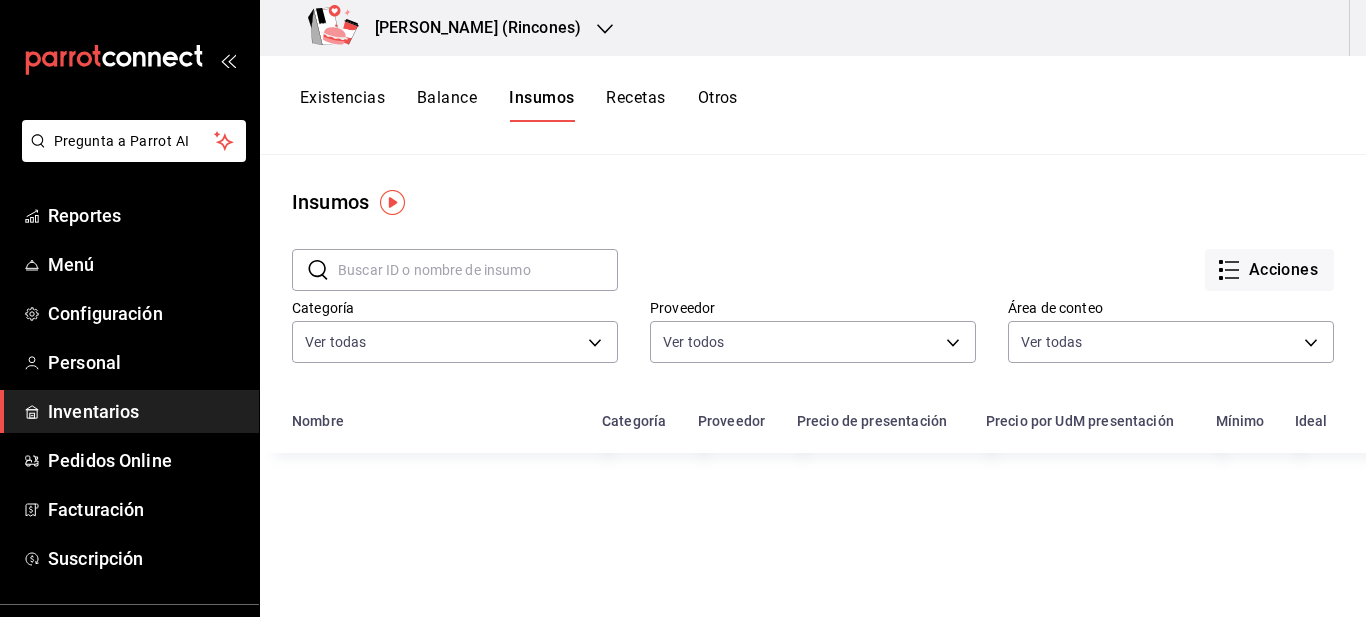 click at bounding box center [478, 270] 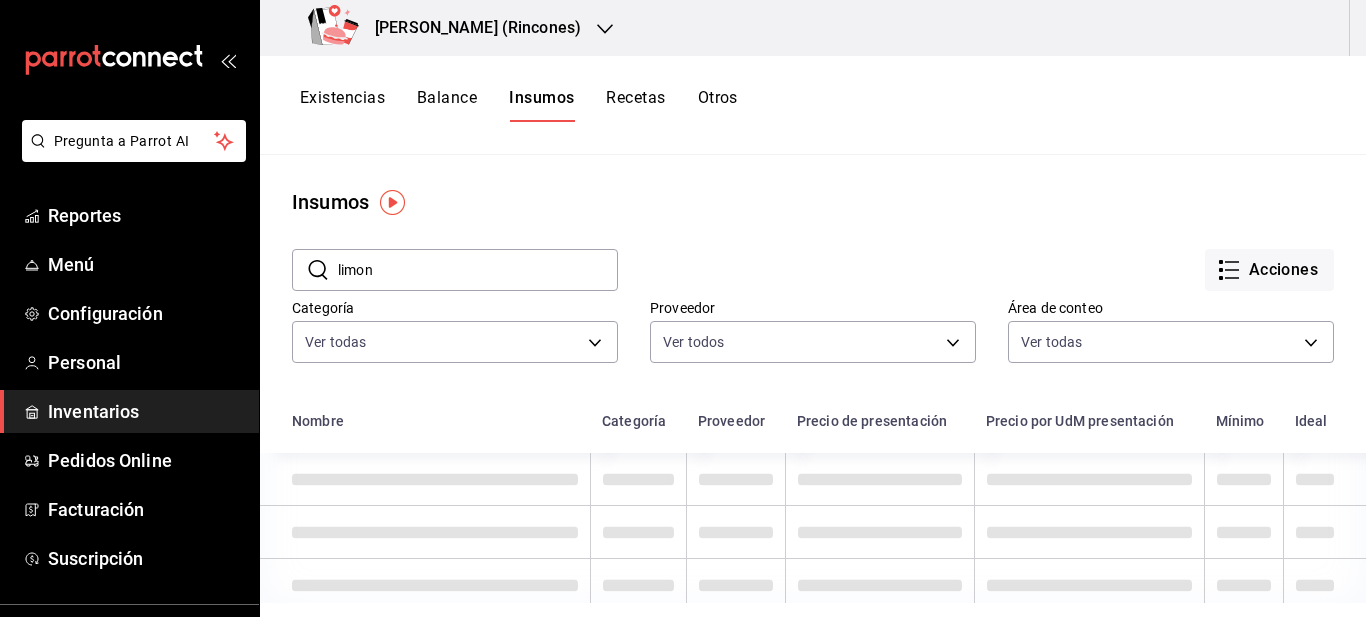 type on "limon" 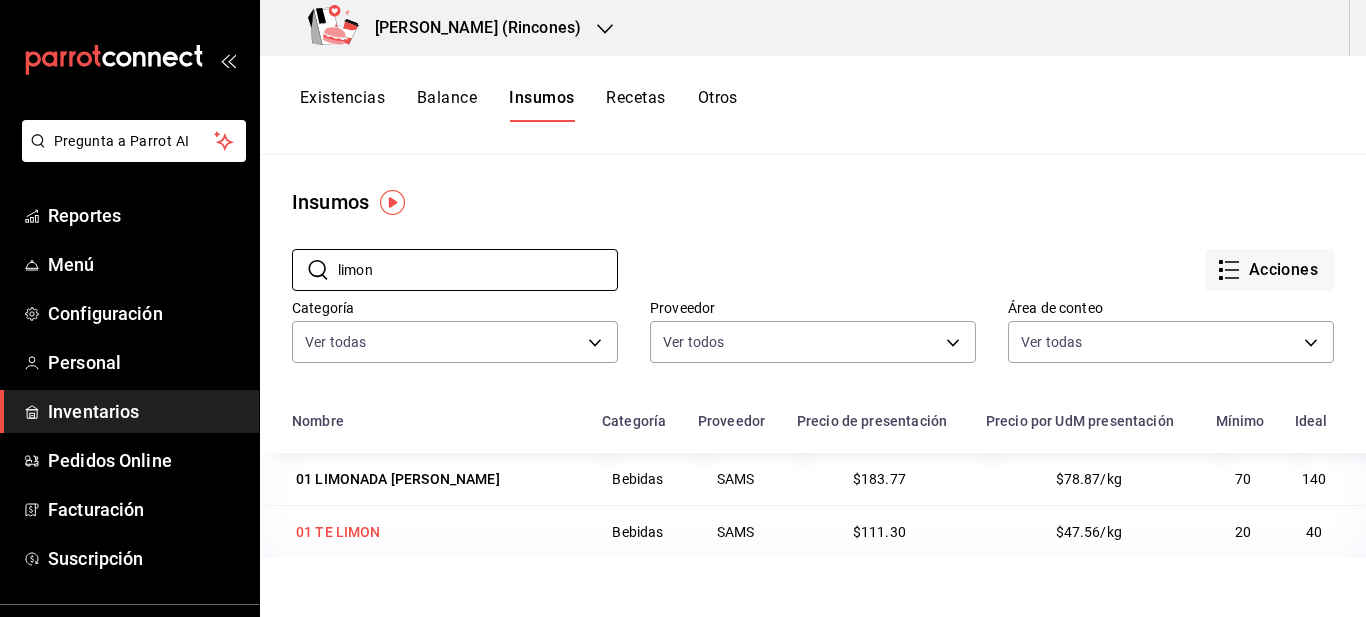 click on "01 TE  LIMON" at bounding box center [338, 532] 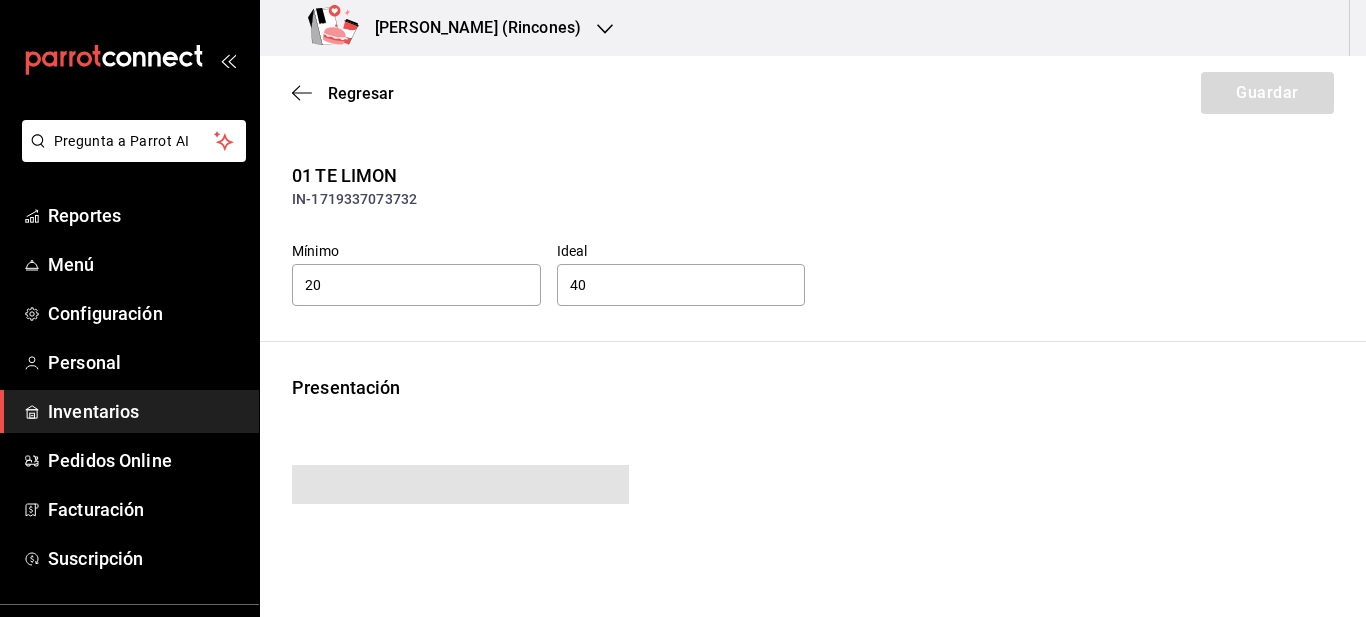 type on "111.30" 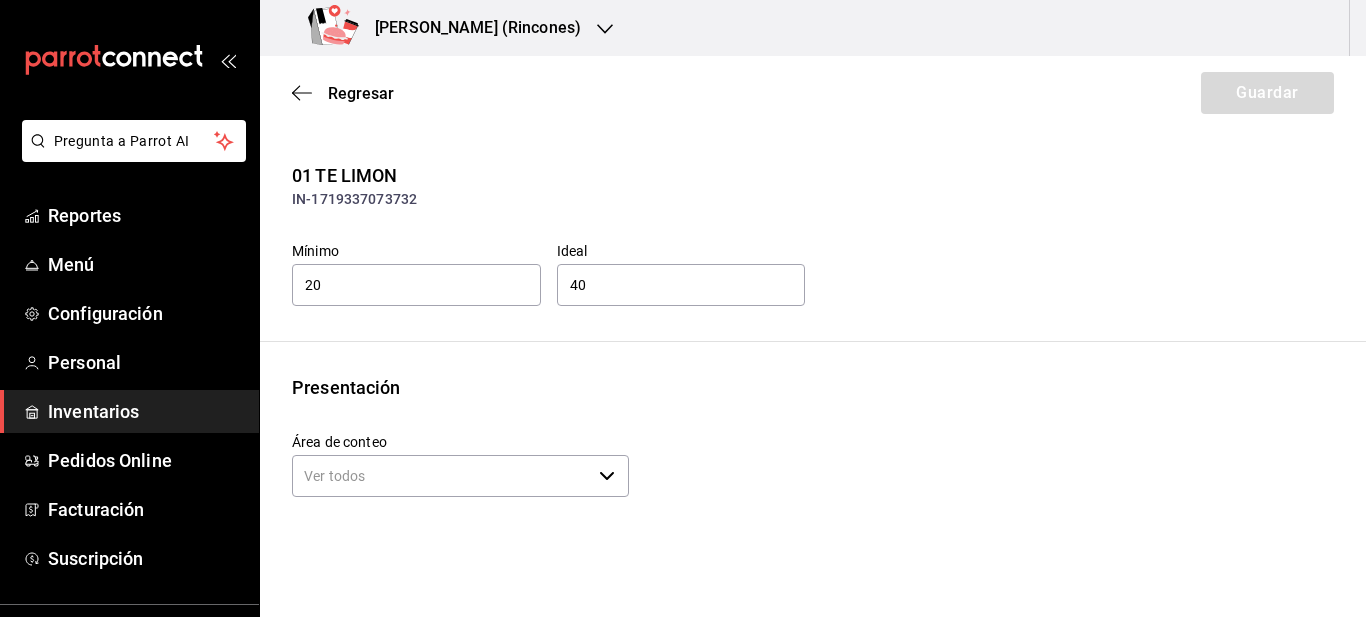 click 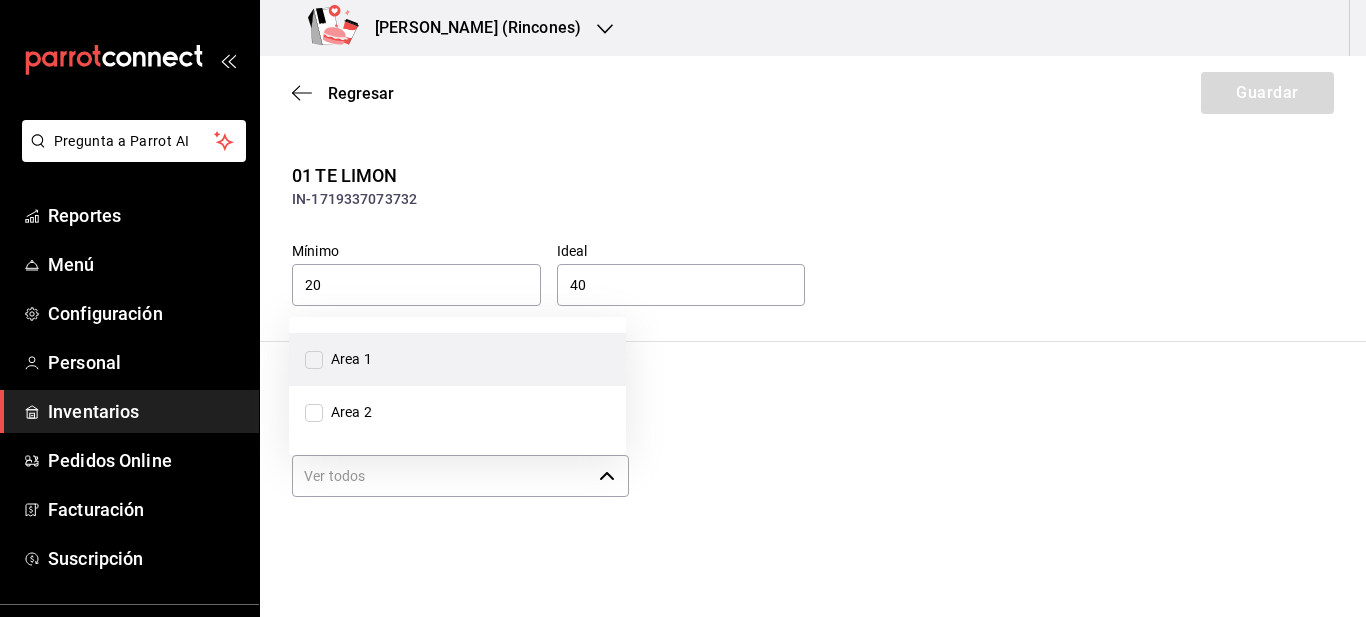click on "Area 1" at bounding box center [314, 360] 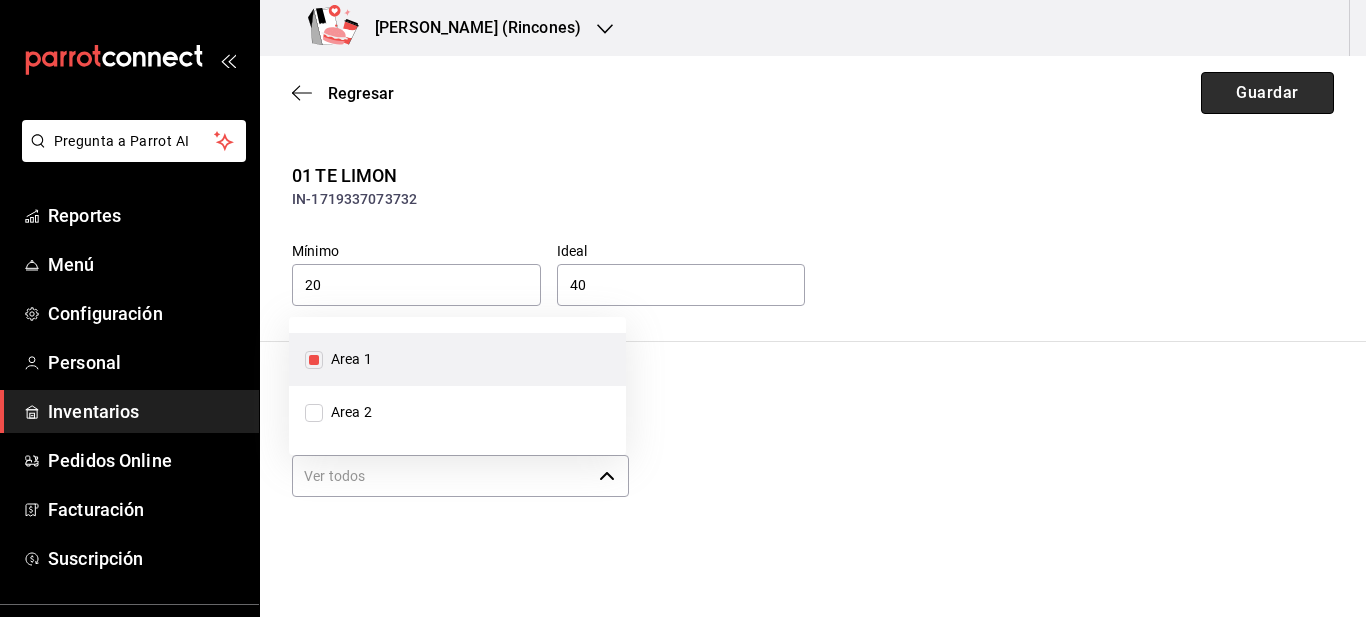 click on "Guardar" at bounding box center (1267, 93) 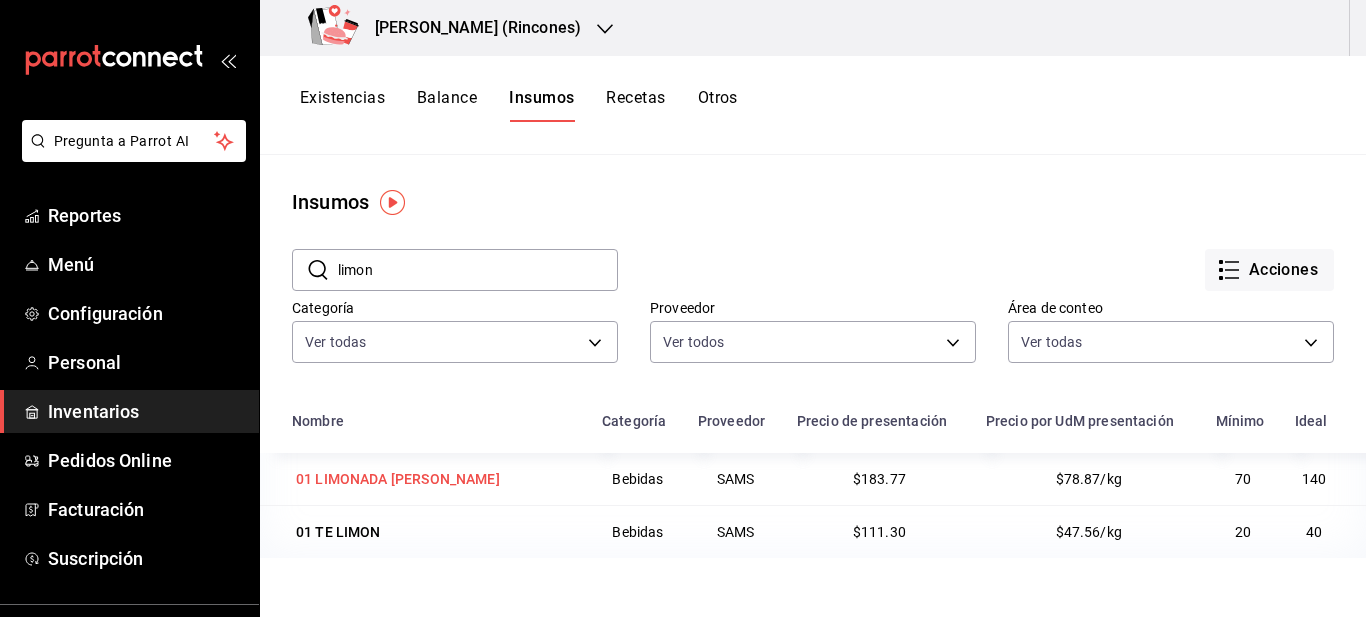 click on "01 LIMONADA [PERSON_NAME]" at bounding box center [398, 479] 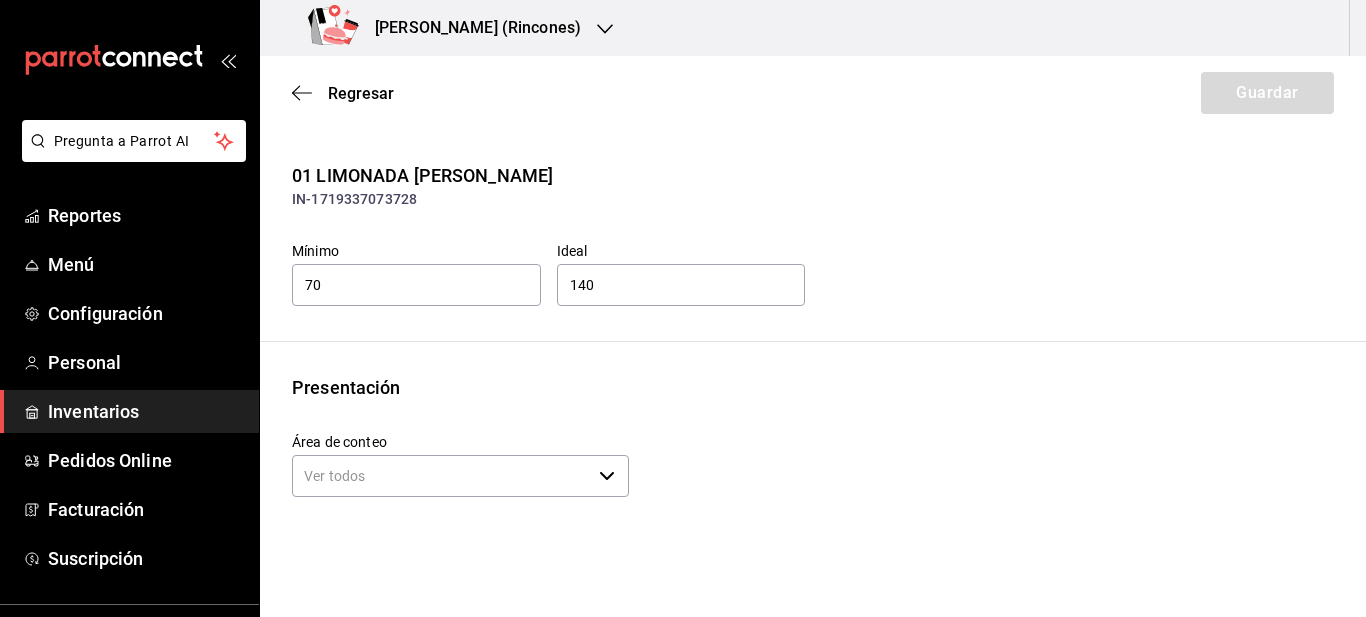 click 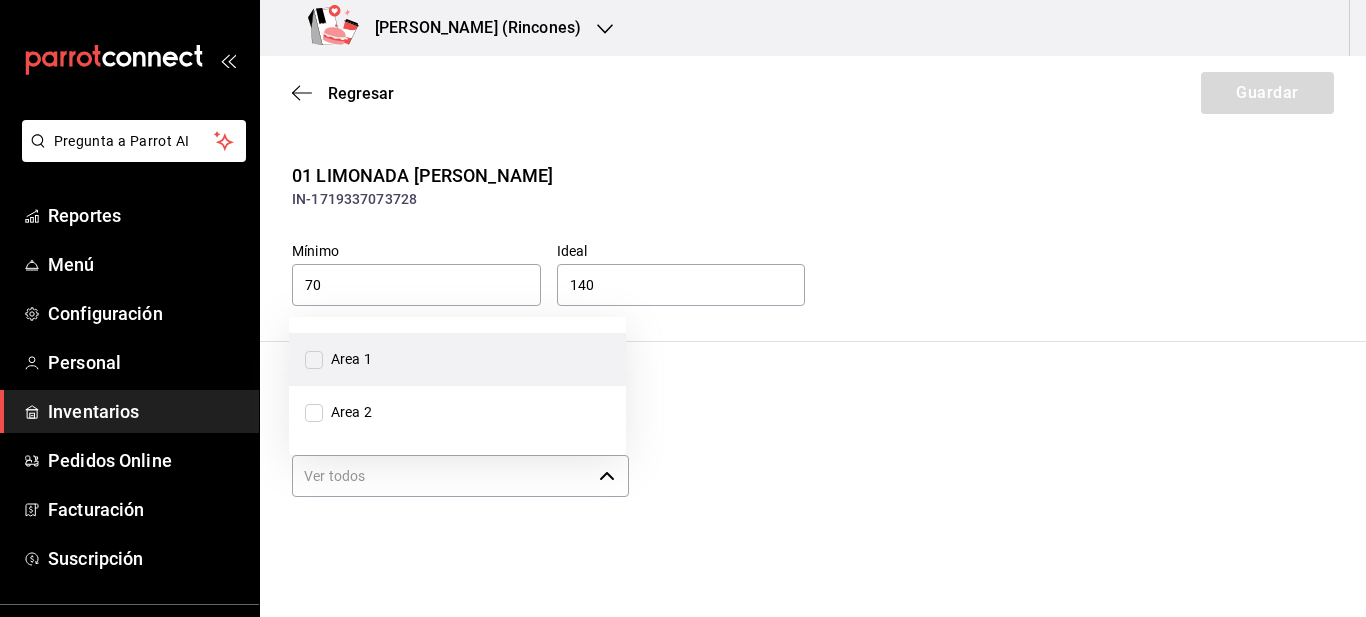 click on "Area 1" at bounding box center [314, 360] 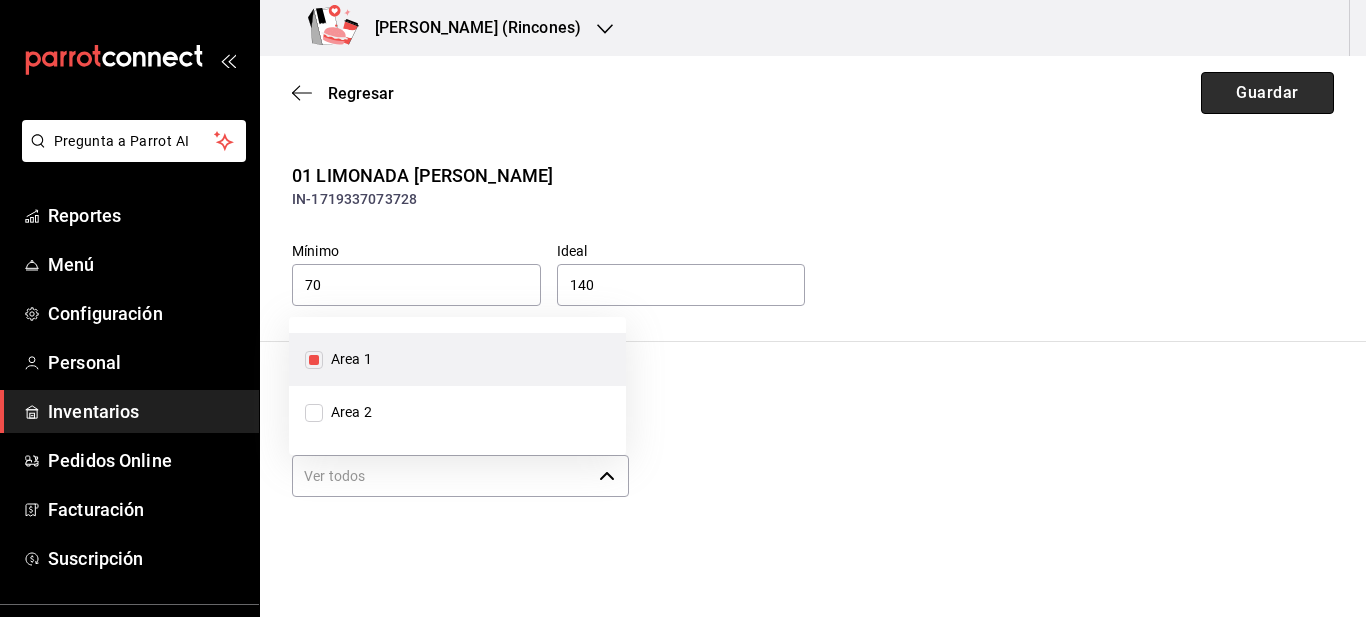 click on "Guardar" at bounding box center (1267, 93) 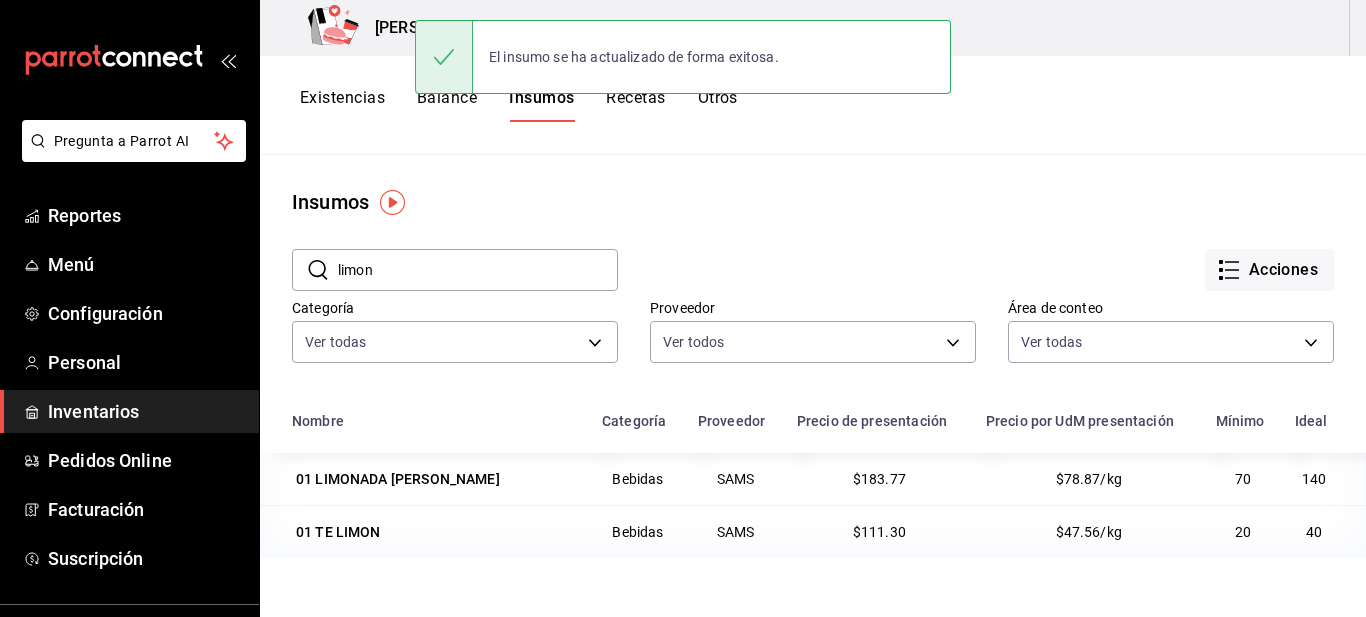 click on "limon" at bounding box center [478, 270] 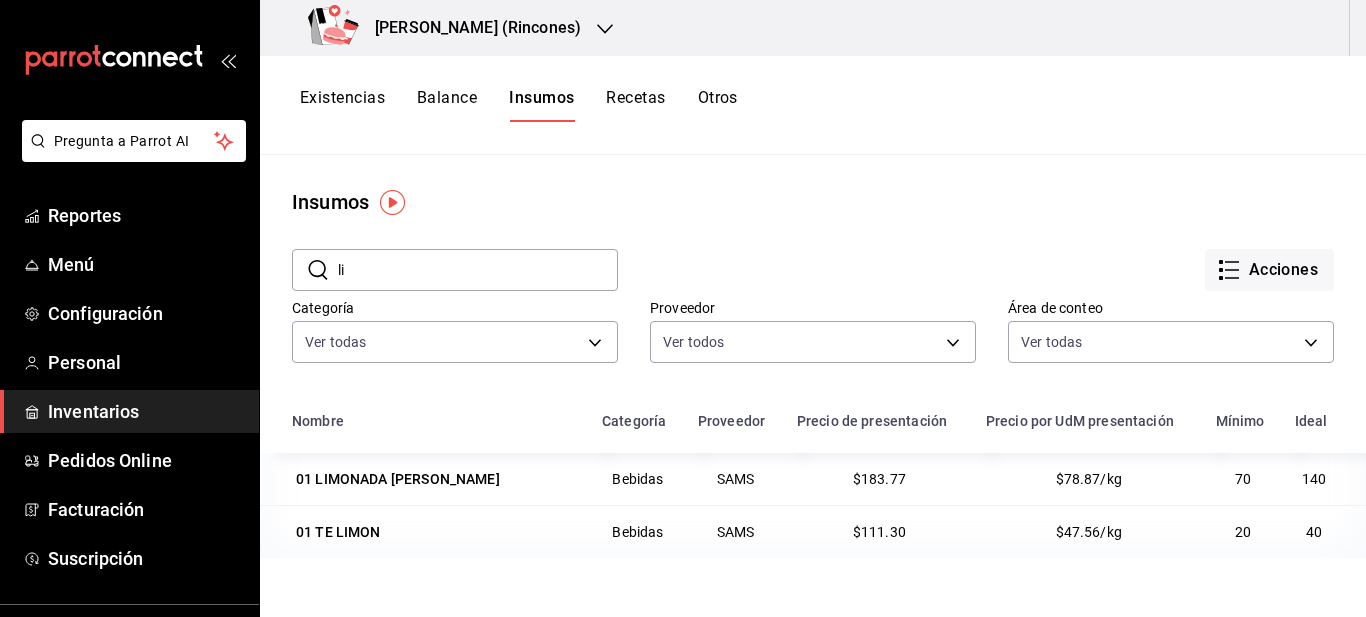 type on "l" 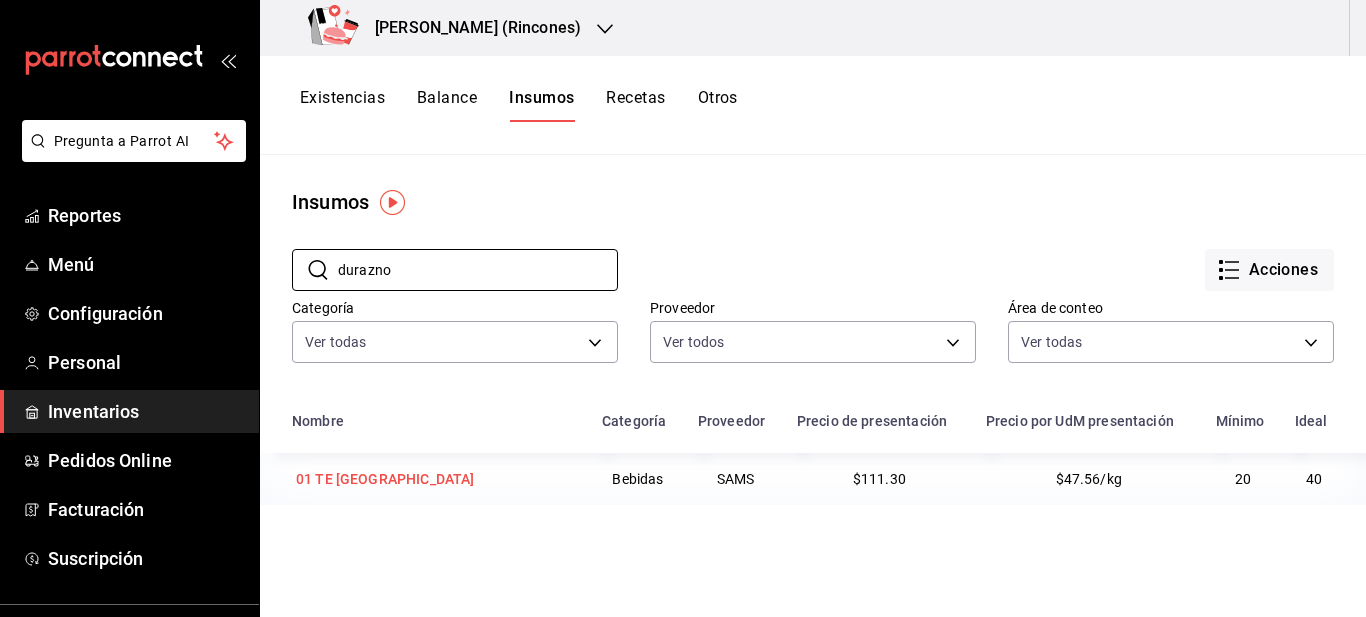 type on "durazno" 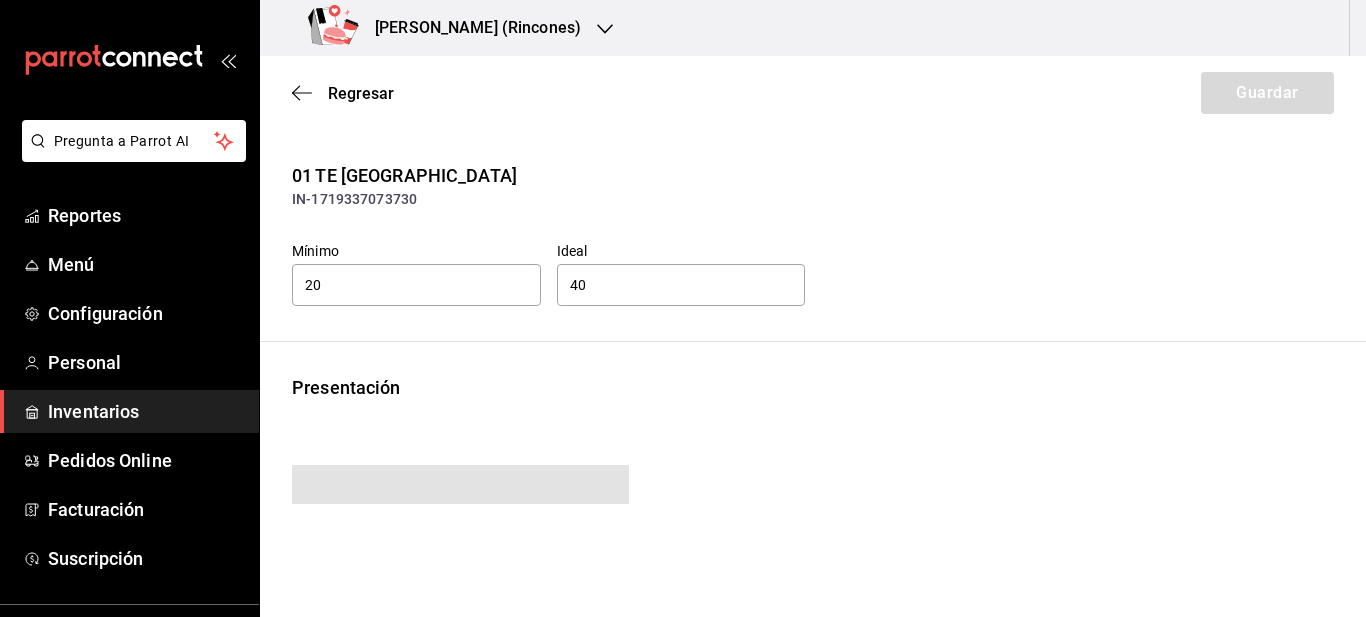 type on "111.30" 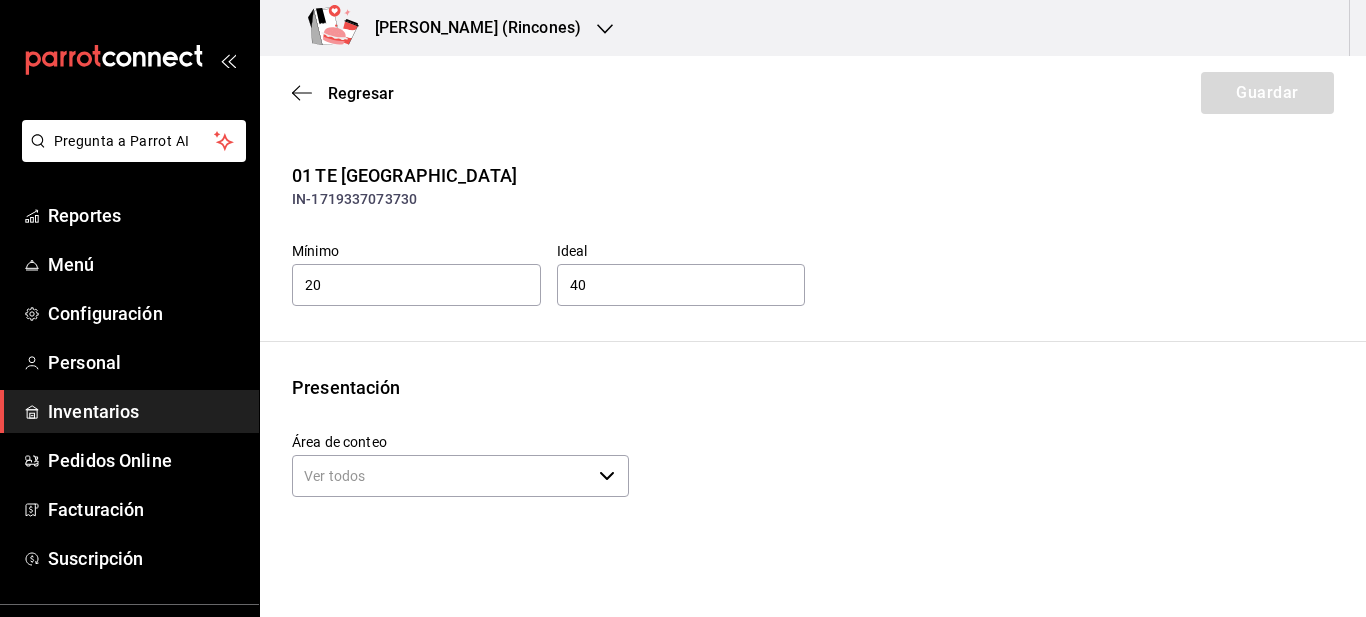 click 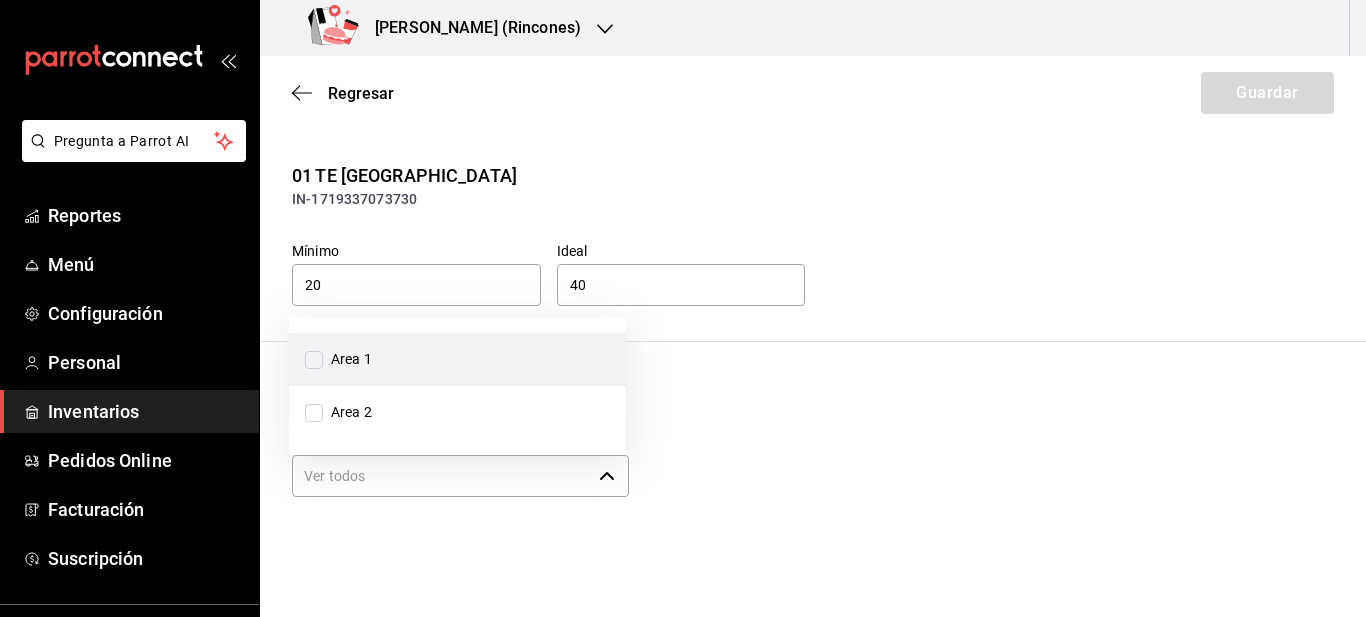 click on "Area 1" at bounding box center [314, 360] 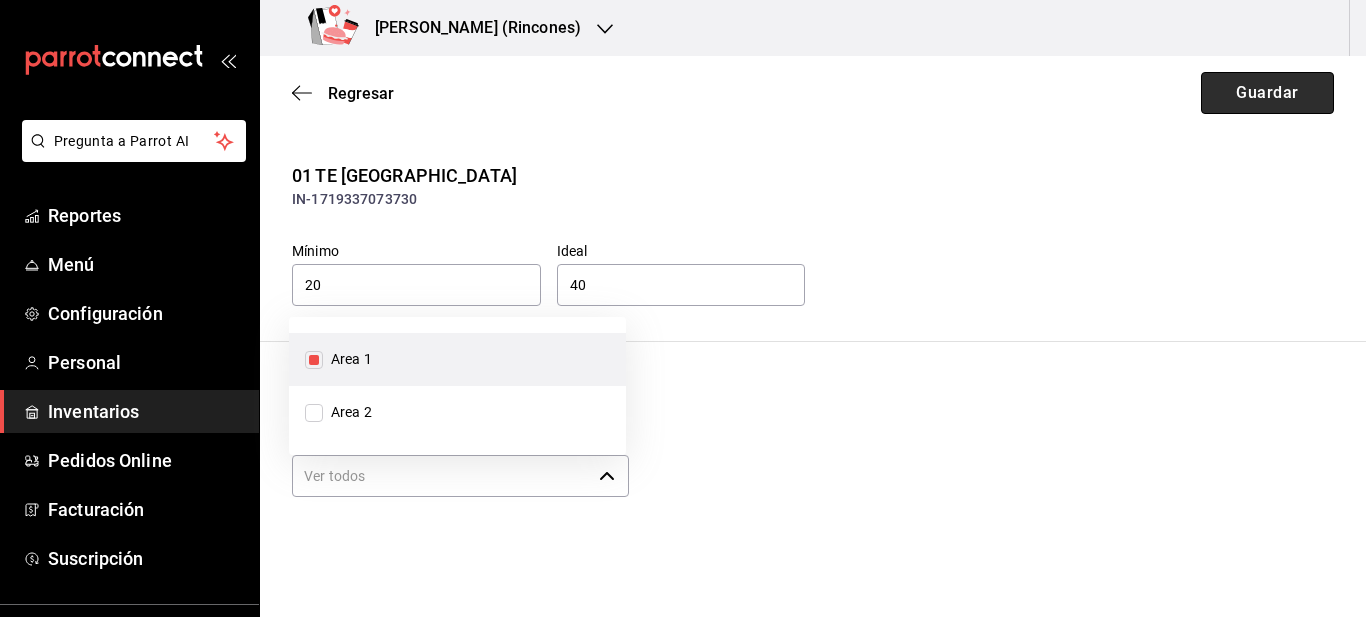 click on "Guardar" at bounding box center (1267, 93) 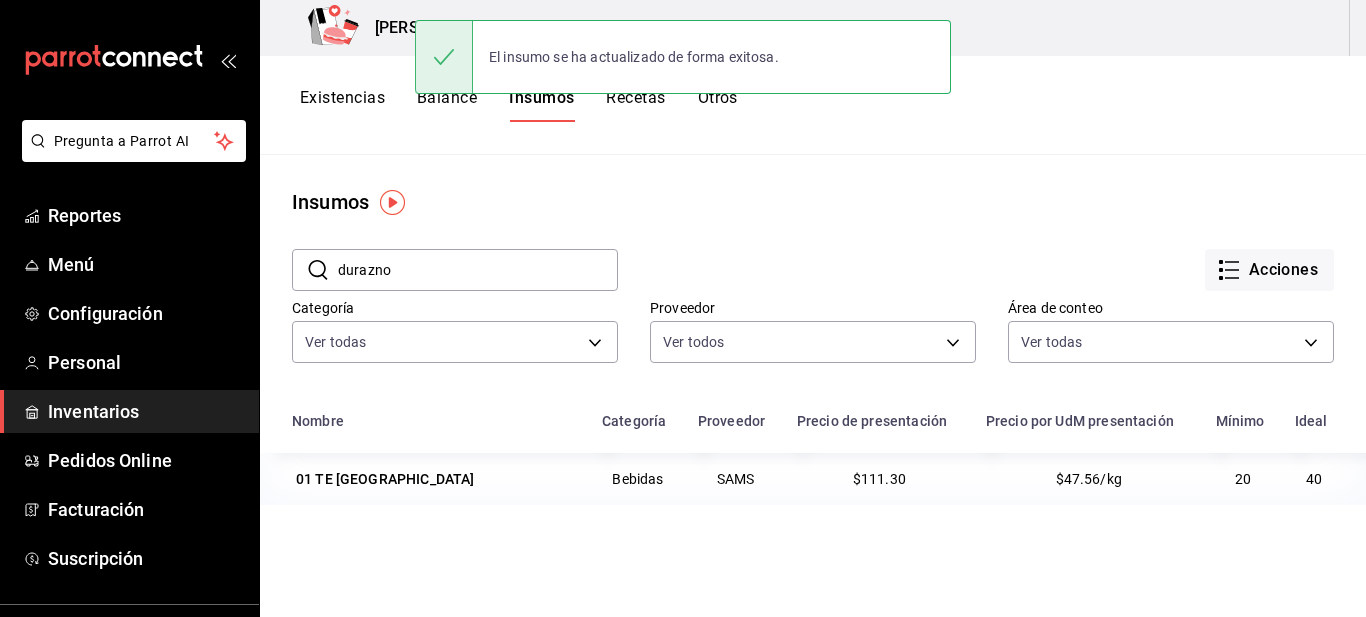 click on "durazno" at bounding box center (478, 270) 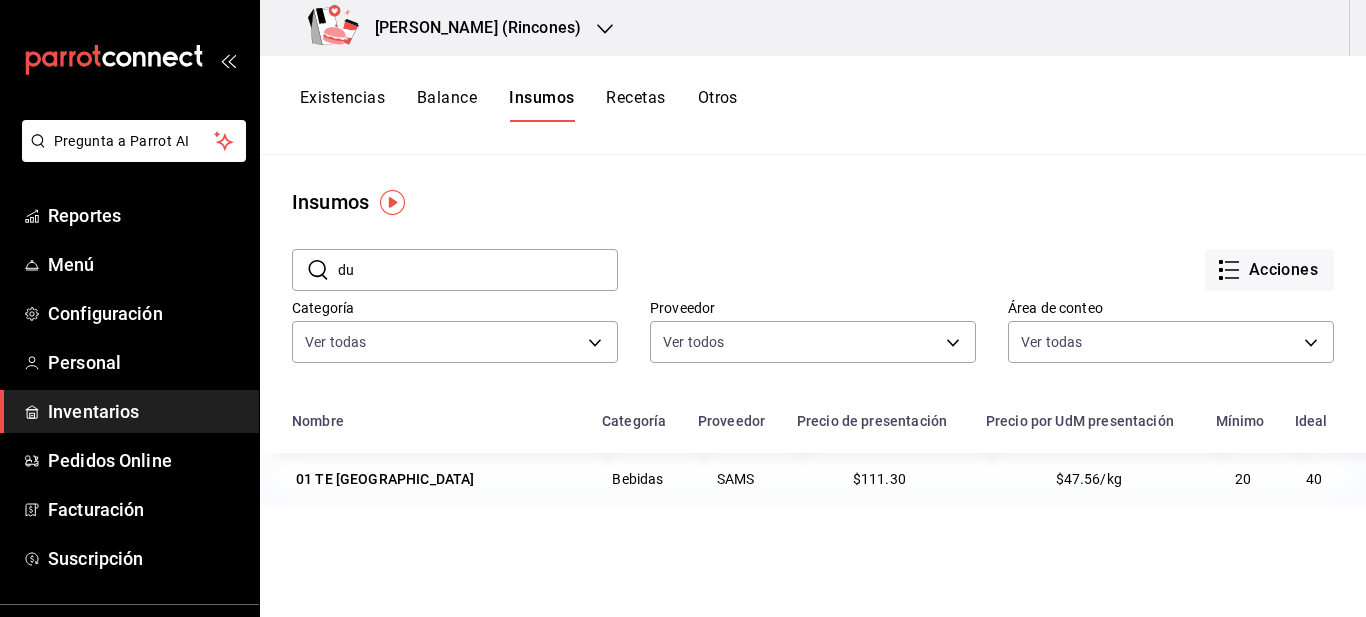 type on "d" 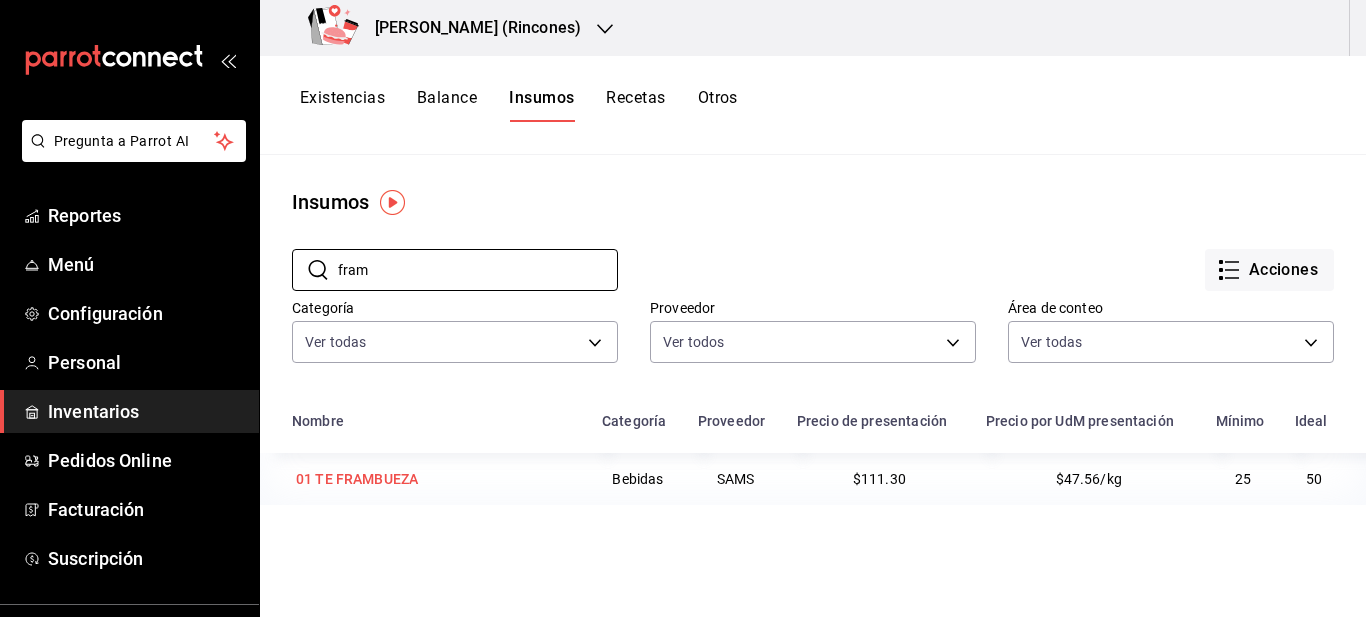 type on "fram" 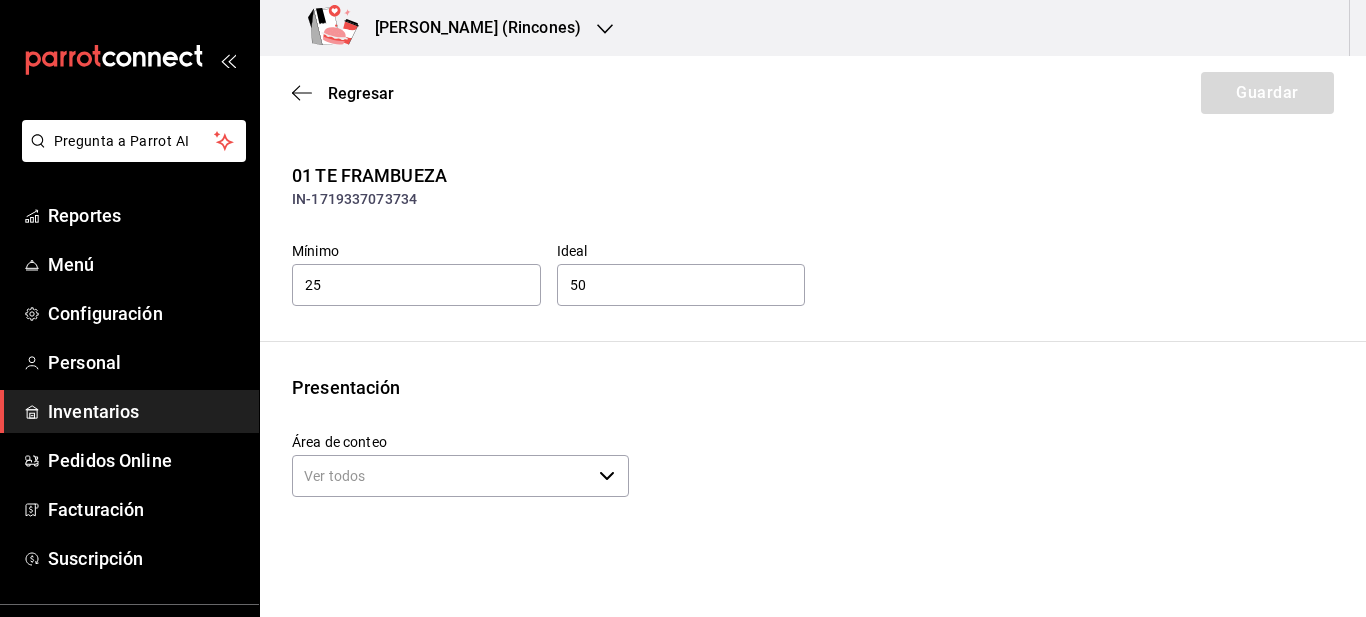 click on "​" at bounding box center (460, 476) 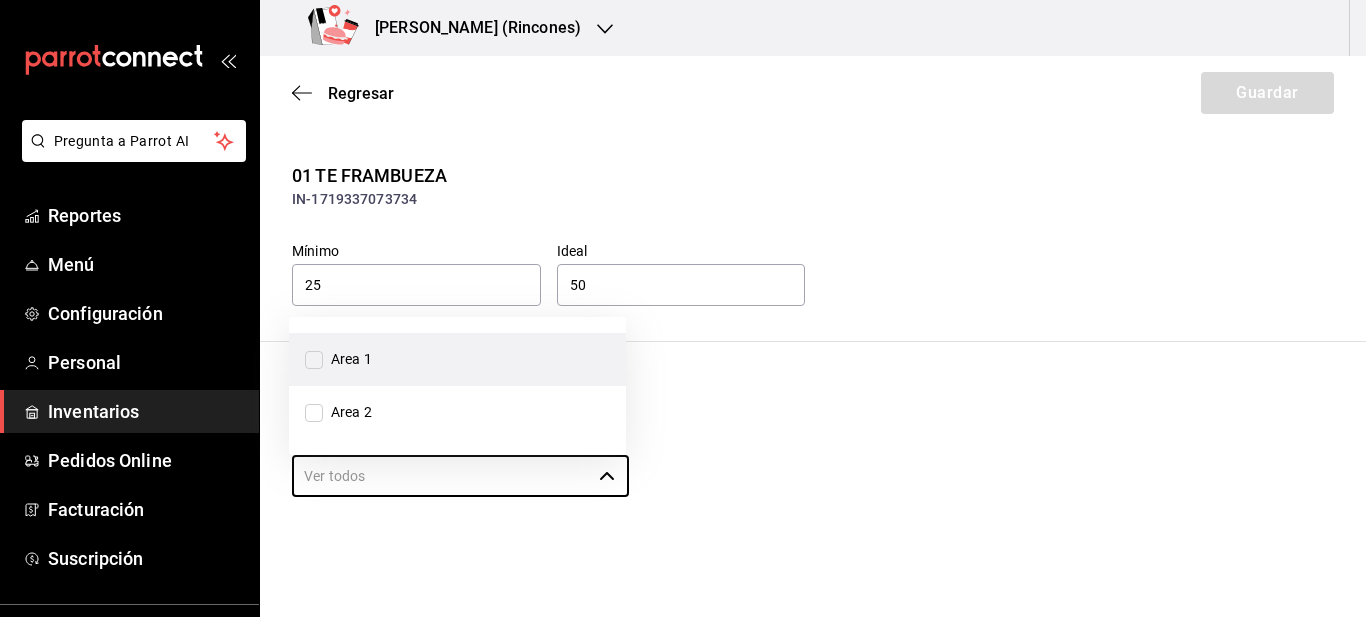 click on "Area 1" at bounding box center (314, 360) 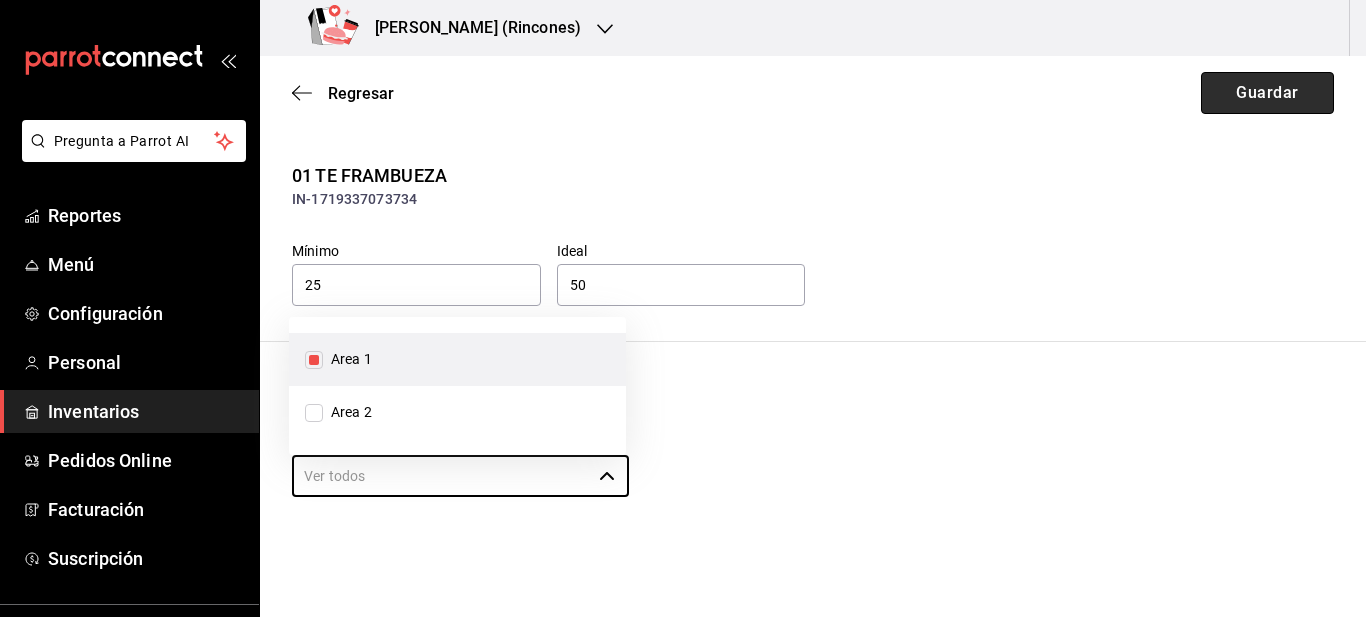 click on "Guardar" at bounding box center (1267, 93) 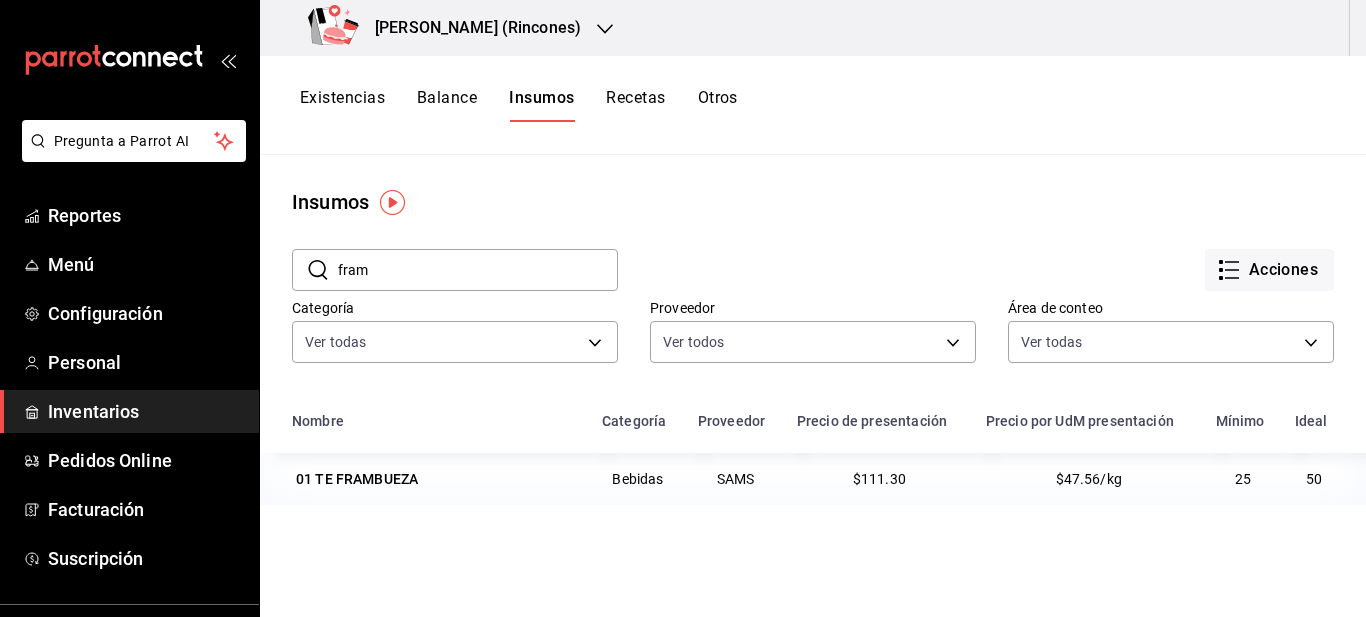 click on "Existencias" at bounding box center (342, 105) 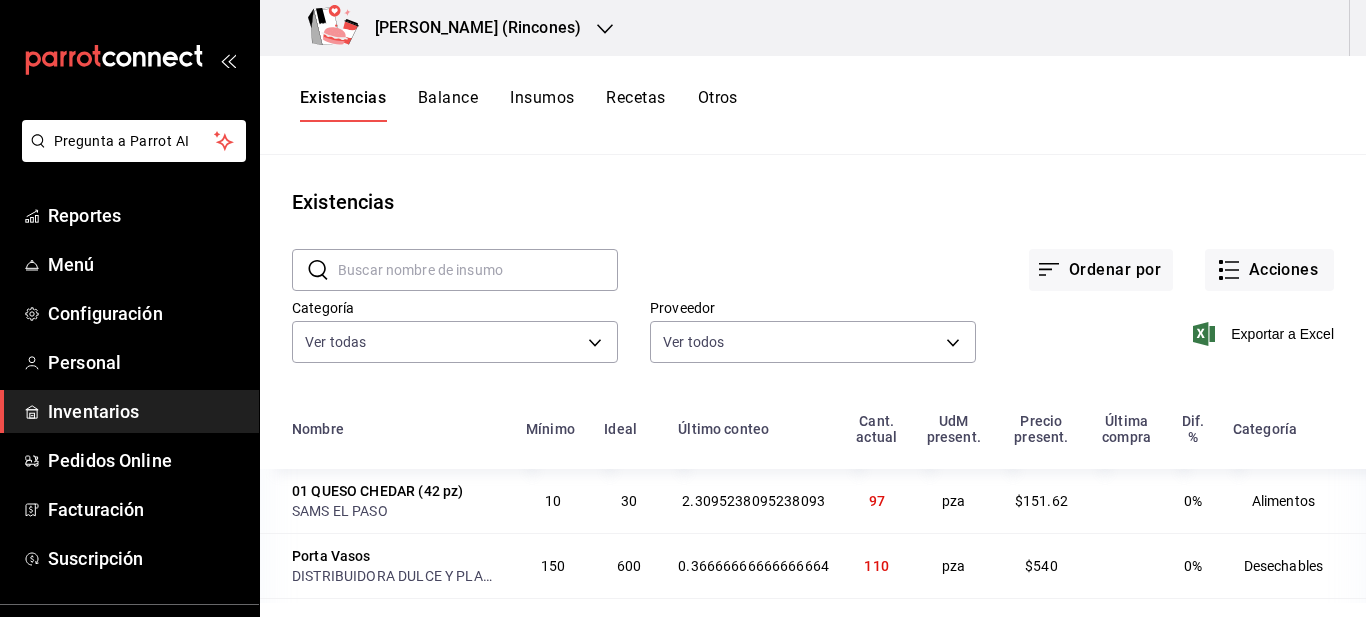 click at bounding box center [478, 270] 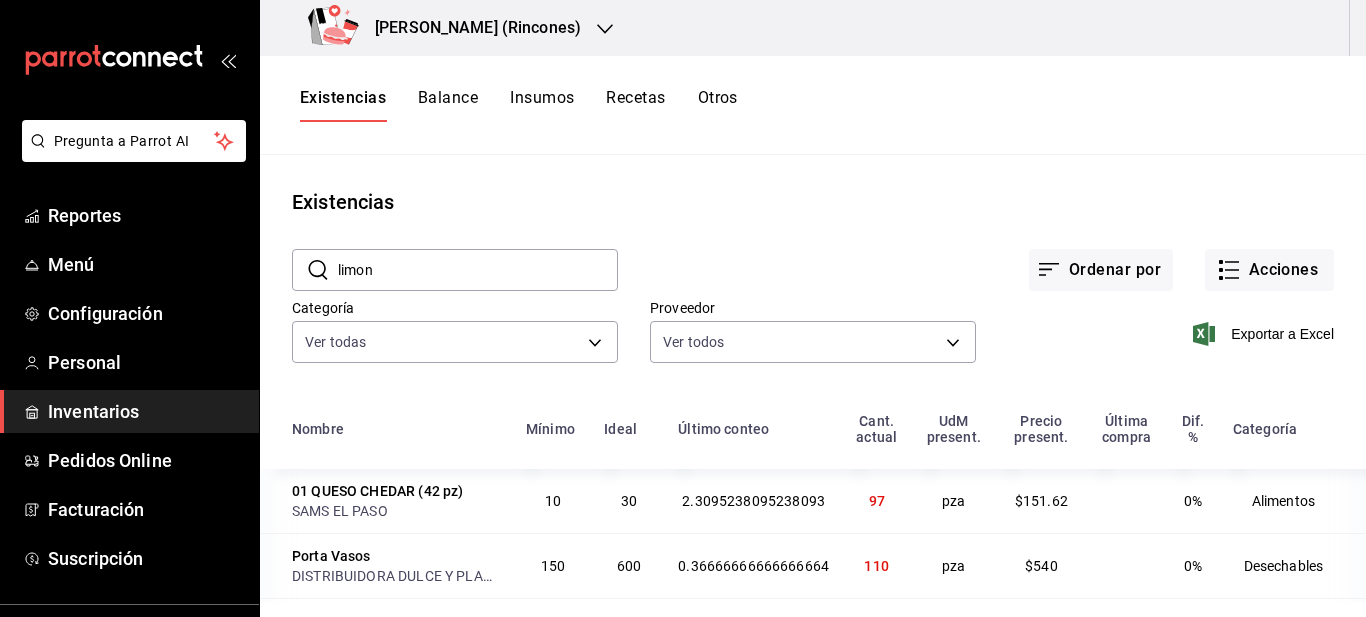 type on "limon" 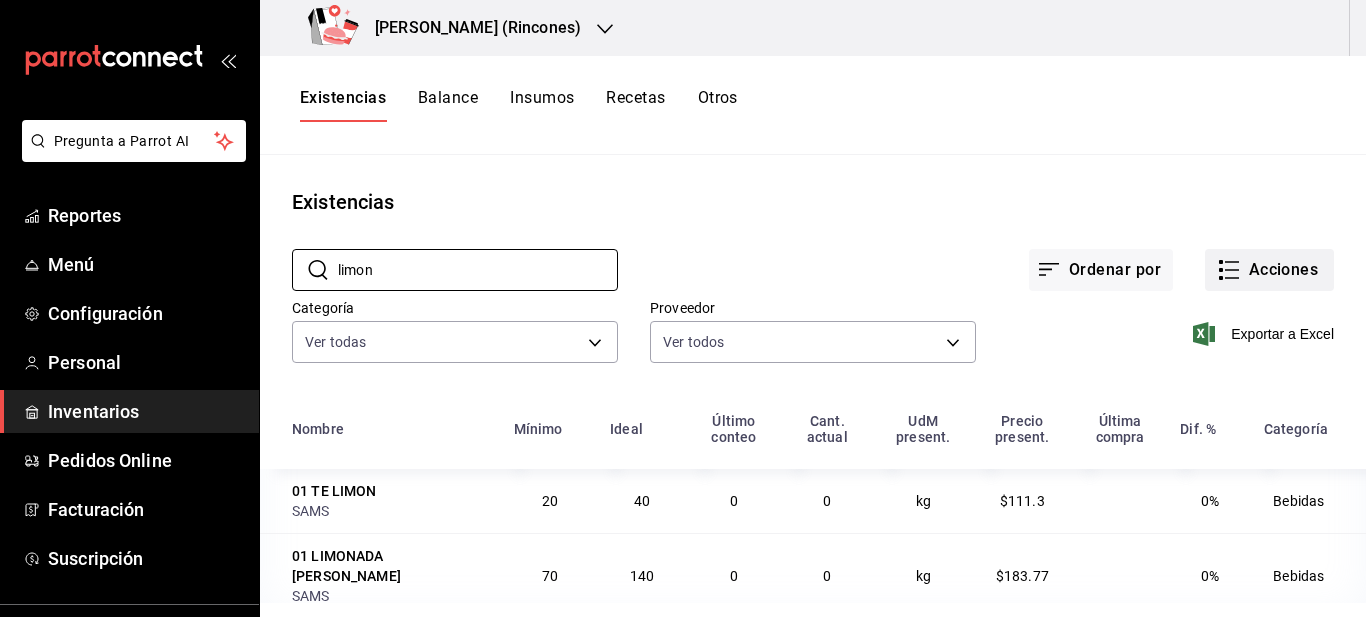 click on "Acciones" at bounding box center [1269, 270] 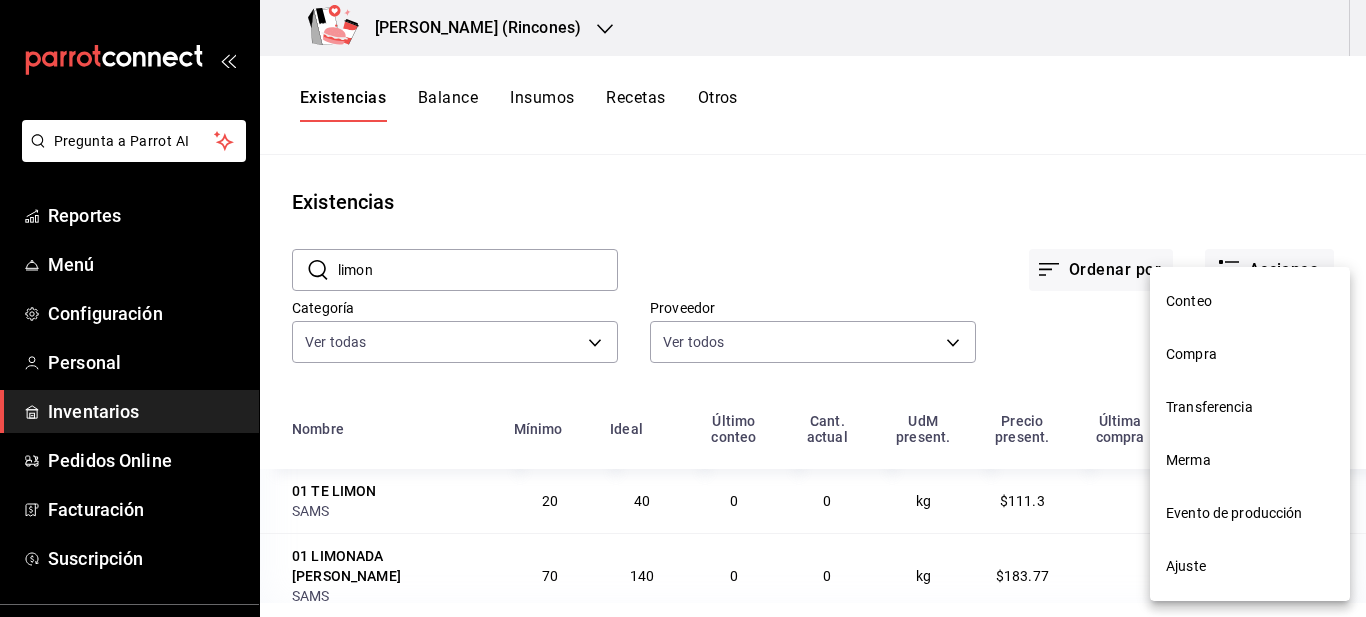 click on "Ajuste" at bounding box center [1250, 566] 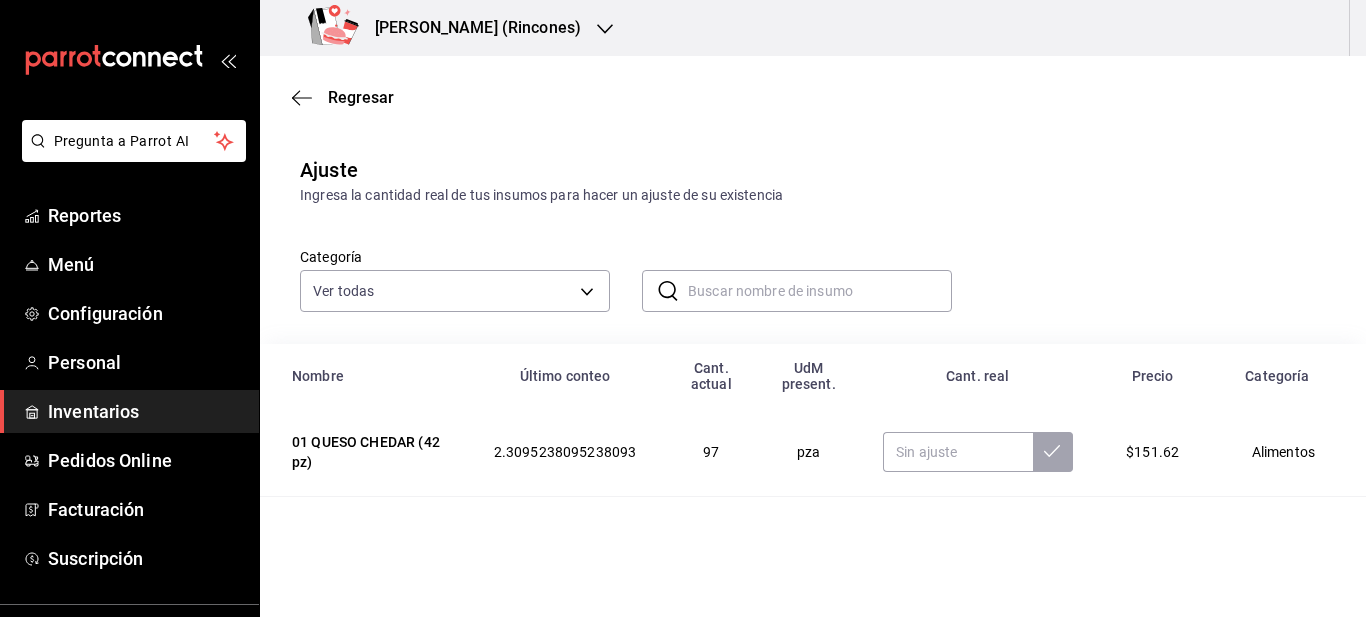 click at bounding box center (820, 291) 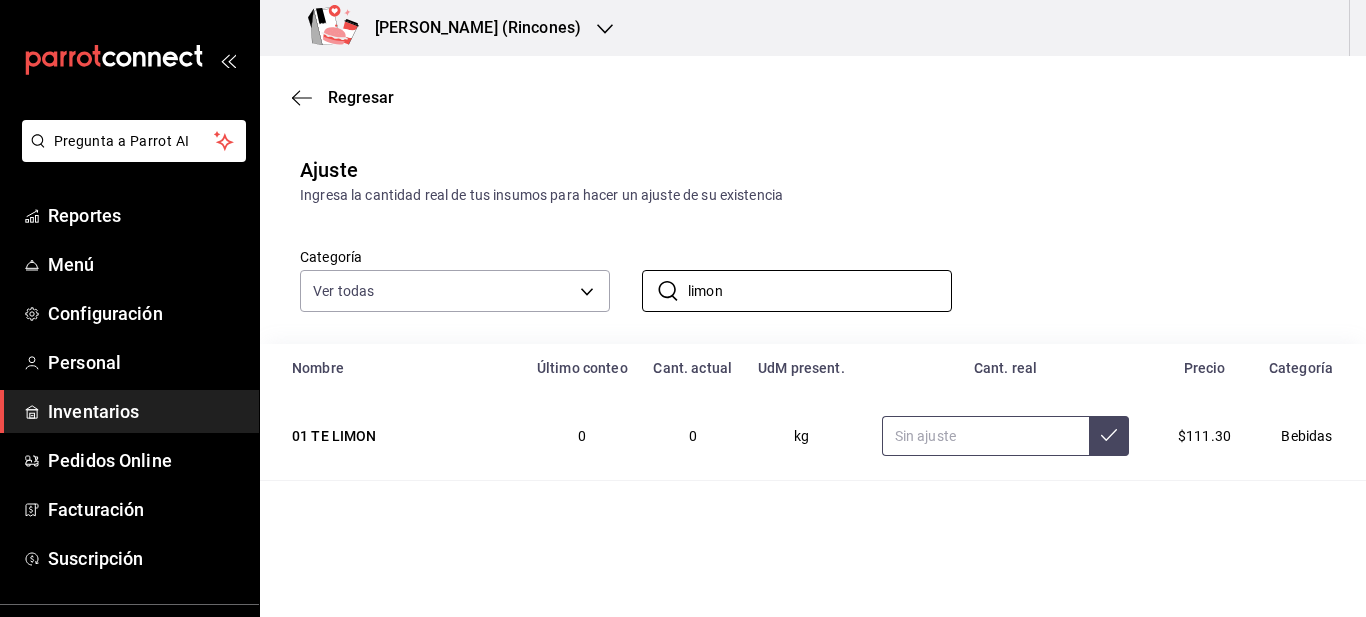 type on "limon" 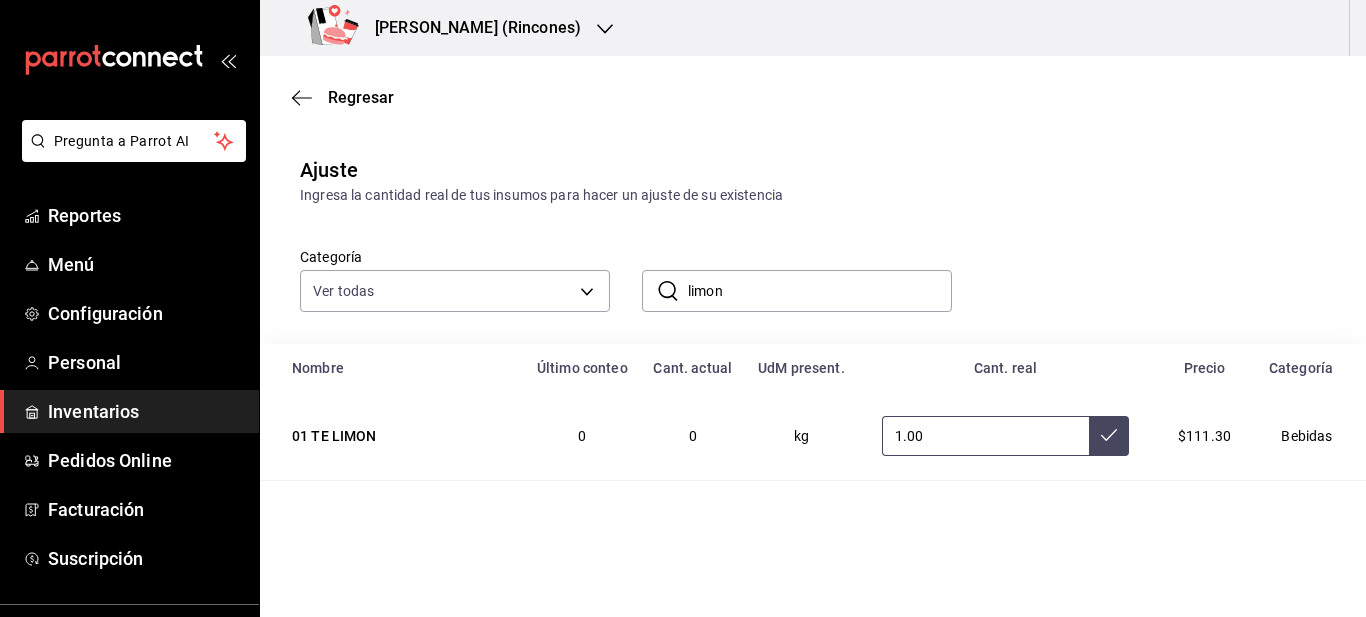 type on "1.00" 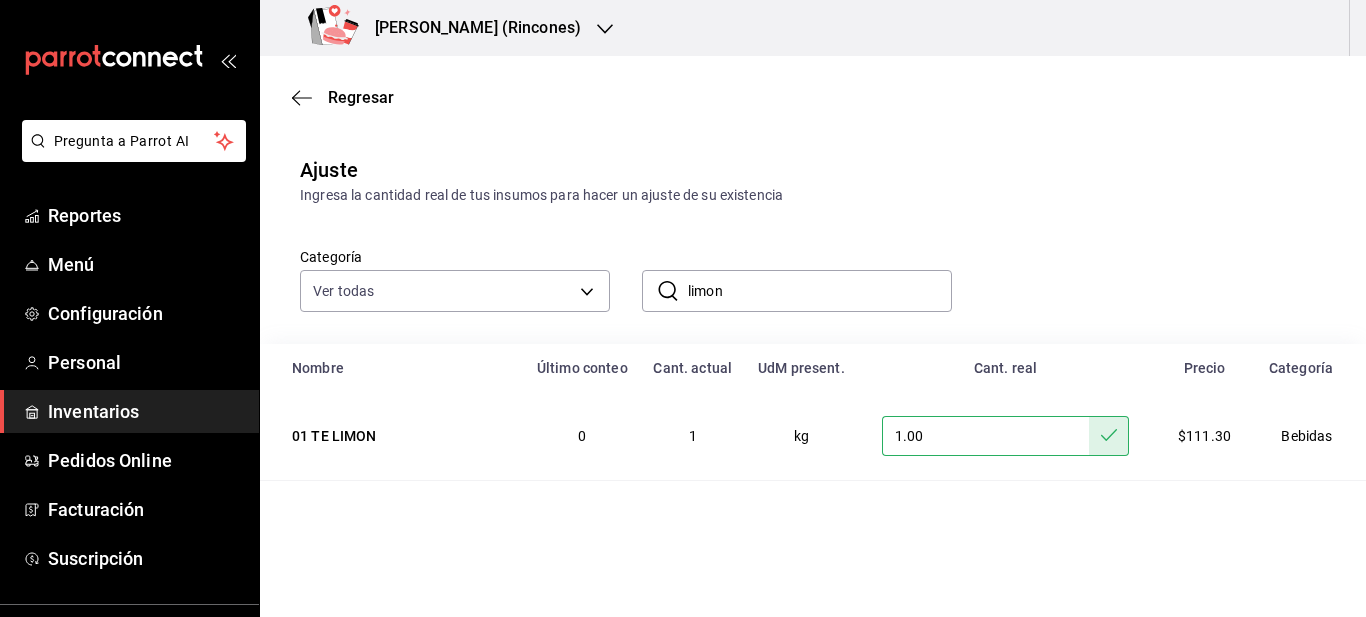 click on "limon" at bounding box center (820, 291) 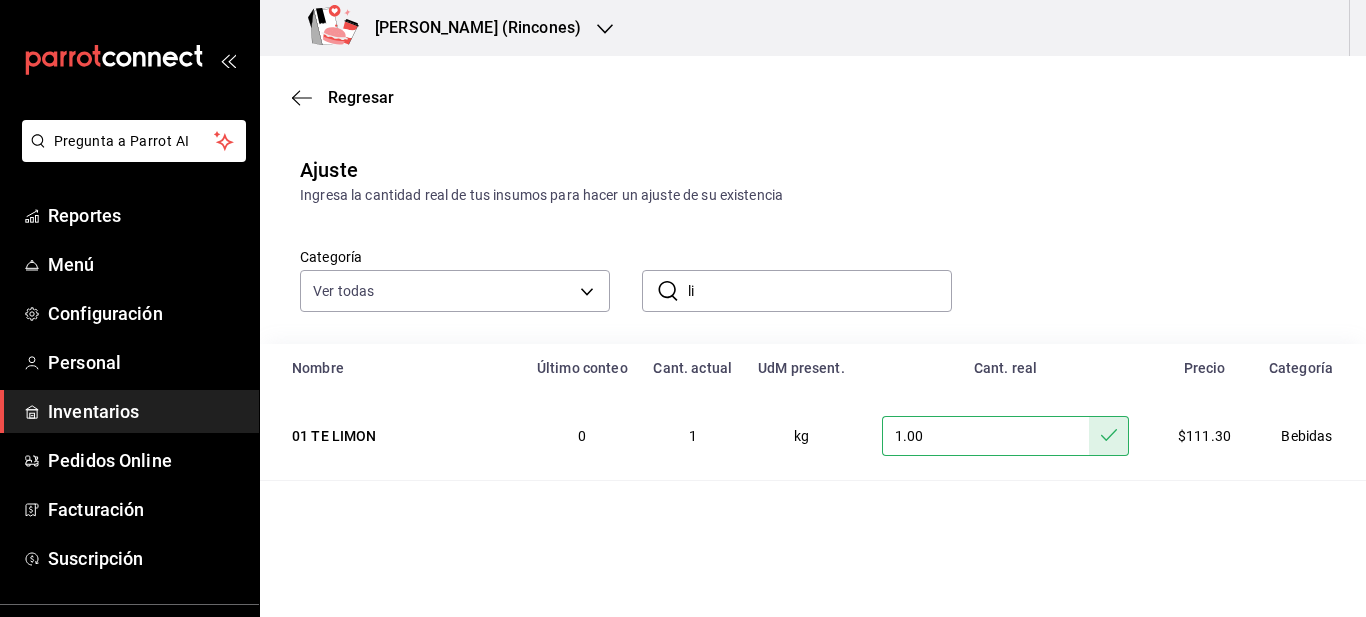 type on "l" 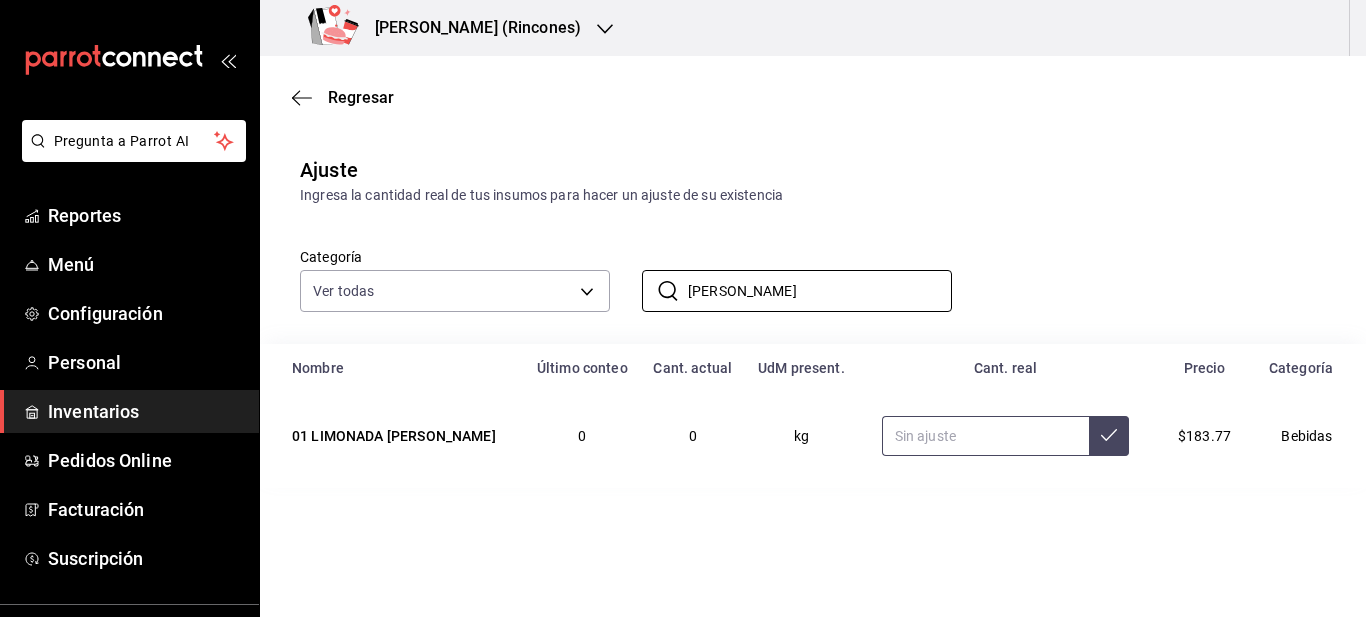 type on "rosa" 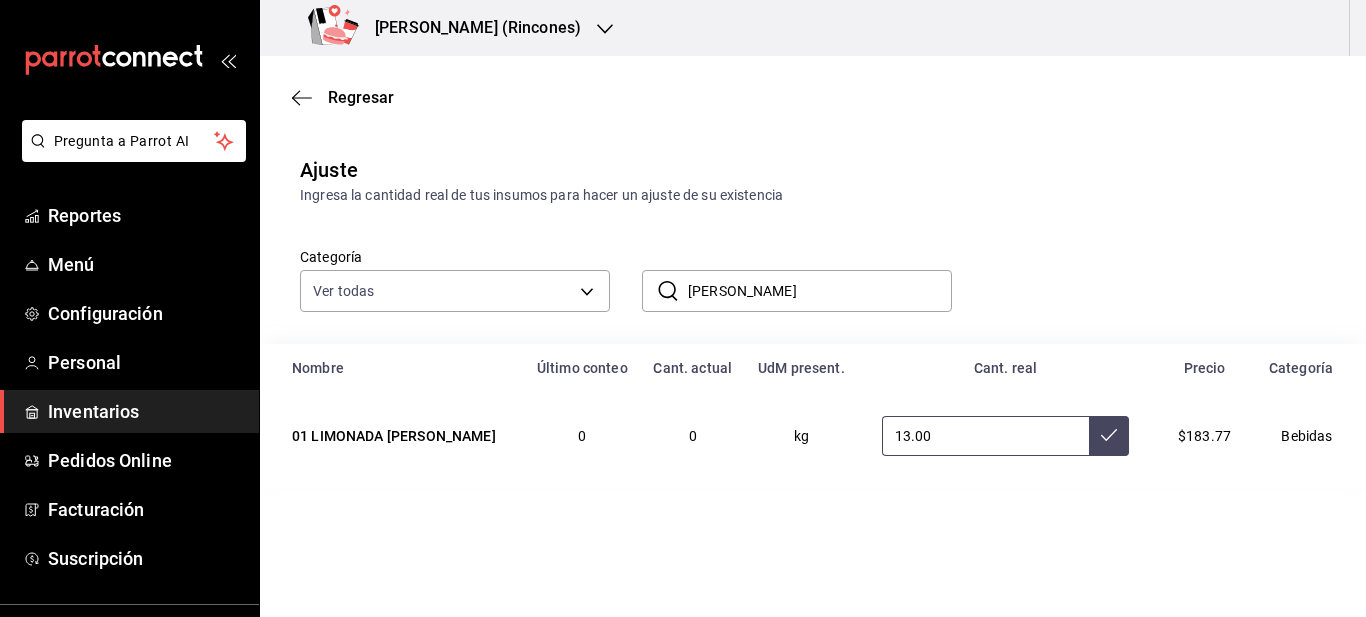 type on "13.00" 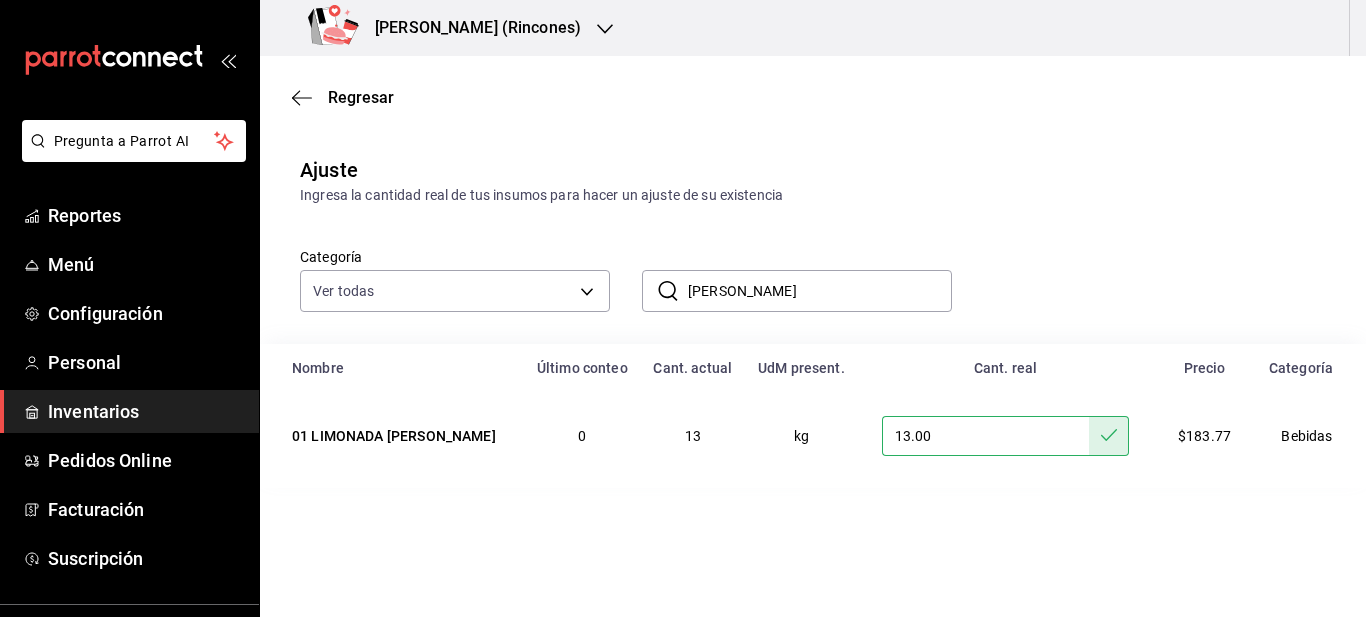click on "rosa" at bounding box center (820, 291) 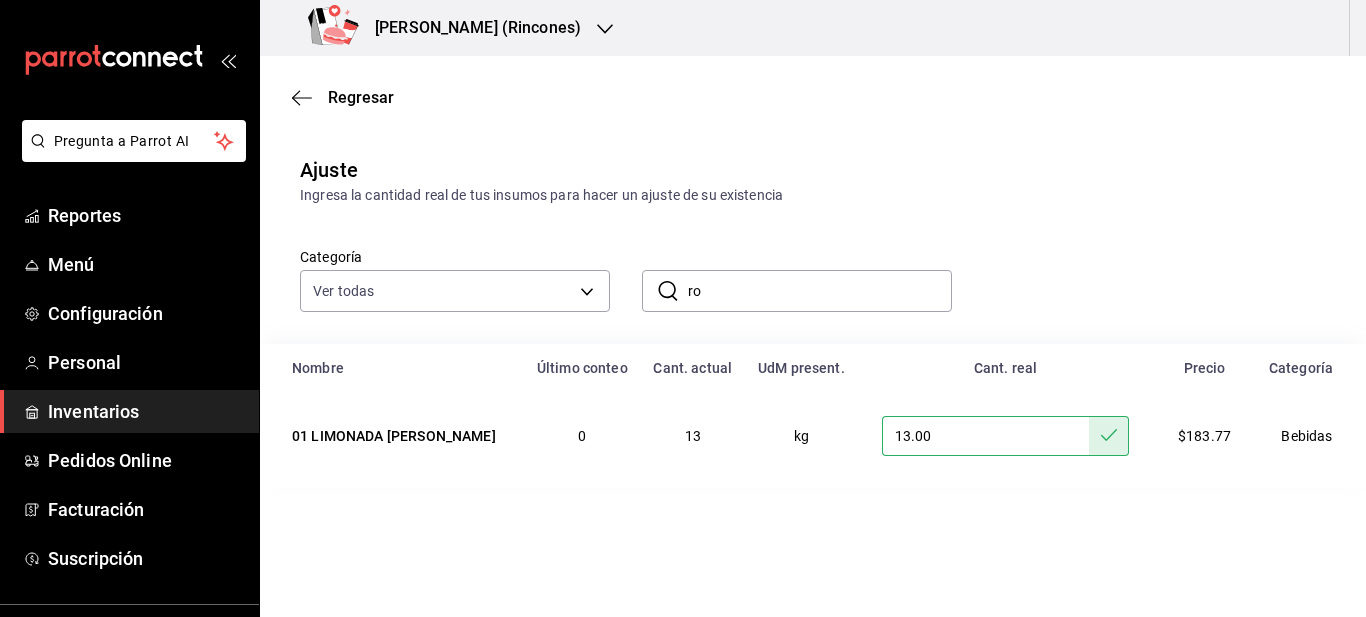 type on "r" 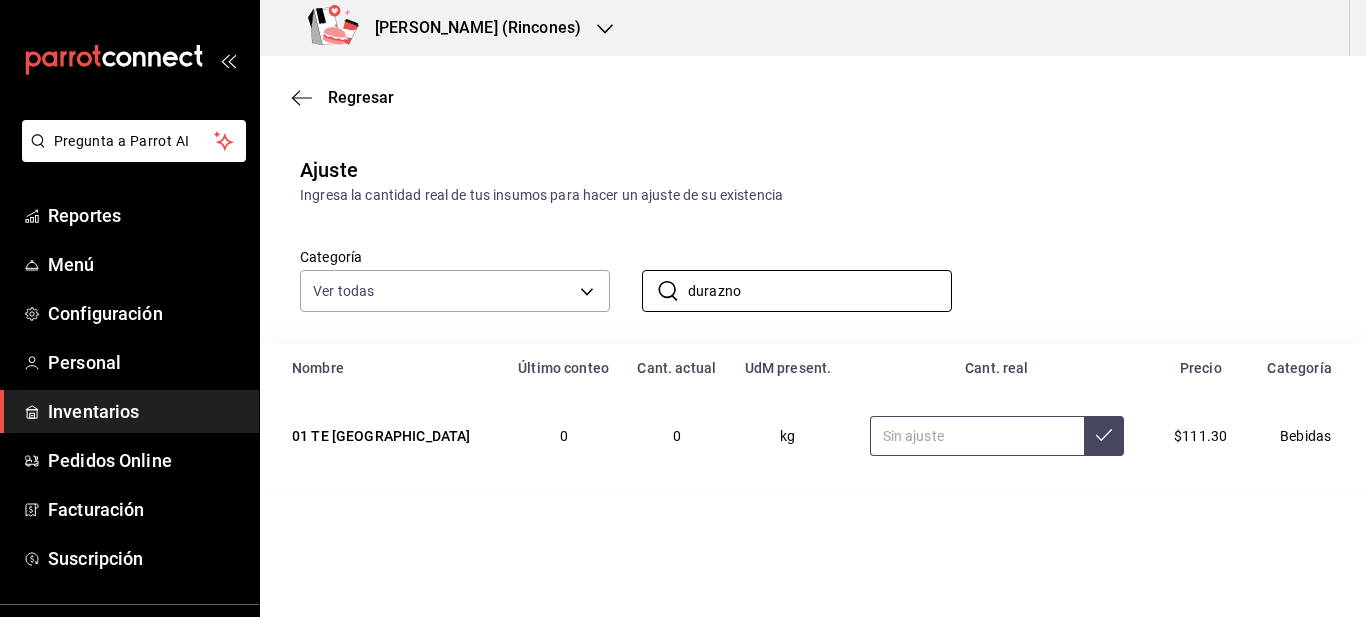 type on "durazno" 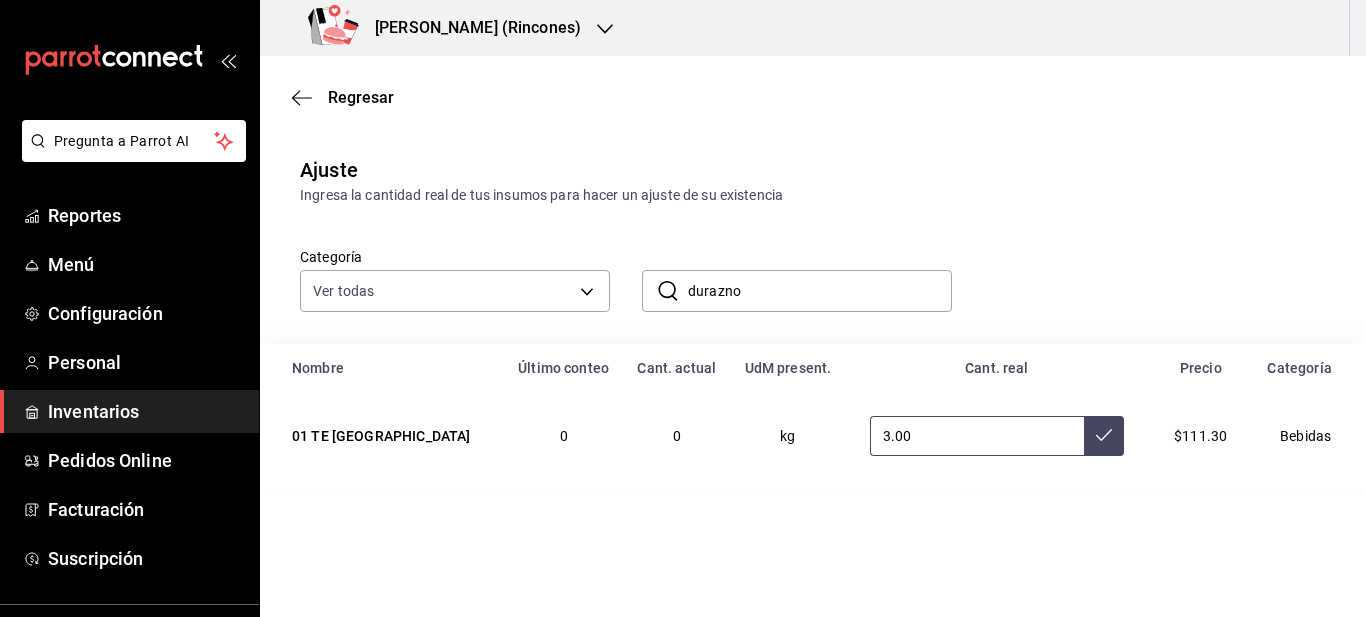 type on "3.00" 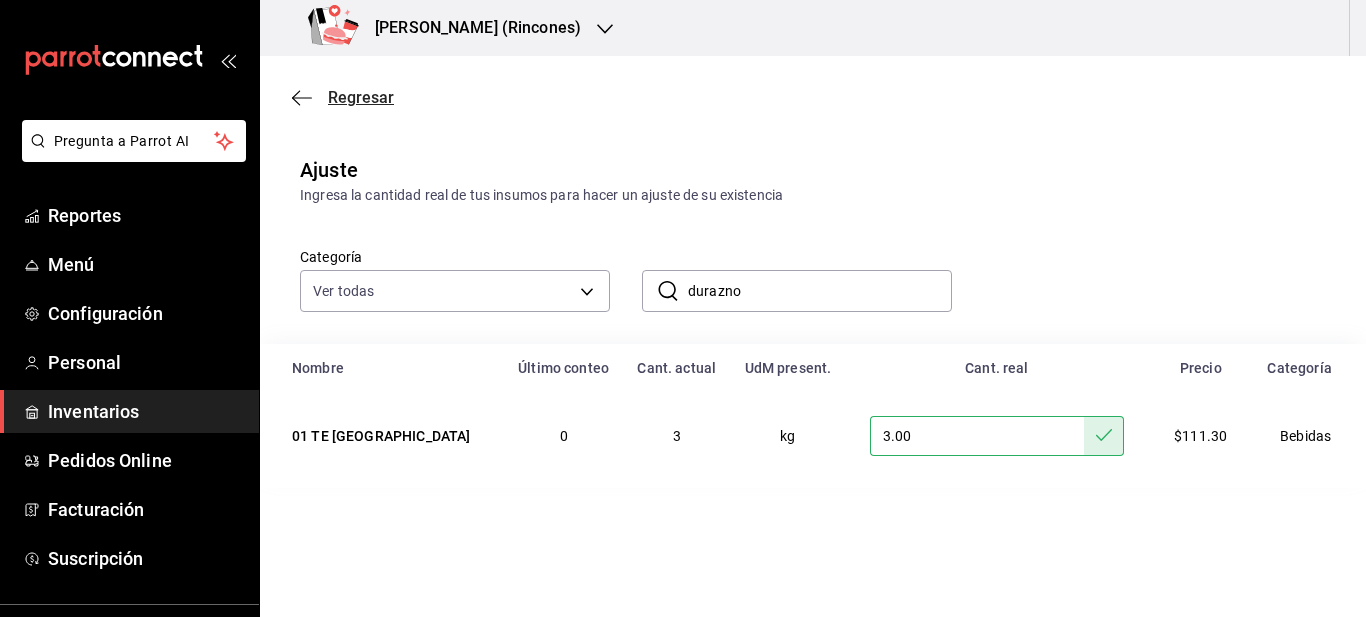 click on "Regresar" at bounding box center [361, 97] 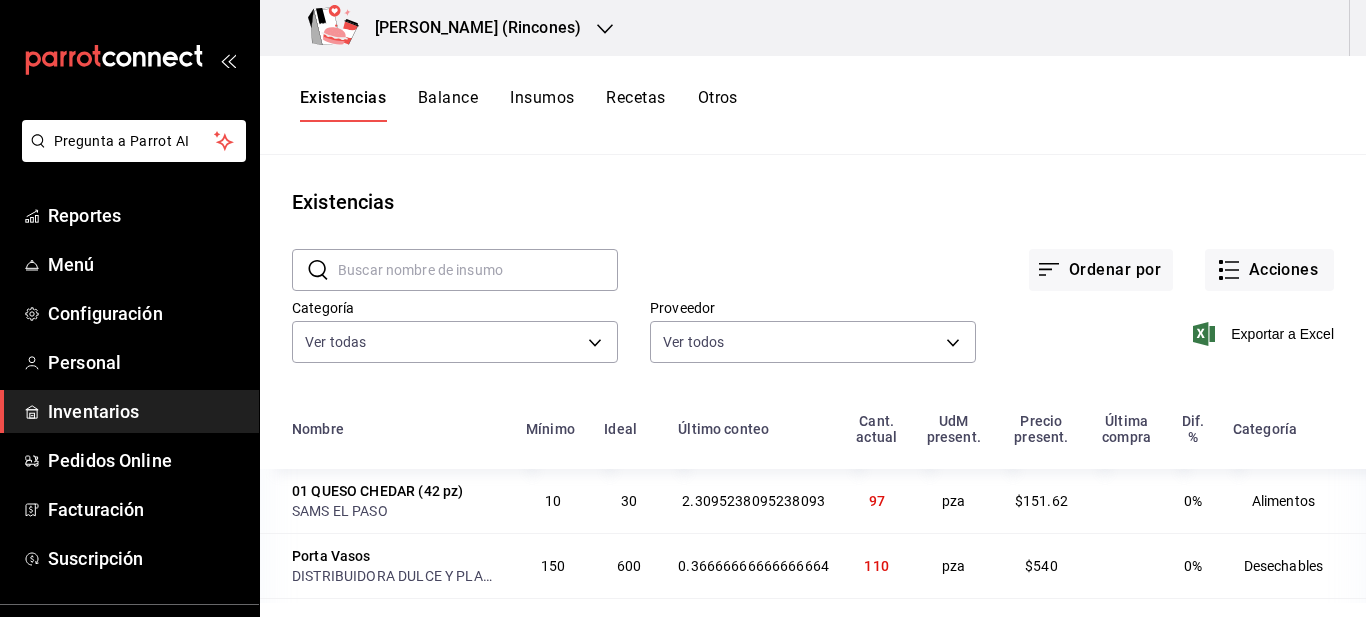 click on "Proveedor Ver todos bb2e0c78-20c1-4d5d-af6d-2db5908d648f,5671053a-8812-4de8-b29d-c040af700016,0912b34c-1375-40a8-a7d4-8ed077030cb2,8ab5377a-4d42-4b3c-9d9e-1ae2de4fbc16,ba0fa2b6-c601-4c24-8c93-2326bb582c48,8dd134a1-8b63-47b1-90ef-9e72bbfc45ed,e0fd5b64-f1b9-40ca-880f-c064f544875c,aeb48d38-120f-4ba4-a149-a435edcb28a1,691ddca7-54e5-4b0a-858d-b023b3739a57,5648dc58-9e94-42fd-a0c5-359da28c070d,7ada2f2c-7bba-4c05-888c-0425bf57e1e2,bab29127-bfdb-4b20-a468-f53c0e883ab8,601f3022-897e-4c41-b3cc-1a0a3e21afd9,5bbb194c-763a-40bc-9457-30c769ebc2d2,b41e9db1-6443-4968-b5eb-4557521690ab,f7e32d9f-54aa-448a-8165-578d37cd6fd3,57c5bd29-6281-4e3f-8051-108b784f3c8b,e28ea848-40da-44b8-8bb3-10aa16cf4a4e,6da6e81b-3c75-4a45-b8cb-001a6dc63187,21d88b70-12f0-48cd-a302-a2fdfaeb945a,7b1496e4-ddfc-4587-98ec-3c81c3f30567,0c98b40c-8718-4b1f-906c-7b4ec97aebf8,0fb99f5d-1f94-4ae1-aeb5-c30148357ea8,7a81b2de-ec9f-4aad-a9e9-d89b6fbce57c,586b93df-e64b-4e12-8a7f-a3c54a3c7790,16ee318f-1359-49e3-9b45-3d5b888c782c" at bounding box center [797, 318] 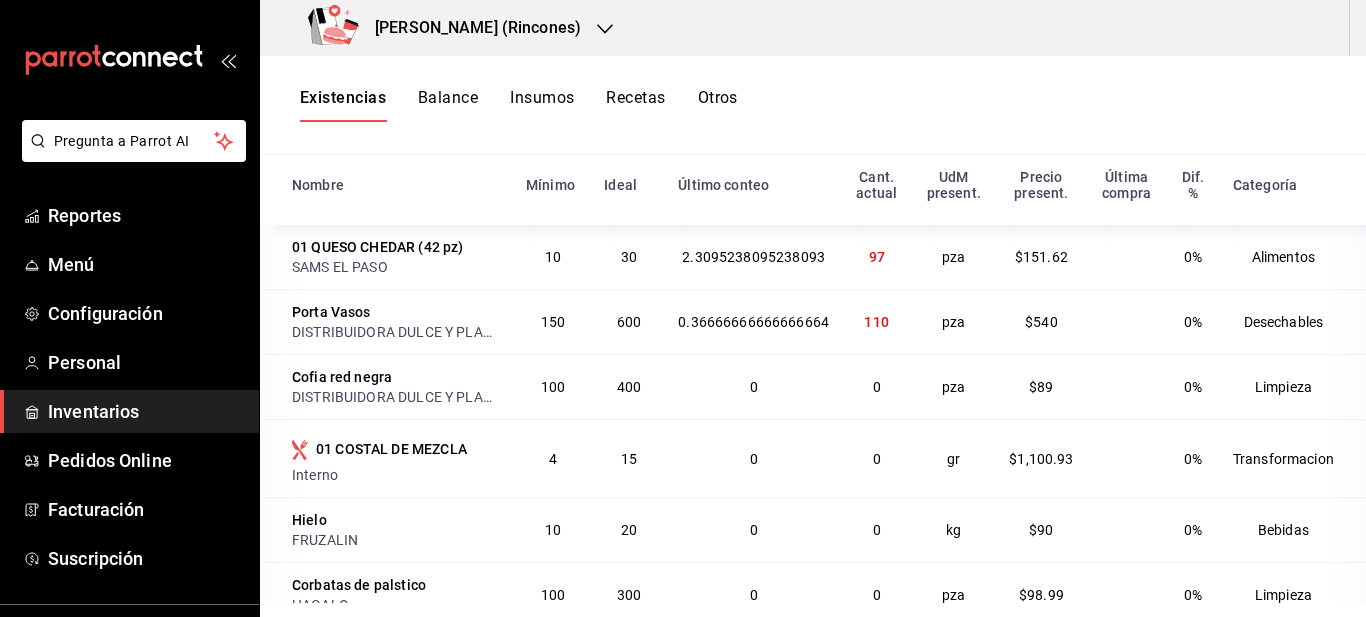 scroll, scrollTop: 245, scrollLeft: 0, axis: vertical 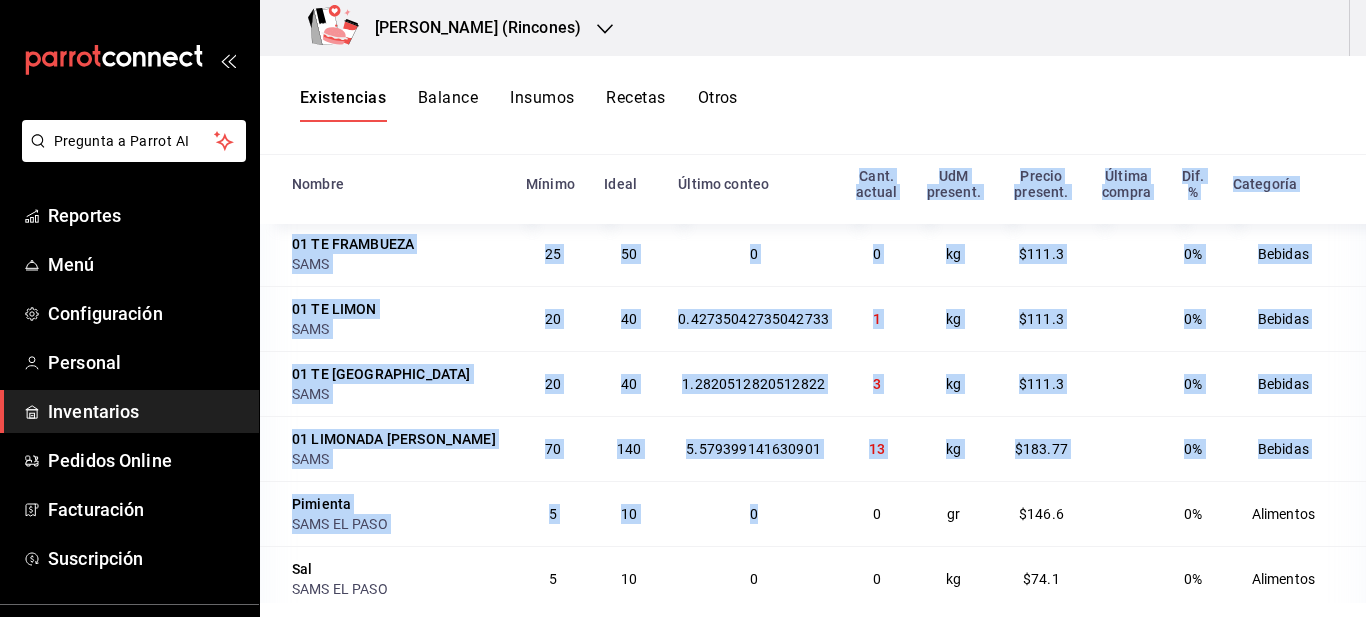 drag, startPoint x: 806, startPoint y: 184, endPoint x: 787, endPoint y: 480, distance: 296.60916 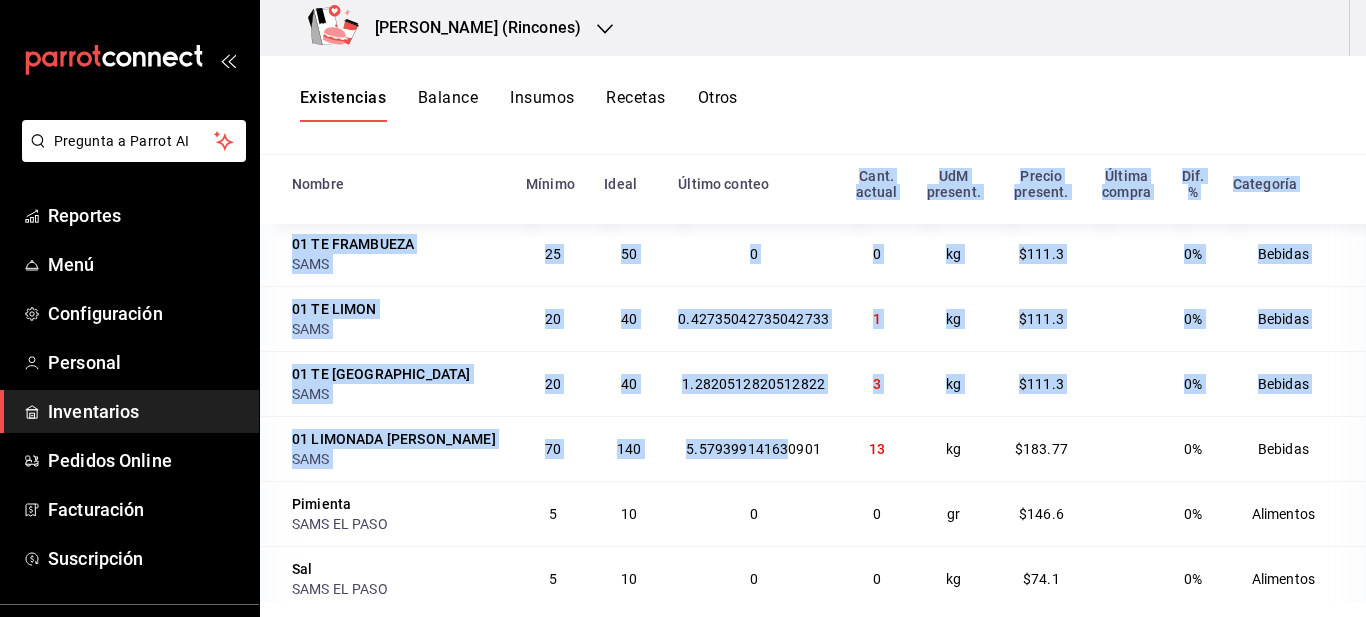 scroll, scrollTop: 1520, scrollLeft: 0, axis: vertical 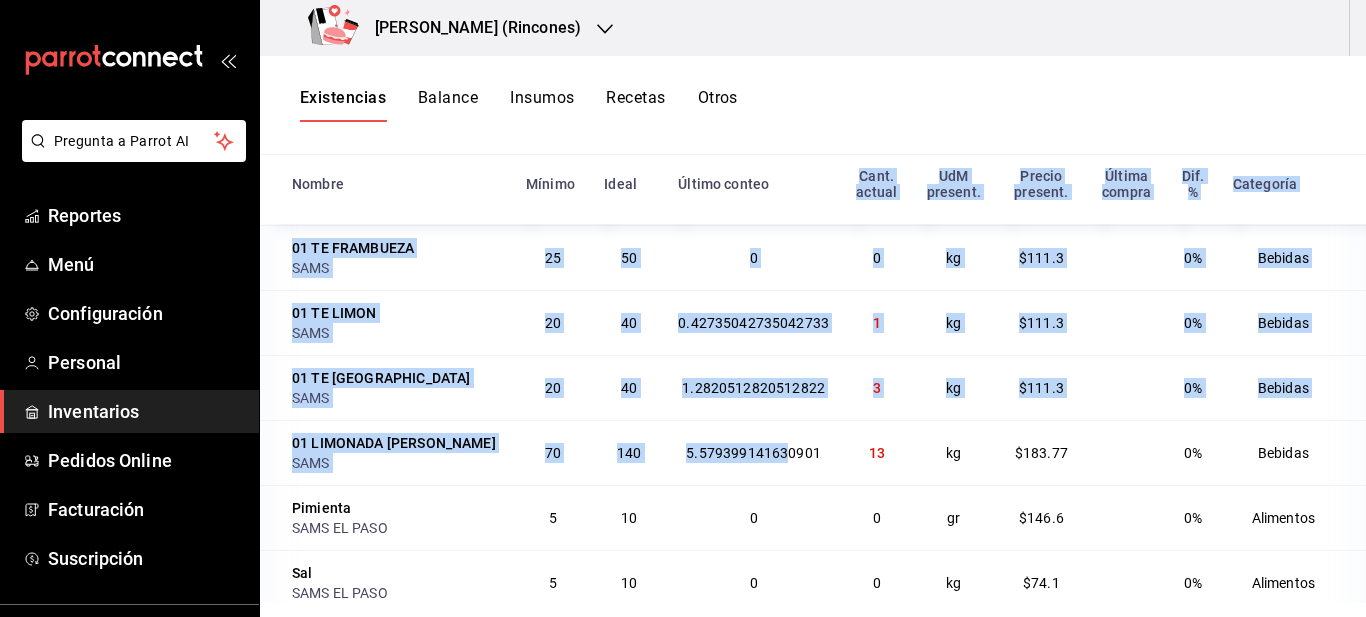 click 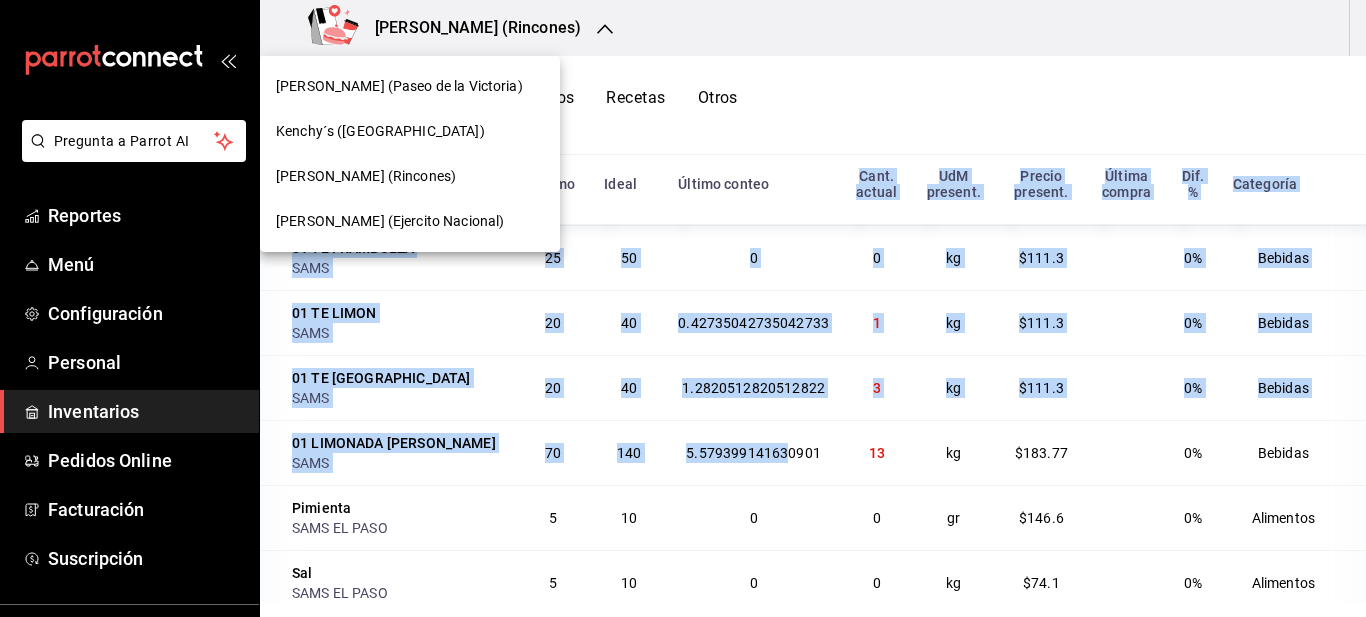 click on "[PERSON_NAME] (Paseo de la Victoria)" at bounding box center (399, 86) 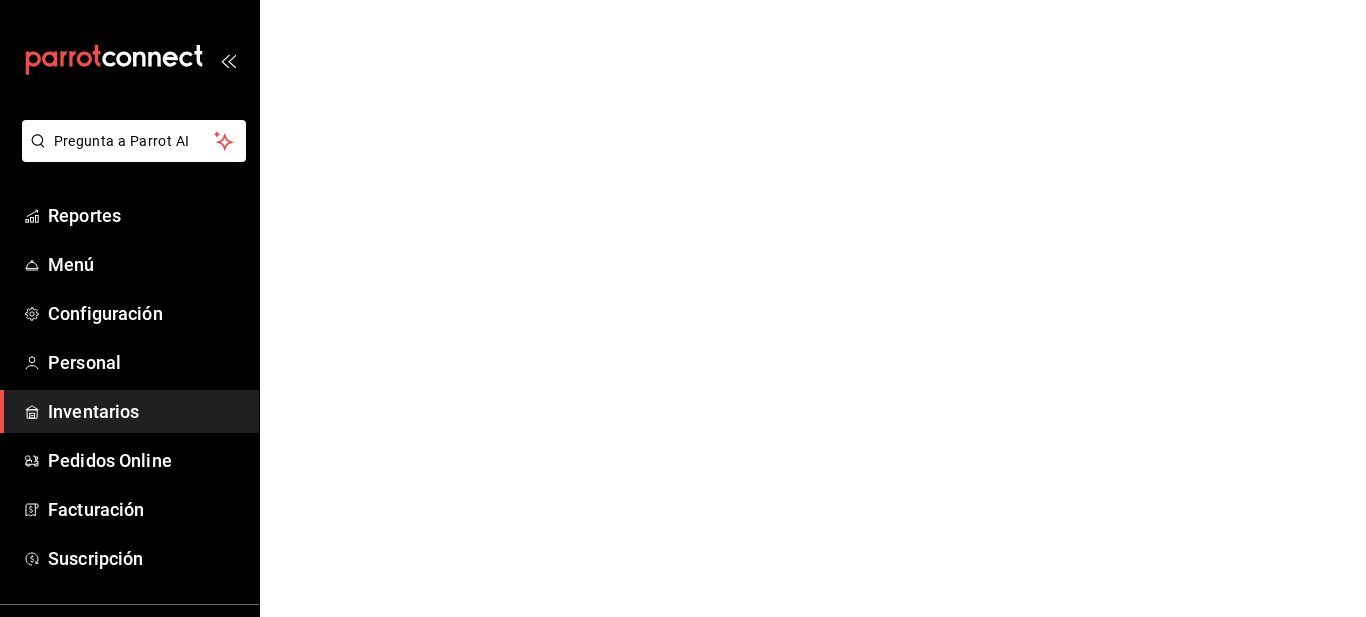 scroll, scrollTop: 0, scrollLeft: 0, axis: both 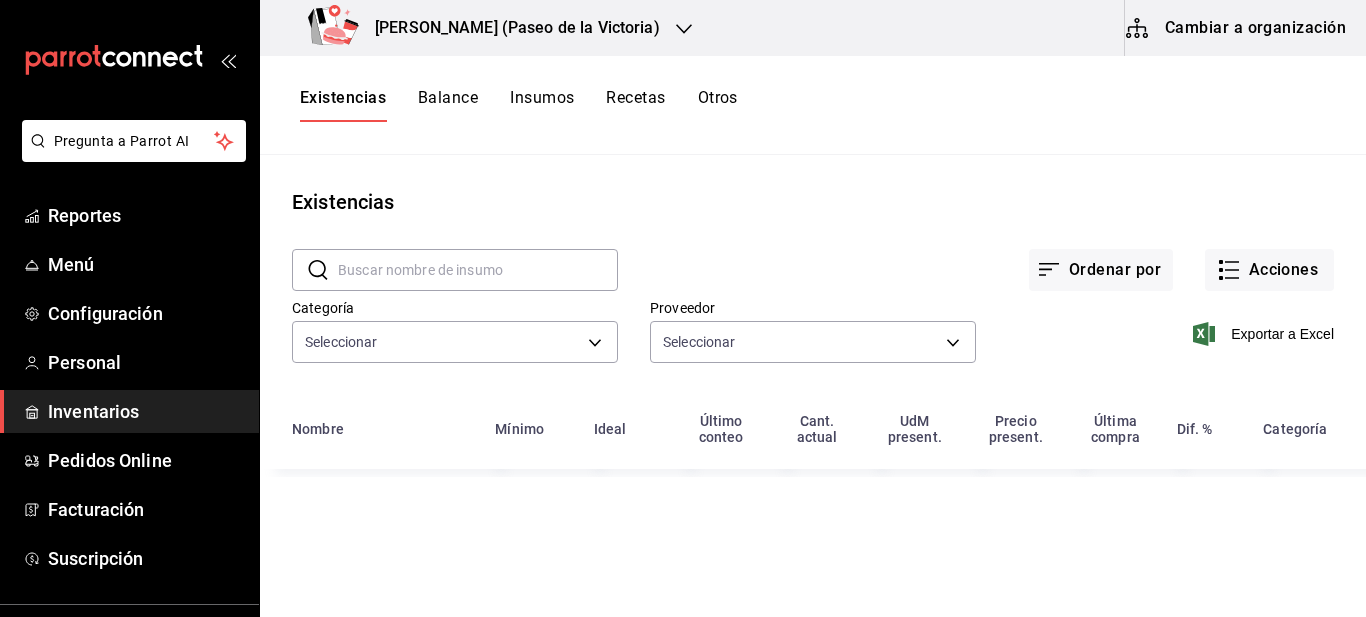 type on "27c71484-daf0-49da-b494-7197d4008cda,183b2511-5982-4910-a9ef-70ec781c5b65,2e584253-3bb2-441e-bbf6-11f8e828f0cf,2e06b91e-97ed-4cef-8485-dbfe2cf73b76,dc65791d-71ce-49a8-b424-1c6fa194510d,35f4e8c7-28c7-452d-b3c8-5d28c053811f" 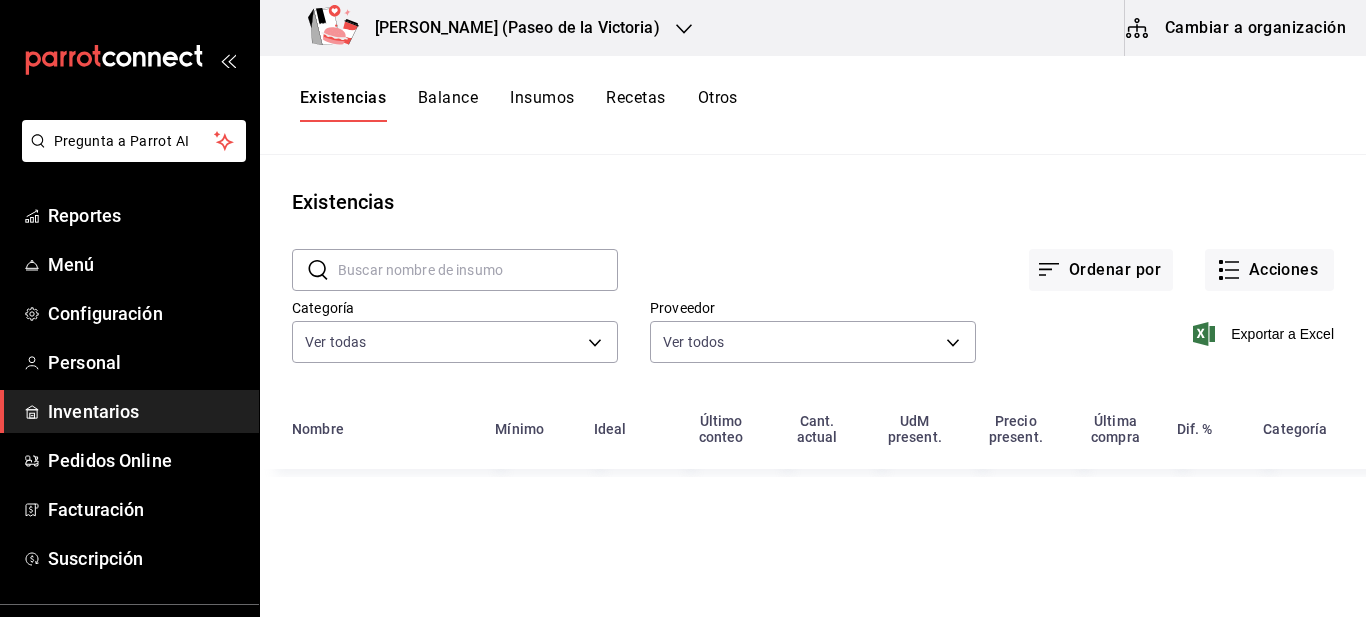 click on "Insumos" at bounding box center (542, 105) 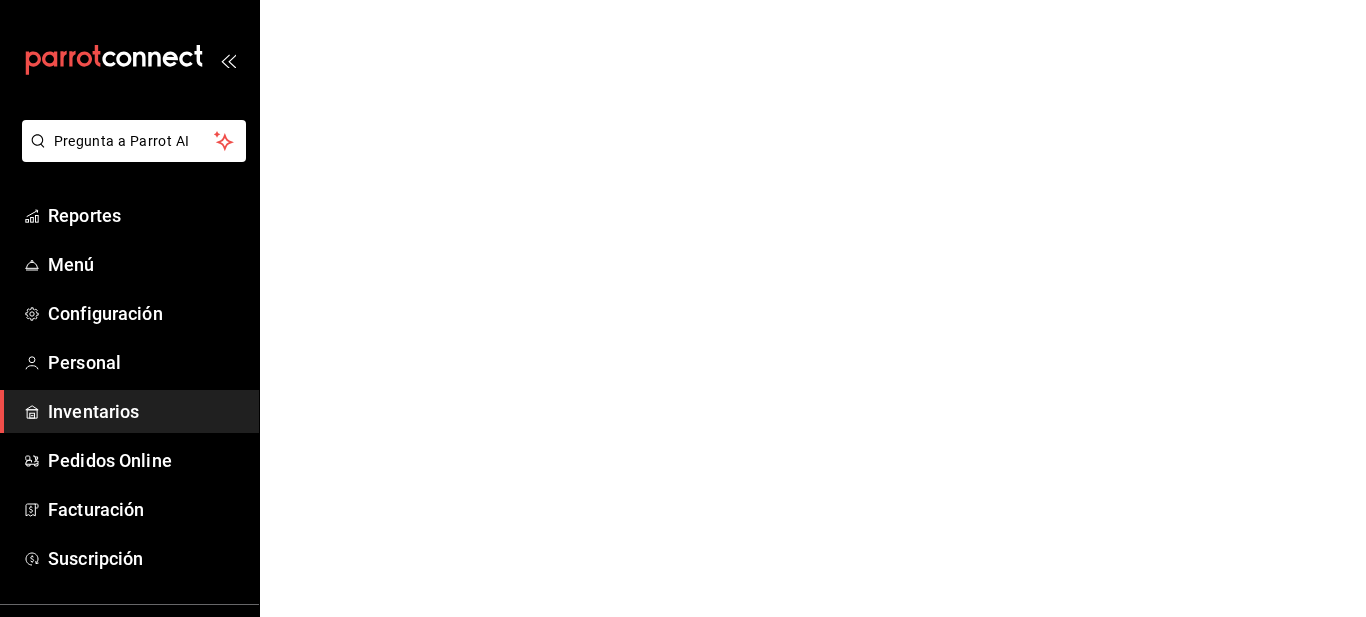 click on "Pregunta a Parrot AI Reportes   Menú   Configuración   Personal   Inventarios   Pedidos Online   Facturación   Suscripción   Ayuda Recomienda Parrot   Multiuser Parrot   Sugerir nueva función   Kenchy's (Paseo de la Victoria) Cambiar a organización Existencias Balance Insumos Recetas Otros Existencias ​ ​ Ordenar por Acciones Categoría Ver todas 27c71484-daf0-49da-b494-7197d4008cda,183b2511-5982-4910-a9ef-70ec781c5b65,2e584253-3bb2-441e-bbf6-11f8e828f0cf,2e06b91e-97ed-4cef-8485-dbfe2cf73b76,dc65791d-71ce-49a8-b424-1c6fa194510d,35f4e8c7-28c7-452d-b3c8-5d28c053811f Proveedor Ver todos Exportar a Excel Nombre Mínimo Ideal Último conteo Cant. actual UdM present. Precio present. Última compra Dif. % Categoría Pregunta a Parrot AI Reportes   Menú   Configuración   Personal   Inventarios   Pedidos Online   Facturación   Suscripción   Ayuda Recomienda Parrot   Multiuser Parrot   Sugerir nueva función   GANA 1 MES GRATIS EN TU SUSCRIPCIÓN AQUÍ Ver video tutorial Ir a video Visitar centro de ayuda" at bounding box center [683, 0] 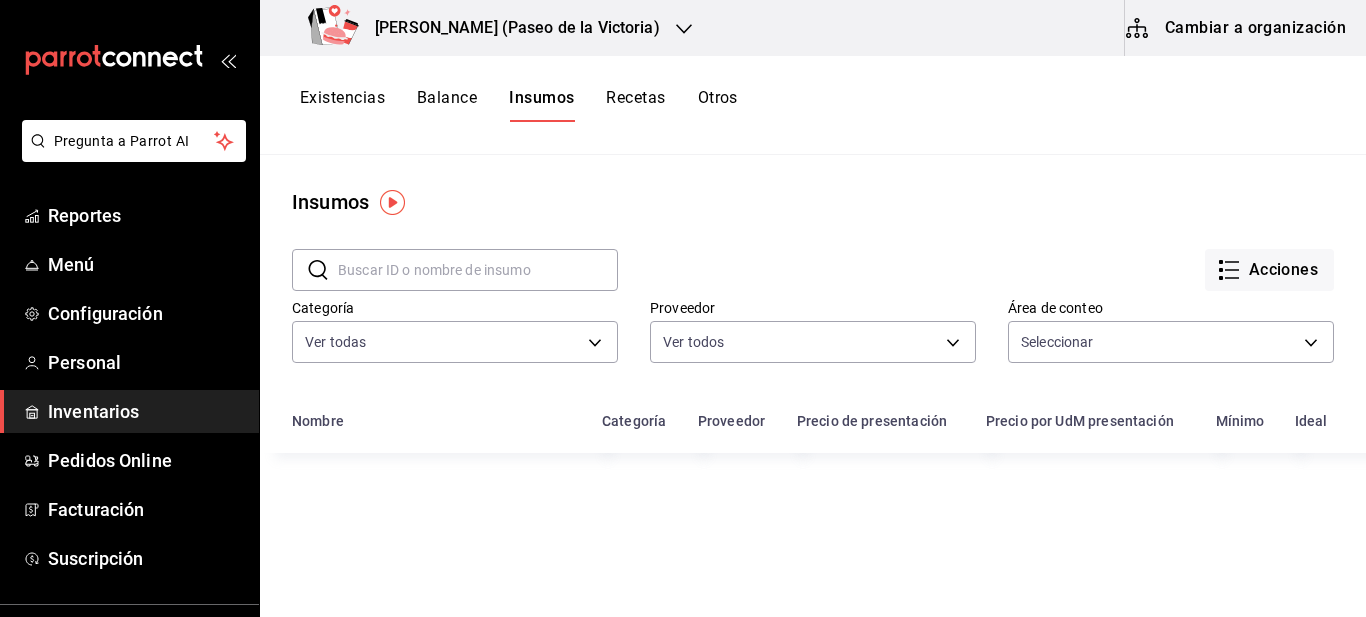 type on "b56e15f6-8419-45ce-a232-b9393be1bc58,169cc7b6-cfdc-4477-b060-9ee548739330,9f923b76-36a7-4f11-b3de-178da0d2dab0" 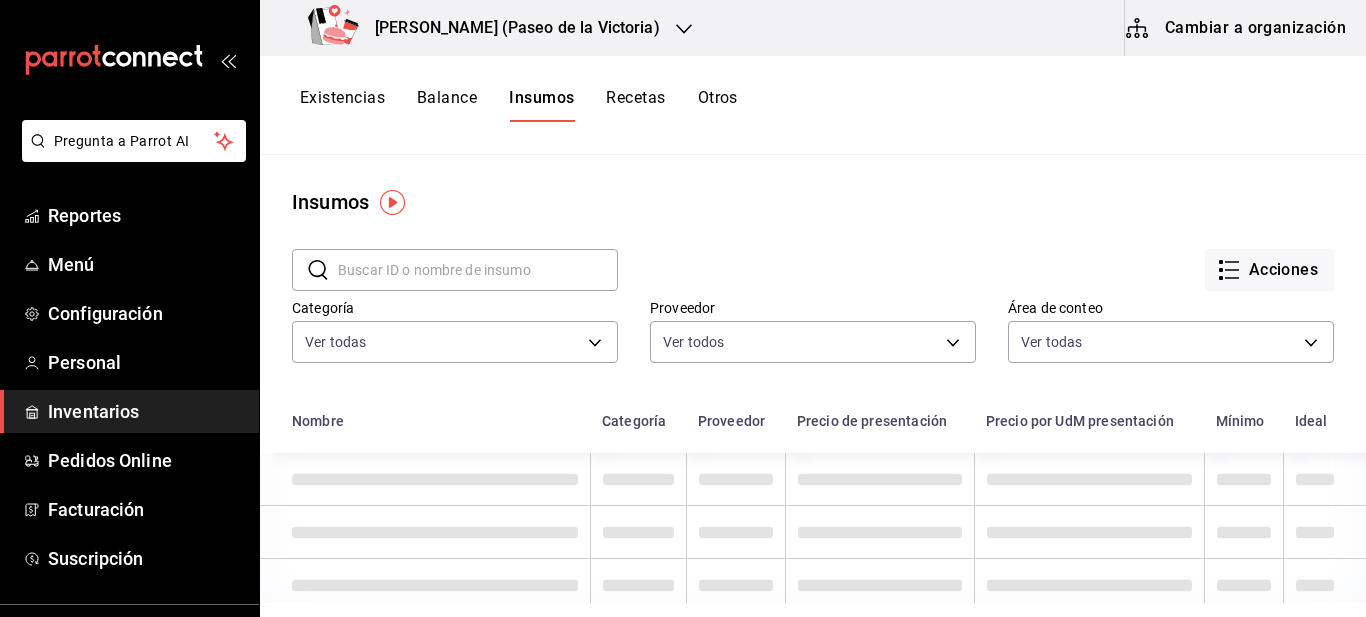 click at bounding box center [392, 202] 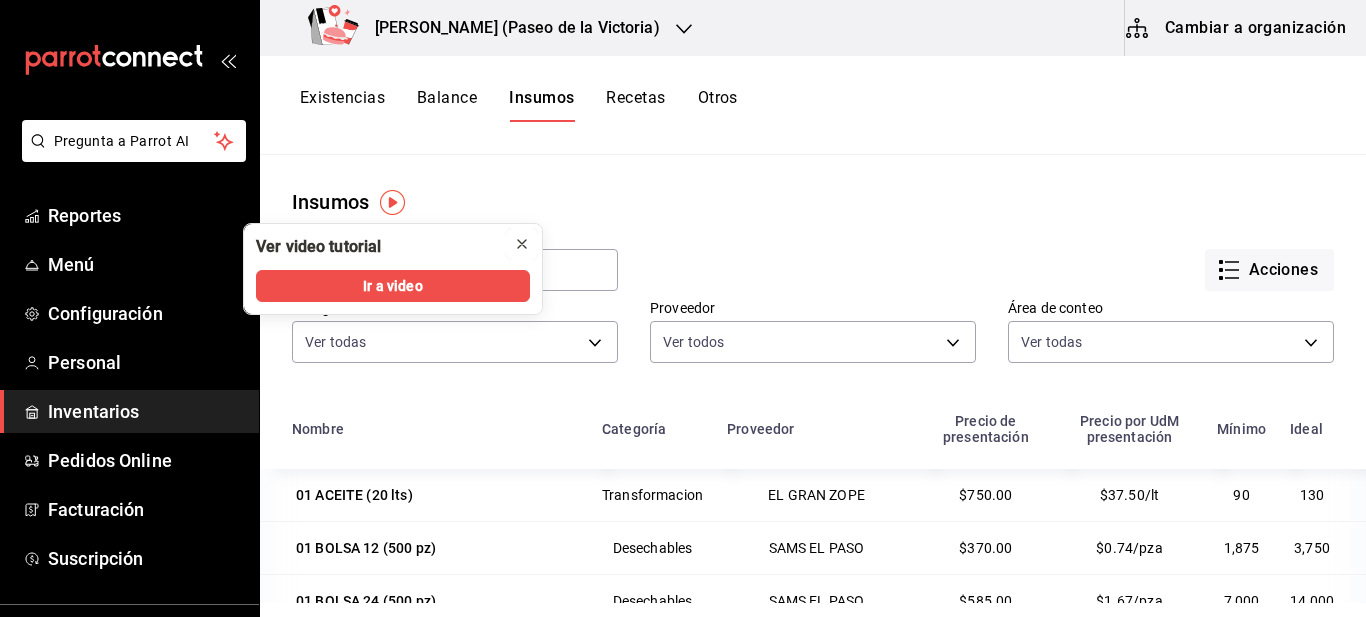 click 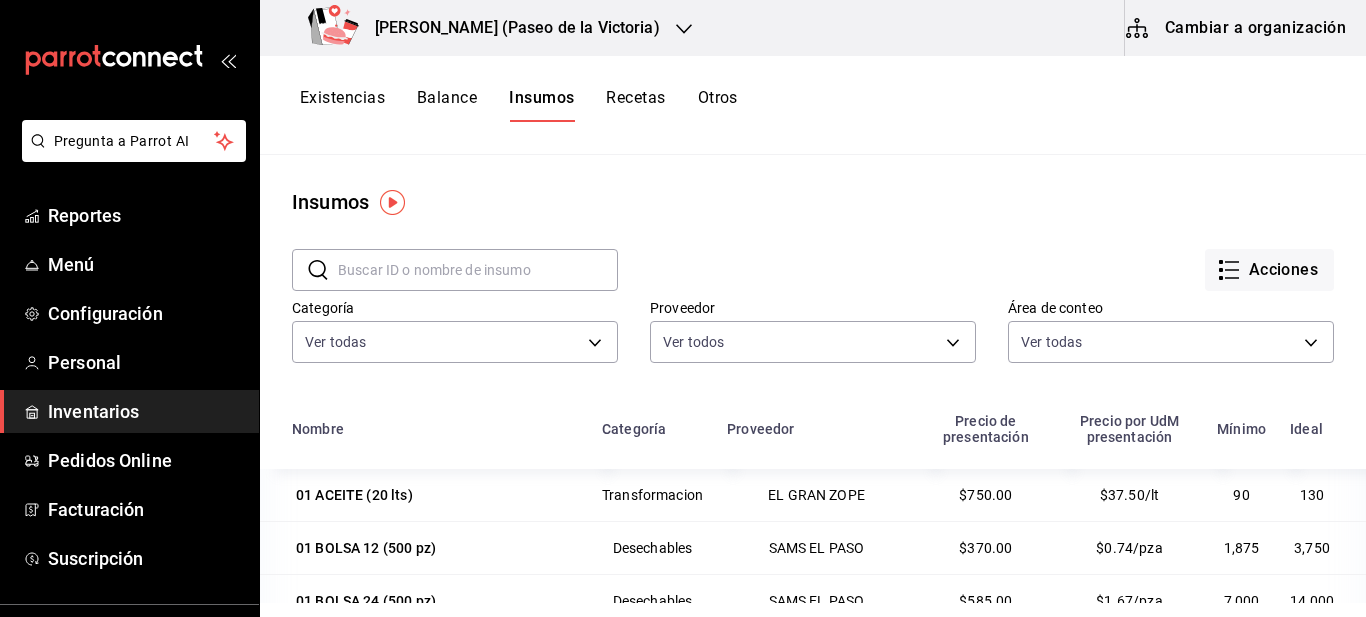 click on "Acciones" at bounding box center (976, 254) 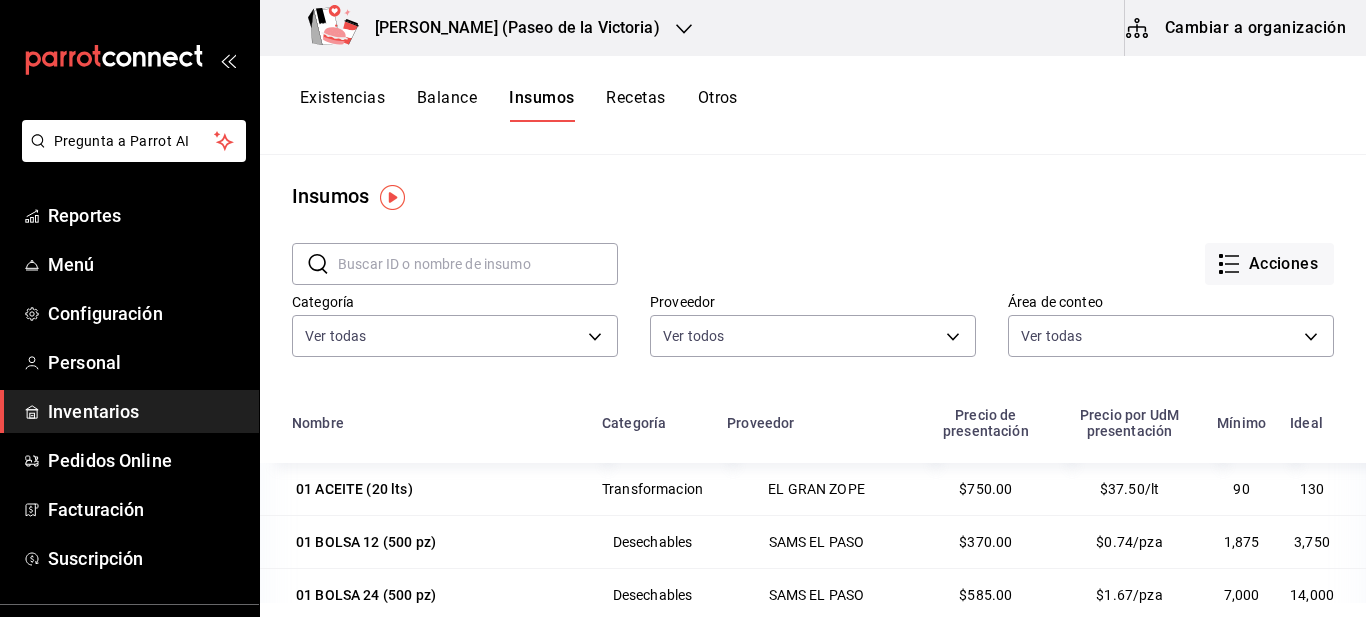 scroll, scrollTop: 0, scrollLeft: 0, axis: both 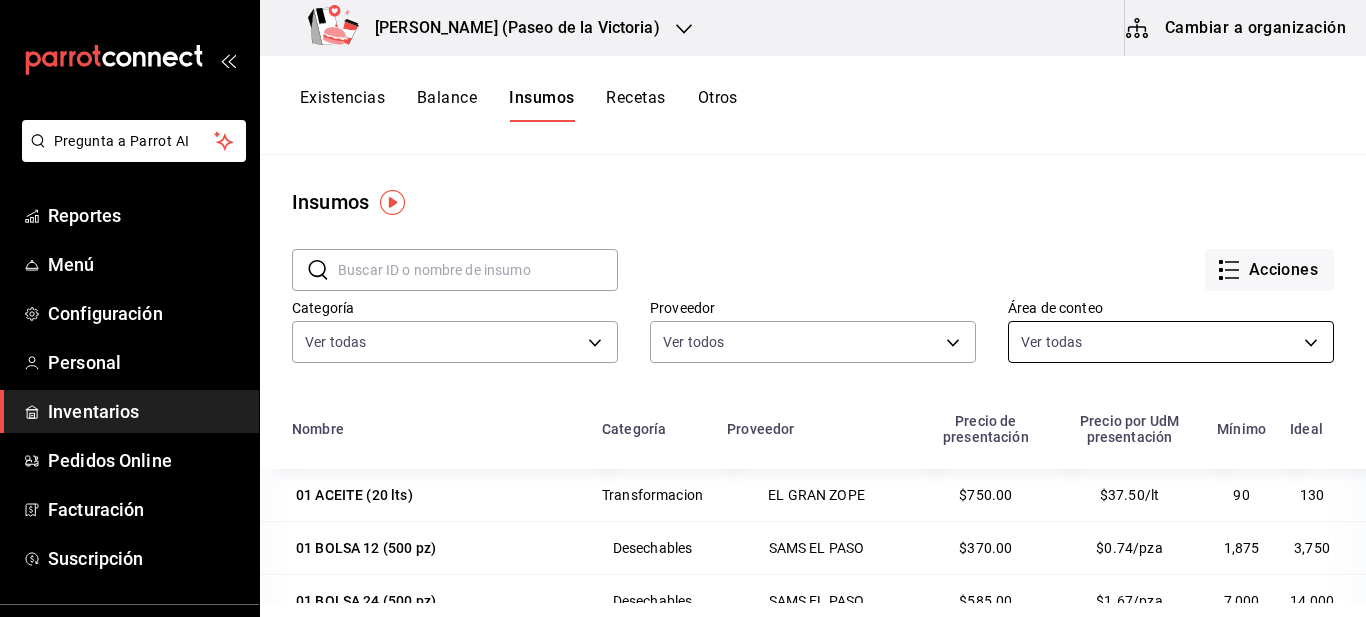 click on "Pregunta a Parrot AI Reportes   Menú   Configuración   Personal   Inventarios   Pedidos Online   Facturación   Suscripción   Ayuda Recomienda Parrot   Multiuser Parrot   Sugerir nueva función   Kenchy's (Paseo de la Victoria) Cambiar a organización Existencias Balance Insumos Recetas Otros Insumos ​ ​ Acciones Categoría Ver todas 27c71484-daf0-49da-b494-7197d4008cda,183b2511-5982-4910-a9ef-70ec781c5b65,2e584253-3bb2-441e-bbf6-11f8e828f0cf,2e06b91e-97ed-4cef-8485-dbfe2cf73b76,dc65791d-71ce-49a8-b424-1c6fa194510d,35f4e8c7-28c7-452d-b3c8-5d28c053811f Proveedor Ver todos Área de conteo Ver todas b56e15f6-8419-45ce-a232-b9393be1bc58,169cc7b6-cfdc-4477-b060-9ee548739330,9f923b76-36a7-4f11-b3de-178da0d2dab0 Nombre Categoría Proveedor Precio de presentación Precio por UdM presentación Mínimo Ideal 01 ACEITE (20 lts) Transformacion EL GRAN ZOPE $750.00 $37.50/lt 90 130 01 BOLSA 12 (500 pz) Desechables SAMS EL PASO $370.00 $0.74/pza 1,875 3,750 01 BOLSA 24 (500 pz) Desechables SAMS EL PASO $585.00 7,000" at bounding box center (683, 301) 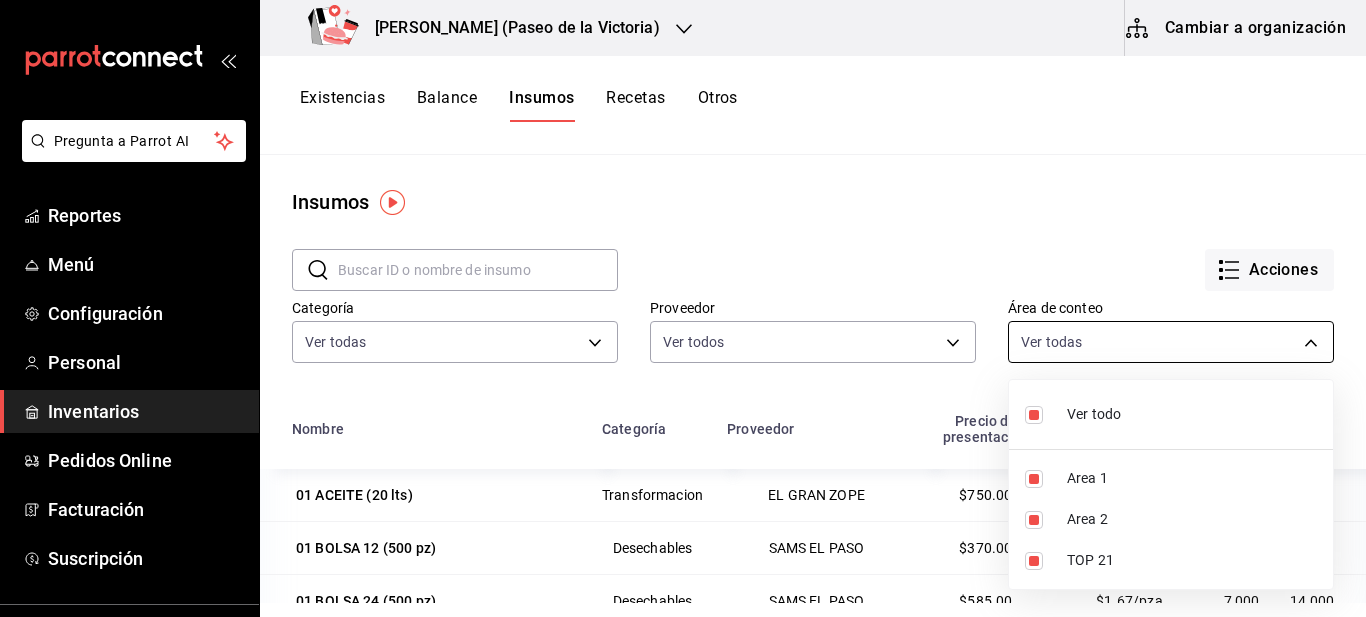 click at bounding box center (683, 308) 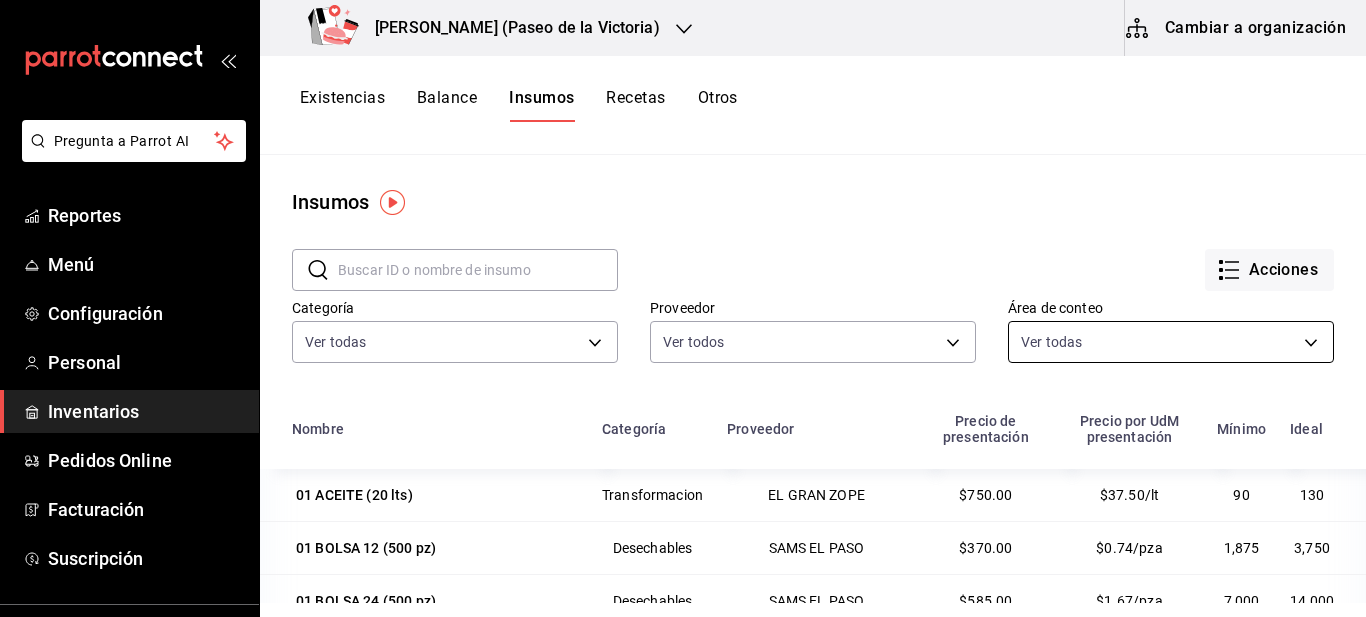 click on "Pregunta a Parrot AI Reportes   Menú   Configuración   Personal   Inventarios   Pedidos Online   Facturación   Suscripción   Ayuda Recomienda Parrot   Multiuser Parrot   Sugerir nueva función   Kenchy's (Paseo de la Victoria) Cambiar a organización Existencias Balance Insumos Recetas Otros Insumos ​ ​ Acciones Categoría Ver todas 27c71484-daf0-49da-b494-7197d4008cda,183b2511-5982-4910-a9ef-70ec781c5b65,2e584253-3bb2-441e-bbf6-11f8e828f0cf,2e06b91e-97ed-4cef-8485-dbfe2cf73b76,dc65791d-71ce-49a8-b424-1c6fa194510d,35f4e8c7-28c7-452d-b3c8-5d28c053811f Proveedor Ver todos Área de conteo Ver todas b56e15f6-8419-45ce-a232-b9393be1bc58,169cc7b6-cfdc-4477-b060-9ee548739330,9f923b76-36a7-4f11-b3de-178da0d2dab0 Nombre Categoría Proveedor Precio de presentación Precio por UdM presentación Mínimo Ideal 01 ACEITE (20 lts) Transformacion EL GRAN ZOPE $750.00 $37.50/lt 90 130 01 BOLSA 12 (500 pz) Desechables SAMS EL PASO $370.00 $0.74/pza 1,875 3,750 01 BOLSA 24 (500 pz) Desechables SAMS EL PASO $585.00 7,000" at bounding box center (683, 301) 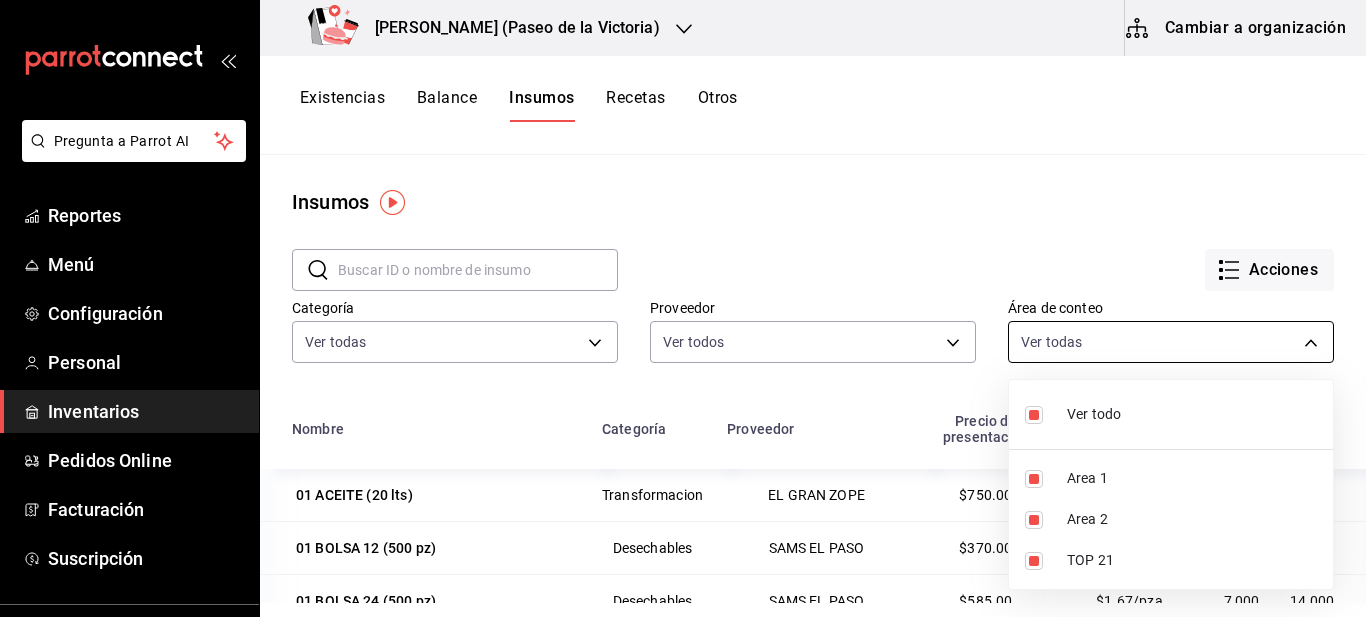 click at bounding box center (683, 308) 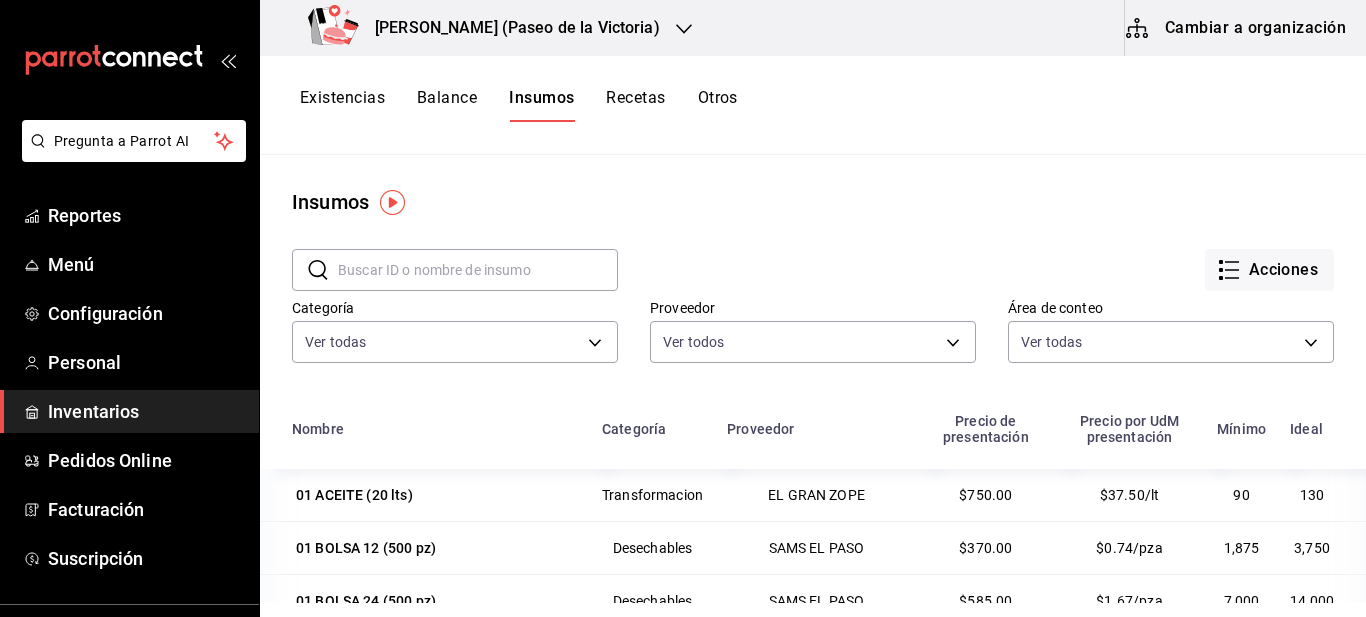 click at bounding box center (478, 270) 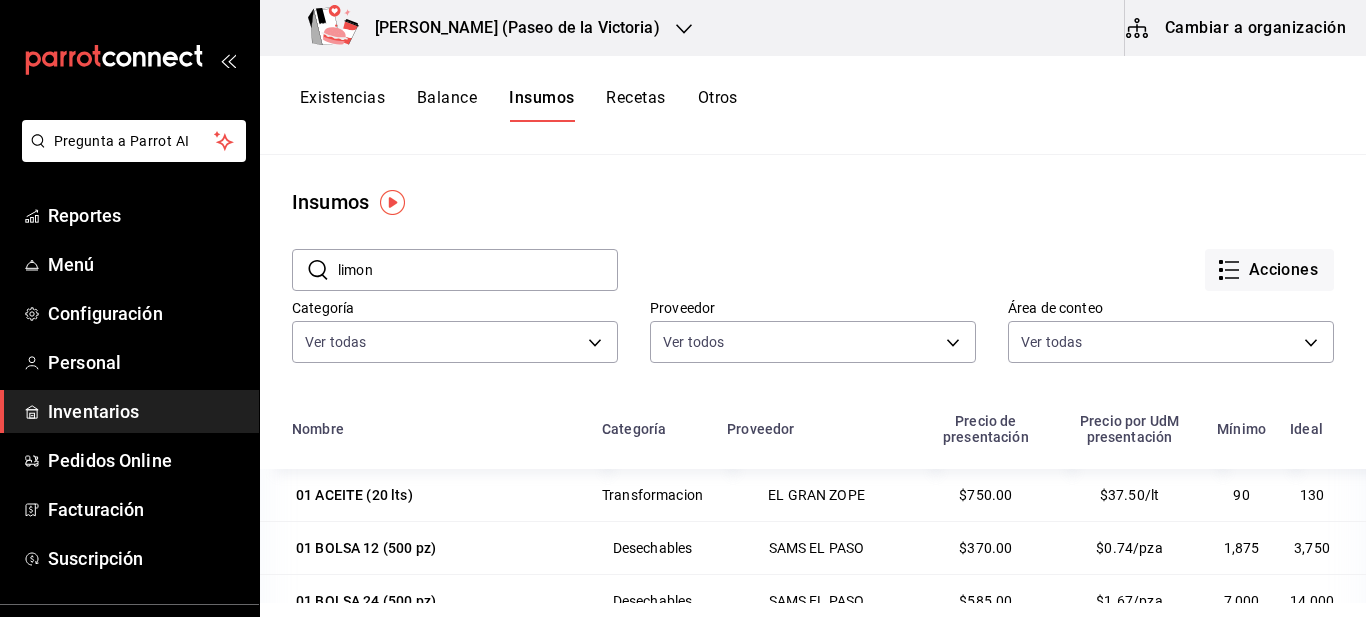 type on "limon" 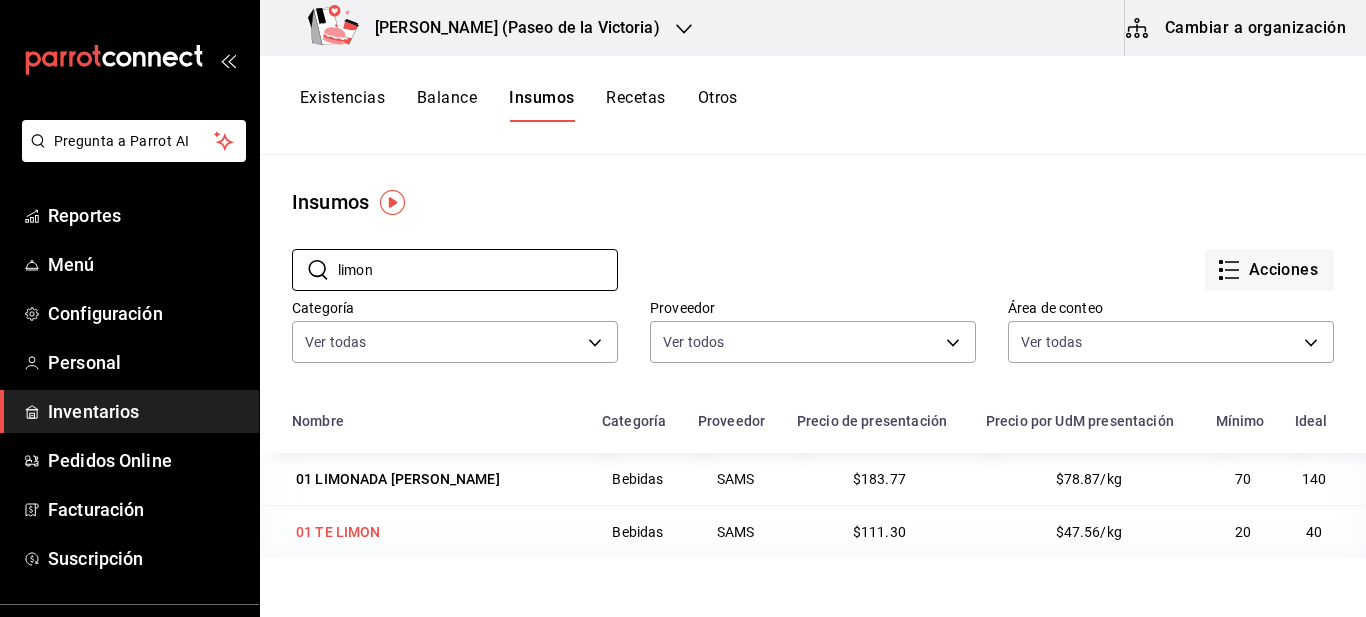 click on "01 TE  LIMON" at bounding box center [338, 532] 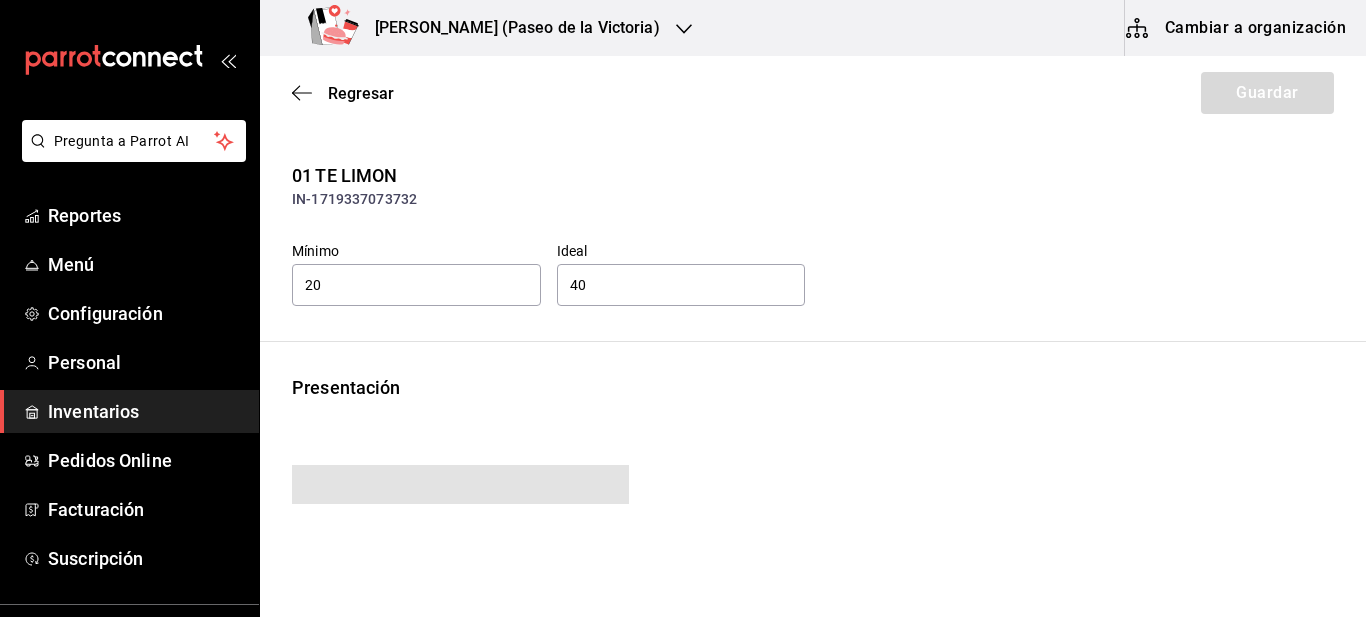 type on "111.30" 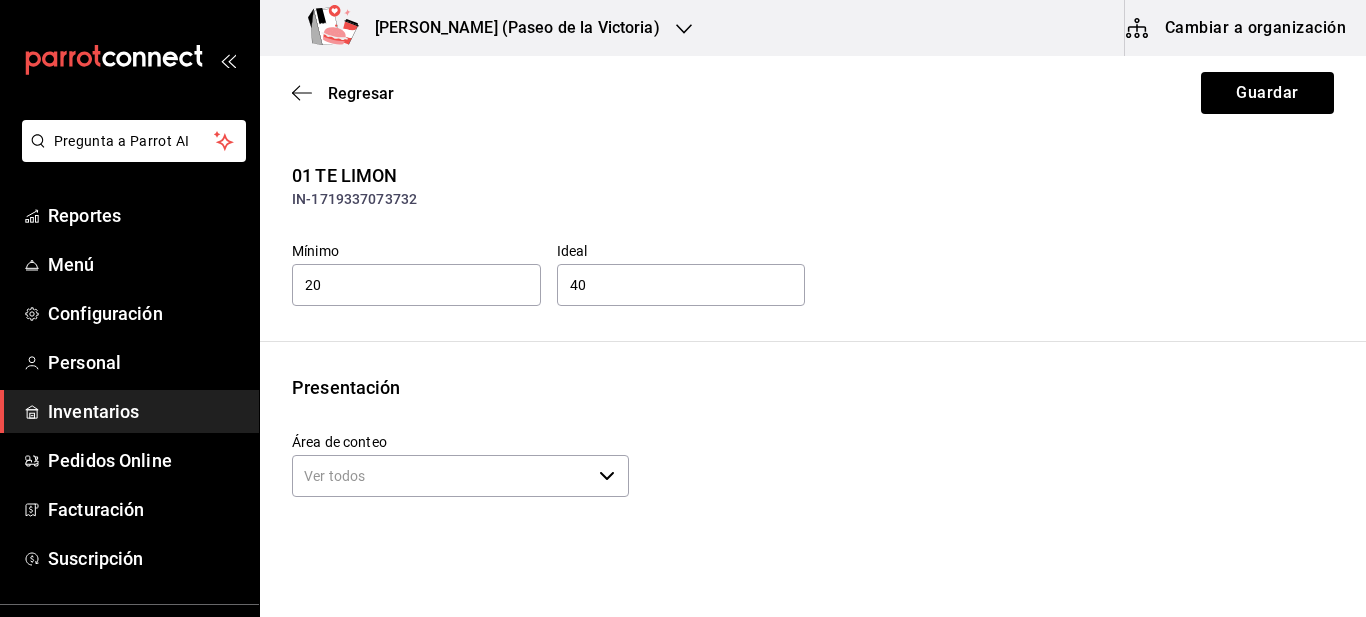 click on "01 TE  LIMON IN-1719337073732 Mínimo 20 Ideal 40 Presentación Área de conteo ​ Precio sin impuesto 111.3 Impuestos IVA 0% Precio con impuestos 111.30 Unidades de conteo kg Bote (2.34 kg)" at bounding box center (813, 434) 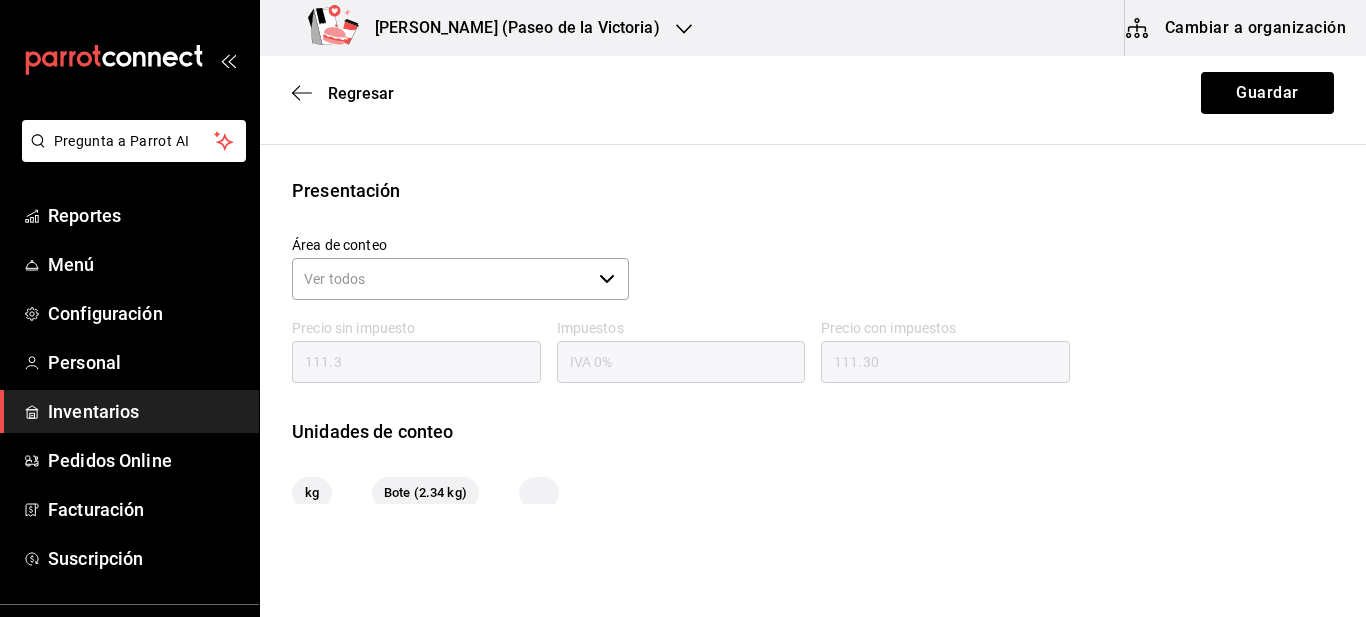 scroll, scrollTop: 200, scrollLeft: 0, axis: vertical 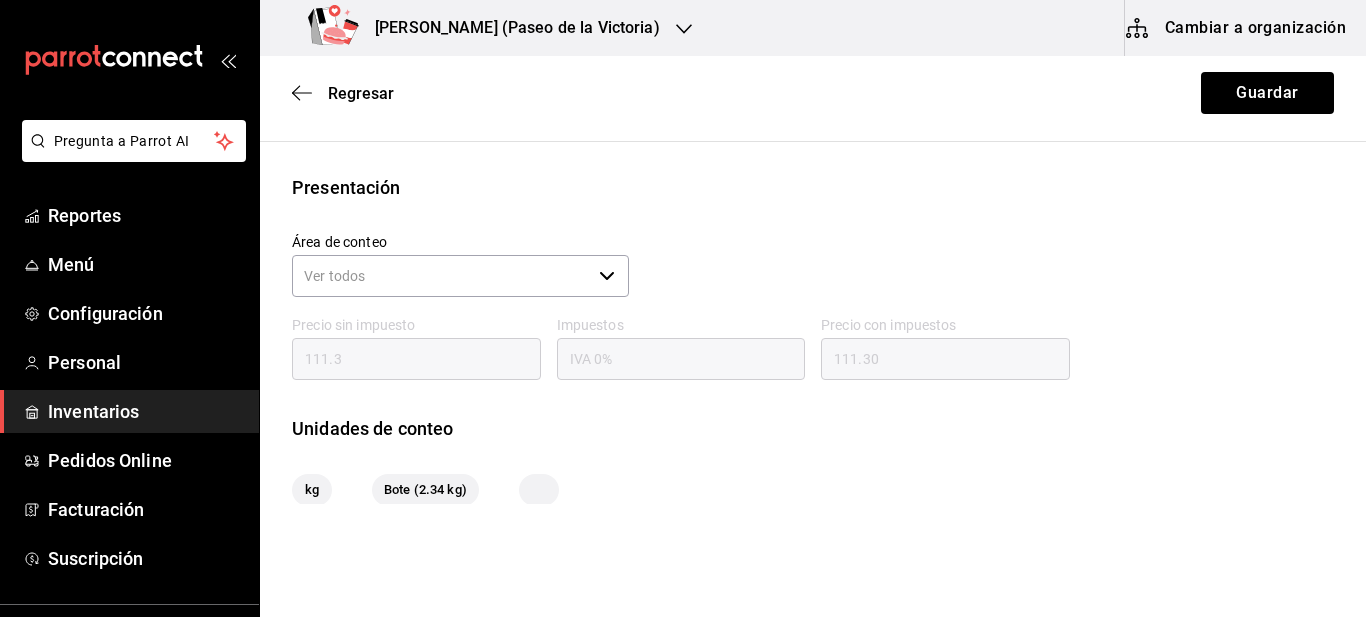 click on "​" at bounding box center [460, 276] 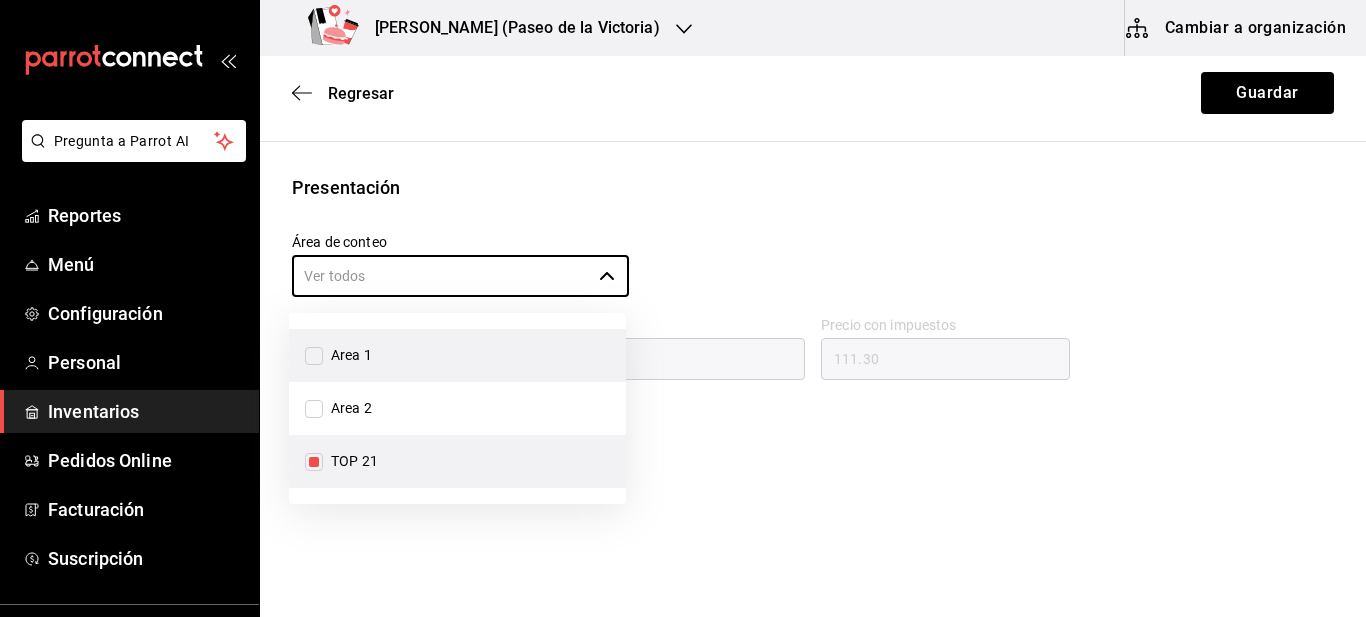 click on "Area 1" at bounding box center (314, 356) 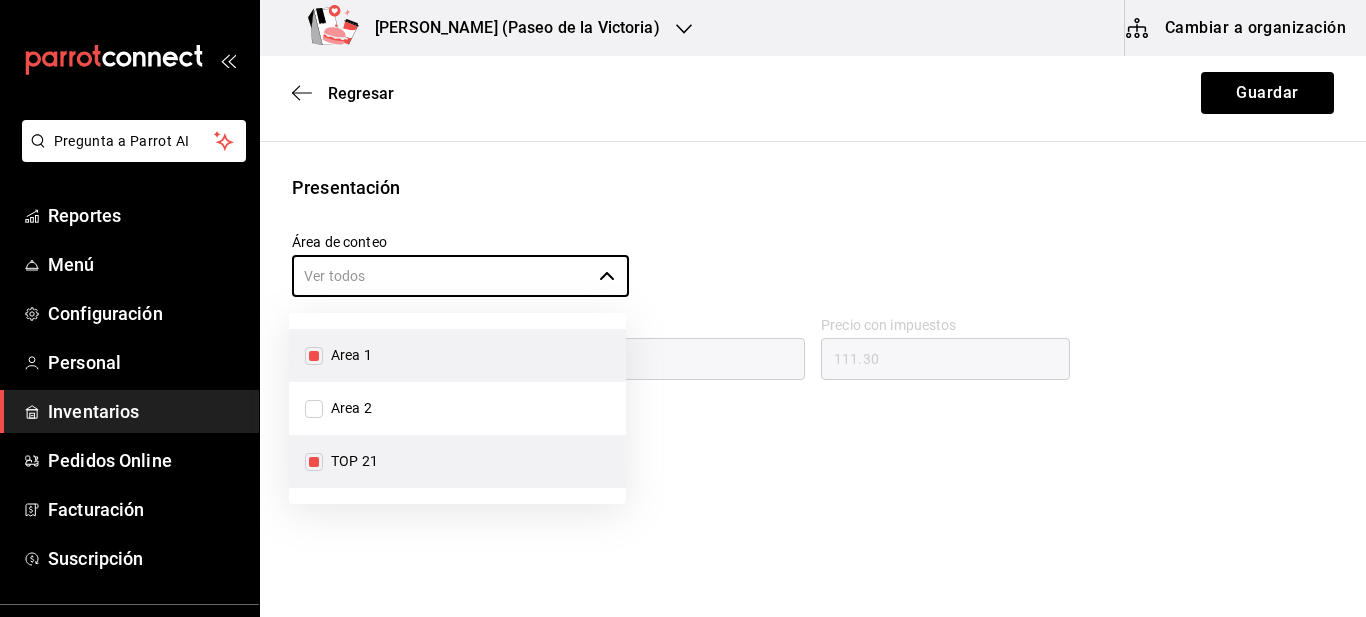 click on "TOP 21" at bounding box center [314, 462] 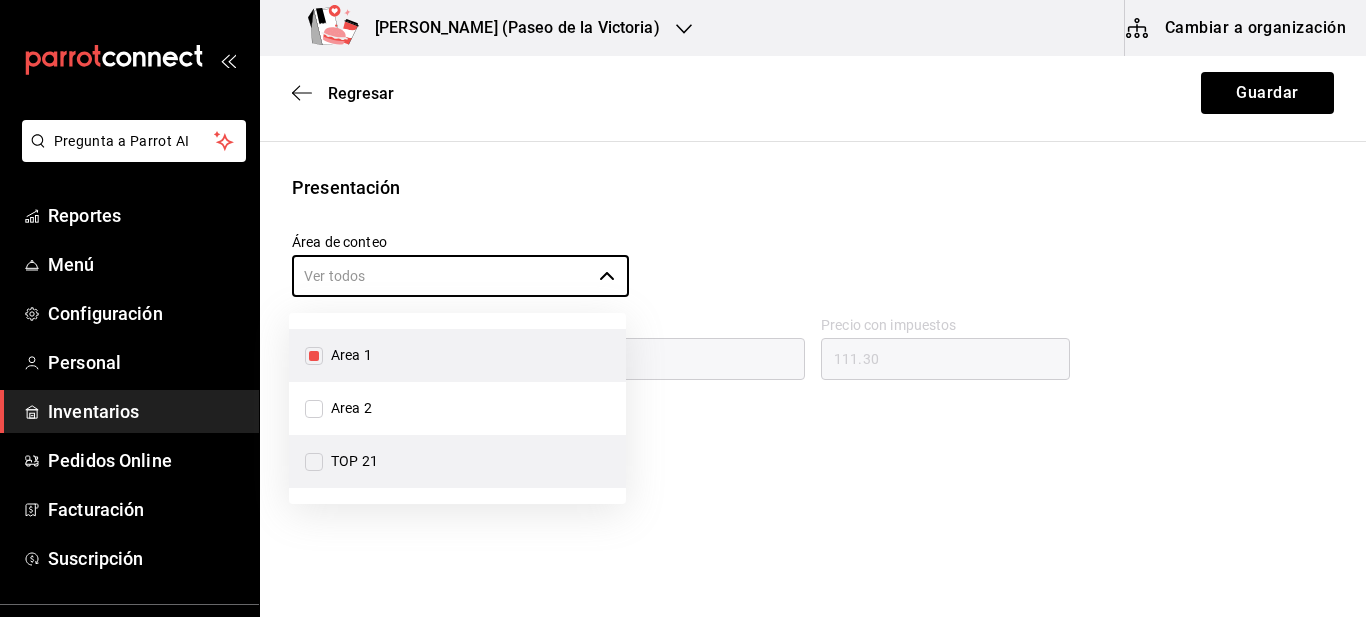 click on "TOP 21" at bounding box center (314, 462) 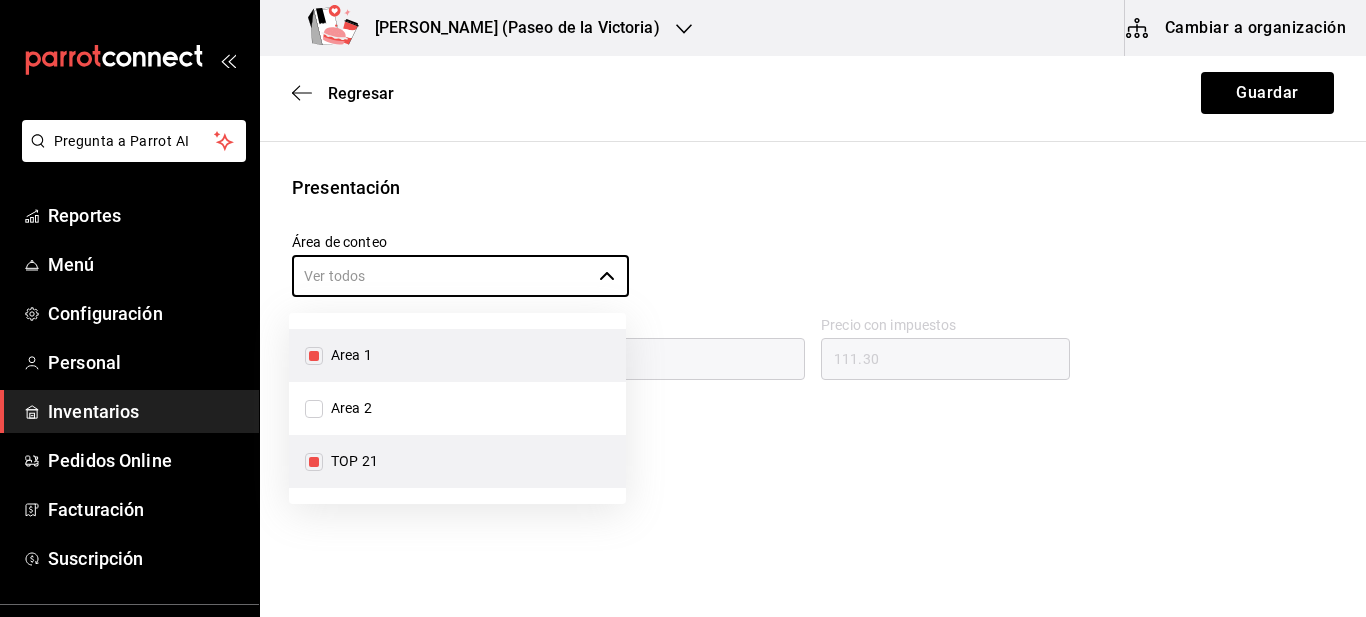 click on "TOP 21" at bounding box center [314, 462] 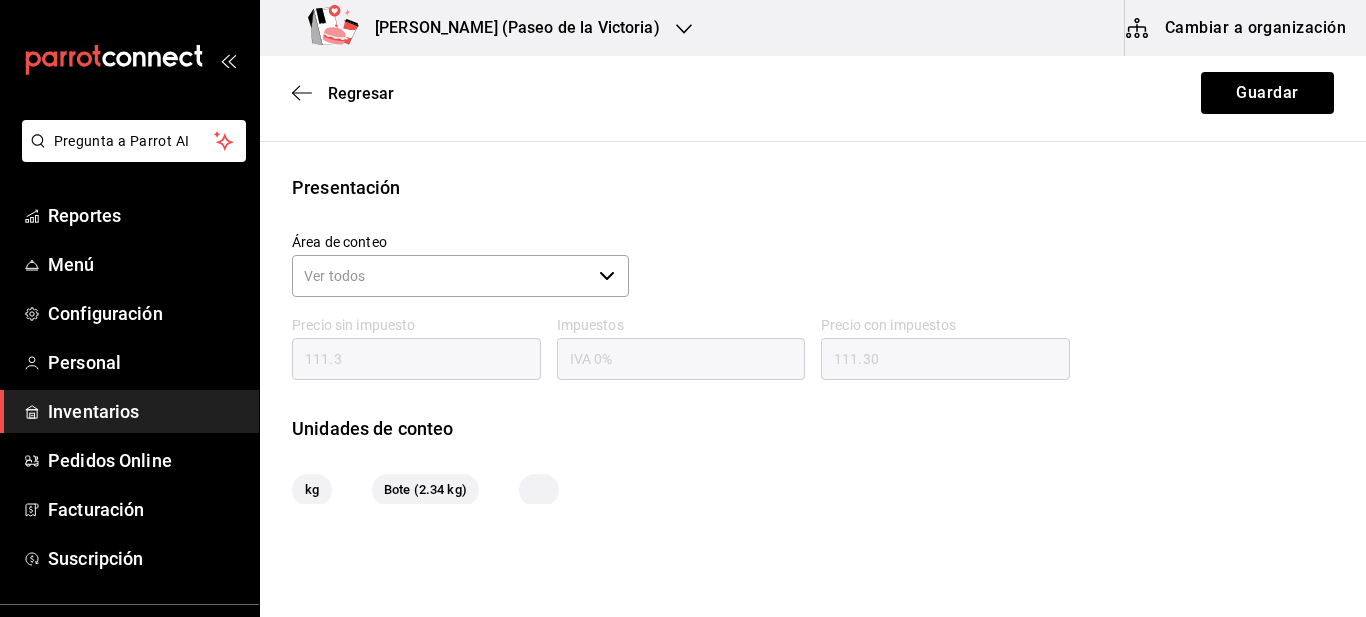 click on "Área de conteo ​" at bounding box center [805, 258] 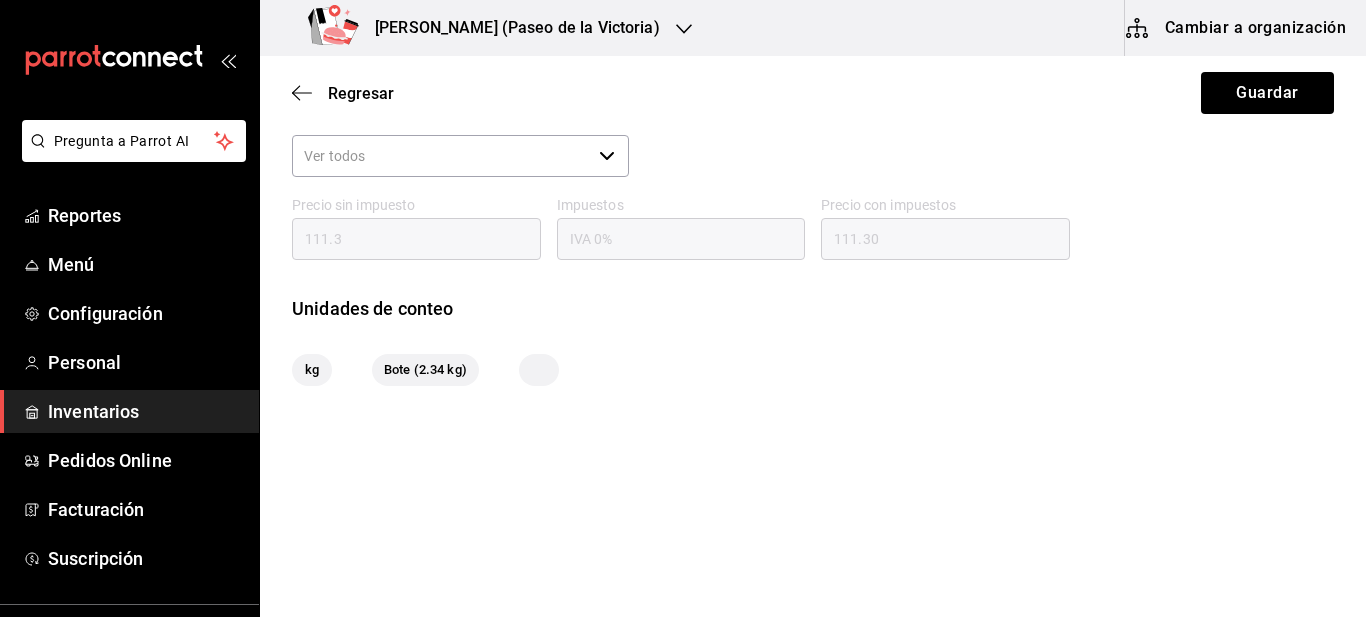 scroll, scrollTop: 330, scrollLeft: 0, axis: vertical 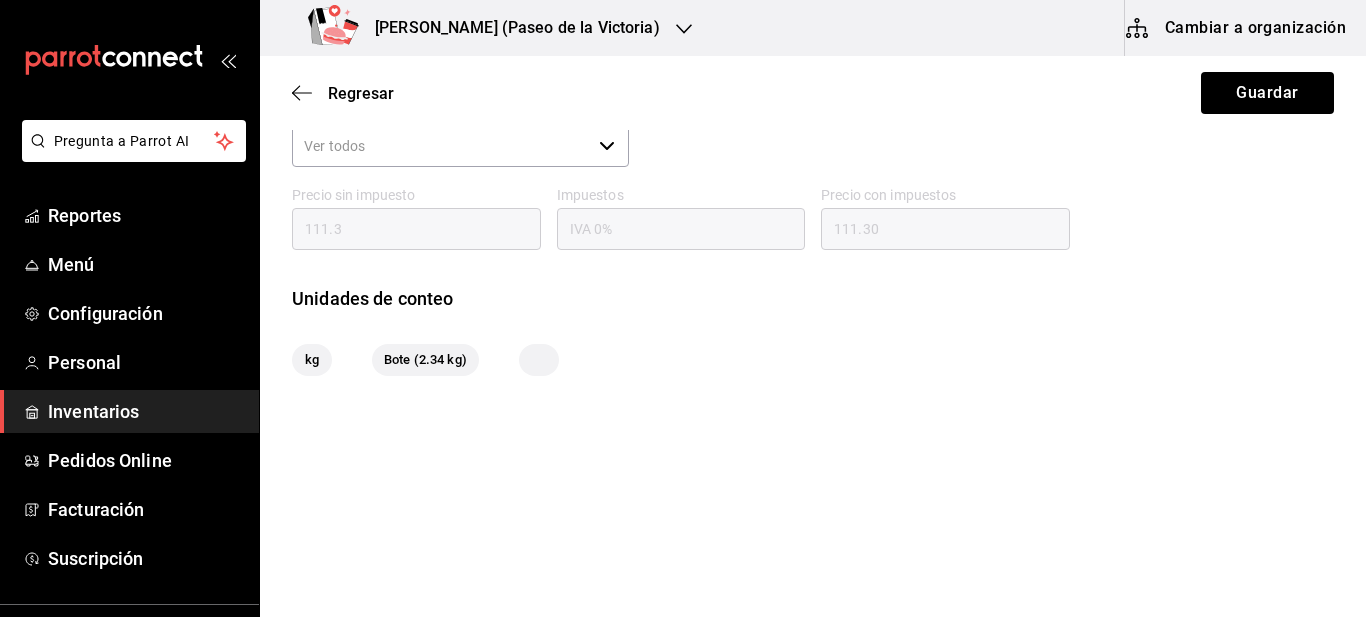 click at bounding box center (539, 360) 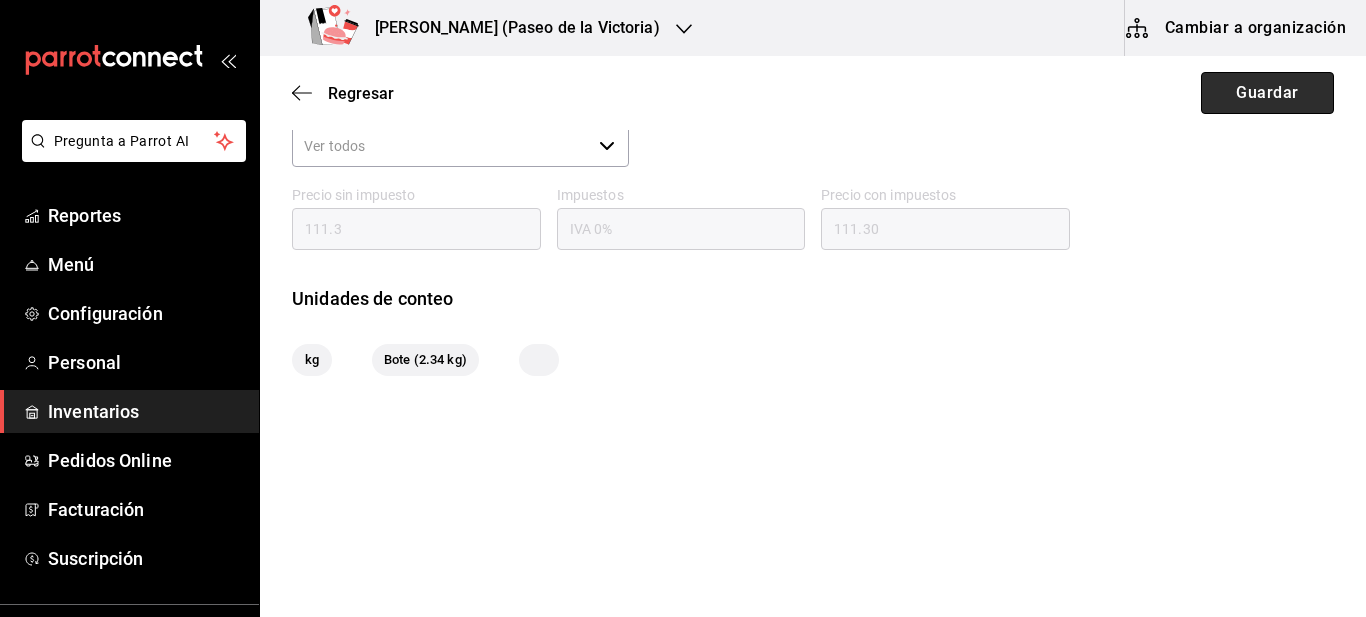click on "Guardar" at bounding box center [1267, 93] 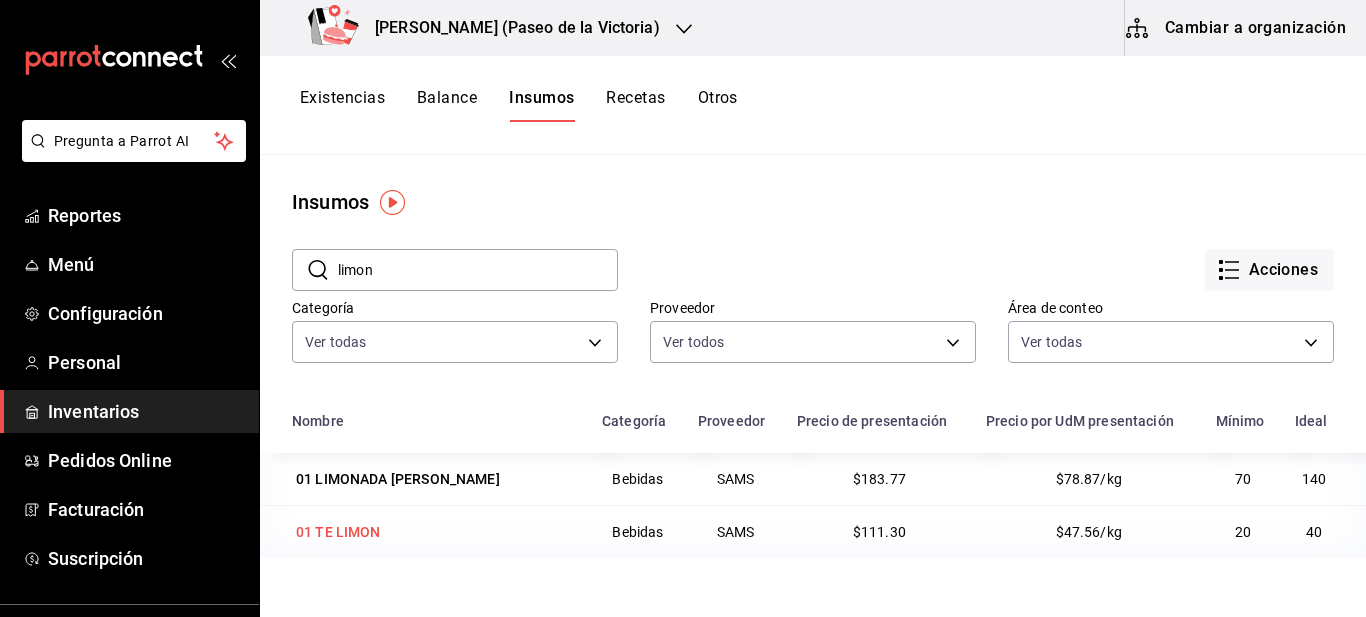 click on "01 TE  LIMON" at bounding box center [338, 532] 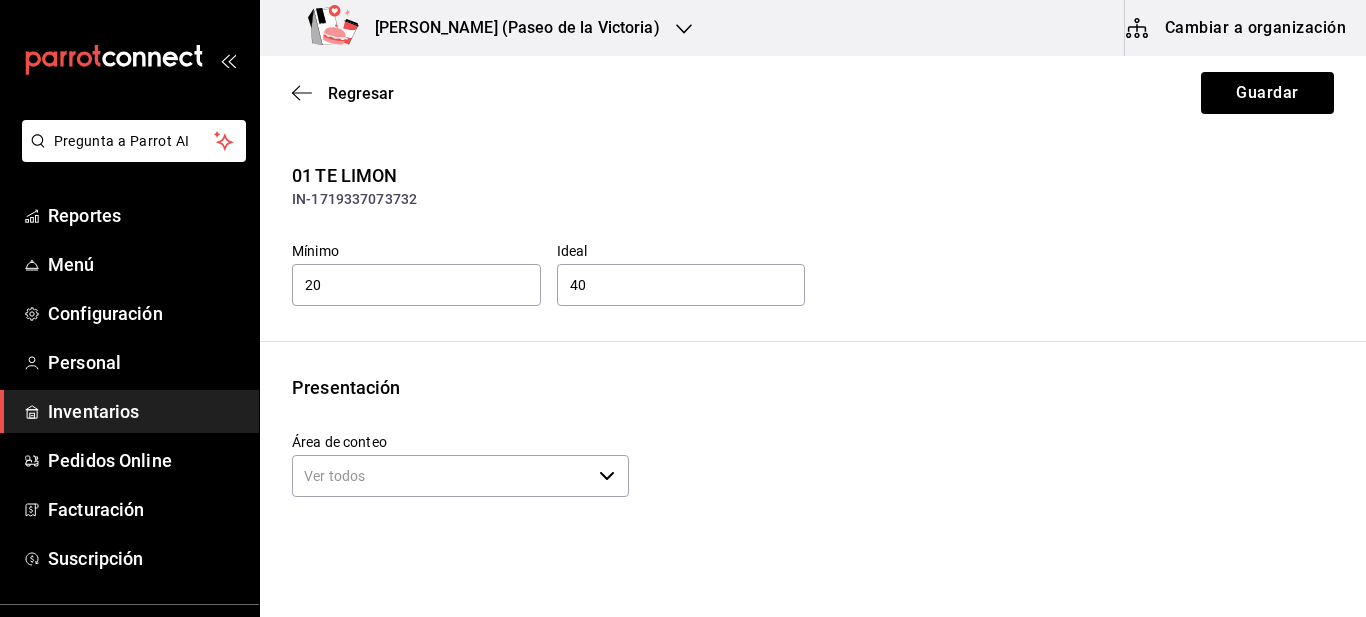 type on "111.30" 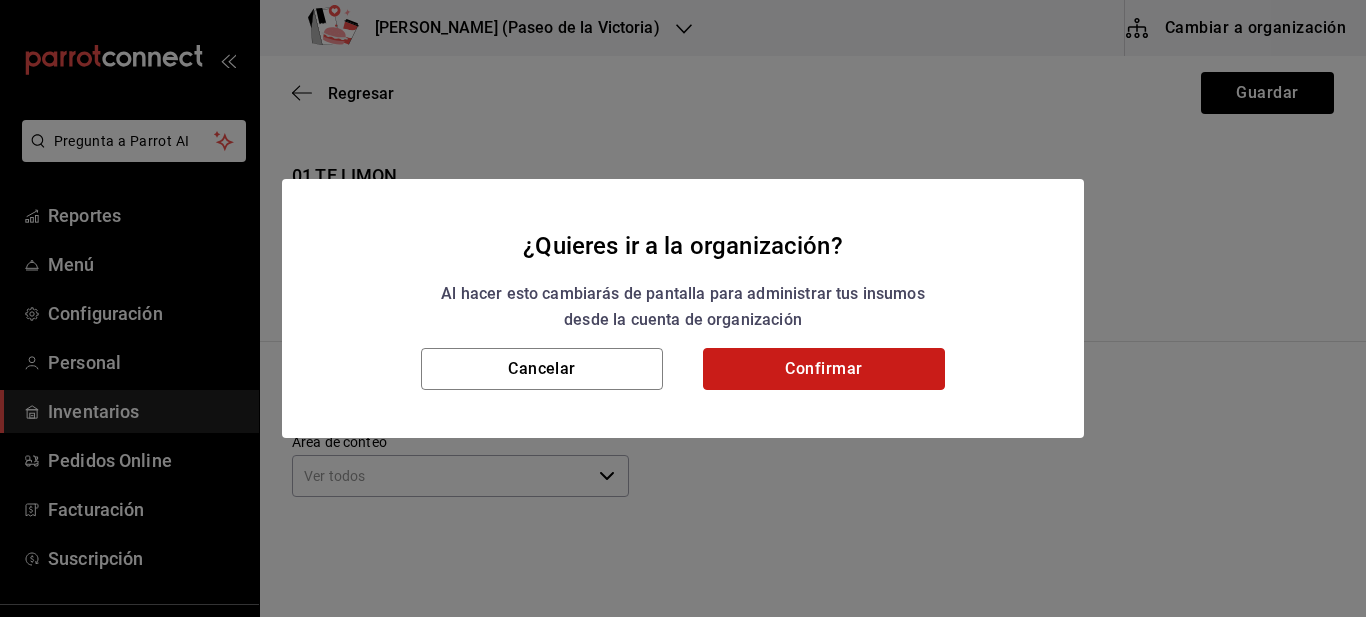 click on "Confirmar" at bounding box center [824, 369] 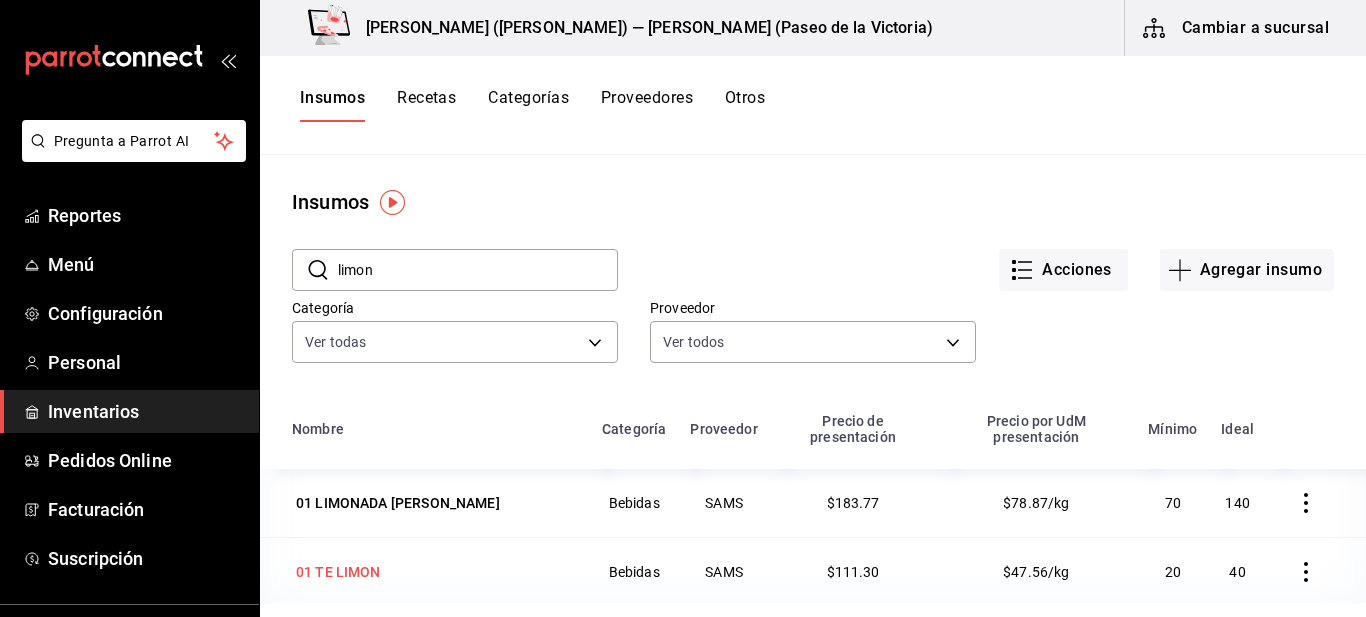 click on "01 TE  LIMON" at bounding box center [338, 572] 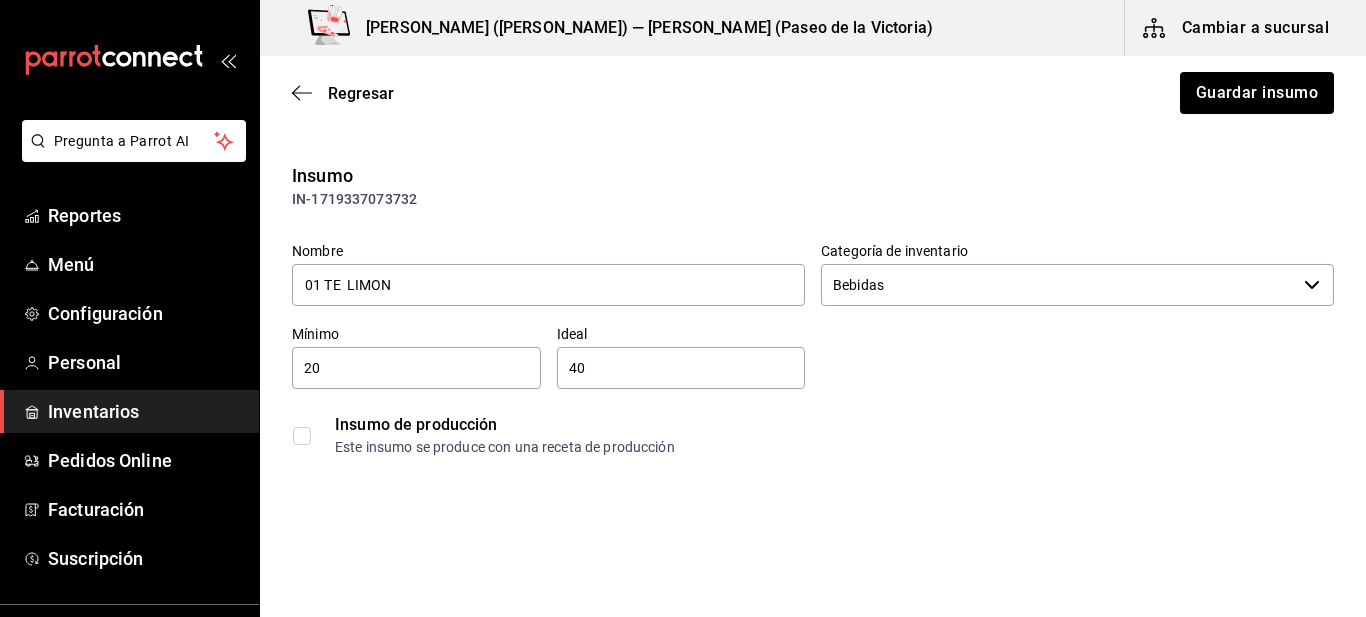 click on "Insumo de producción Este insumo se produce con una receta de producción" at bounding box center [805, 427] 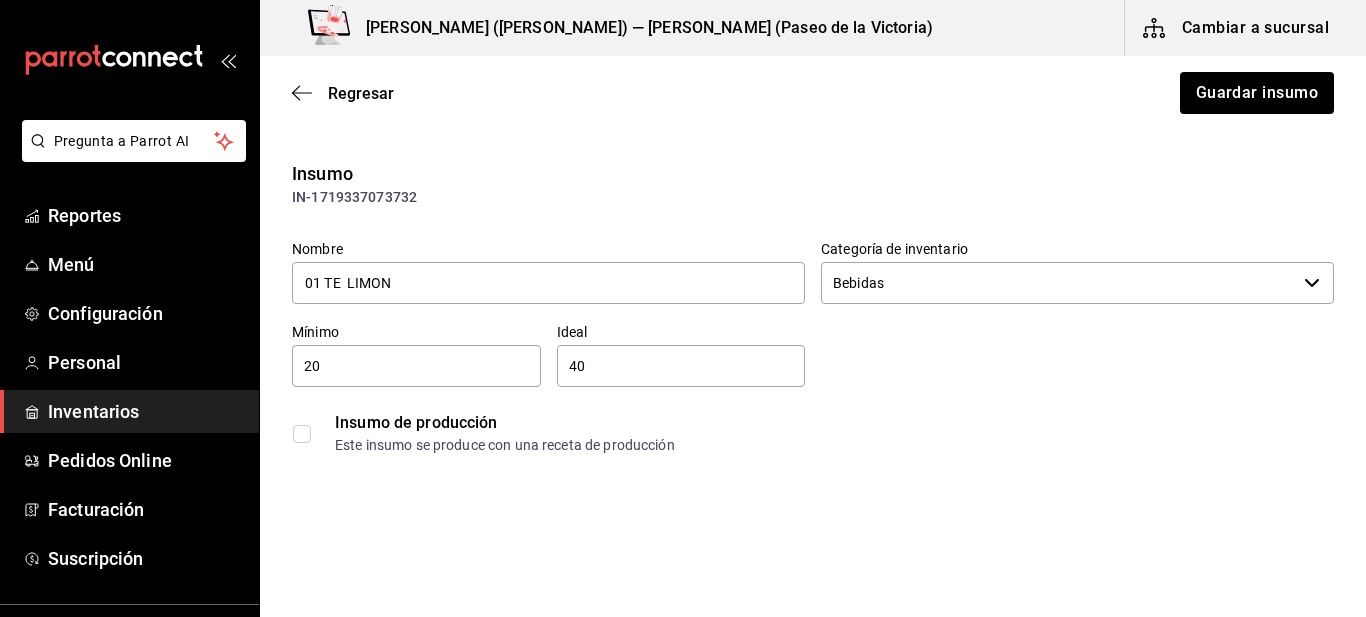 scroll, scrollTop: 0, scrollLeft: 0, axis: both 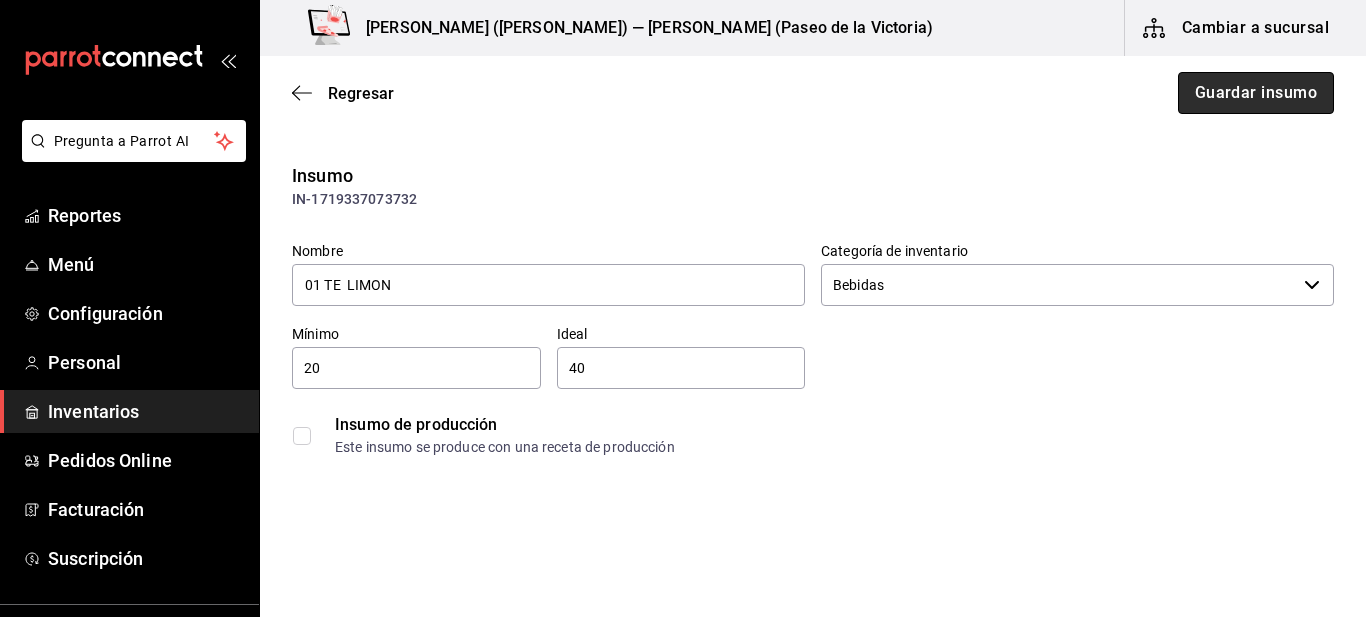 click on "Guardar insumo" at bounding box center [1256, 93] 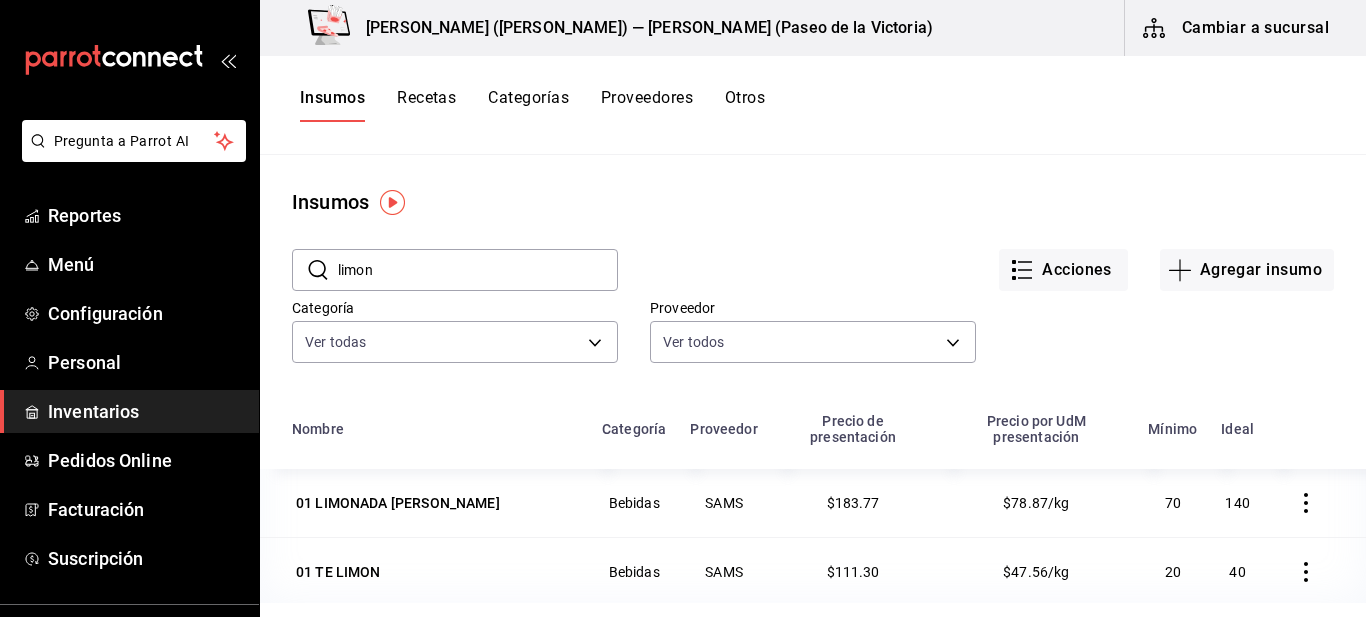 click on "Cambiar a sucursal" at bounding box center [1237, 28] 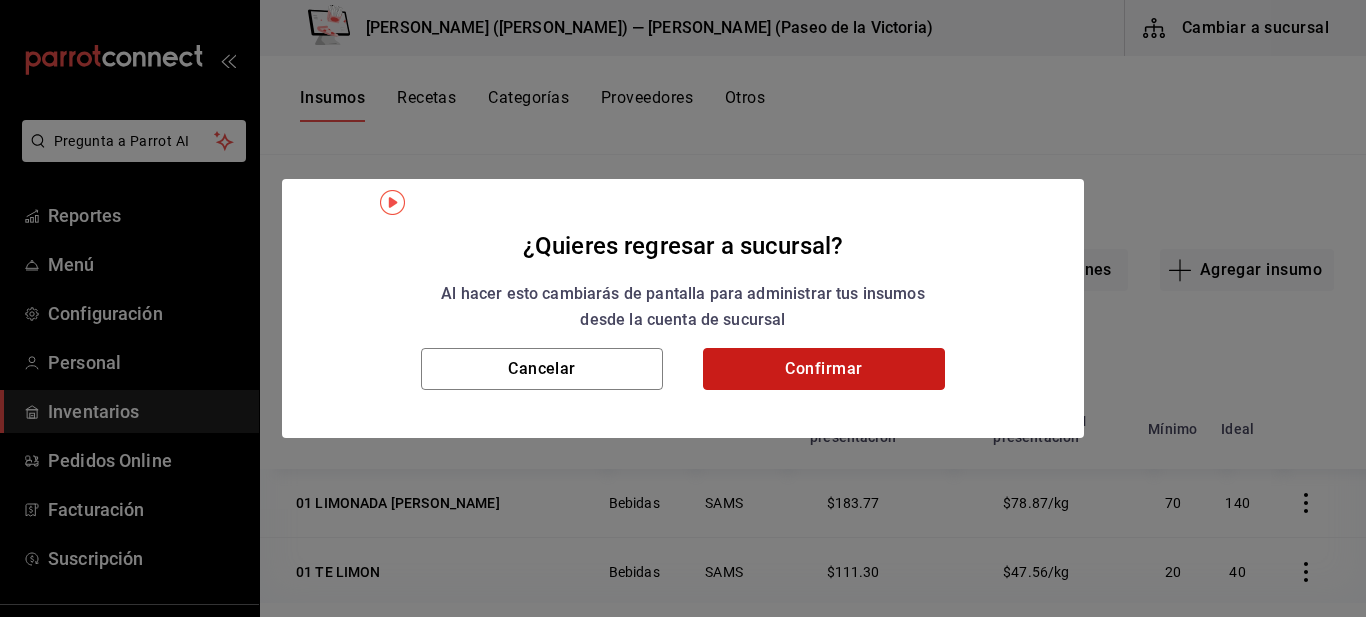 click on "Confirmar" at bounding box center (824, 369) 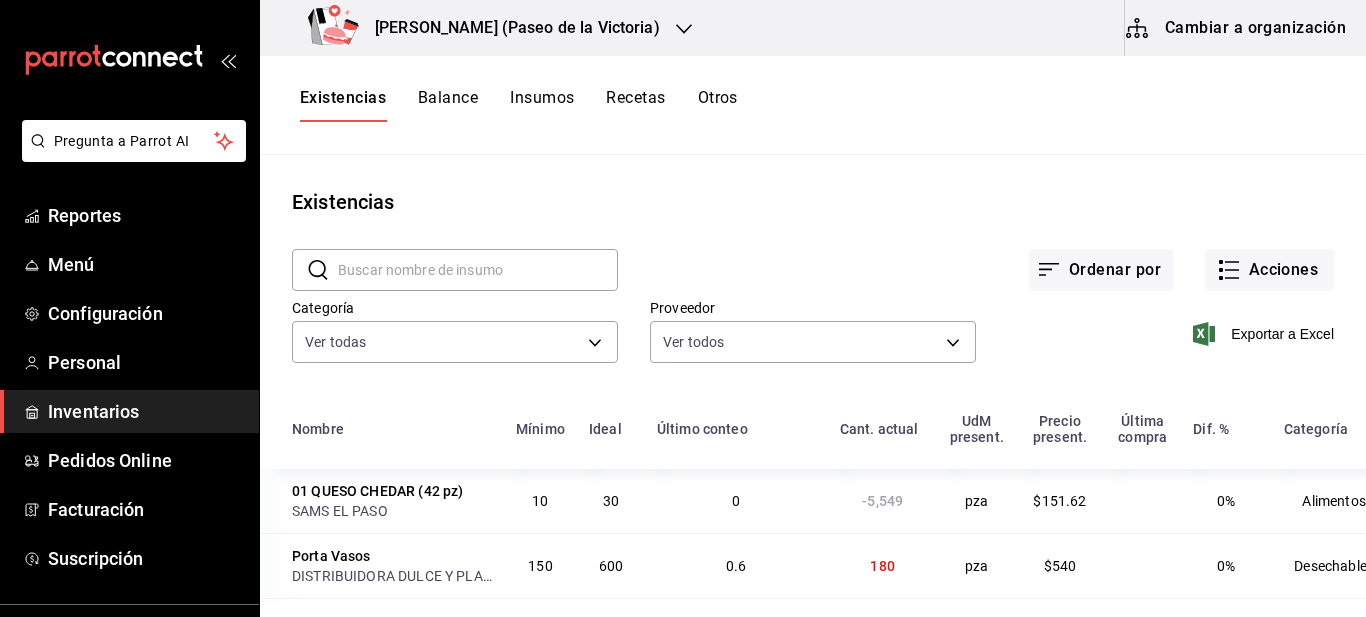 click at bounding box center [478, 270] 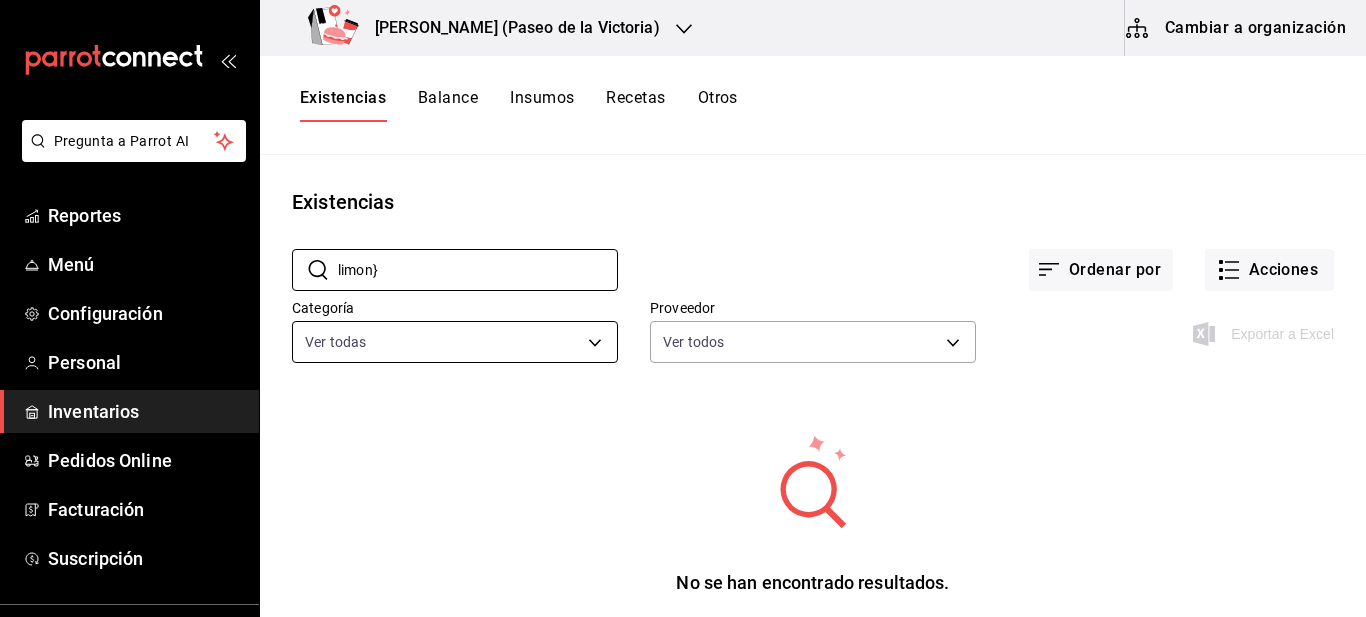 type on "limon" 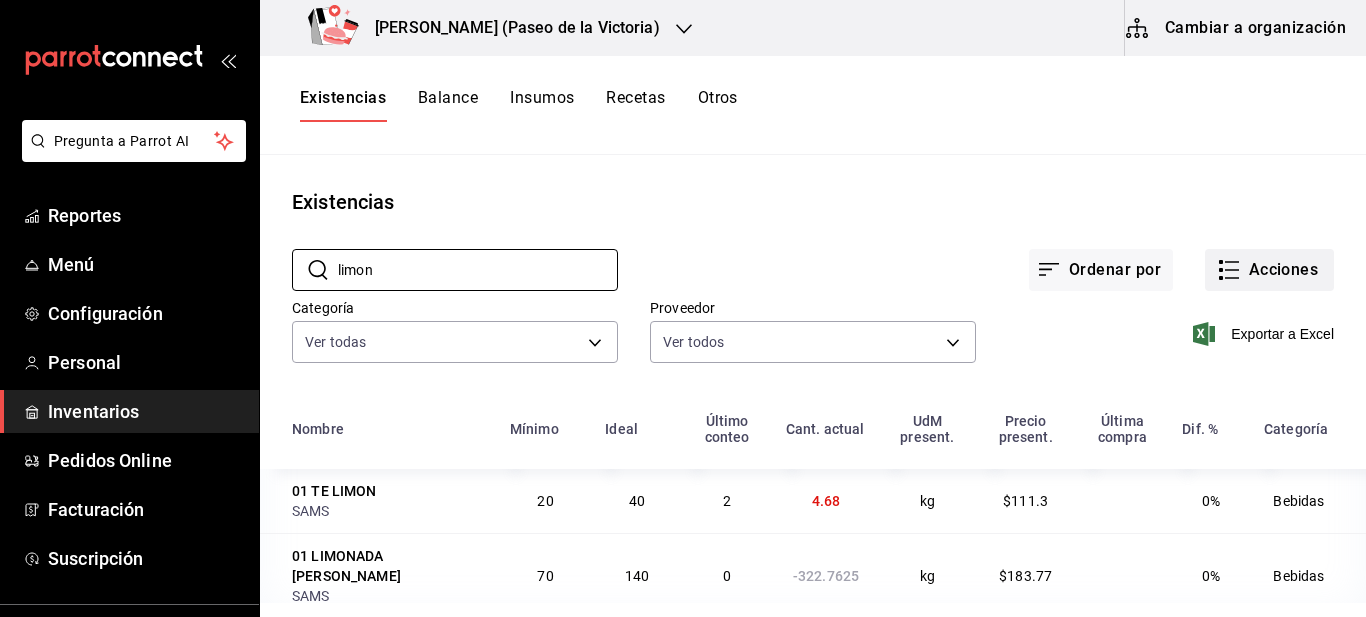 click on "Acciones" at bounding box center (1269, 270) 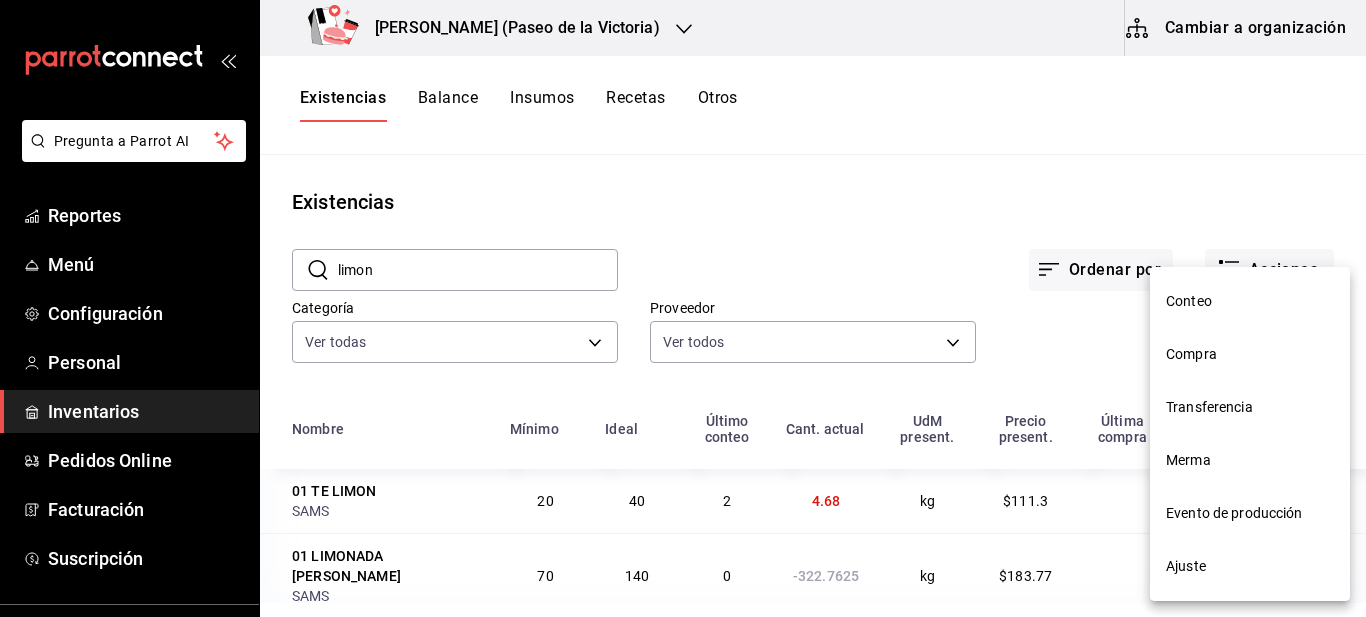click on "Ajuste" at bounding box center (1250, 566) 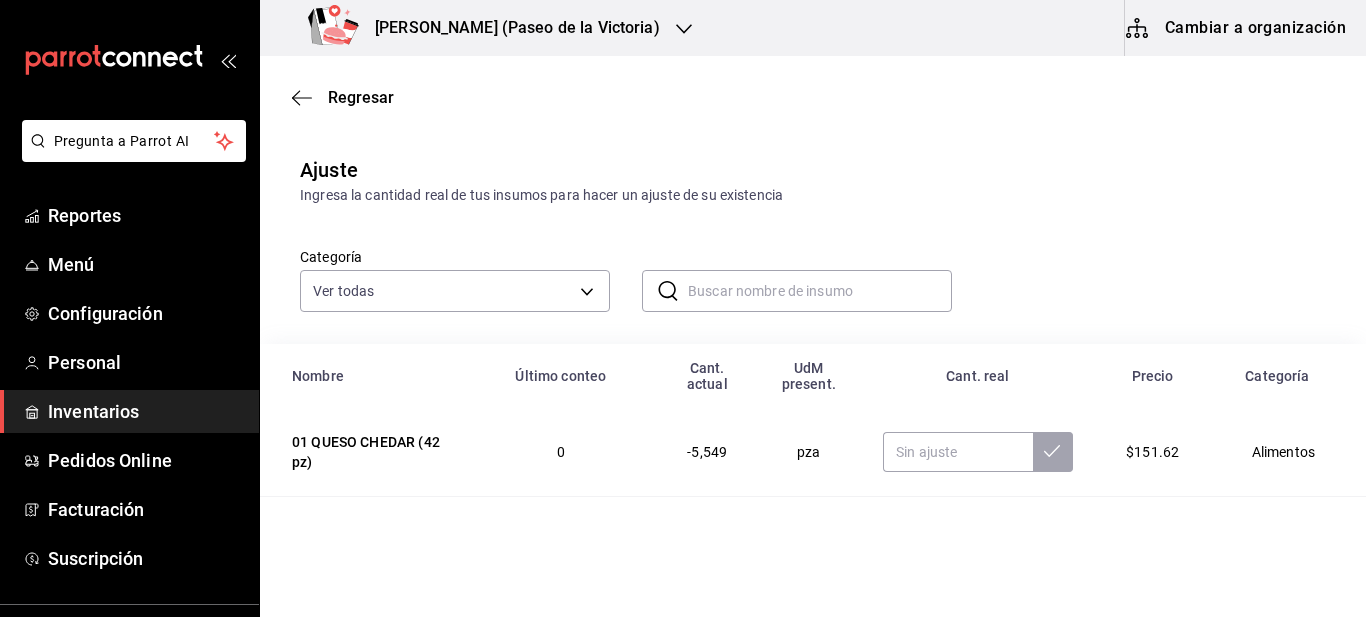 click at bounding box center [820, 291] 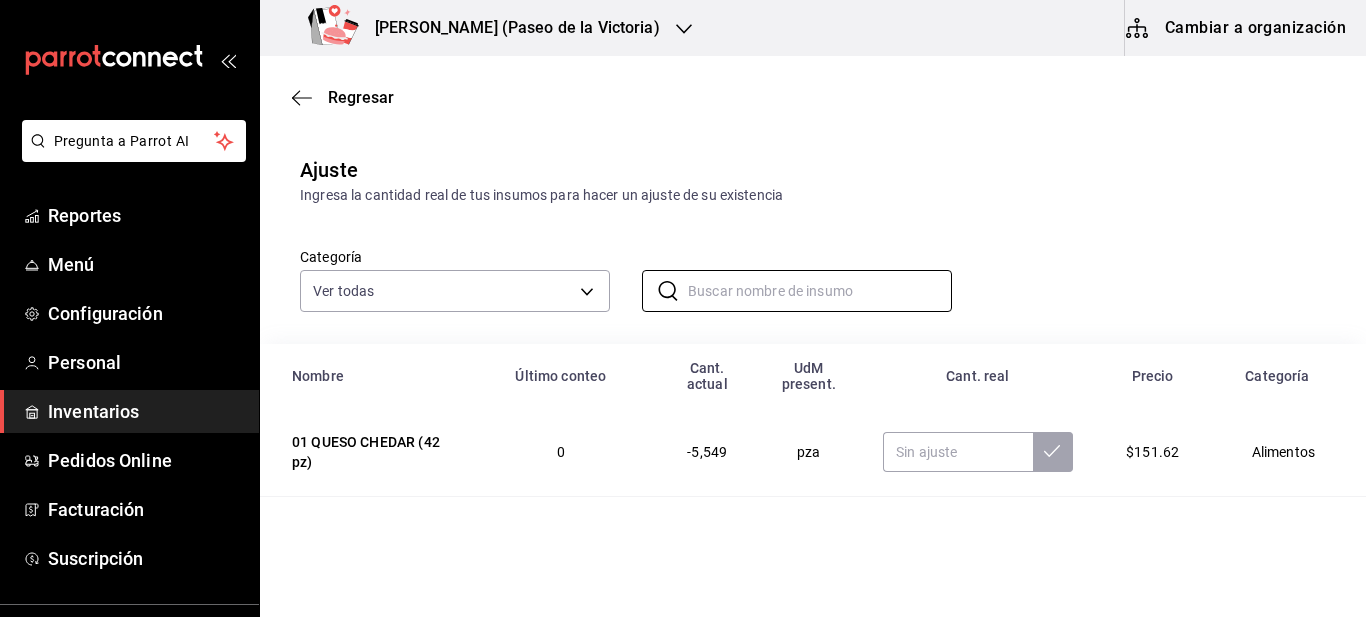 click 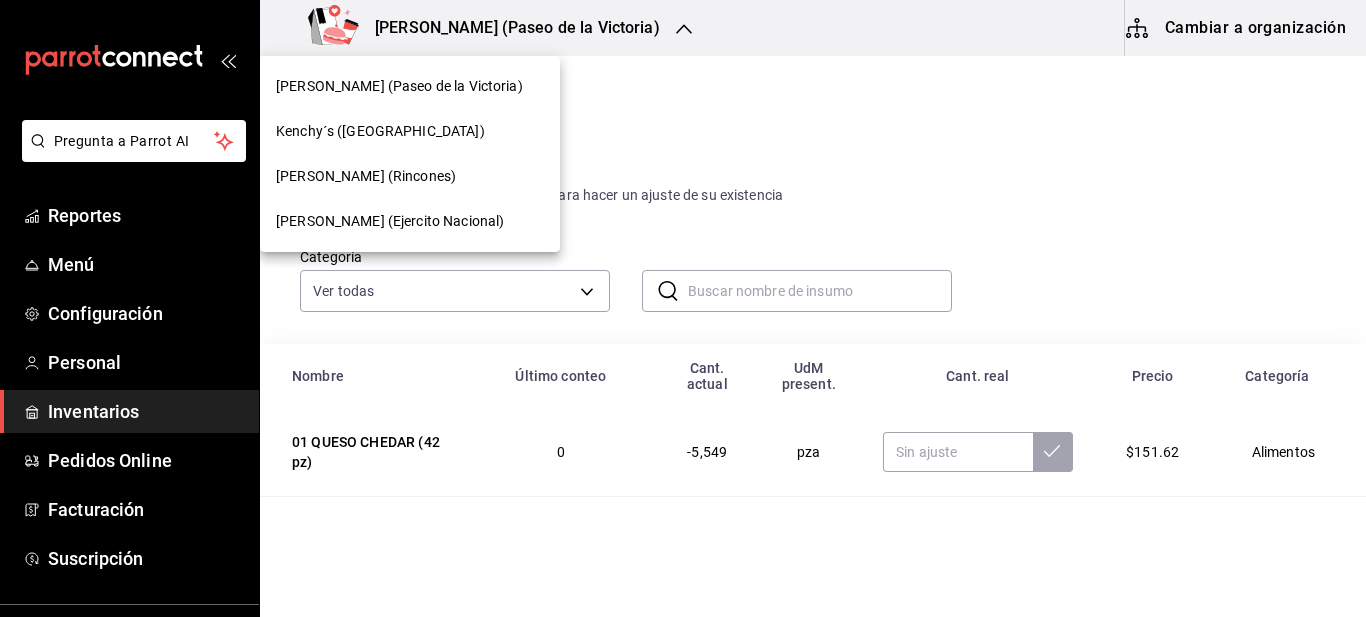 click on "[PERSON_NAME] (Rincones)" at bounding box center [366, 176] 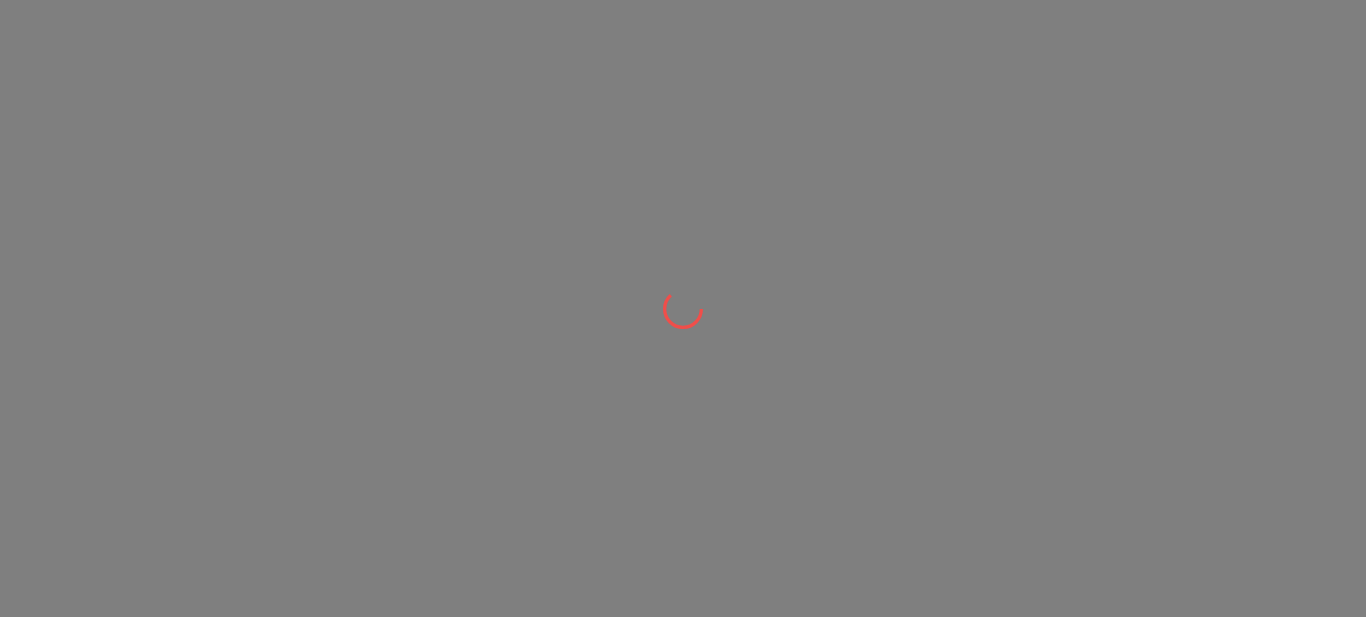 scroll, scrollTop: 0, scrollLeft: 0, axis: both 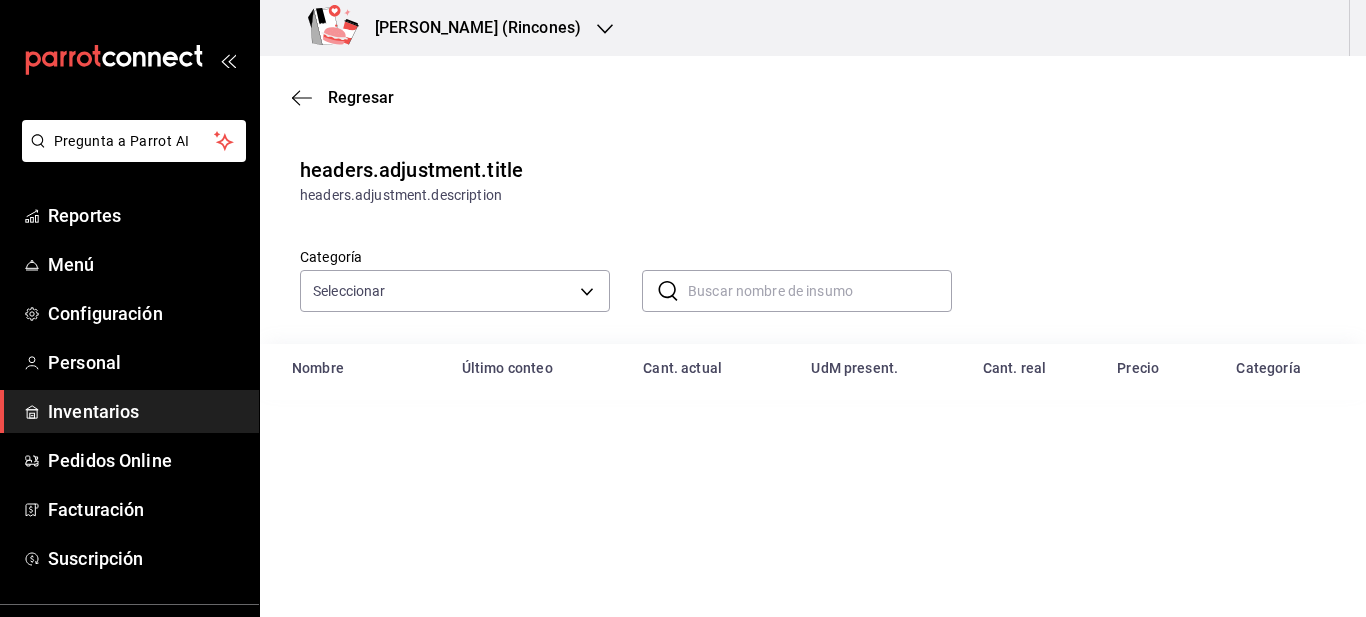 type on "27c71484-daf0-49da-b494-7197d4008cda,183b2511-5982-4910-a9ef-70ec781c5b65,2e584253-3bb2-441e-bbf6-11f8e828f0cf,2e06b91e-97ed-4cef-8485-dbfe2cf73b76,dc65791d-71ce-49a8-b424-1c6fa194510d,35f4e8c7-28c7-452d-b3c8-5d28c053811f" 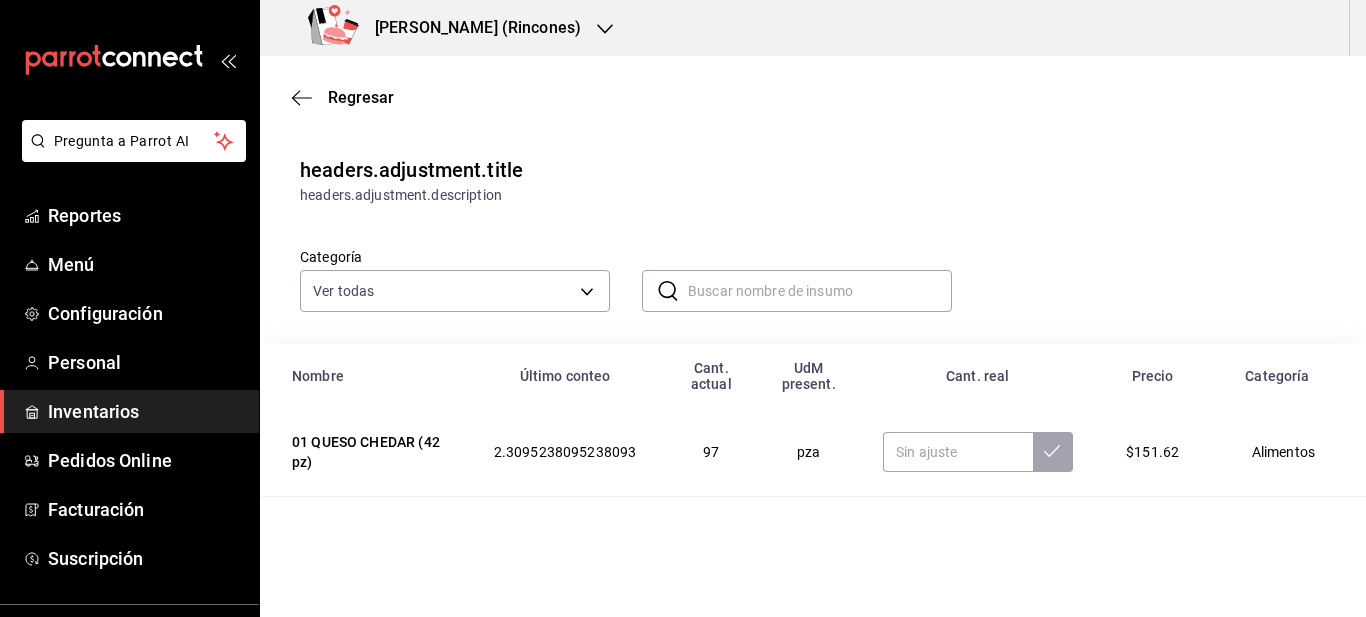 click at bounding box center (820, 291) 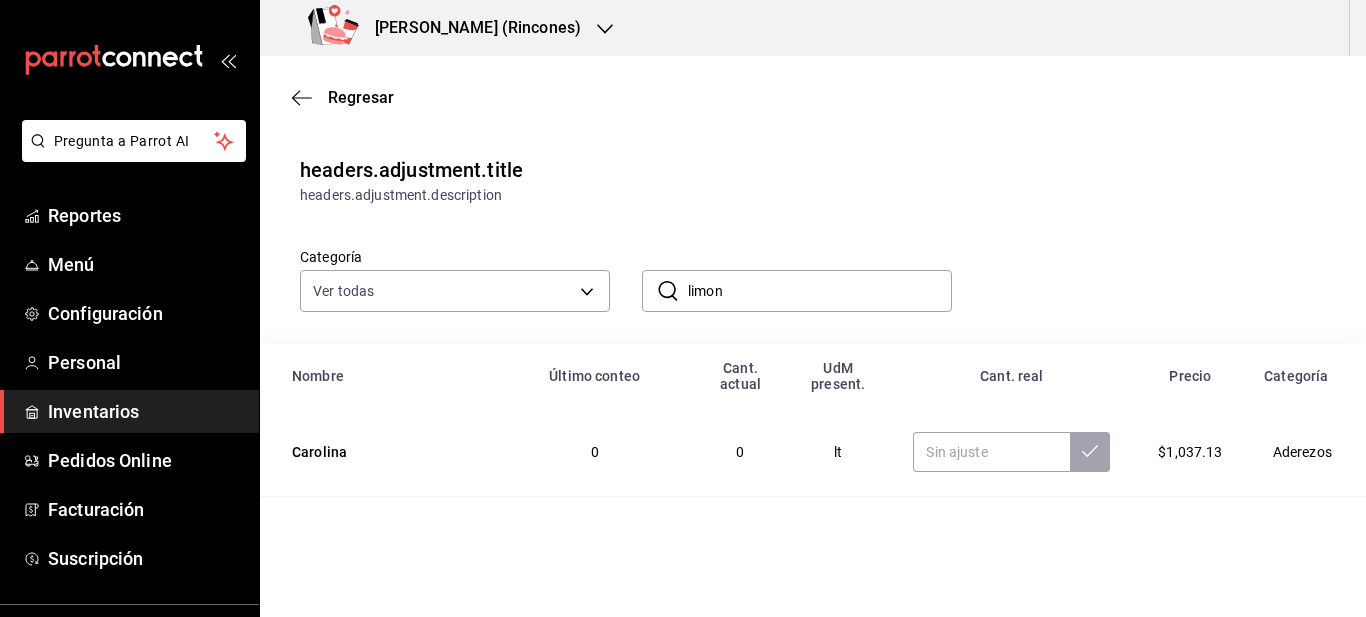 type on "limon" 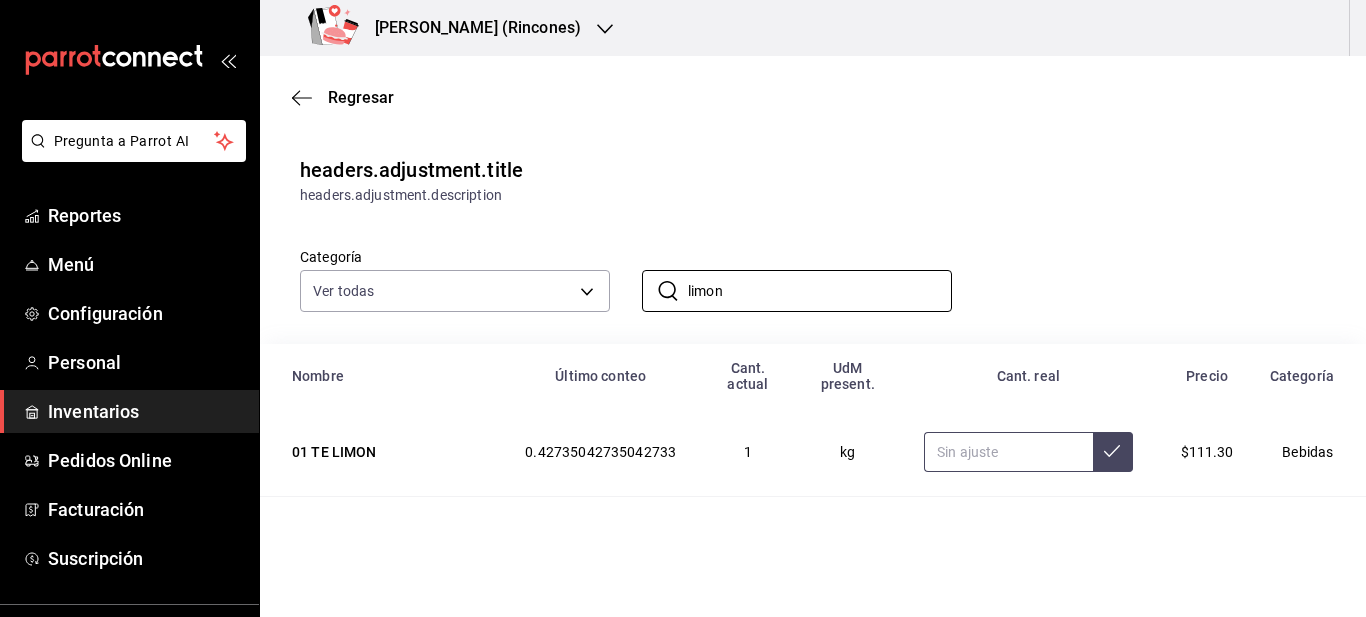 click at bounding box center (1008, 452) 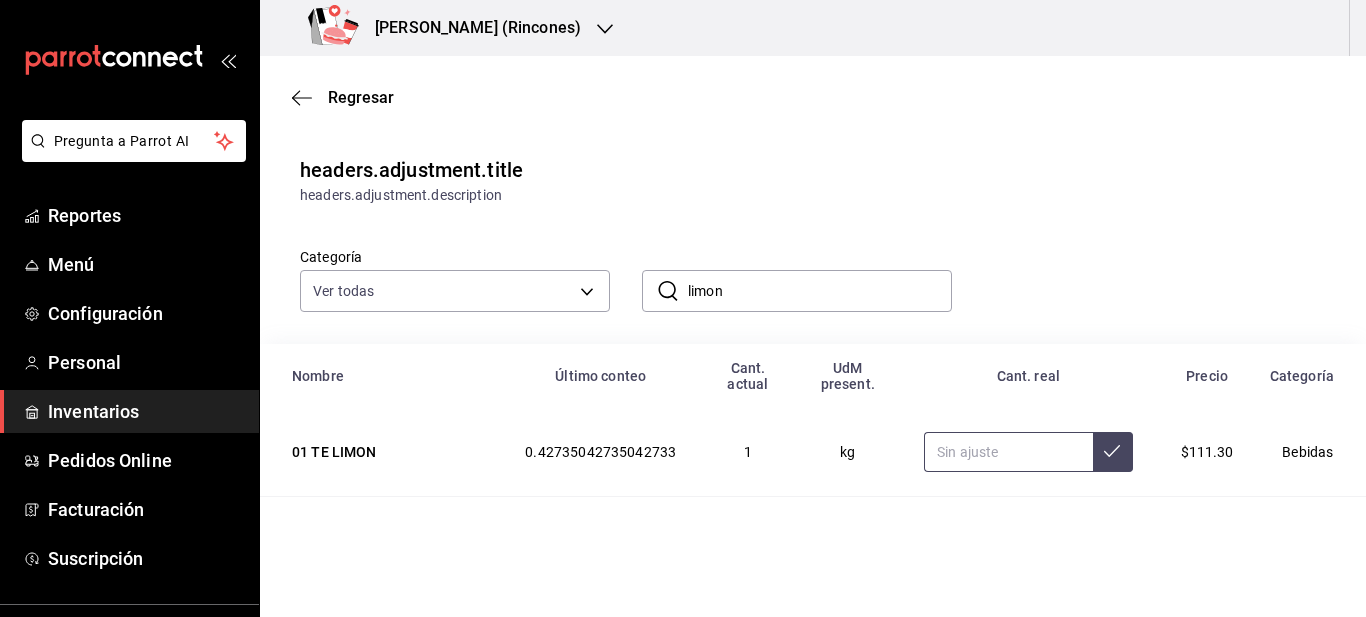 click at bounding box center [1008, 452] 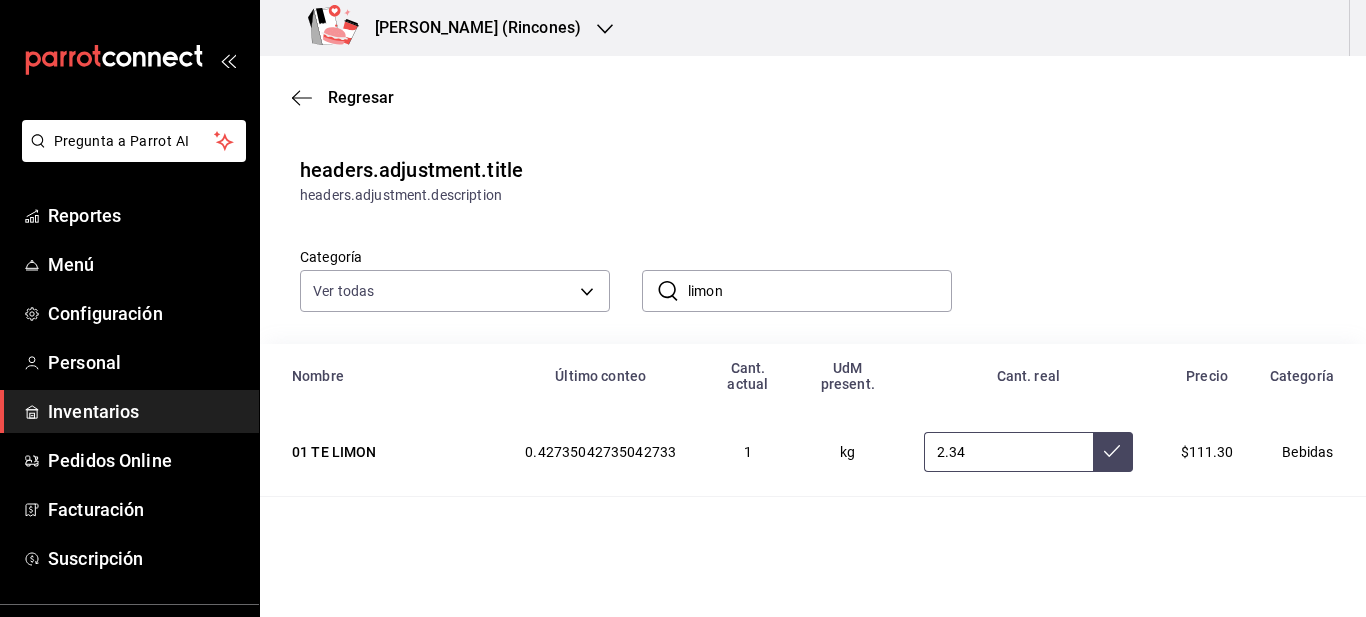 type on "2.34" 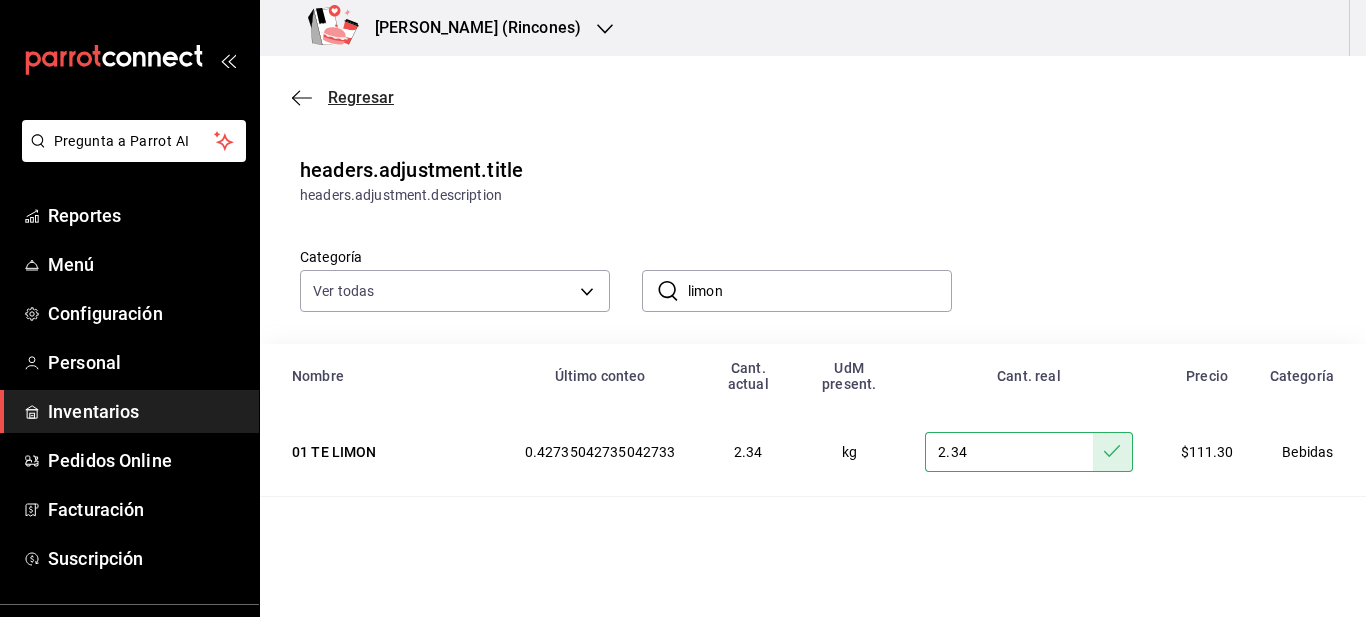 click on "Regresar" at bounding box center (361, 97) 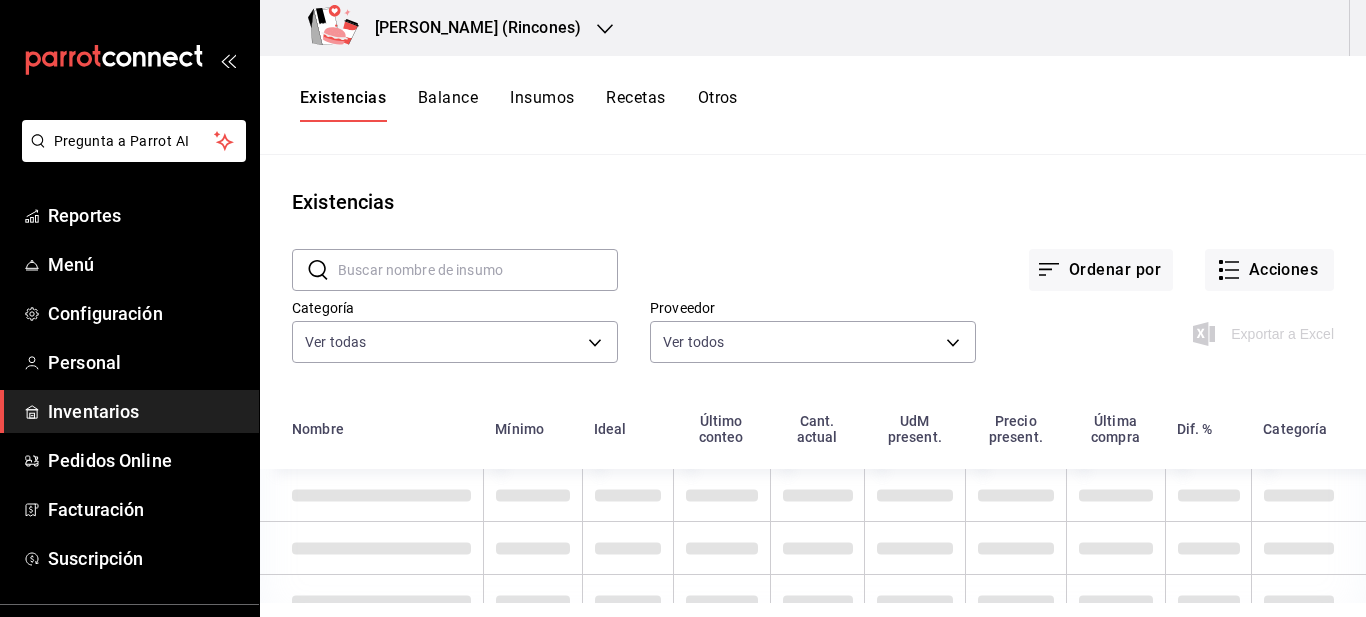 click at bounding box center (478, 270) 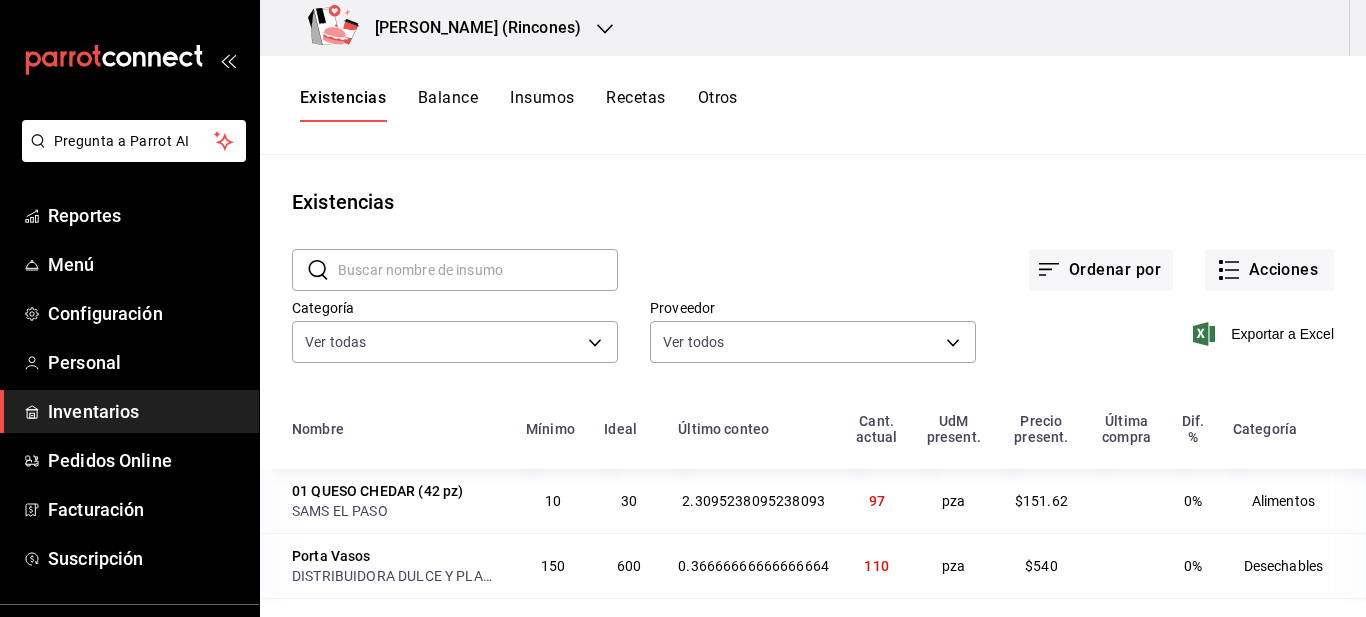 type on "limon" 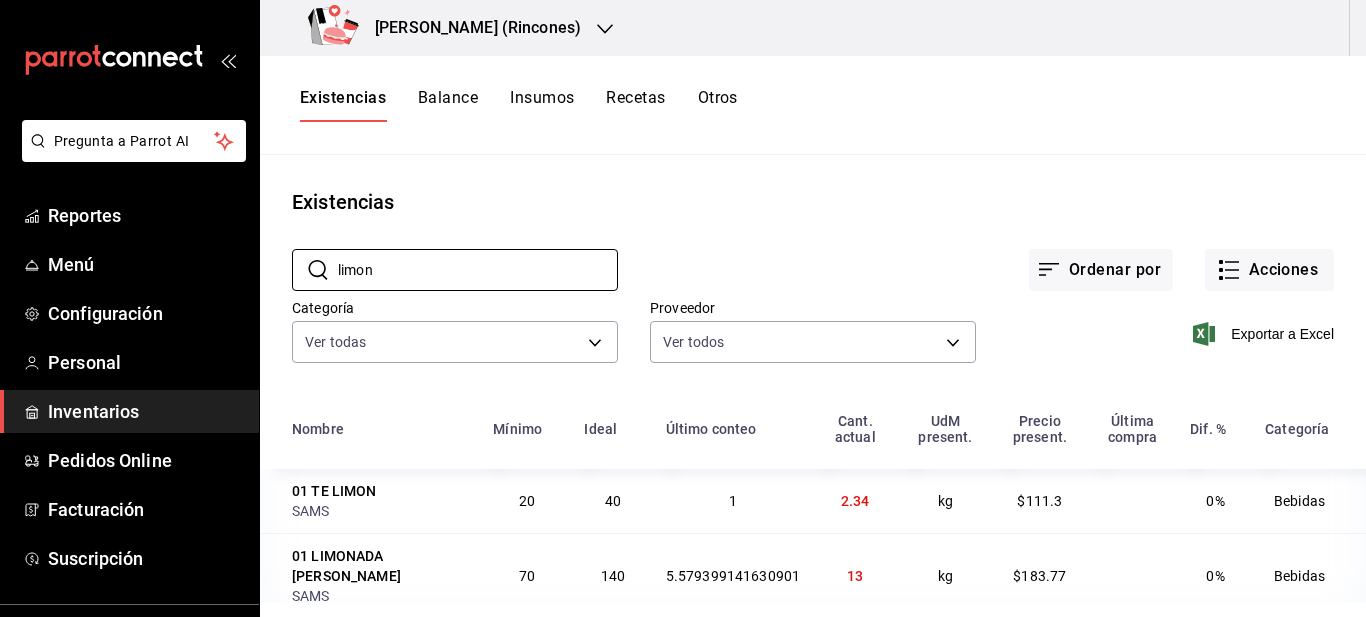 click on "[PERSON_NAME] (Rincones)" at bounding box center (448, 28) 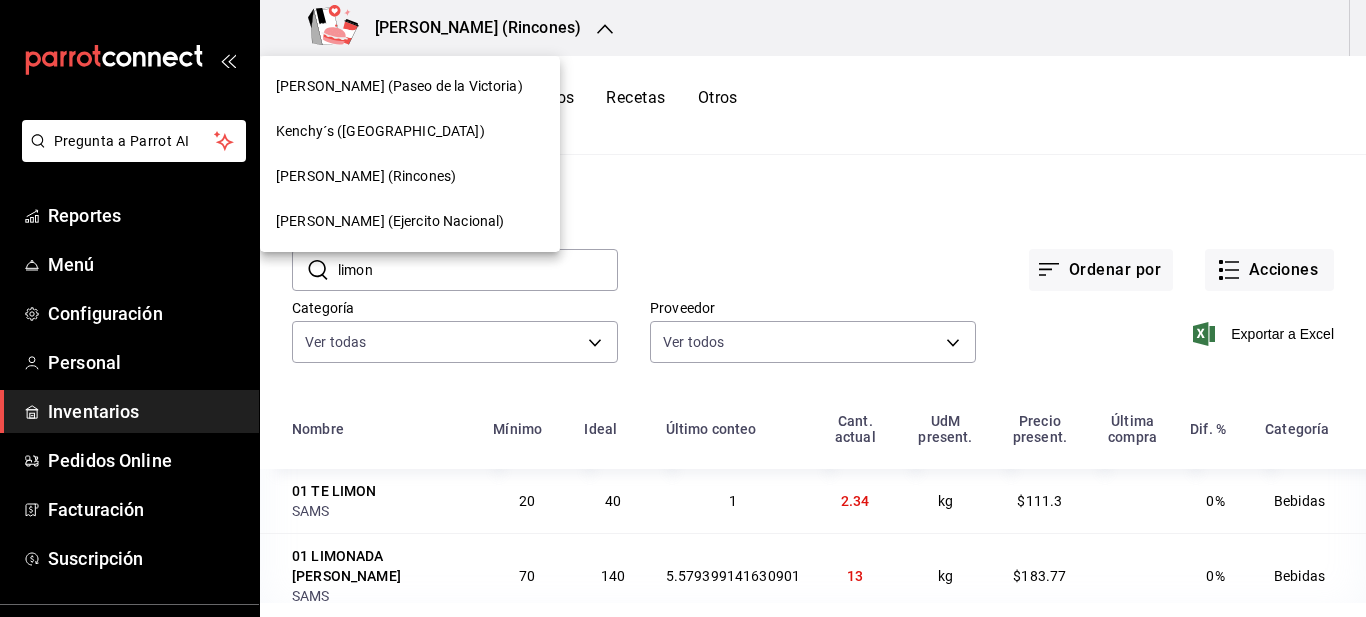 click on "[PERSON_NAME] (Paseo de la Victoria)" at bounding box center [410, 86] 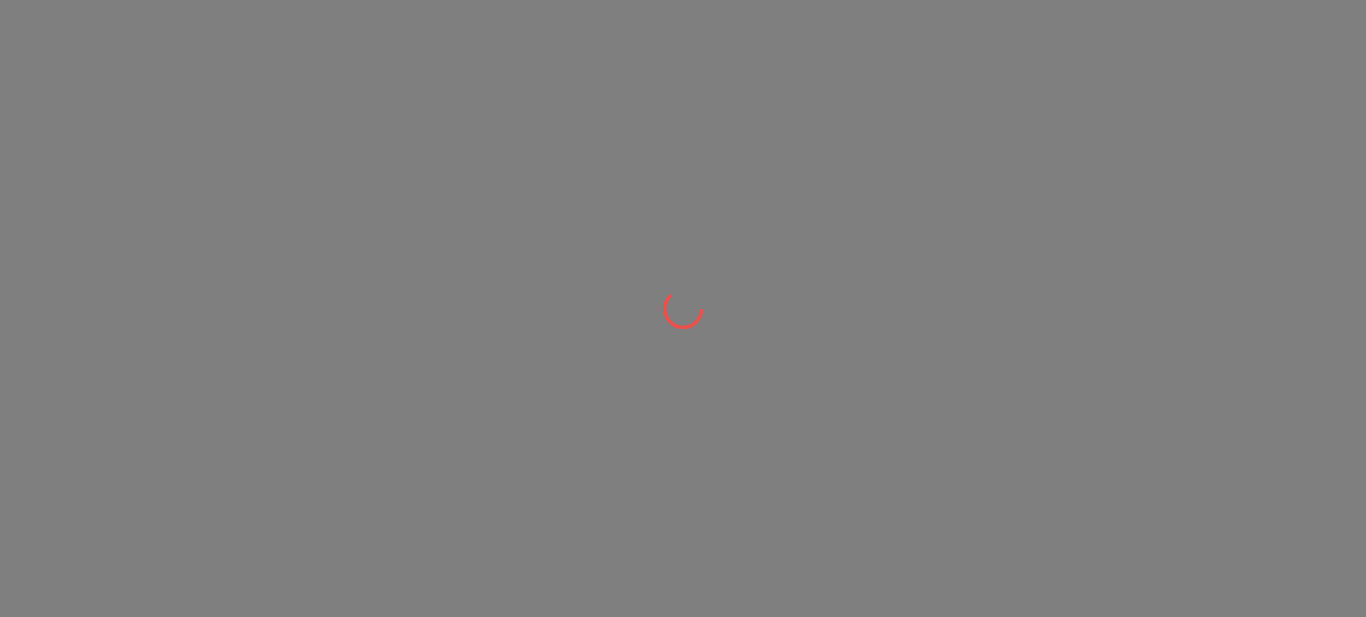 scroll, scrollTop: 0, scrollLeft: 0, axis: both 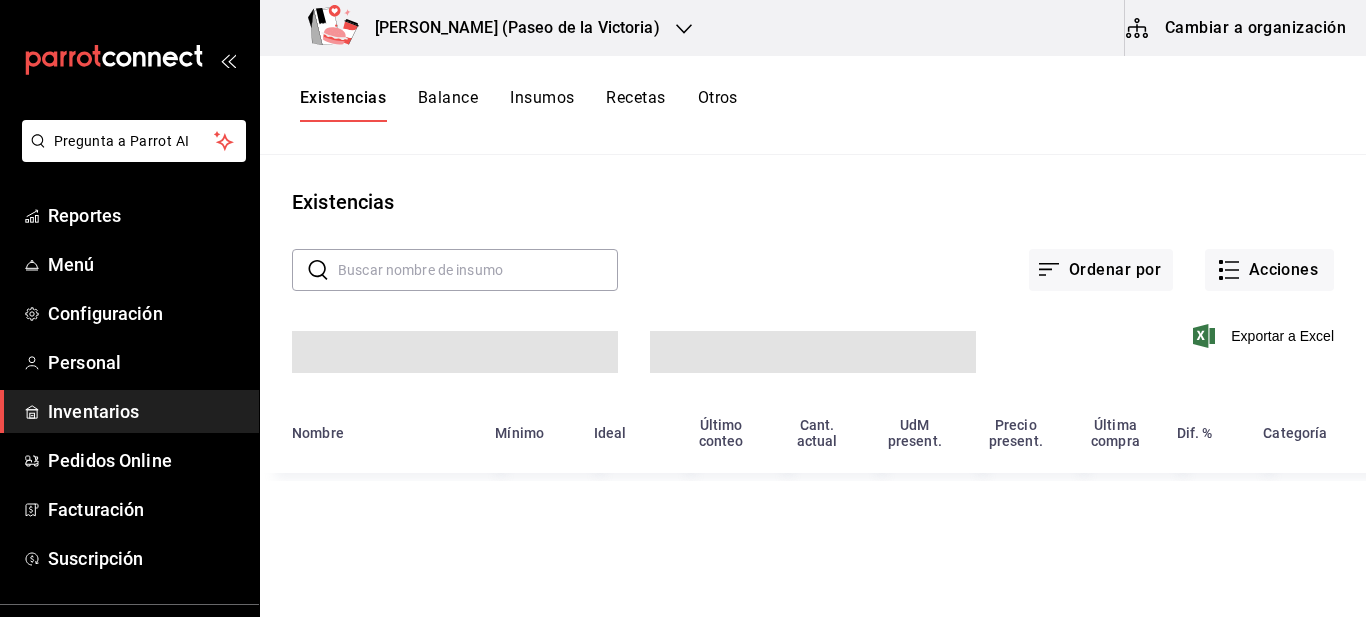 click on "Cambiar a organización" at bounding box center (1237, 28) 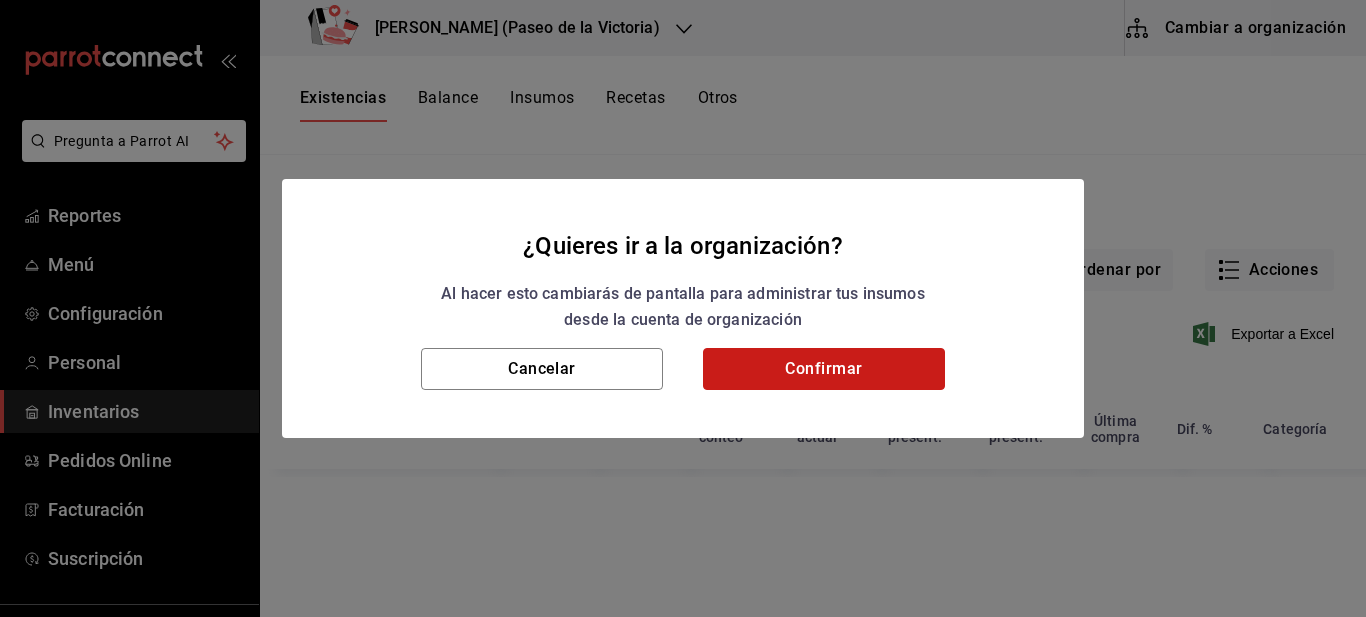 click on "Confirmar" at bounding box center (824, 369) 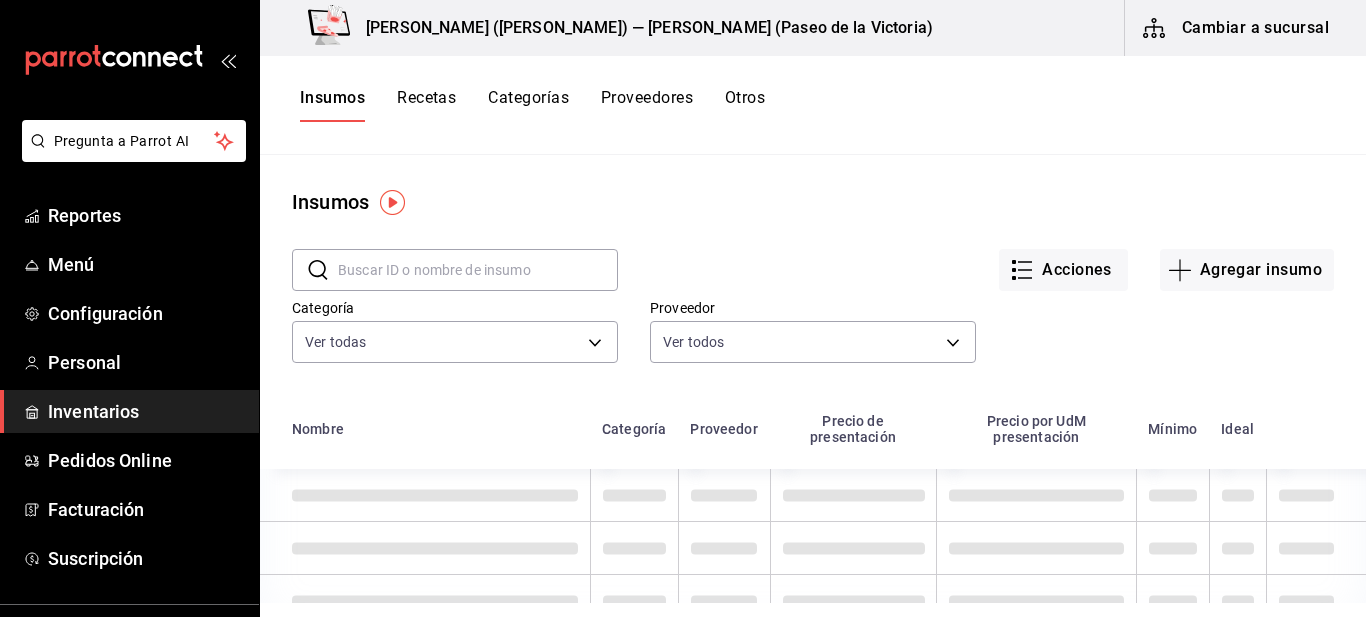 click at bounding box center [478, 270] 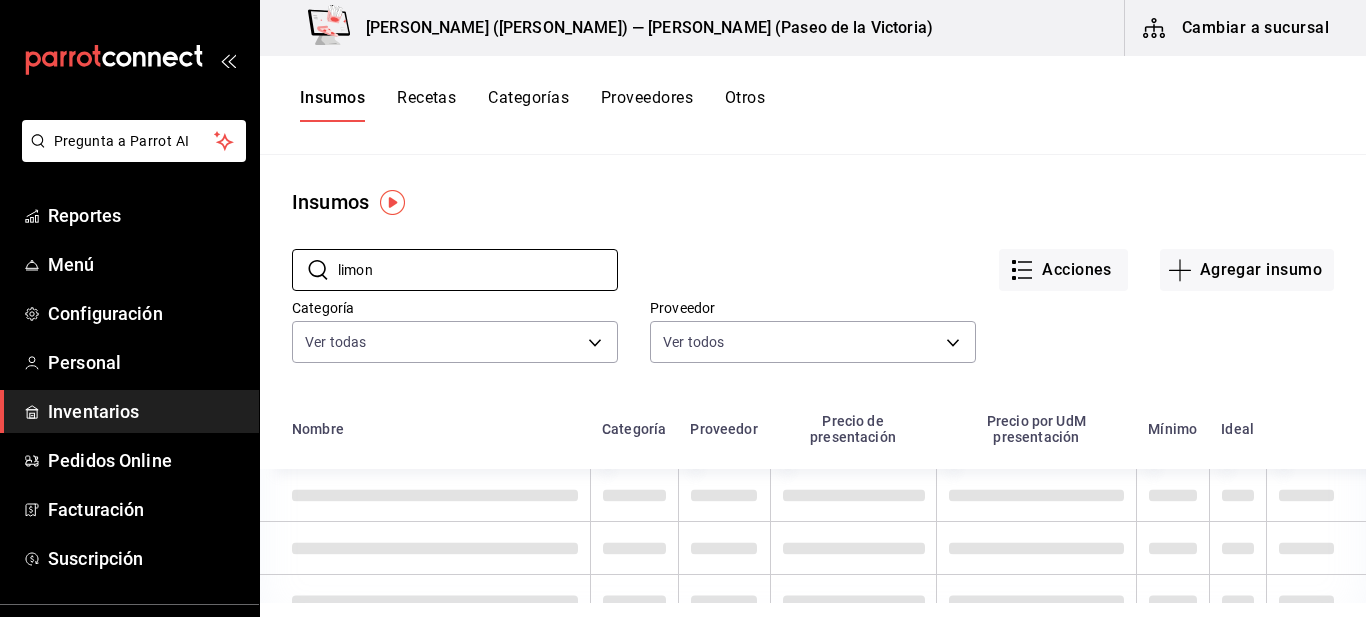 type on "limon" 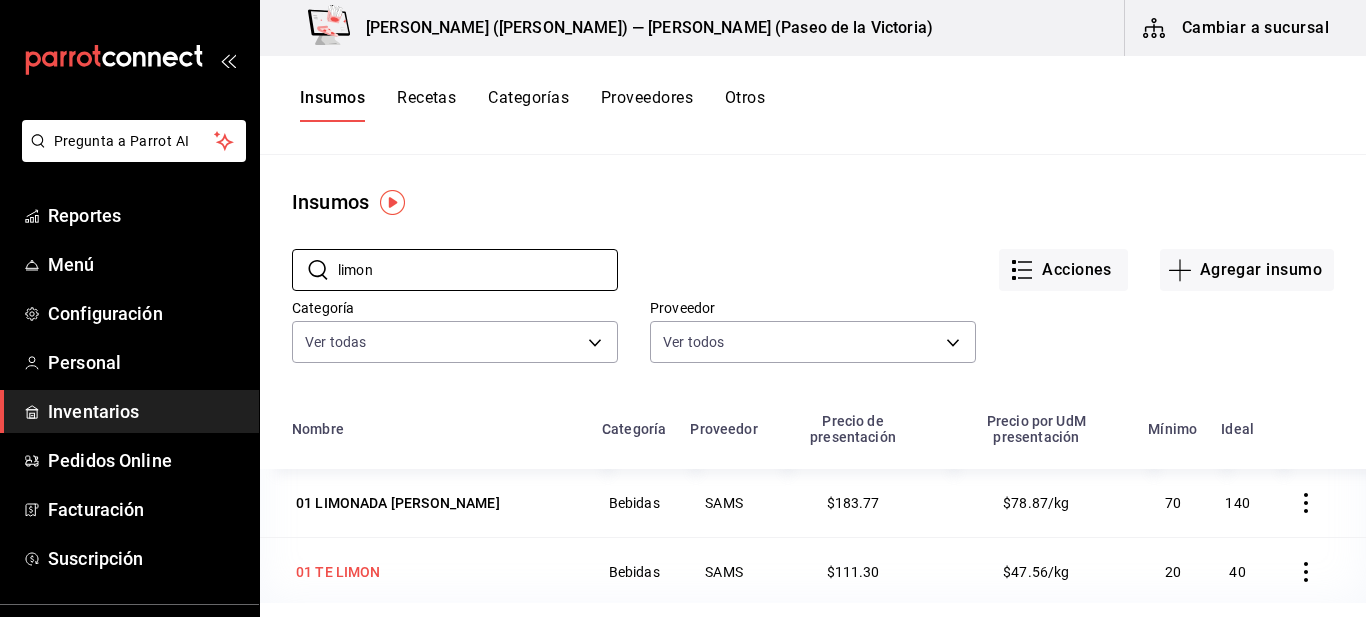 click on "01 TE  LIMON" at bounding box center [338, 572] 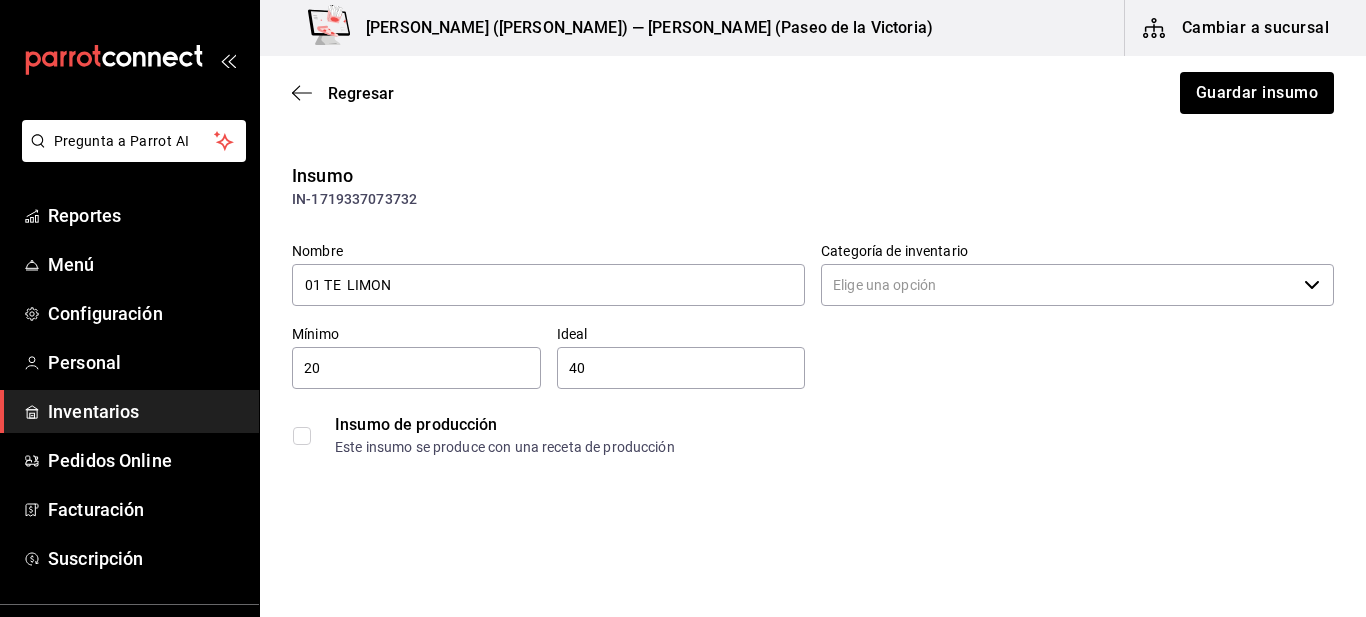 type on "Bebidas" 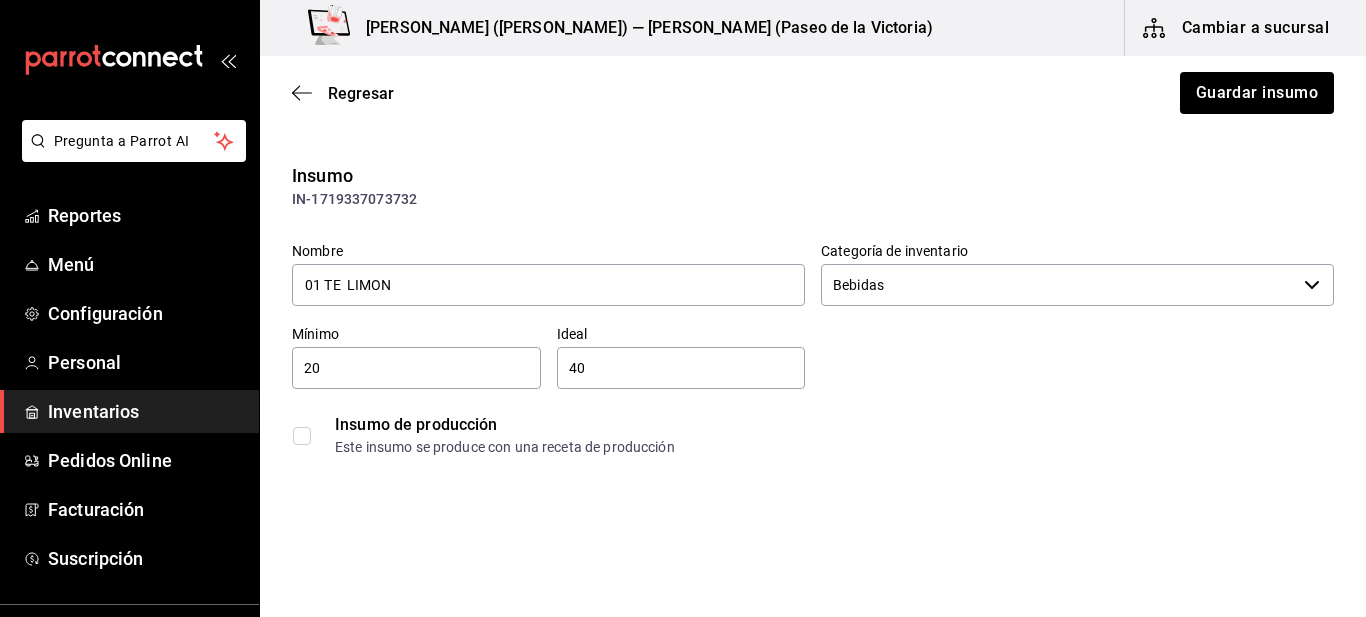 click on "Nombre 01 TE  LIMON Categoría de inventario Bebidas ​ Mínimo 20 ​ Ideal 40 ​ Insumo de producción Este insumo se produce con una receta de producción" at bounding box center [805, 346] 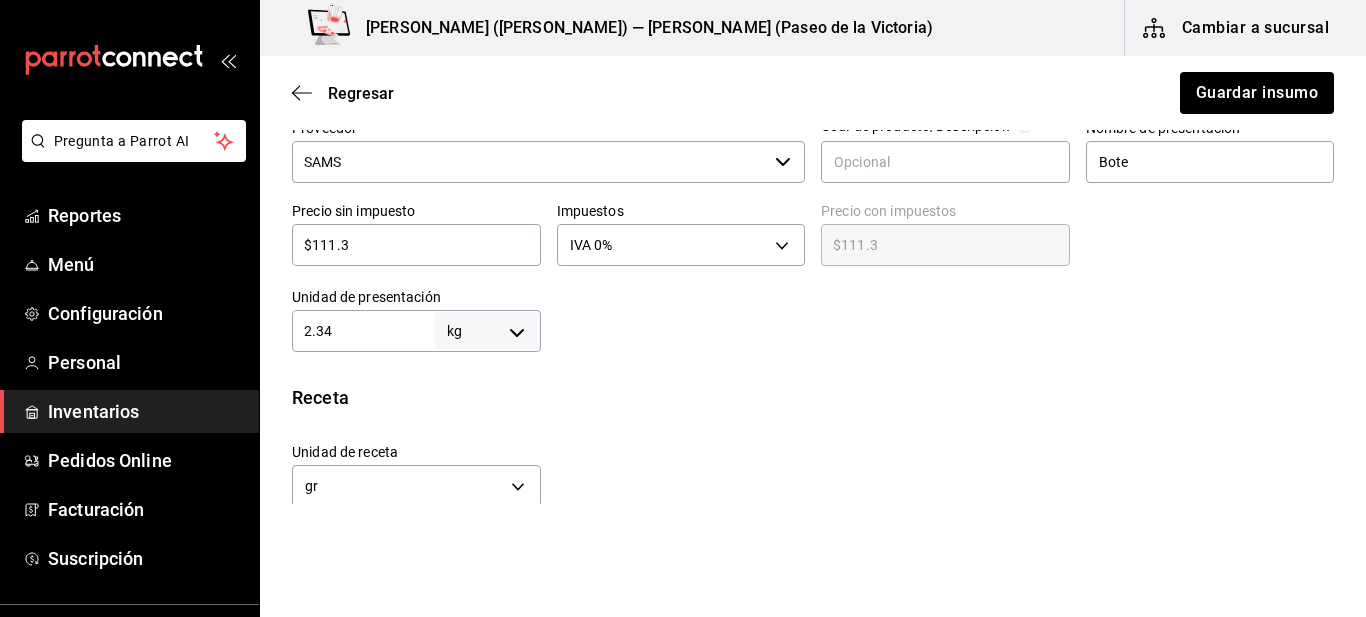 scroll, scrollTop: 480, scrollLeft: 0, axis: vertical 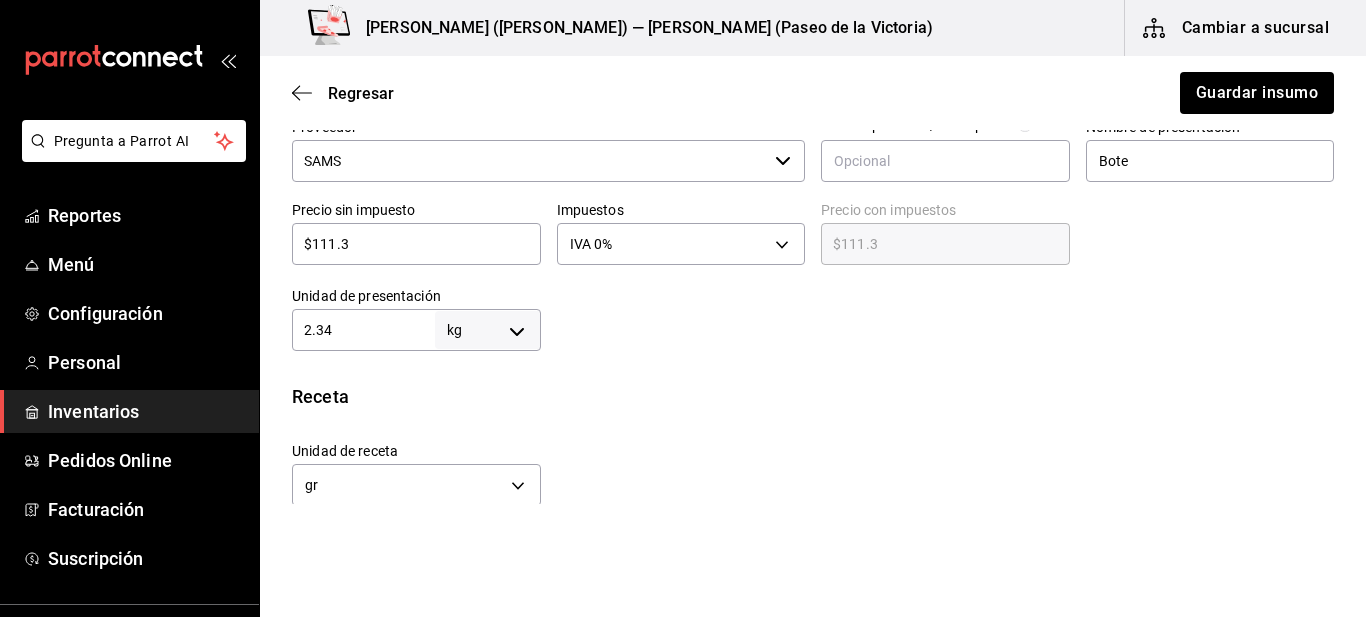 click on "Pregunta a Parrot AI Reportes   Menú   Configuración   Personal   Inventarios   Pedidos Online   Facturación   Suscripción   Ayuda Recomienda Parrot   Multiuser Parrot   Sugerir nueva función   Kenchy's (JUAREZ) — [PERSON_NAME] (Paseo de la Victoria) Cambiar a sucursal Regresar Guardar insumo Insumo IN-1719337073732 Nombre 01 TE  LIMON Categoría de inventario Bebidas ​ Mínimo 20 ​ Ideal 40 ​ Insumo de producción Este insumo se produce con una receta de producción Presentación Proveedor SAMS ​ Cód. de producto/Descripción Nombre de presentación Bote Precio sin impuesto $111.3 ​ Impuestos IVA 0% IVA_0 Precio con impuestos $111.3 ​ Unidad de presentación 2.34 kg KILOGRAM ​ Receta Unidad de receta gr GRAM Factor de conversión 2,340 ​ 1 kg de Bote = 1,000 gr receta Ver ayuda de conversiones ¿La presentación (Bote) viene en otra caja? Si No Unidades de conteo kg Bote (2.34 kg) ; Pregunta a Parrot AI Reportes   Menú   Configuración   Personal   Inventarios   Pedidos Online       Ayuda" at bounding box center [683, 252] 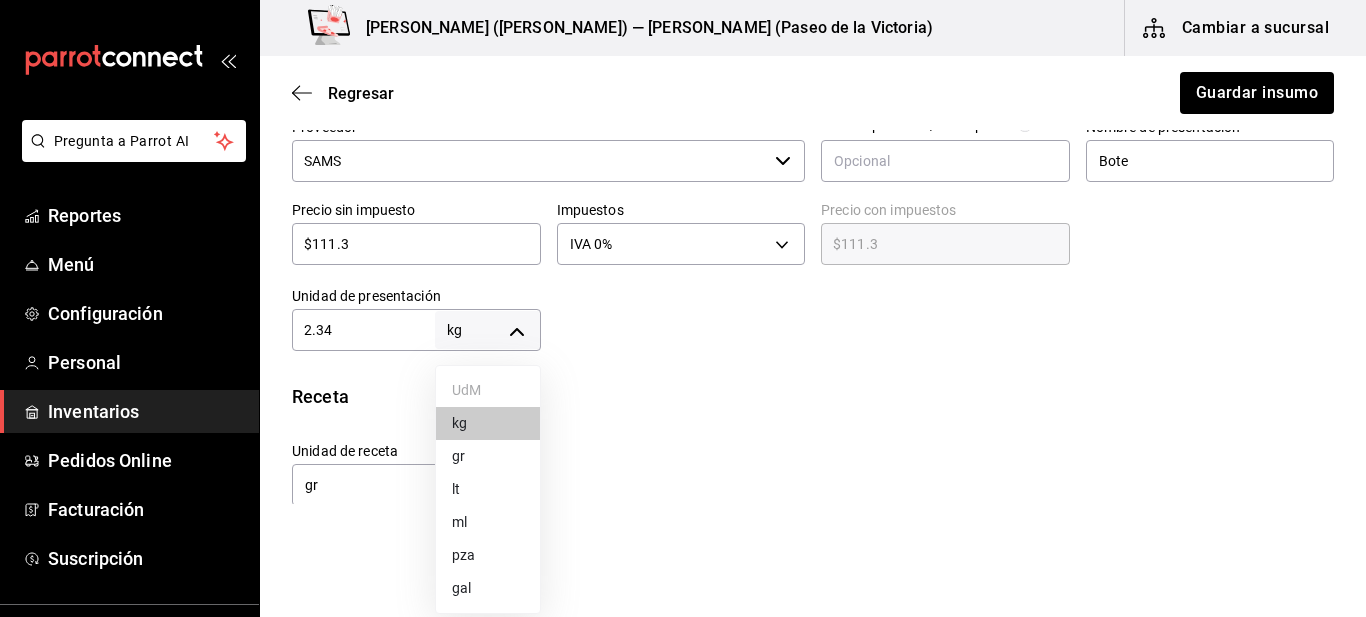 click on "pza" at bounding box center [488, 555] 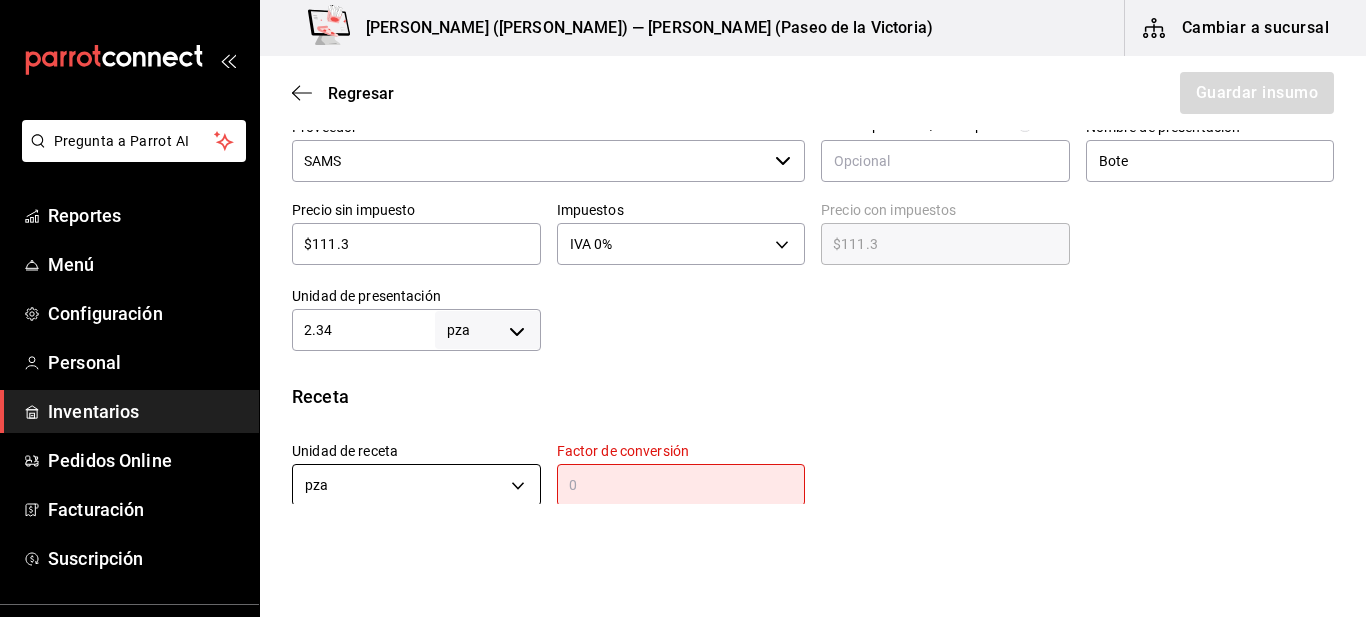click on "Pregunta a Parrot AI Reportes   Menú   Configuración   Personal   Inventarios   Pedidos Online   Facturación   Suscripción   Ayuda Recomienda Parrot   Multiuser Parrot   Sugerir nueva función   Kenchy's (JUAREZ) — [PERSON_NAME] (Paseo de la Victoria) Cambiar a sucursal Regresar Guardar insumo Insumo IN-1719337073732 Nombre 01 TE  LIMON Categoría de inventario Bebidas ​ Mínimo 20 ​ Ideal 40 ​ Insumo de producción Este insumo se produce con una receta de producción Presentación Proveedor SAMS ​ Cód. de producto/Descripción Nombre de presentación Bote Precio sin impuesto $111.3 ​ Impuestos IVA 0% IVA_0 Precio con impuestos $111.3 ​ Unidad de presentación 2.34 pza UNIT ​ Receta Unidad de receta pza UNIT Factor de conversión ​ Ingrese un número mayor a 0 1 pza de Bote = 0 pza receta Ver ayuda de conversiones ¿La presentación ([PERSON_NAME]) viene en otra caja? Si No Unidades de conteo pza Bote (2.34 pza) ; Pregunta a Parrot AI Reportes   Menú   Configuración   Personal   Inventarios" at bounding box center [683, 252] 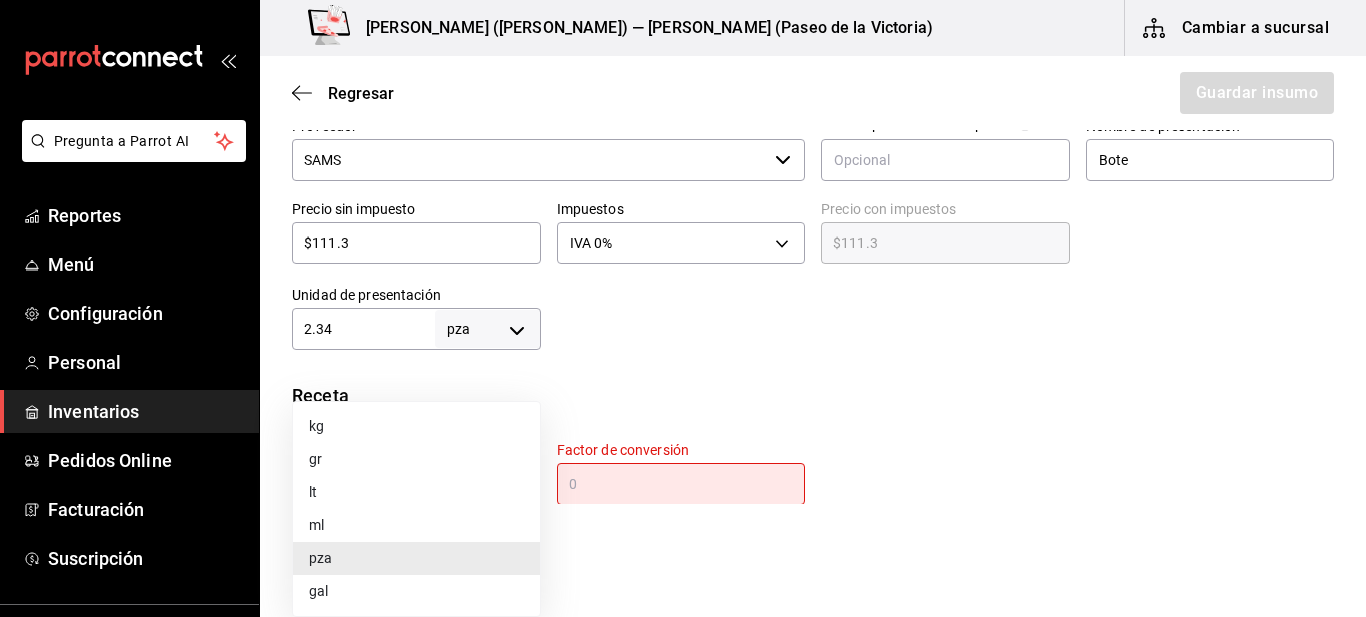 click on "gr" at bounding box center [416, 459] 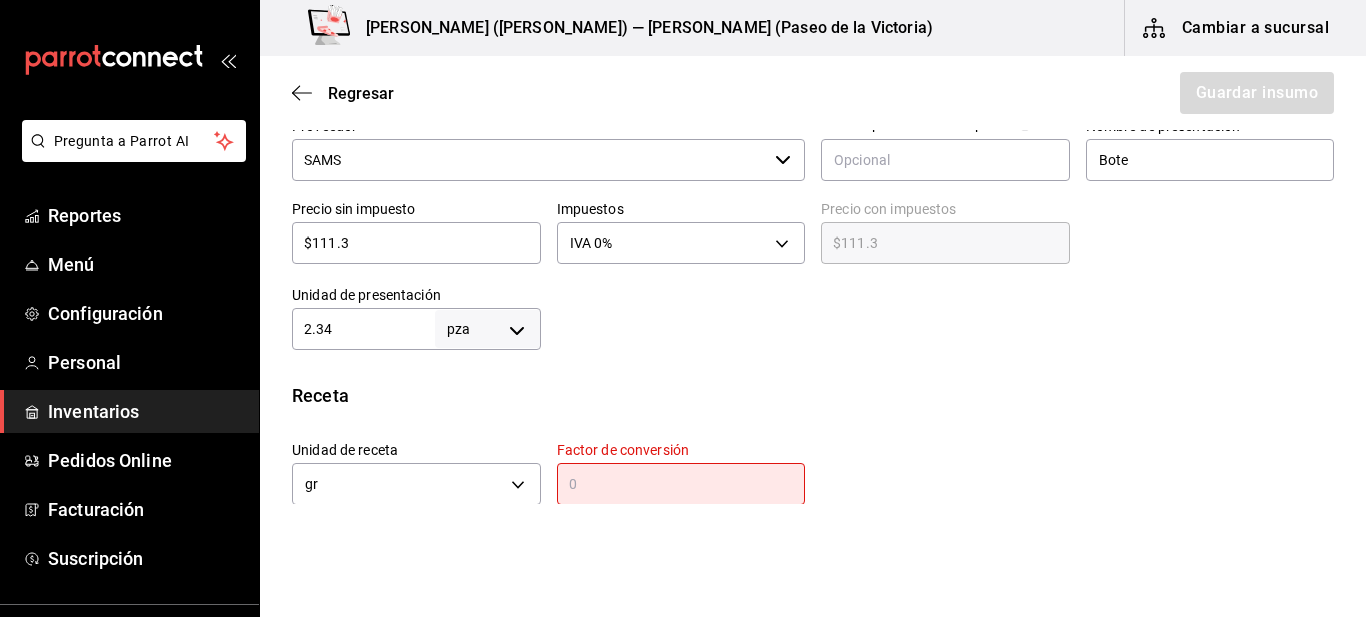click at bounding box center [681, 484] 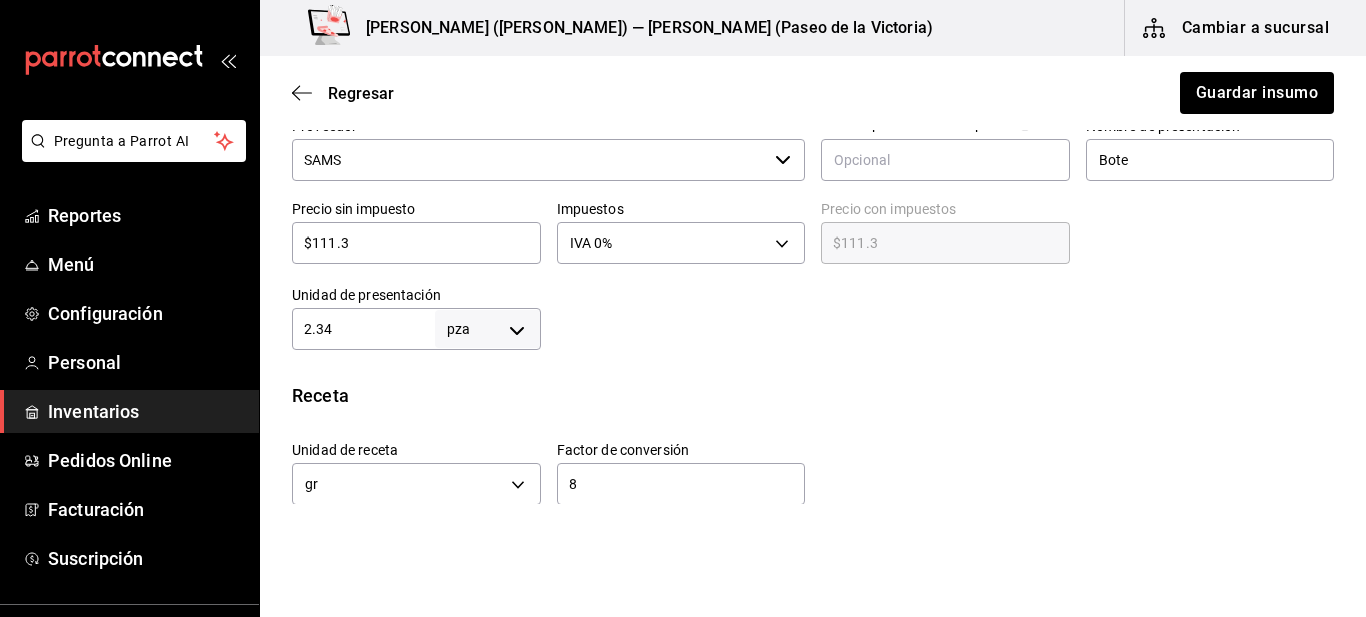 type 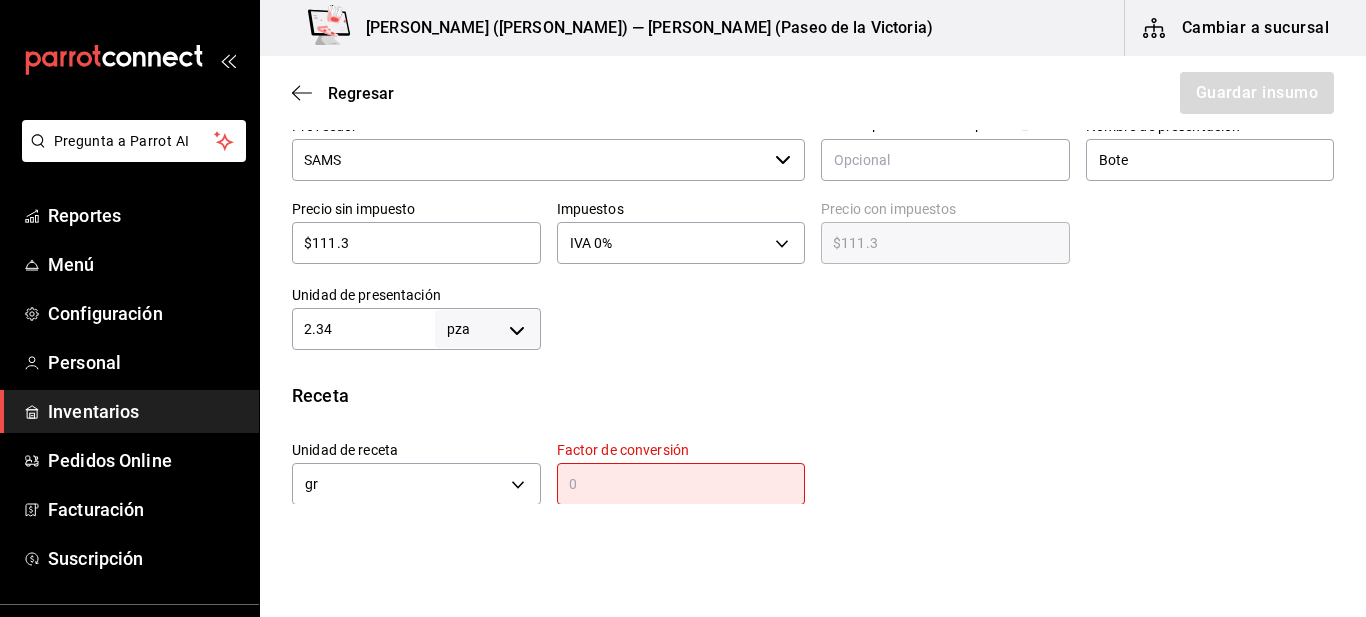 click on "2.34" at bounding box center (363, 329) 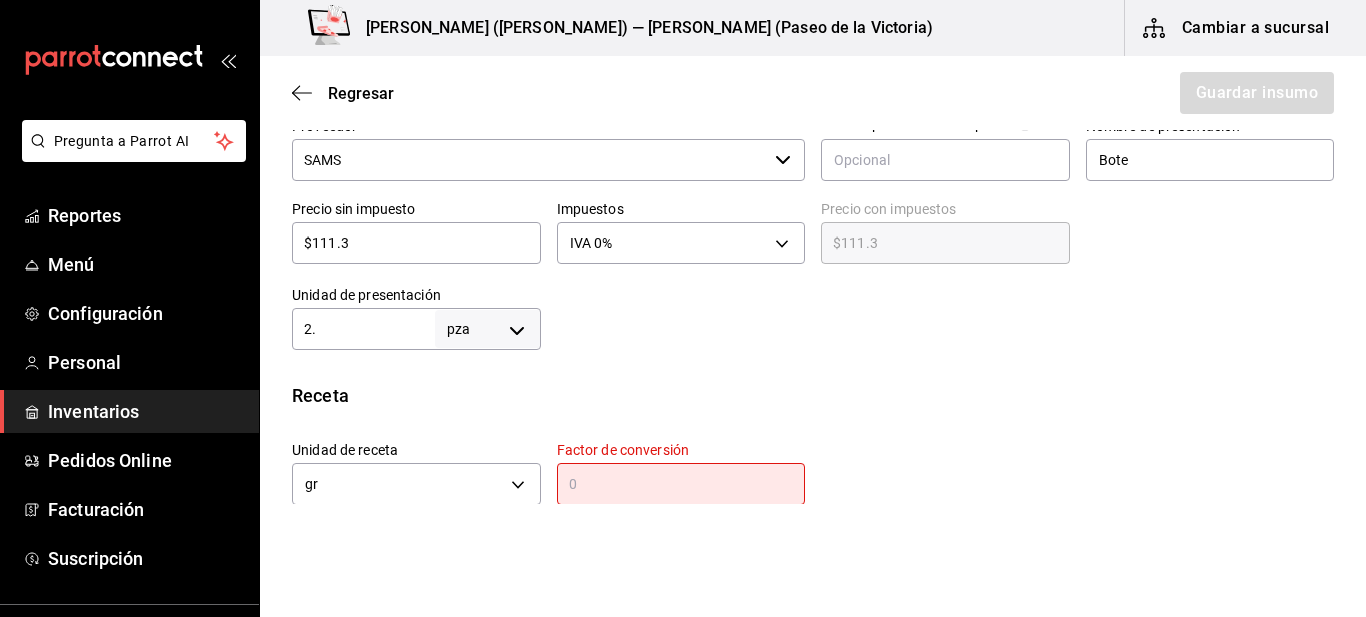 type on "2" 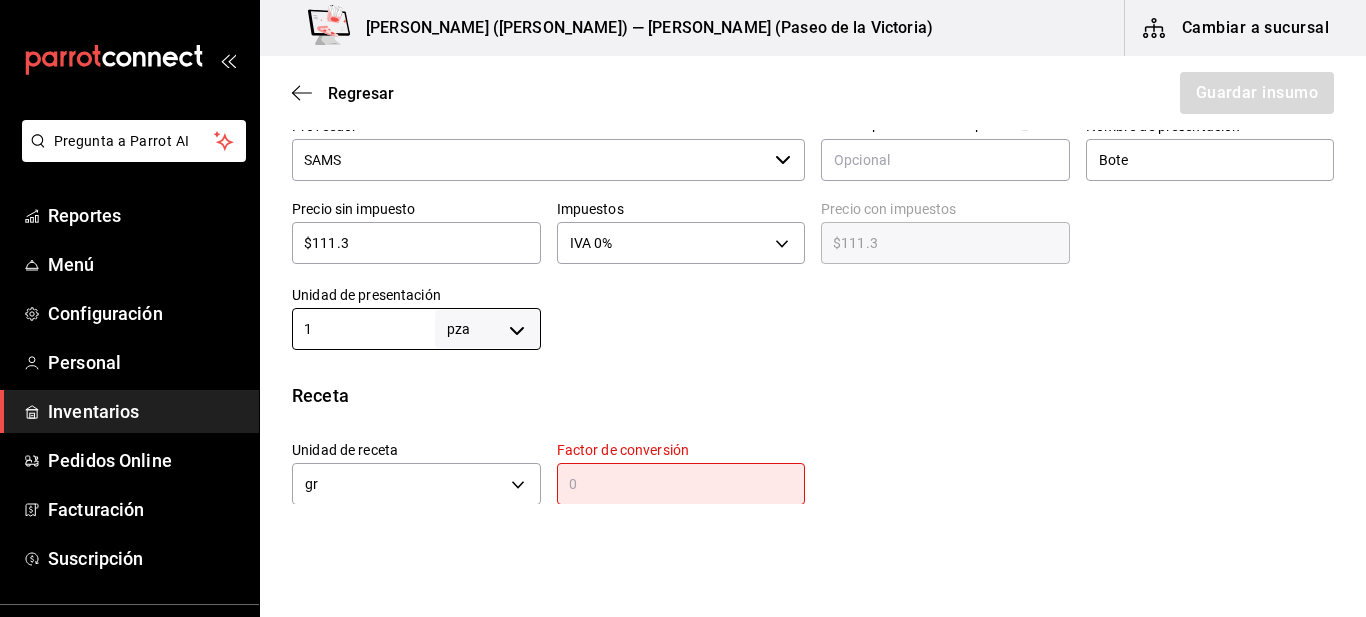 type on "1" 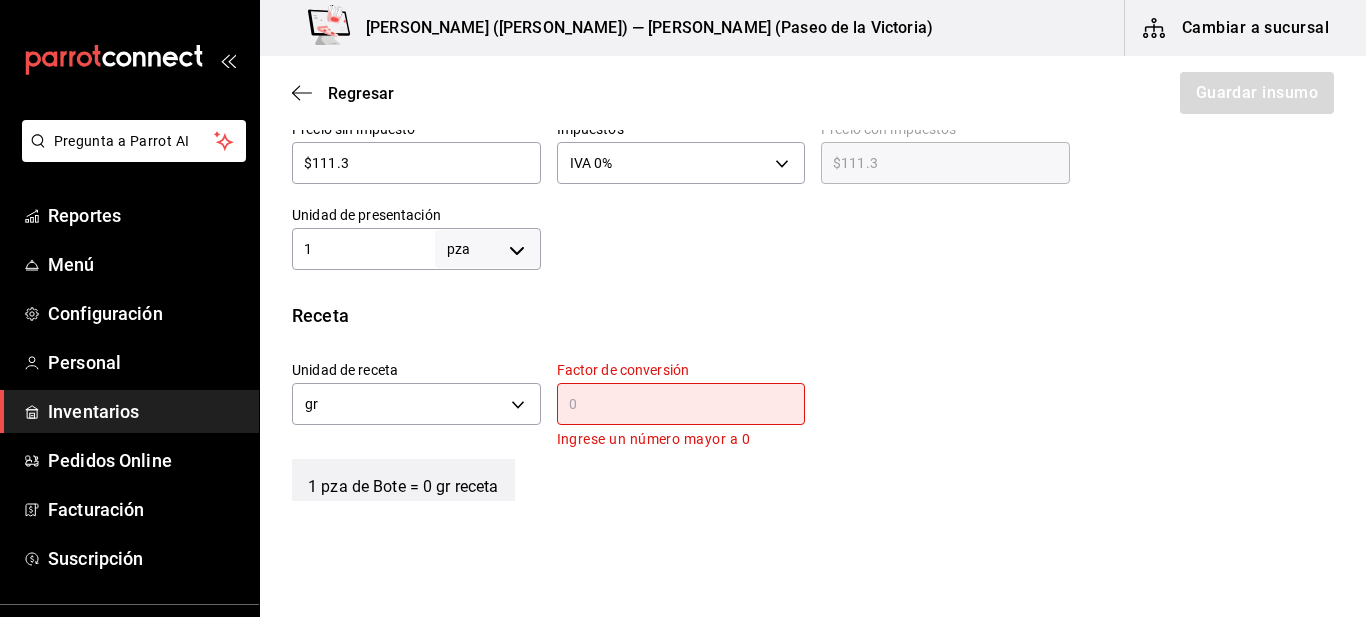 scroll, scrollTop: 601, scrollLeft: 0, axis: vertical 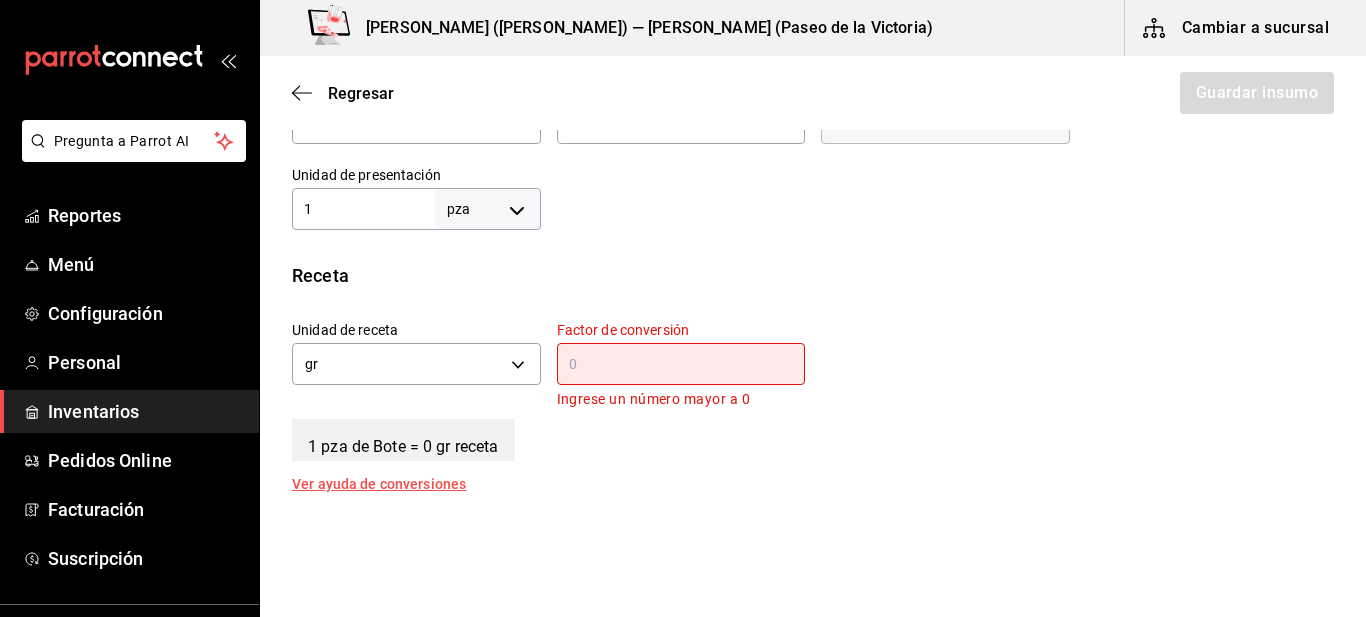 click at bounding box center (681, 364) 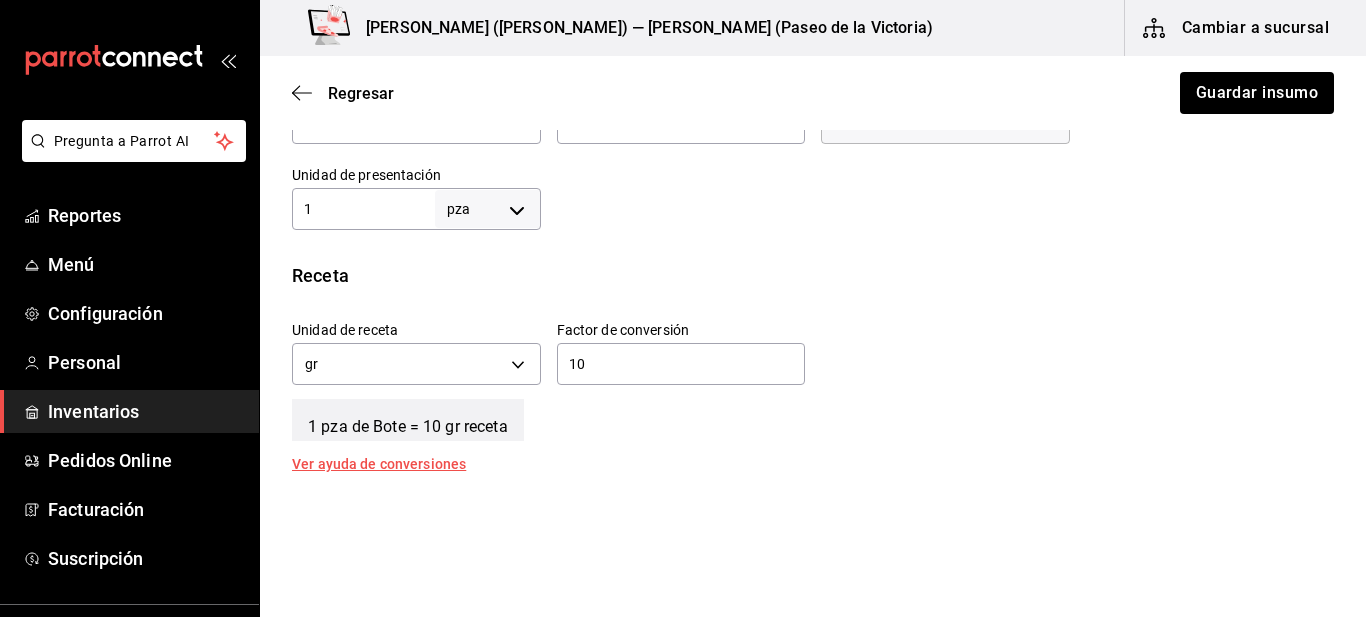 type on "1" 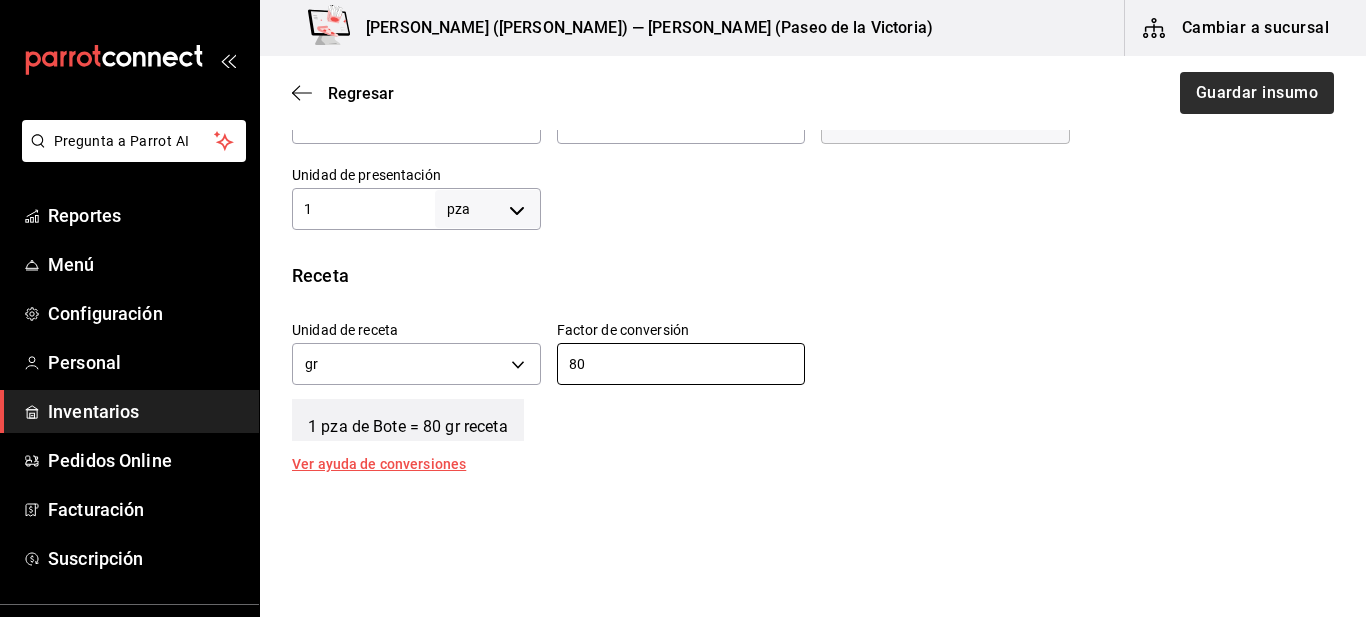 type on "80" 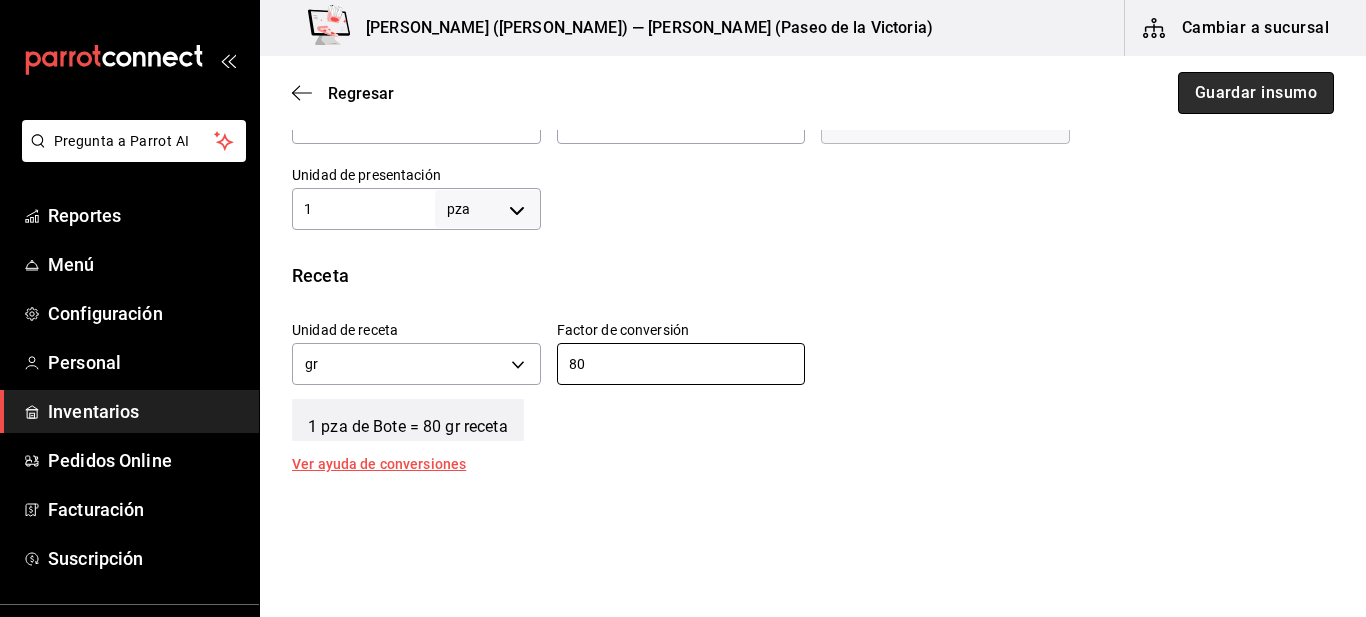 click on "Guardar insumo" at bounding box center [1256, 93] 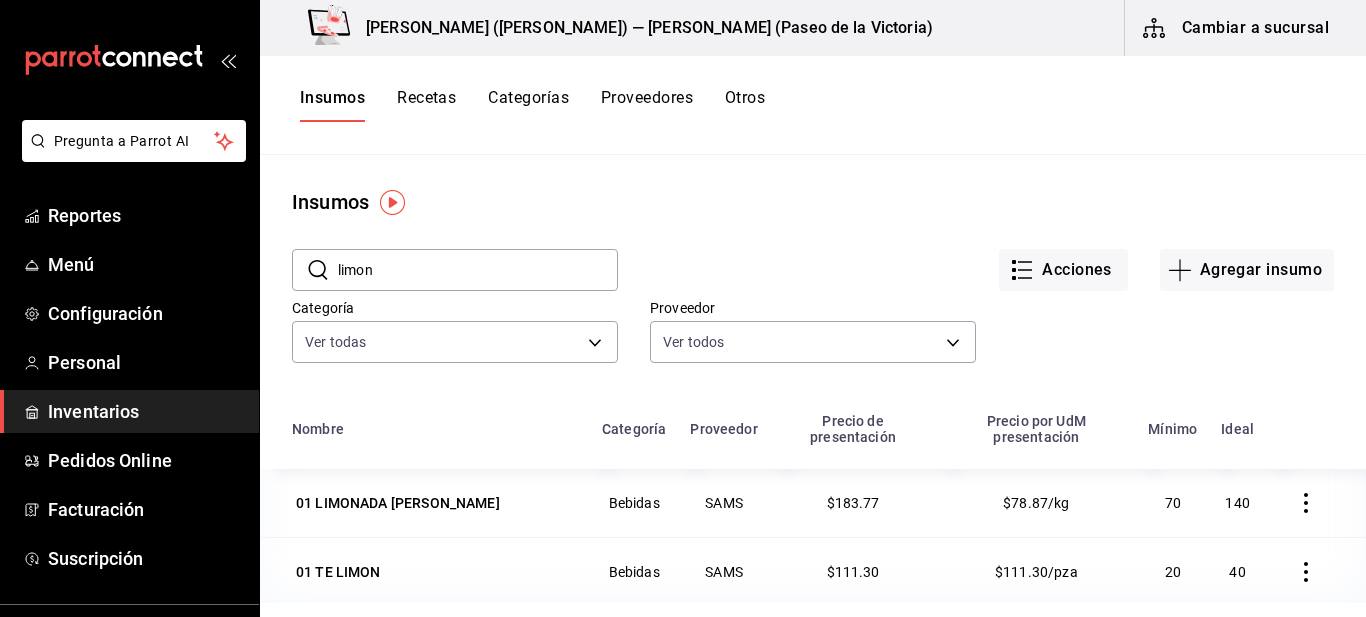 click on "Cambiar a sucursal" at bounding box center (1237, 28) 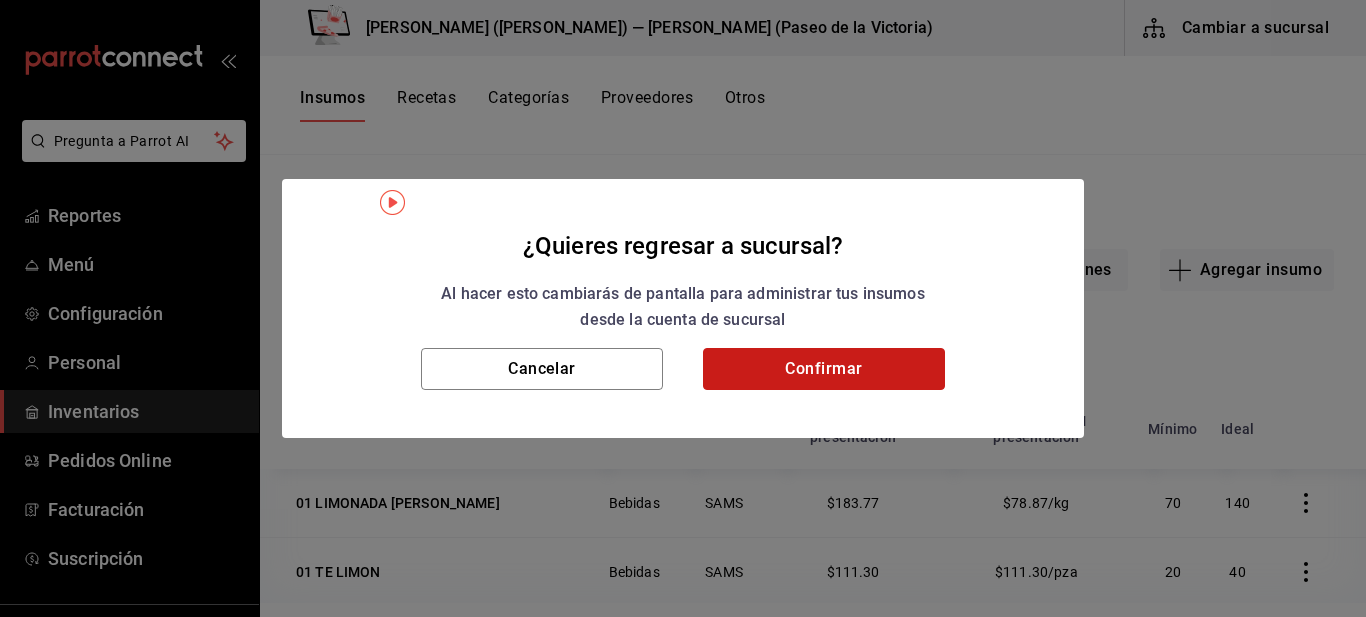 click on "Confirmar" at bounding box center (824, 369) 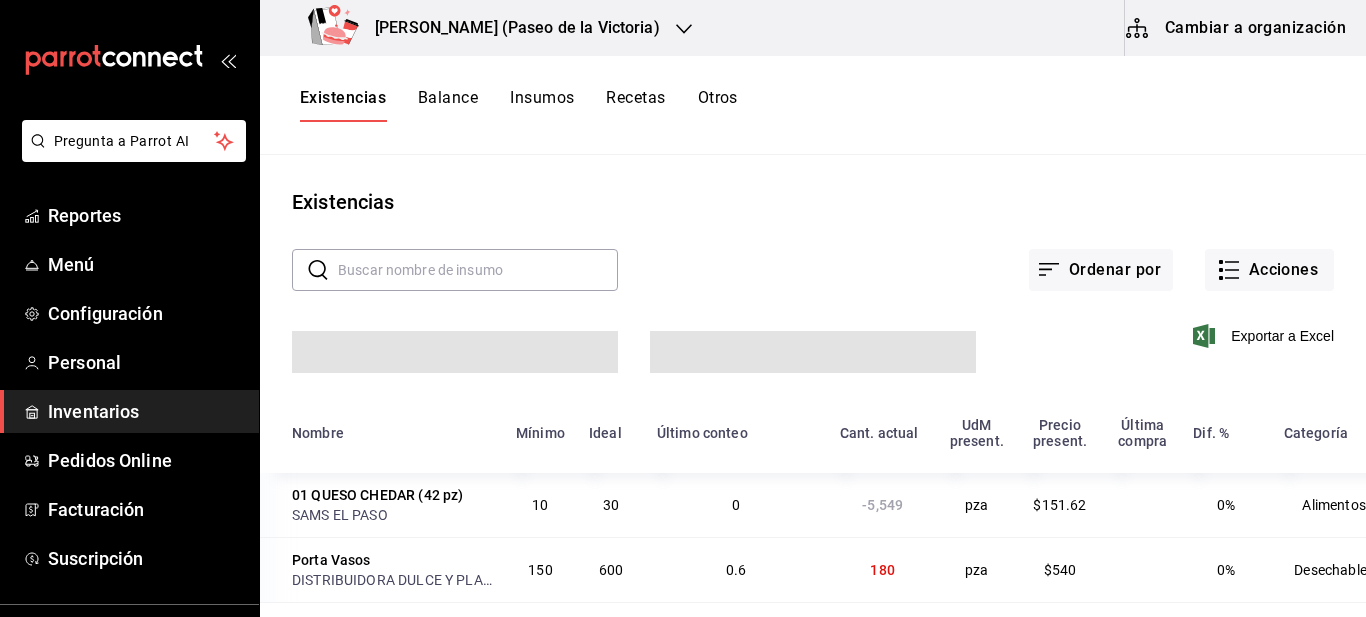 click 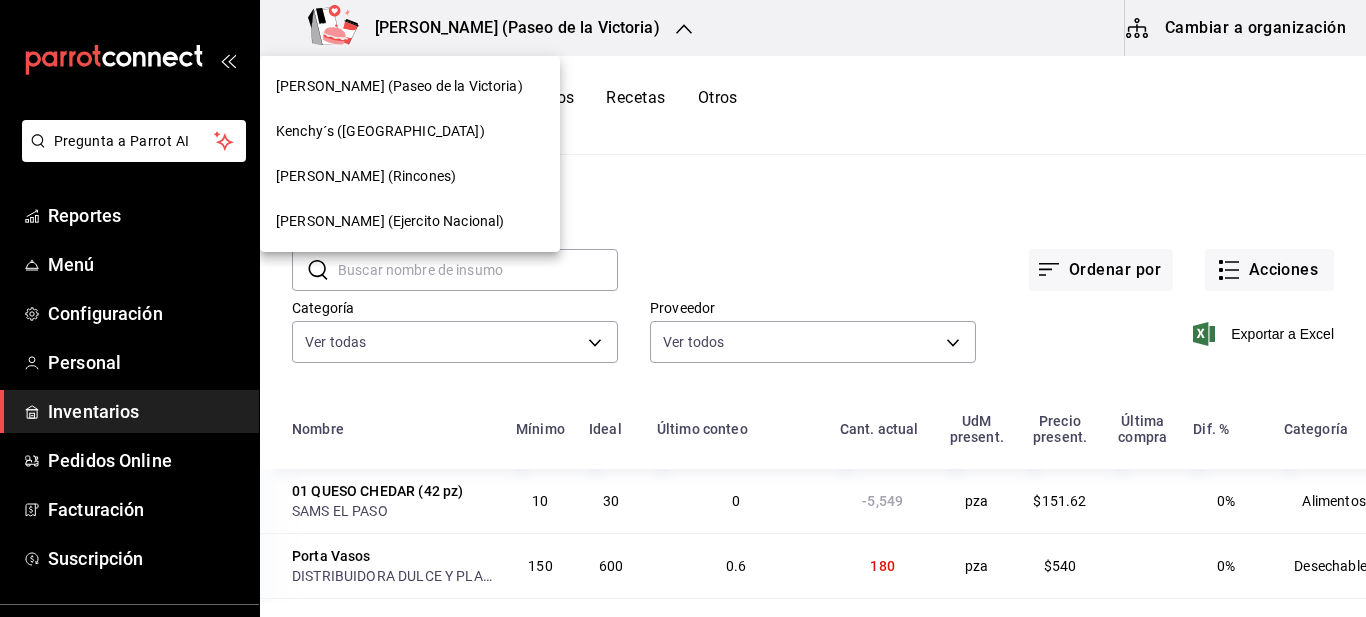 click on "[PERSON_NAME] (Rincones)" at bounding box center (410, 176) 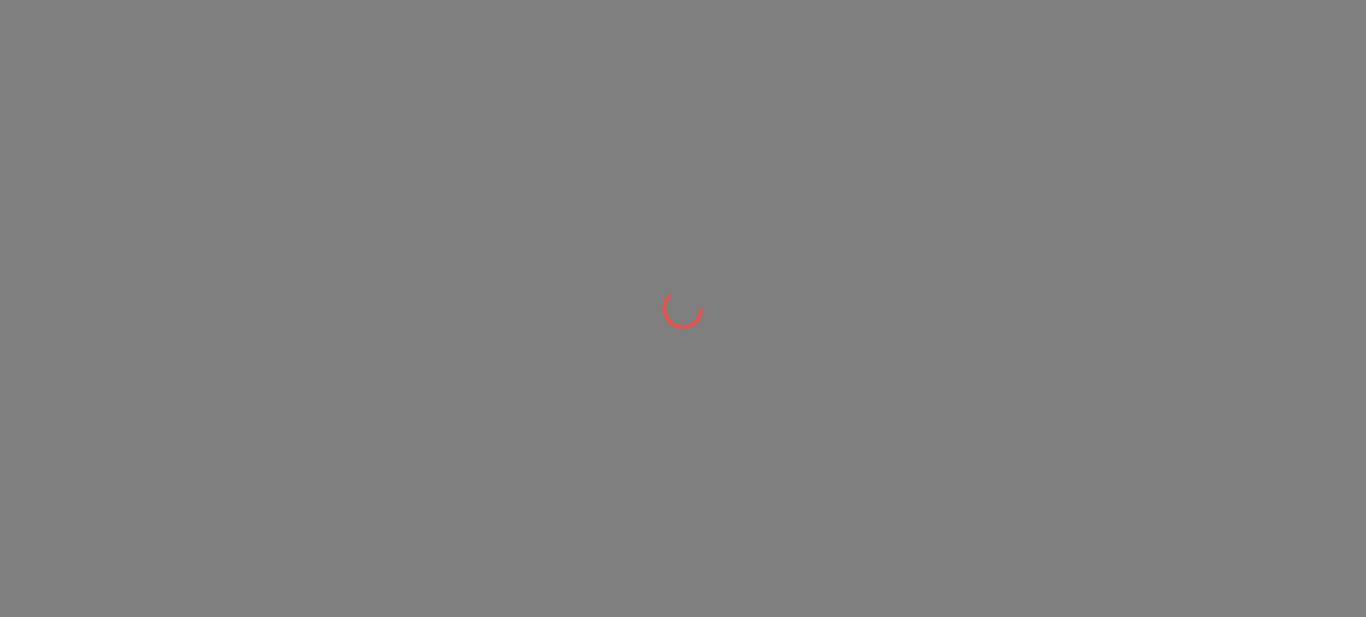 scroll, scrollTop: 0, scrollLeft: 0, axis: both 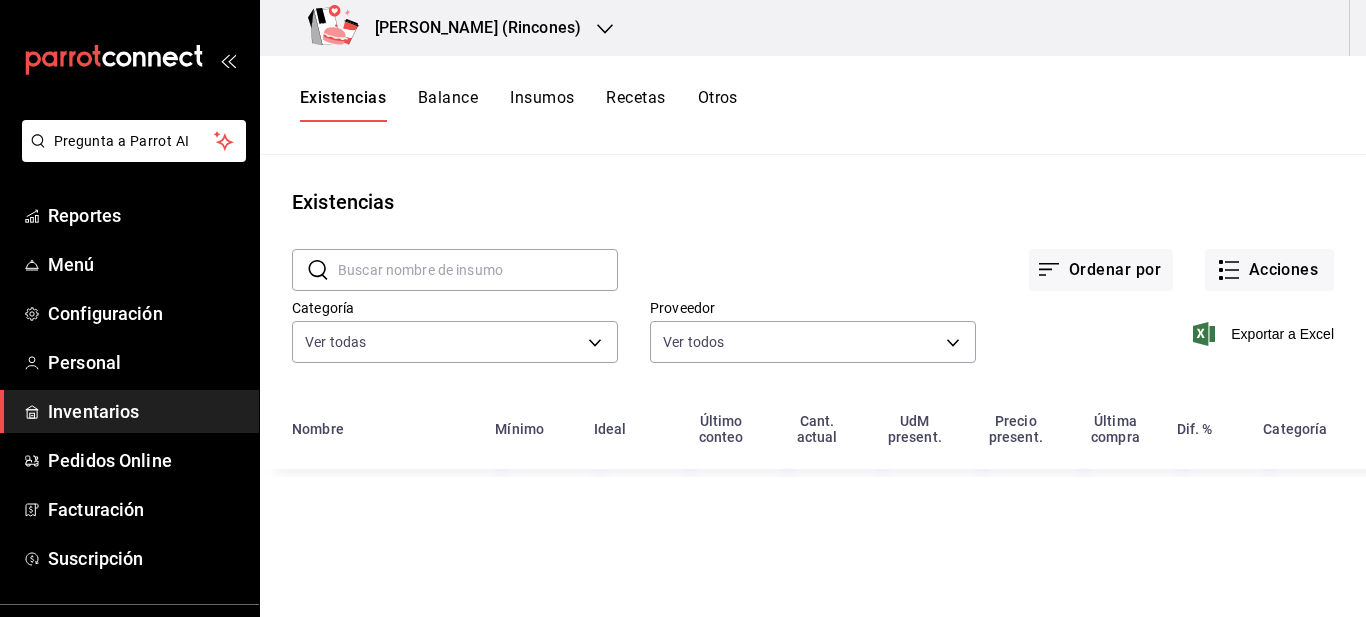 click on "Existencias Balance Insumos Recetas Otros" at bounding box center (813, 105) 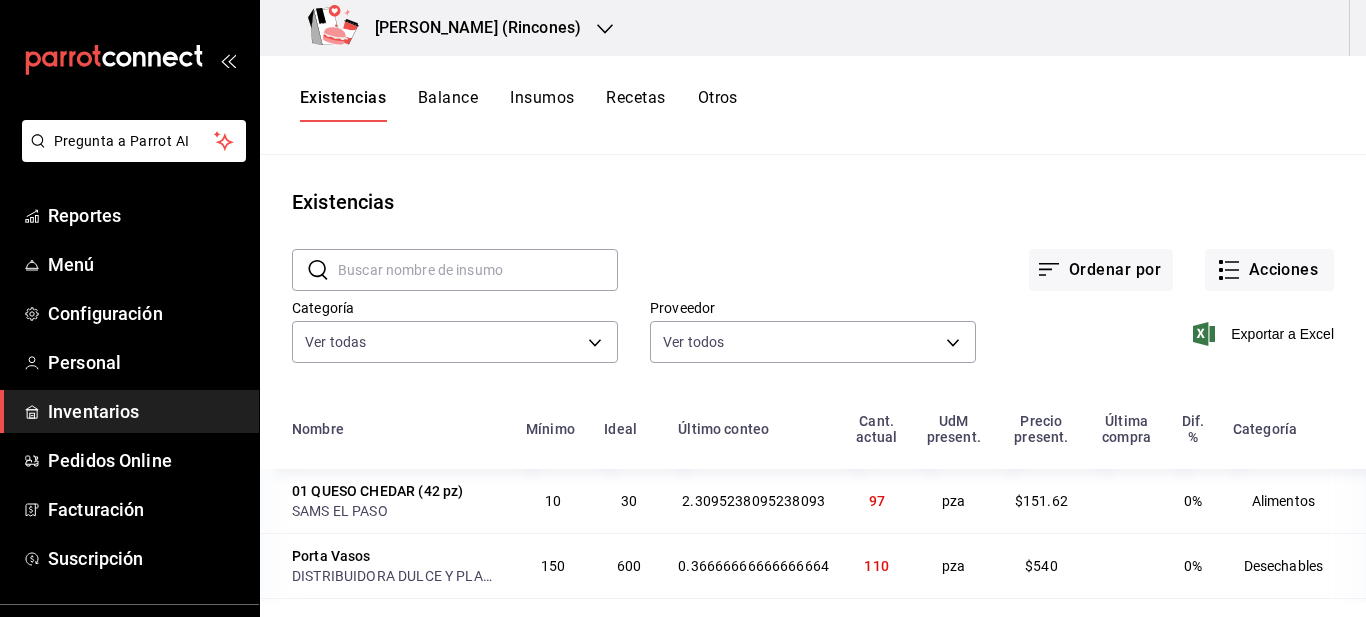 click at bounding box center (478, 270) 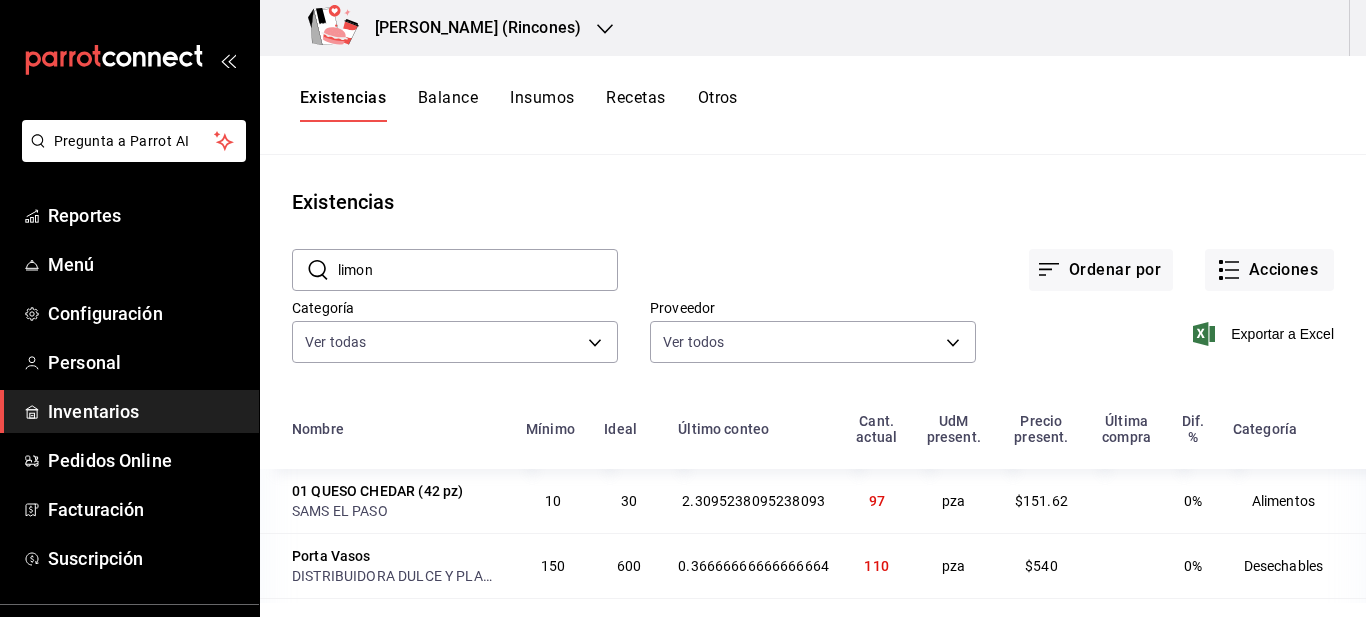 type on "limon" 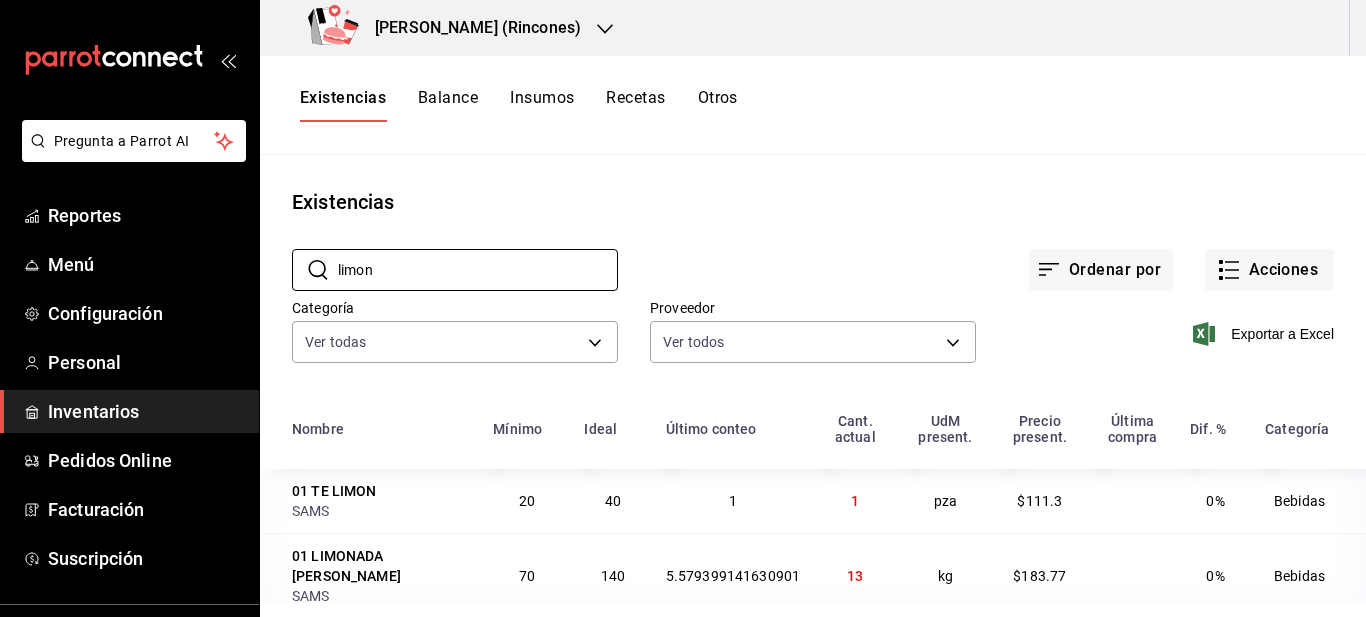click on "[PERSON_NAME] (Rincones)" at bounding box center [448, 28] 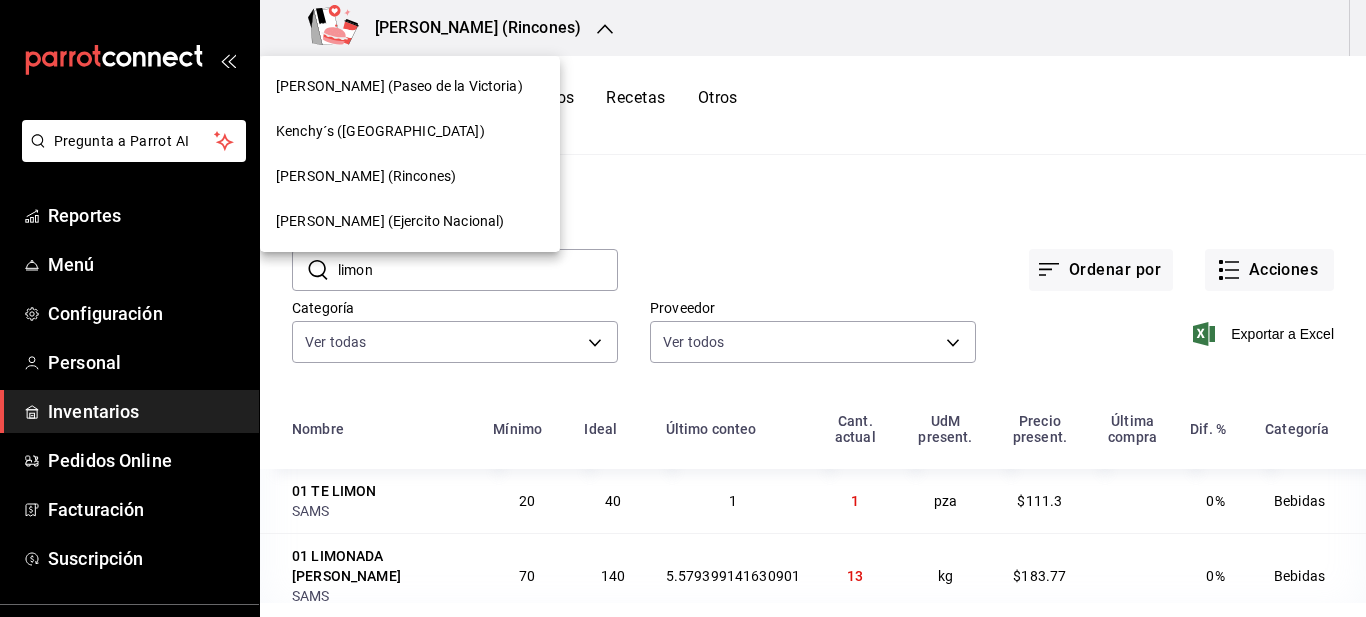 click on "[PERSON_NAME] (Paseo de la Victoria)" at bounding box center [410, 86] 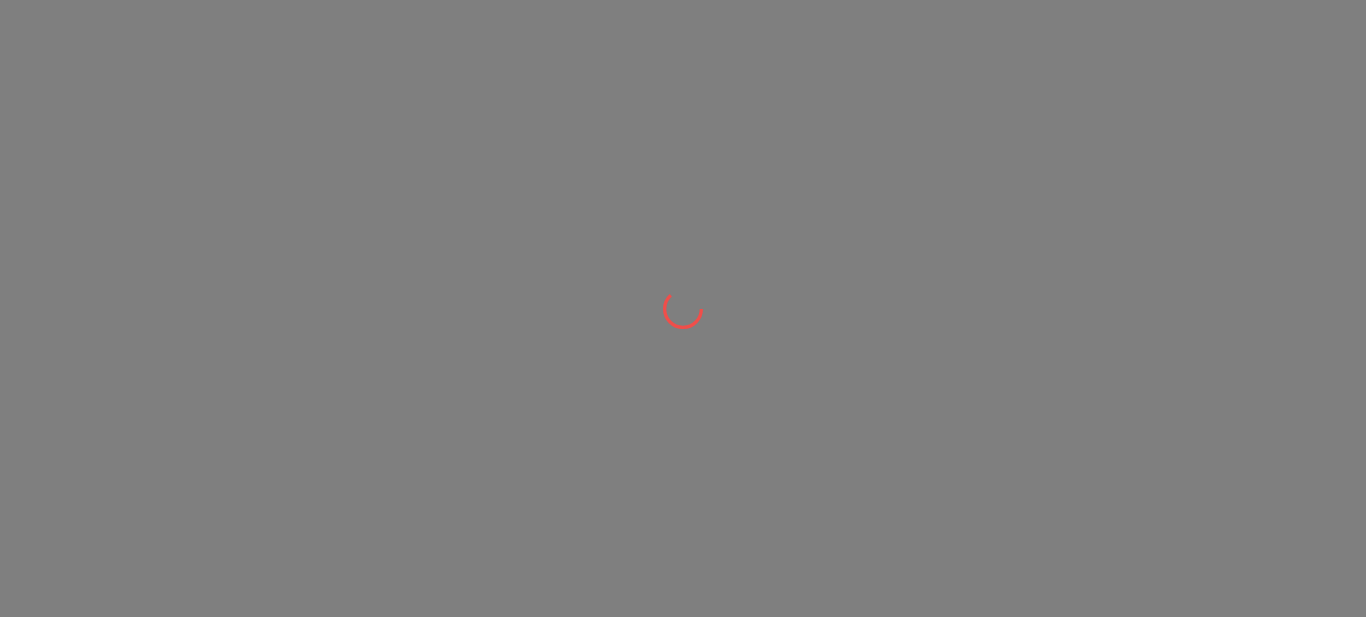 scroll, scrollTop: 0, scrollLeft: 0, axis: both 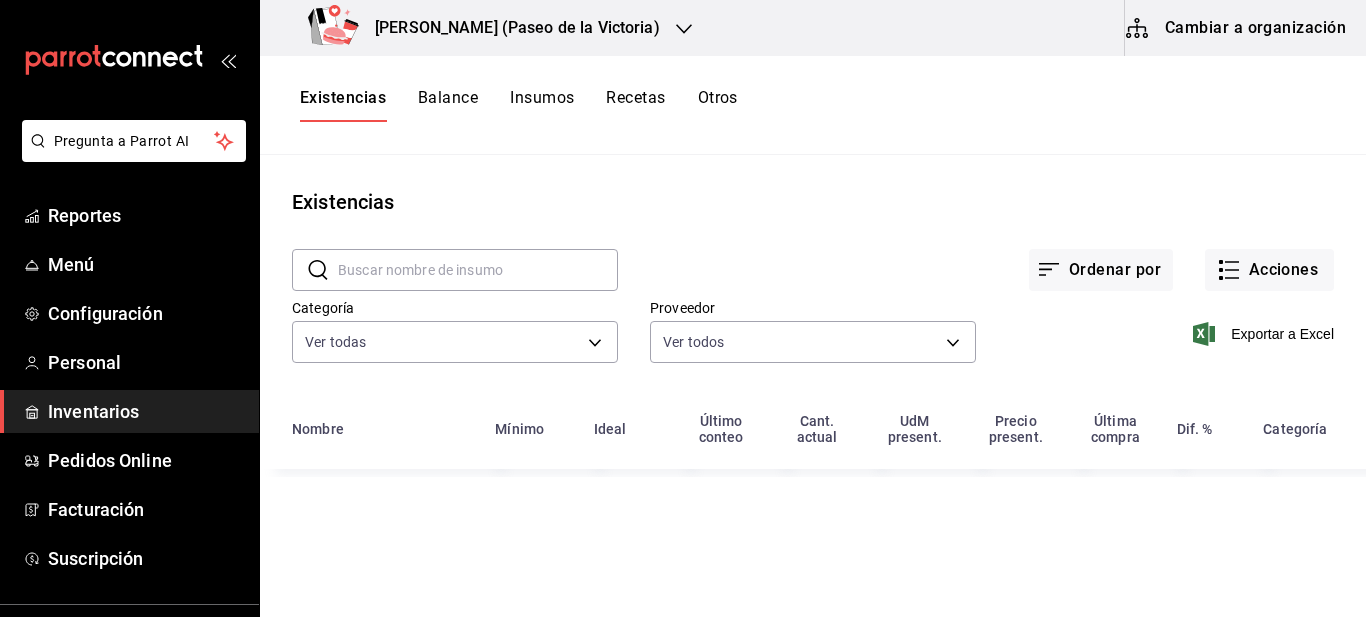 click on "Cambiar a organización" at bounding box center (1237, 28) 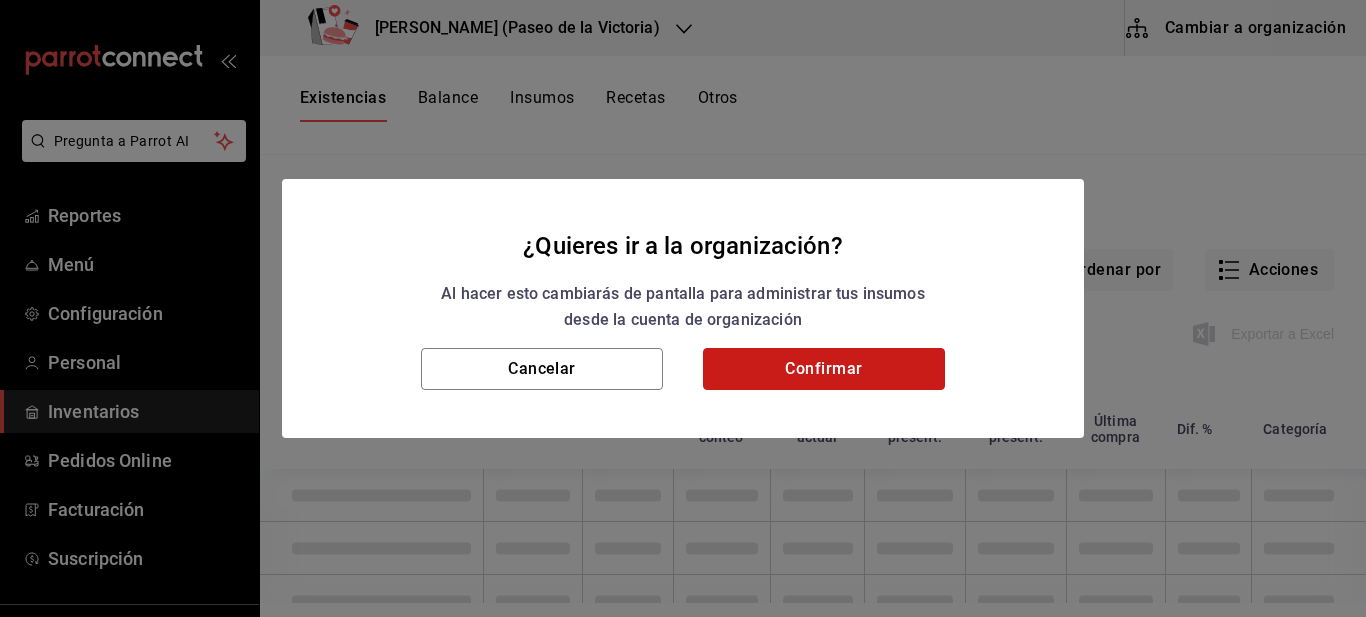 click on "Confirmar" at bounding box center (824, 369) 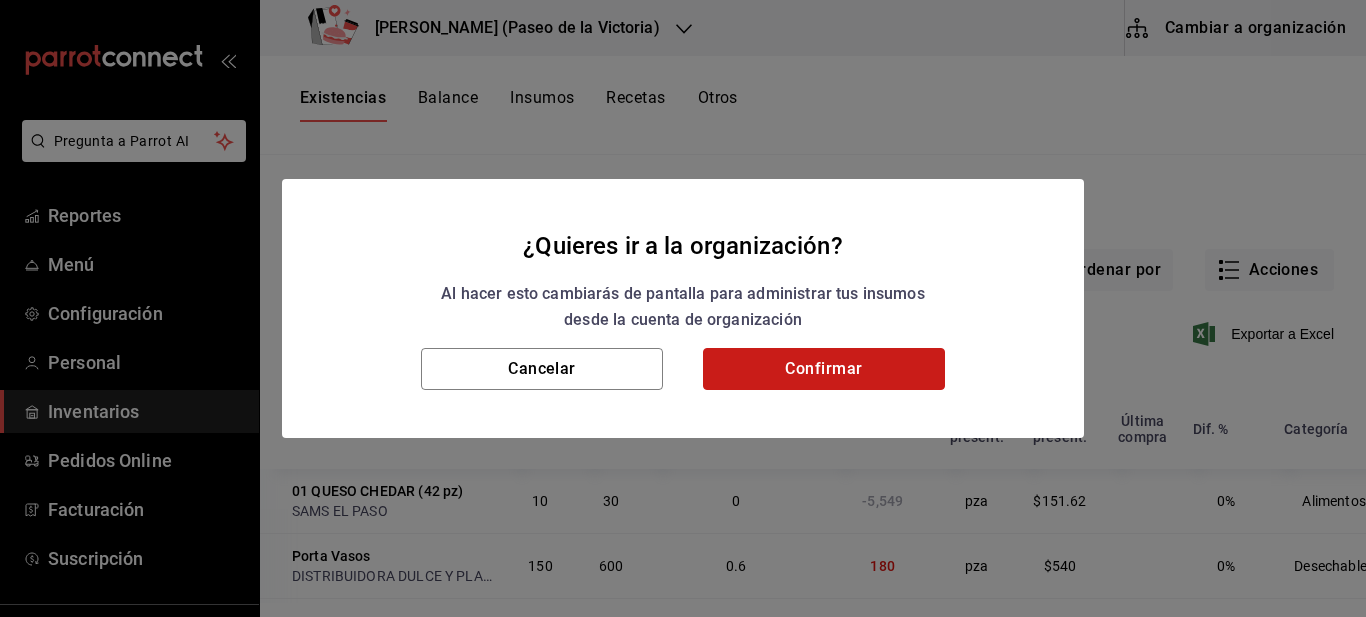 click on "Confirmar" at bounding box center [824, 369] 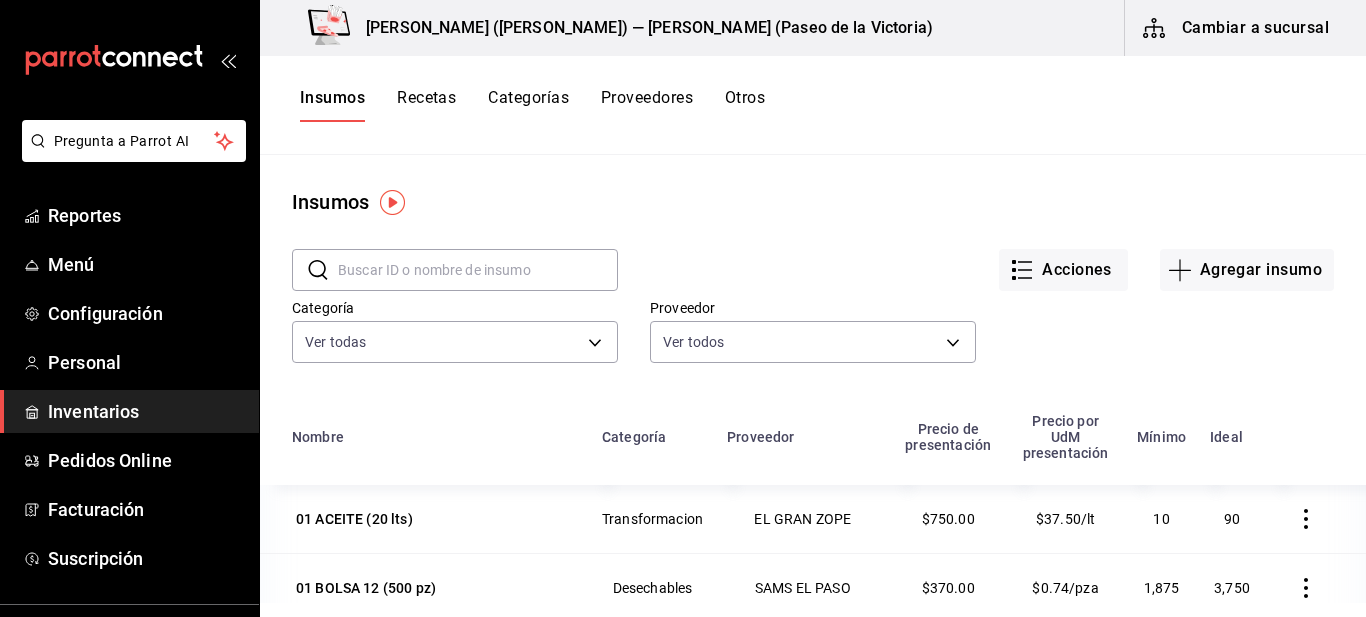 click at bounding box center [478, 270] 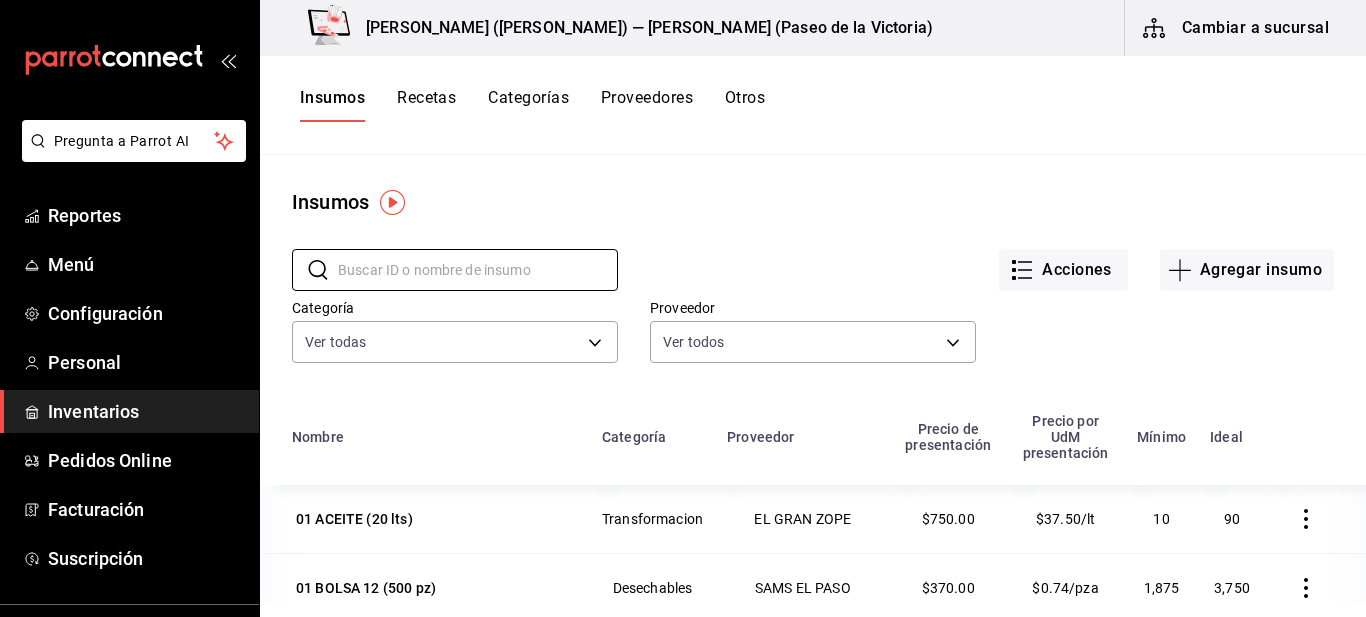 type on "[PERSON_NAME]" 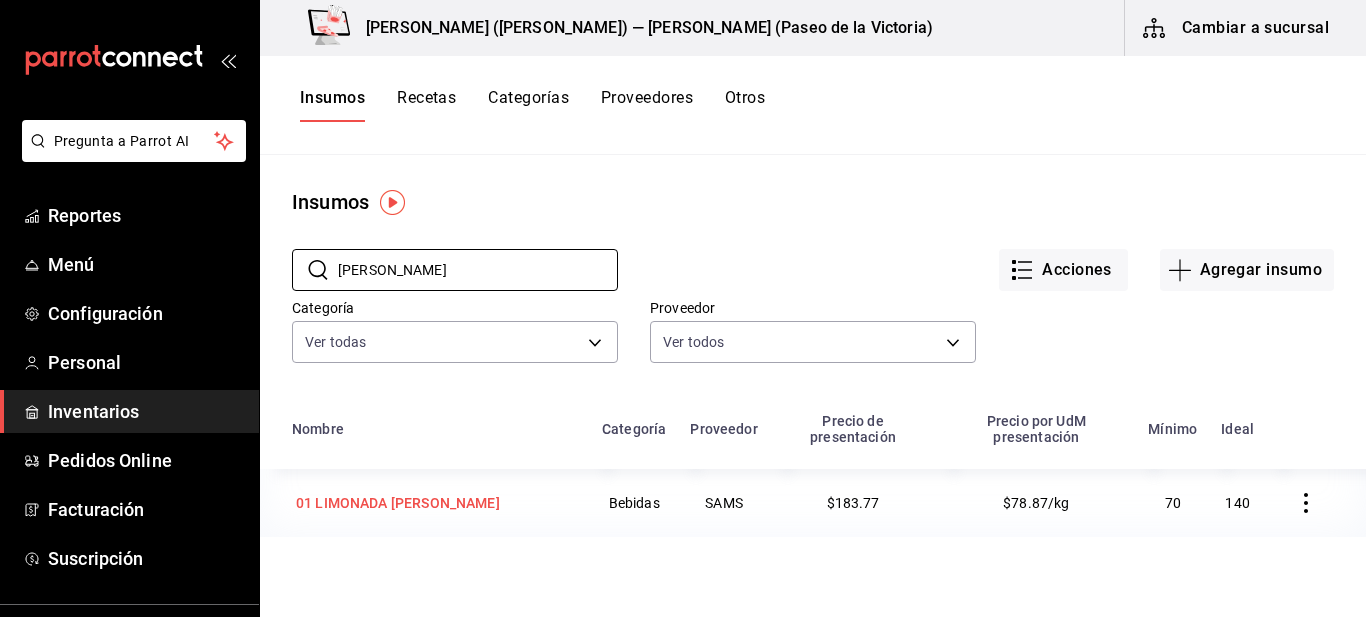 click on "01 LIMONADA [PERSON_NAME]" at bounding box center (398, 503) 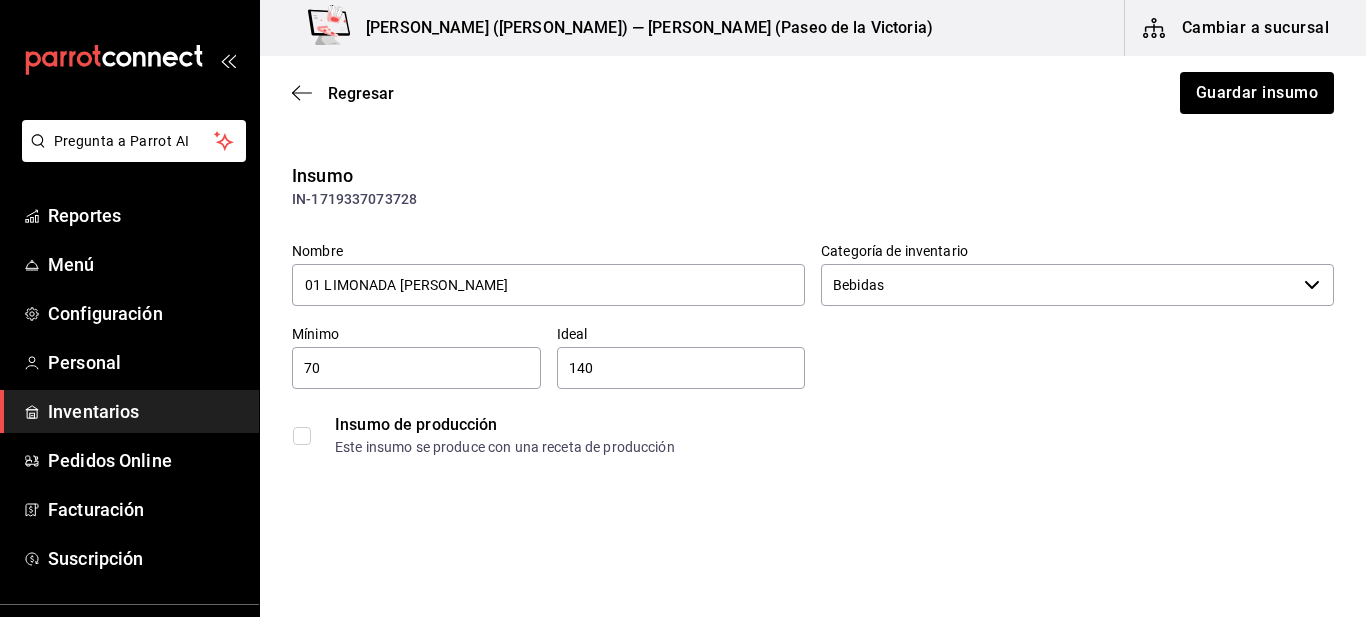 click on "Insumo de producción" at bounding box center (834, 425) 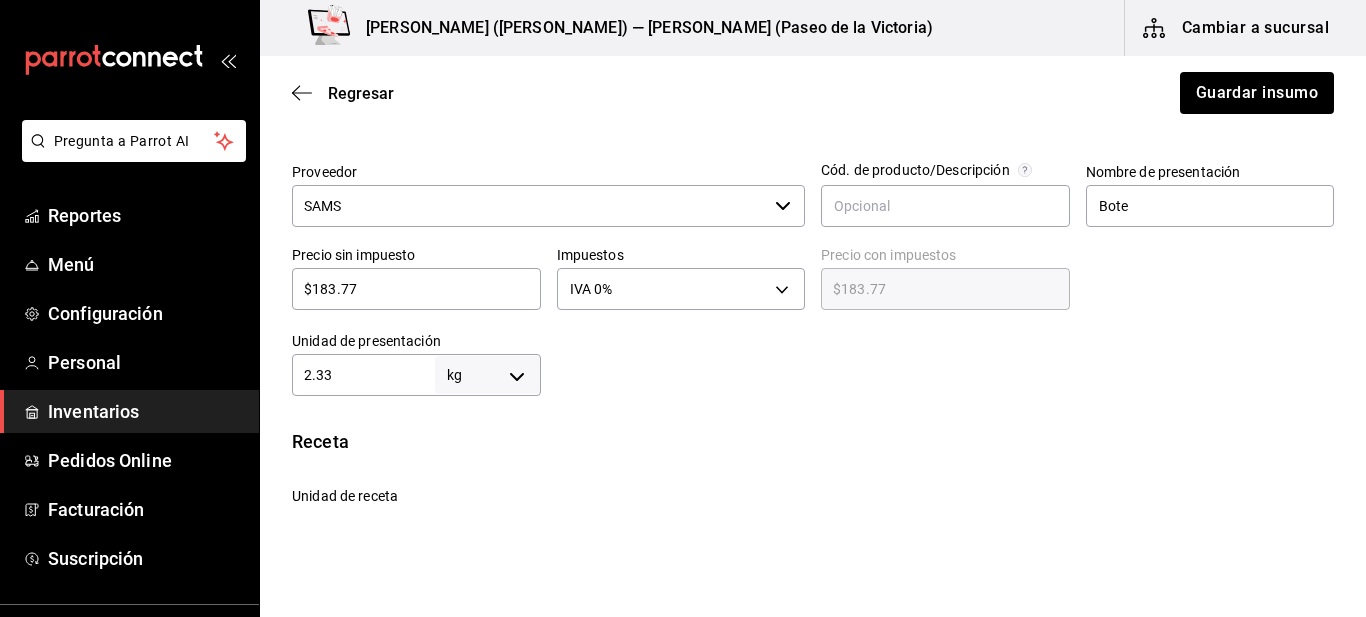 scroll, scrollTop: 440, scrollLeft: 0, axis: vertical 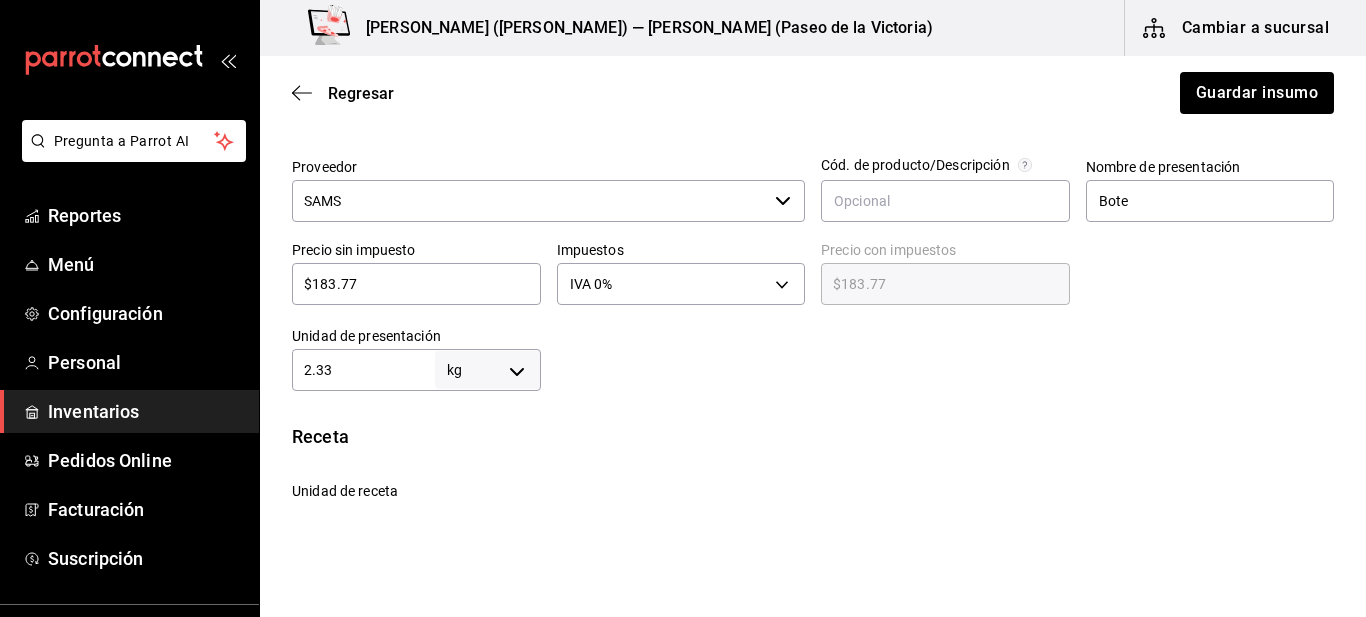 click on "Pregunta a Parrot AI Reportes   Menú   Configuración   Personal   Inventarios   Pedidos Online   Facturación   Suscripción   Ayuda Recomienda Parrot   Multiuser Parrot   Sugerir nueva función   Kenchy's (JUAREZ) — [PERSON_NAME] (Paseo de la Victoria) Cambiar a sucursal Regresar Guardar insumo Insumo IN-1719337073728 Nombre 01 LIMONADA [PERSON_NAME] Categoría de inventario Bebidas ​ Mínimo 70 ​ Ideal 140 ​ Insumo de producción Este insumo se produce con una receta de producción Presentación Proveedor SAMS ​ Cód. de producto/Descripción Nombre de presentación Bote Precio sin impuesto $183.77 ​ Impuestos IVA 0% IVA_0 Precio con impuestos $183.77 ​ Unidad de presentación 2.33 kg KILOGRAM ​ Receta Unidad de receta gr GRAM Factor de conversión 2,330 ​ 1 kg de Bote = 1,000 gr receta Ver ayuda de conversiones ¿La presentación (Bote) viene en otra caja? Si No Unidades de conteo kg Bote (2.33 kg) ; Pregunta a Parrot AI Reportes   Menú   Configuración   Personal   Inventarios   Pedidos Online" at bounding box center (683, 252) 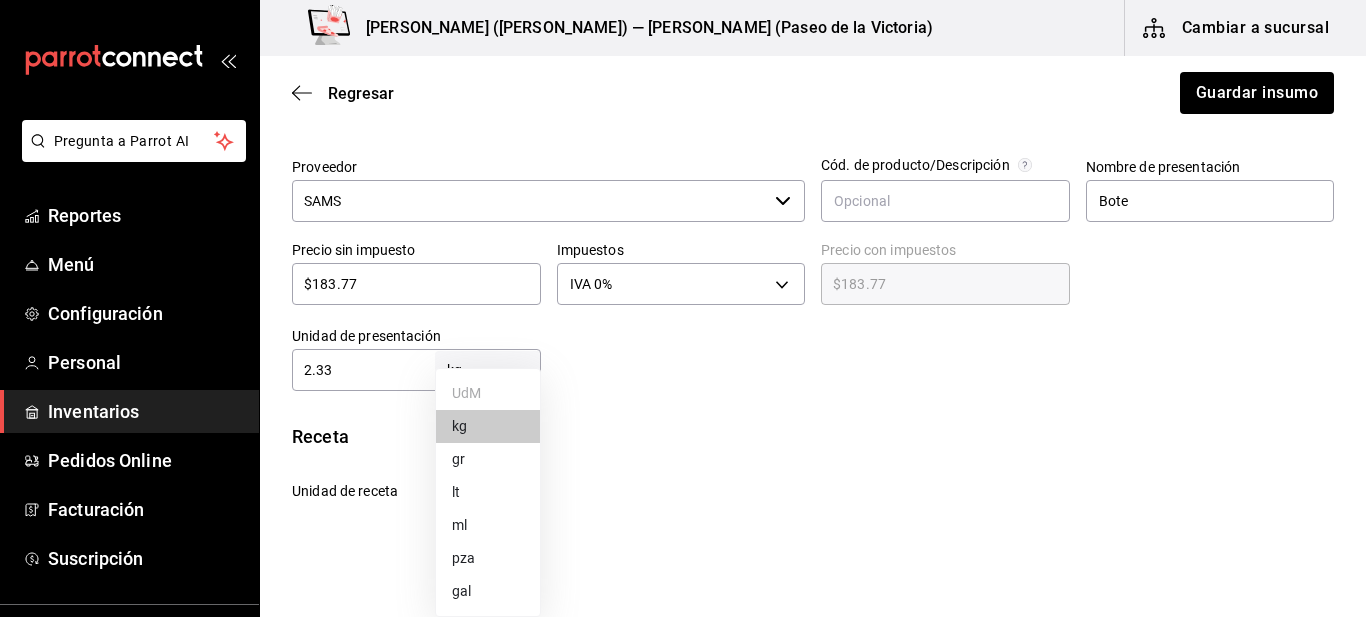 click on "pza" at bounding box center (488, 558) 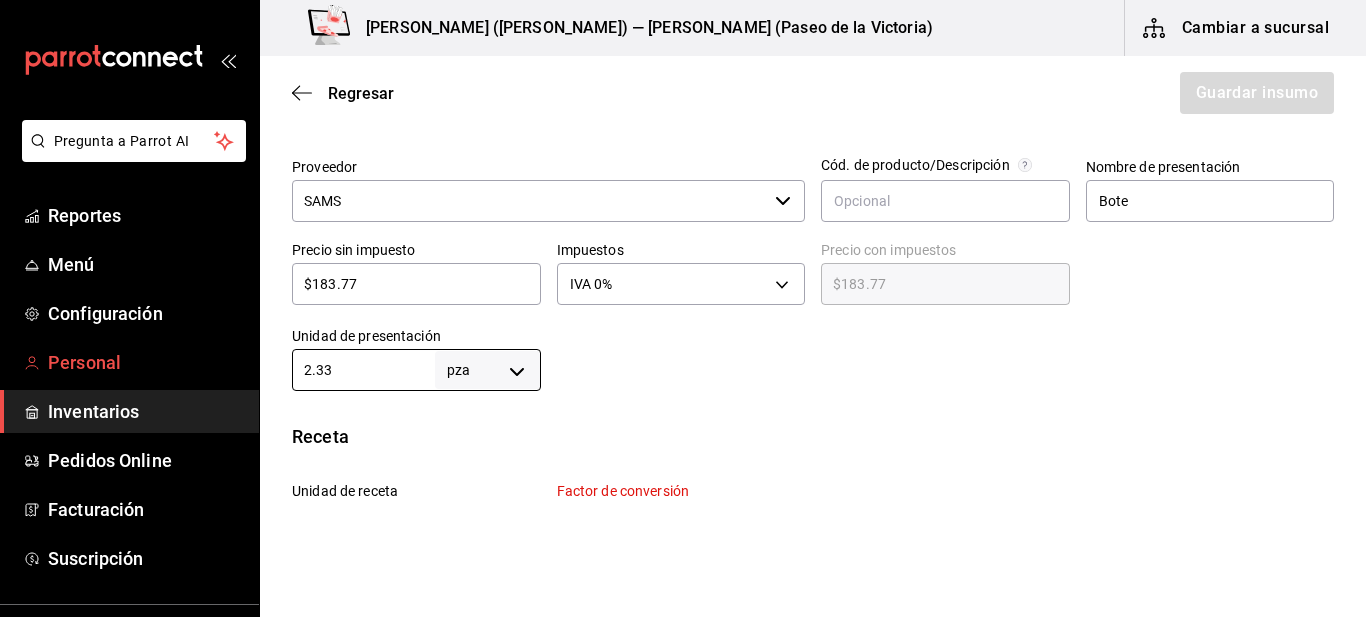 drag, startPoint x: 347, startPoint y: 361, endPoint x: 235, endPoint y: 358, distance: 112.04017 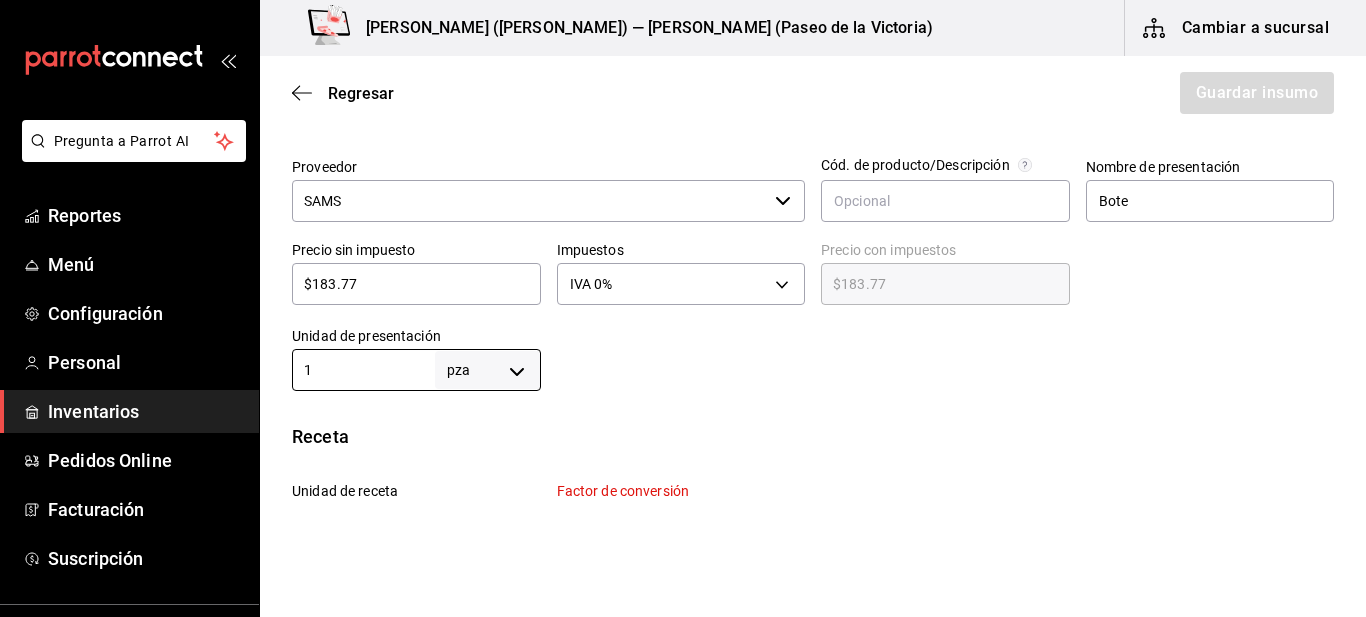 type on "1" 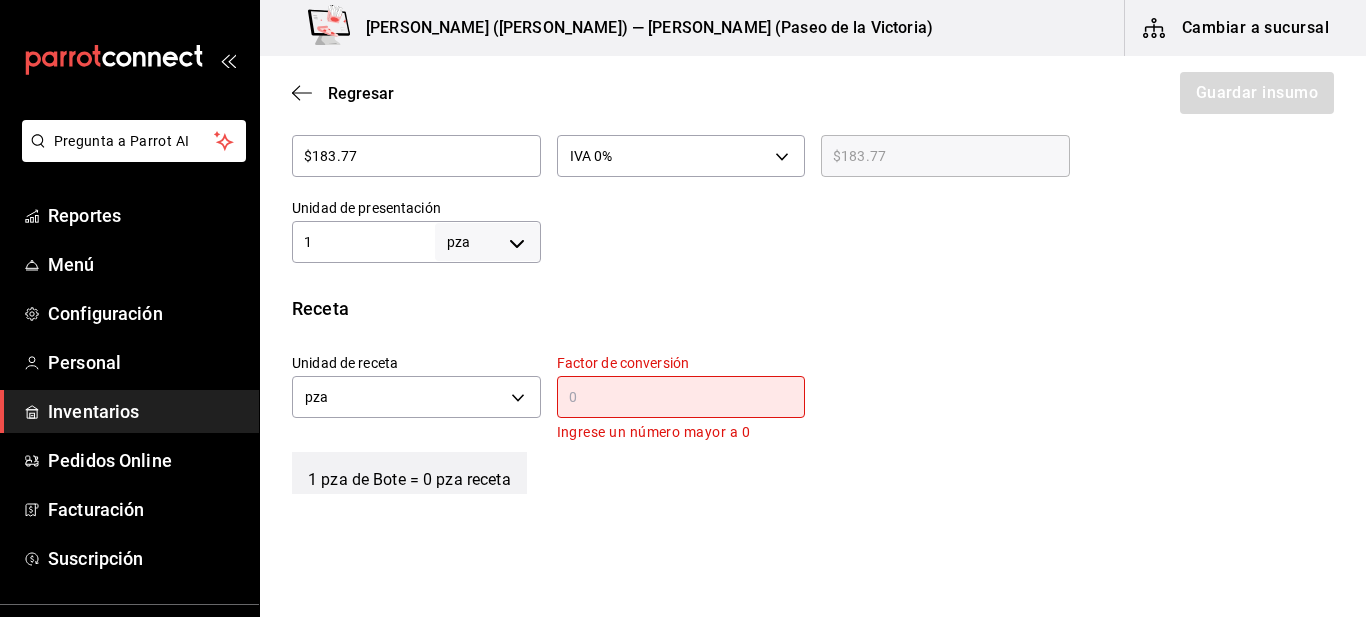 scroll, scrollTop: 600, scrollLeft: 0, axis: vertical 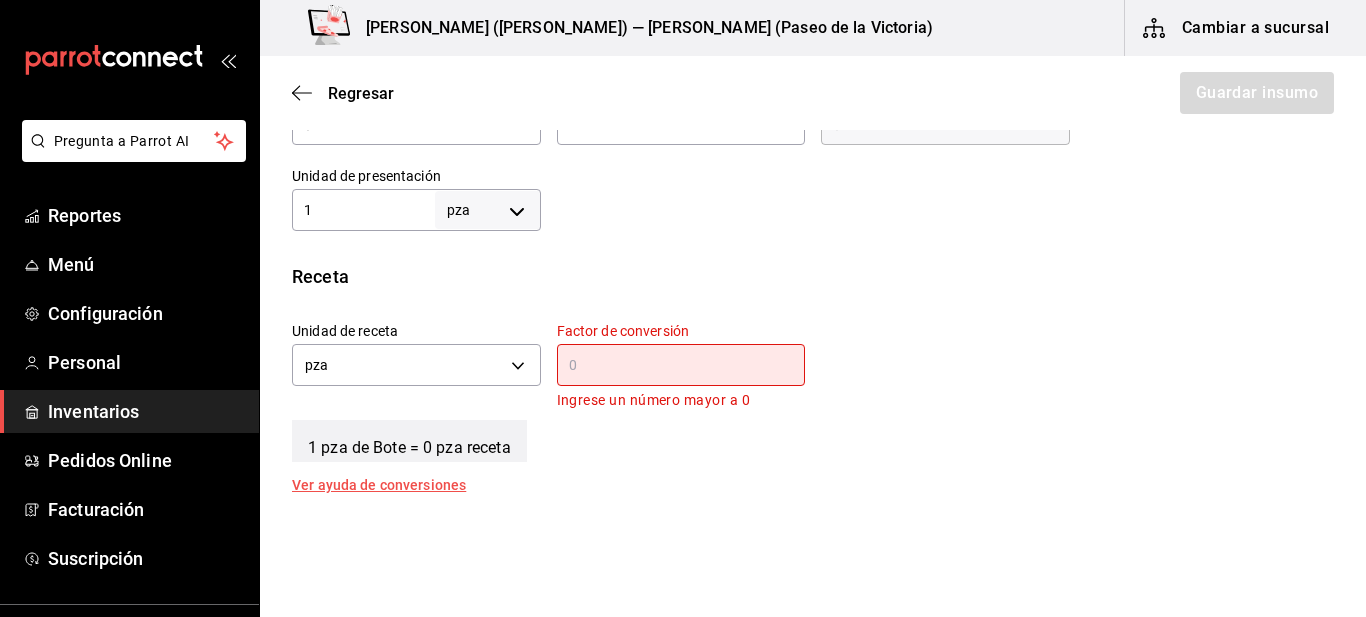 click at bounding box center (681, 365) 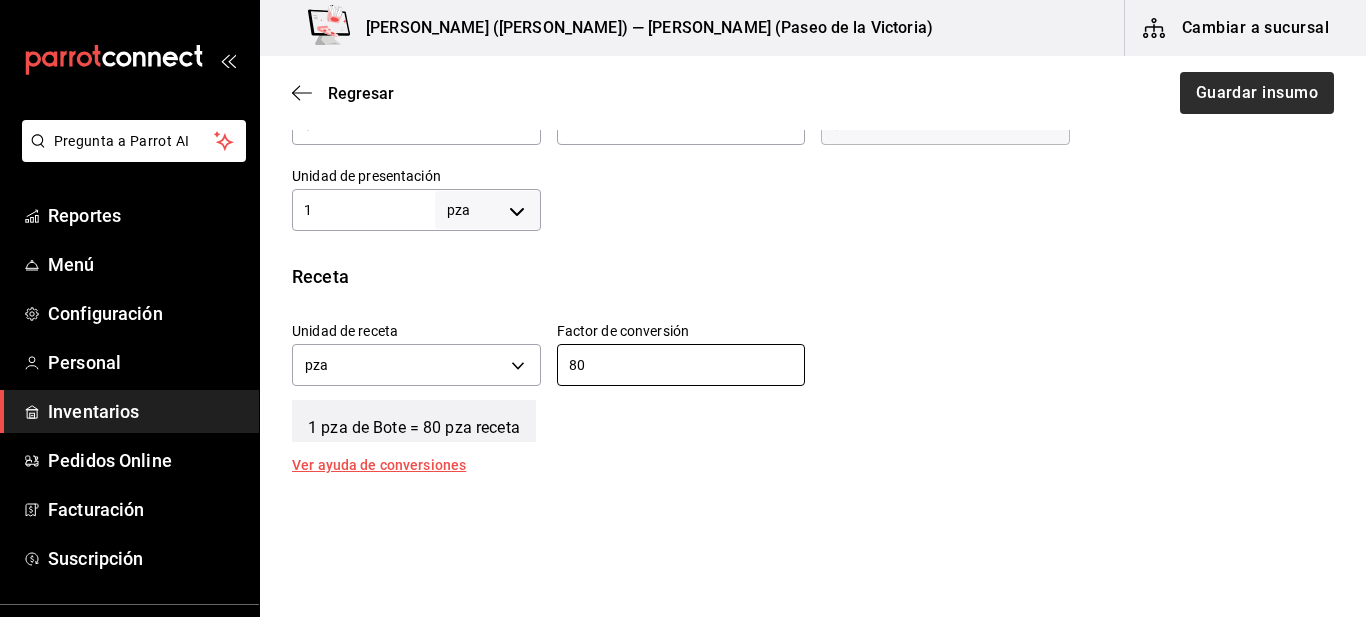 type on "80" 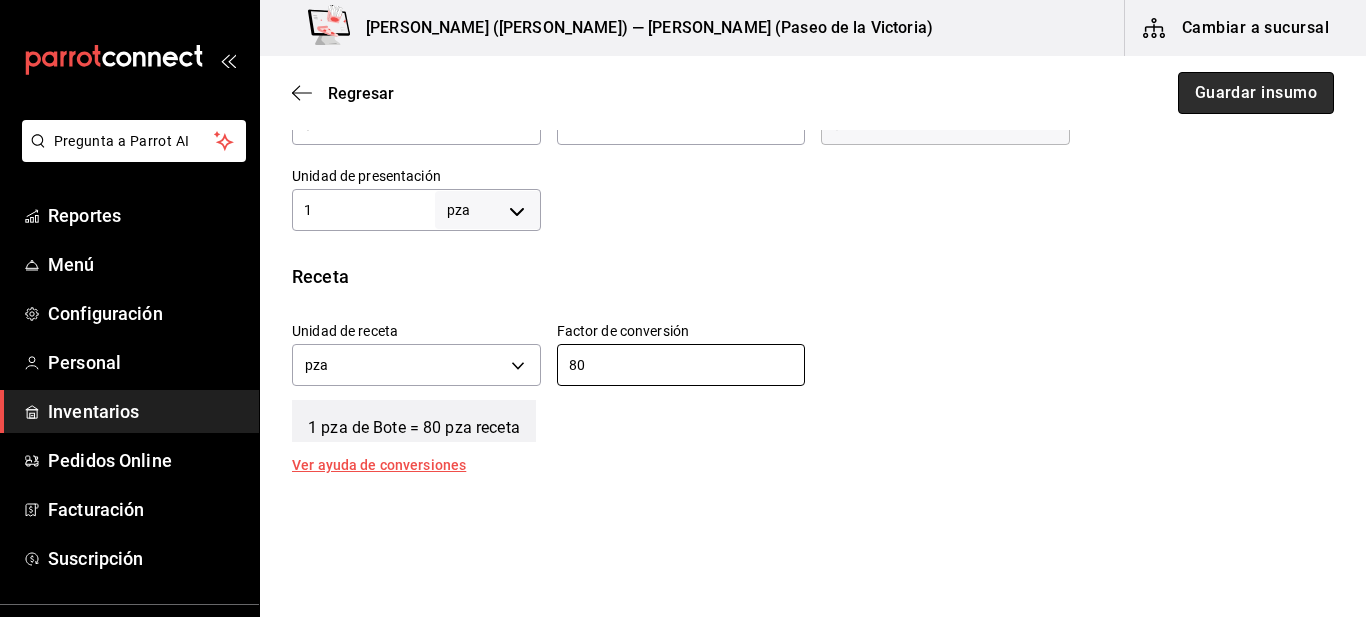 click on "Guardar insumo" at bounding box center (1256, 93) 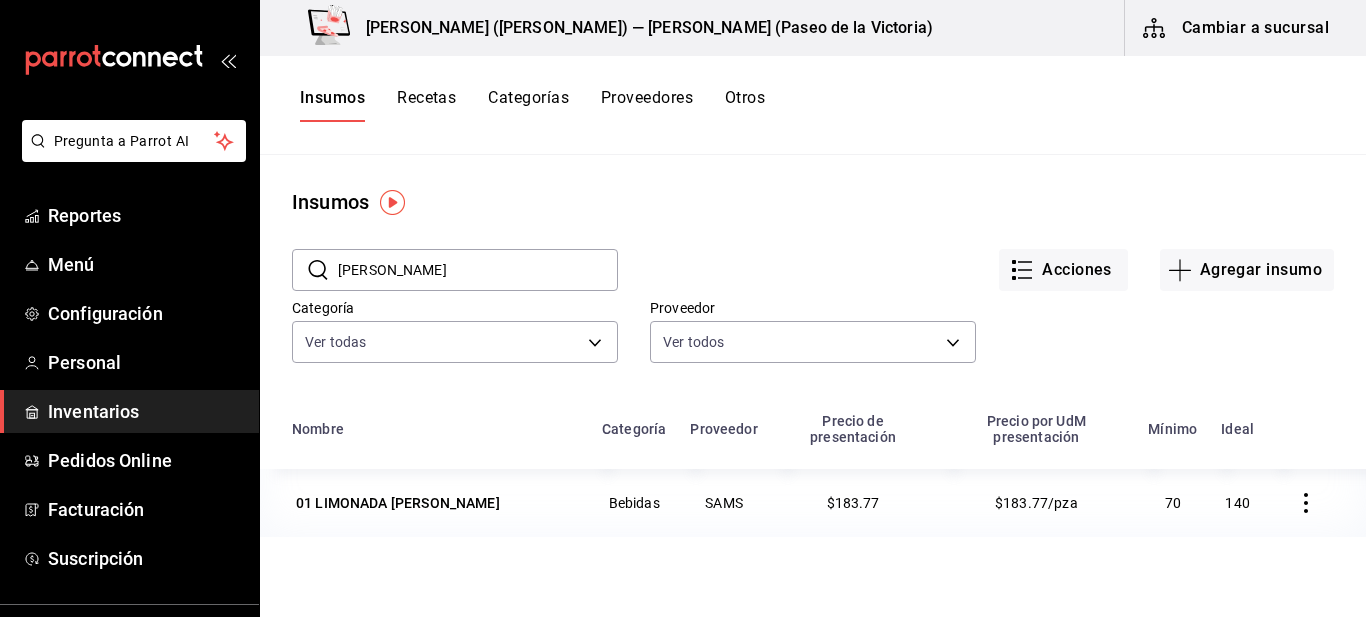 click on "[PERSON_NAME]" at bounding box center (478, 270) 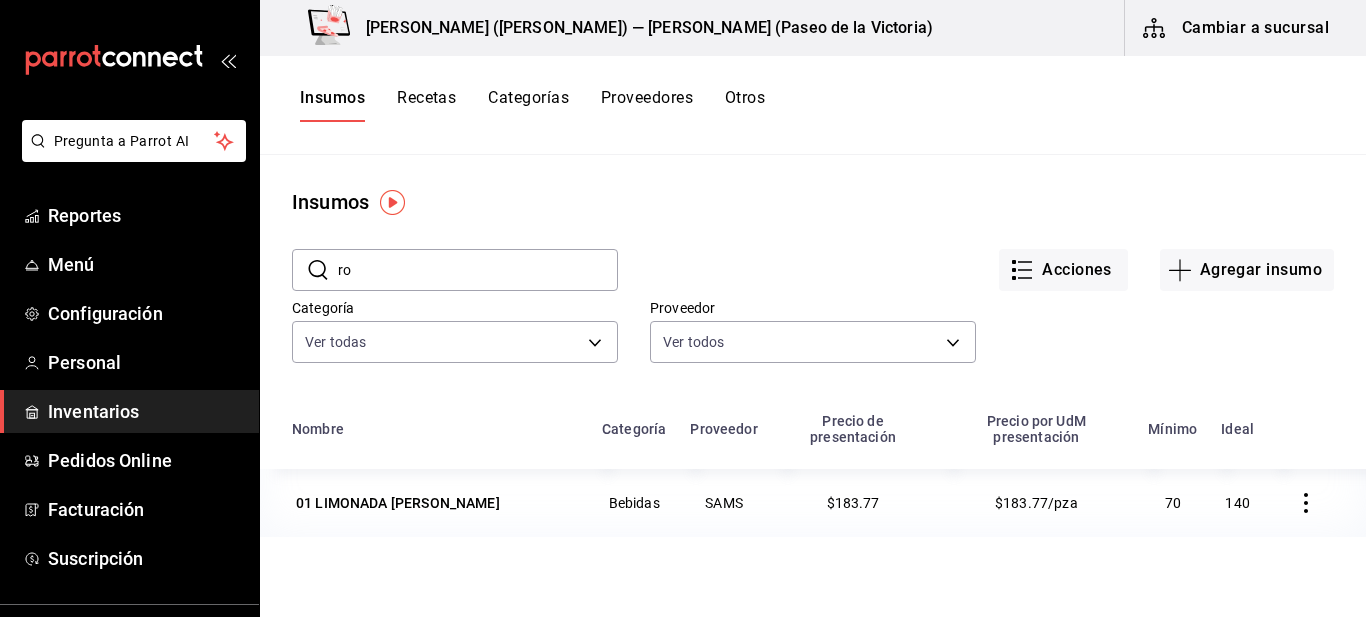 type on "r" 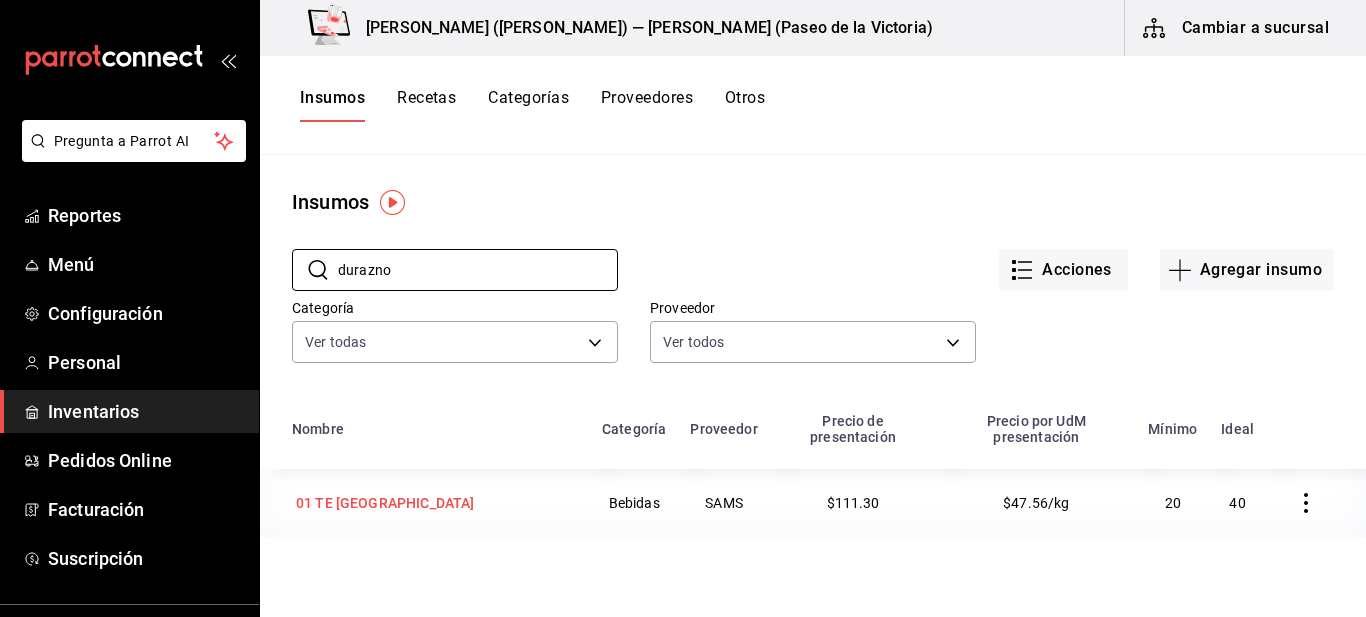 type on "durazno" 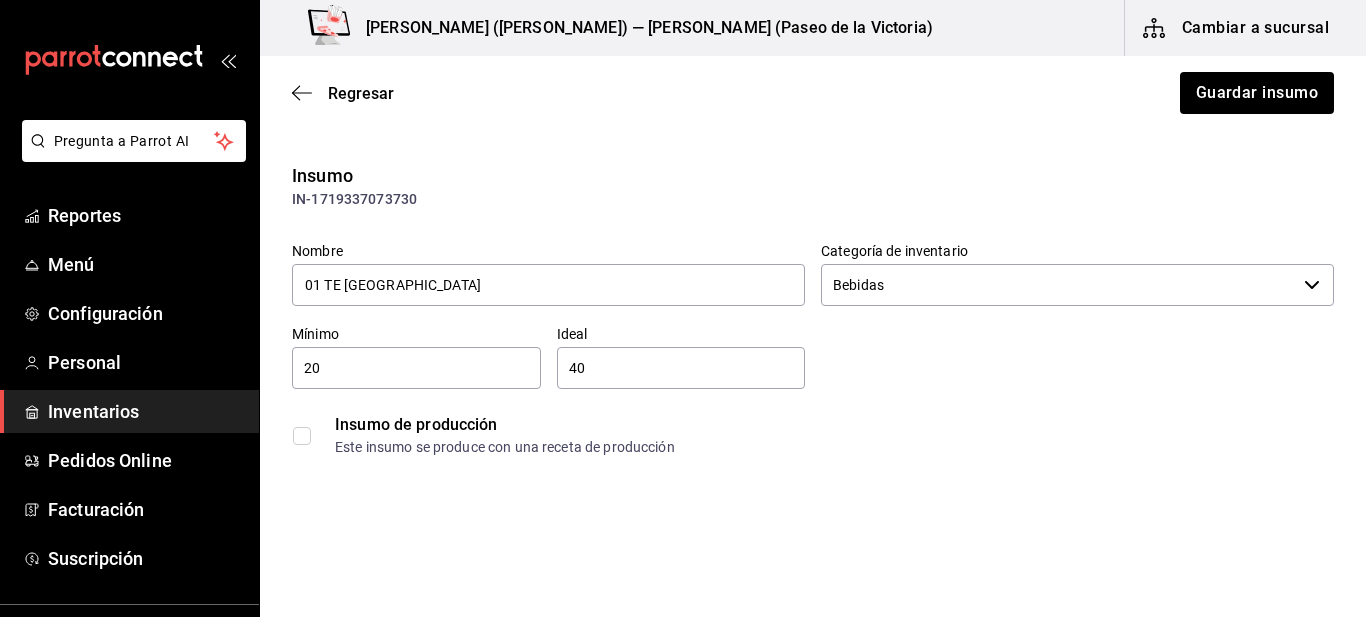 click on "Este insumo se produce con una receta de producción" at bounding box center (834, 447) 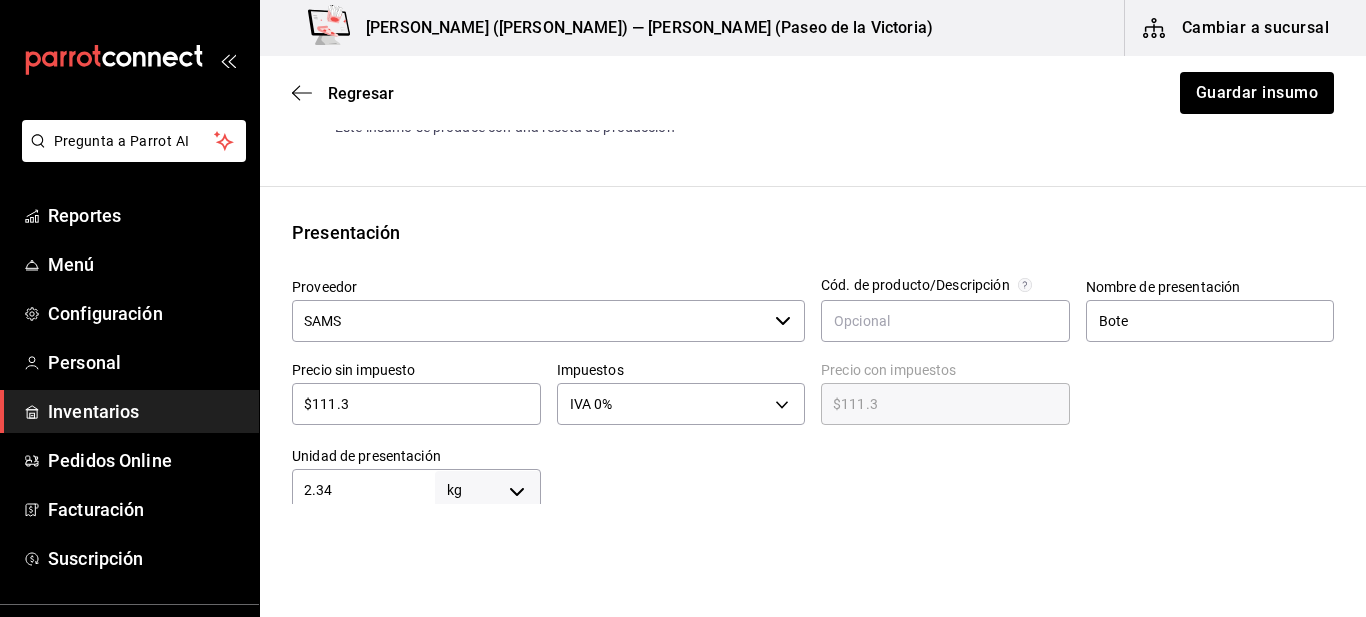 scroll, scrollTop: 360, scrollLeft: 0, axis: vertical 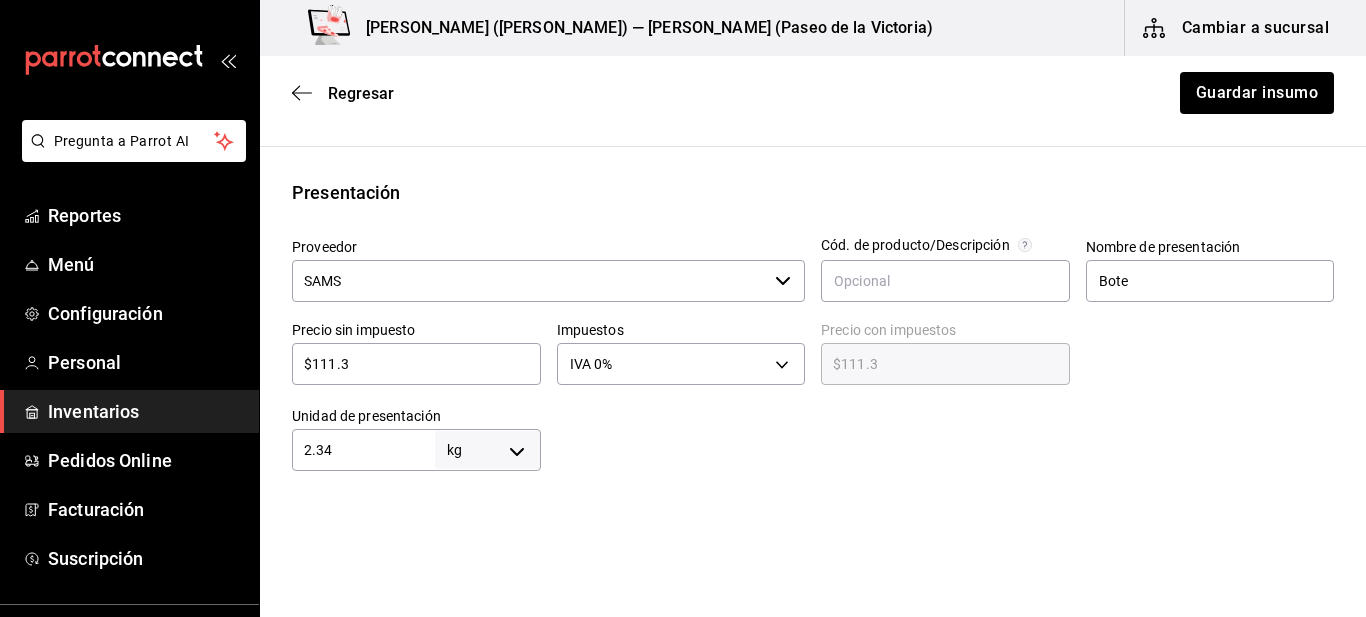 click on "Pregunta a Parrot AI Reportes   Menú   Configuración   Personal   Inventarios   Pedidos Online   Facturación   Suscripción   Ayuda Recomienda Parrot   Multiuser Parrot   Sugerir nueva función   Kenchy's (JUAREZ) — Kenchy's (Paseo de la Victoria) Cambiar a sucursal Regresar Guardar insumo Insumo IN-1719337073730 Nombre 01 TE DURAZNO Categoría de inventario Bebidas ​ Mínimo 20 ​ Ideal 40 ​ Insumo de producción Este insumo se produce con una receta de producción Presentación Proveedor SAMS ​ Cód. de producto/Descripción Nombre de presentación Bote Precio sin impuesto $111.3 ​ Impuestos IVA 0% IVA_0 Precio con impuestos $111.3 ​ Unidad de presentación 2.34 kg KILOGRAM ​ Receta Unidad de receta gr GRAM Factor de conversión 2,340 ​ 1 kg de Bote = 1,000 gr receta Ver ayuda de conversiones ¿La presentación (Bote) viene en otra caja? Si No Unidades de conteo kg Bote (2.34 kg) ; Pregunta a Parrot AI Reportes   Menú   Configuración   Personal   Inventarios   Pedidos Online" at bounding box center [683, 252] 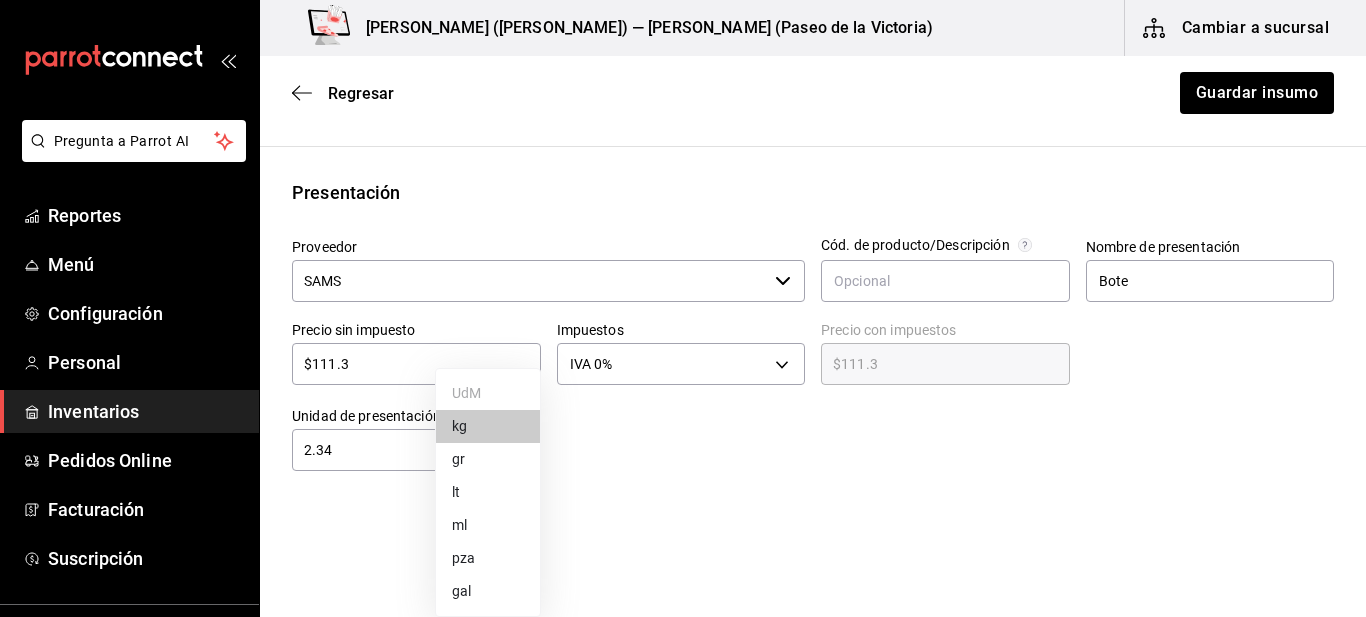 click on "pza" at bounding box center (488, 558) 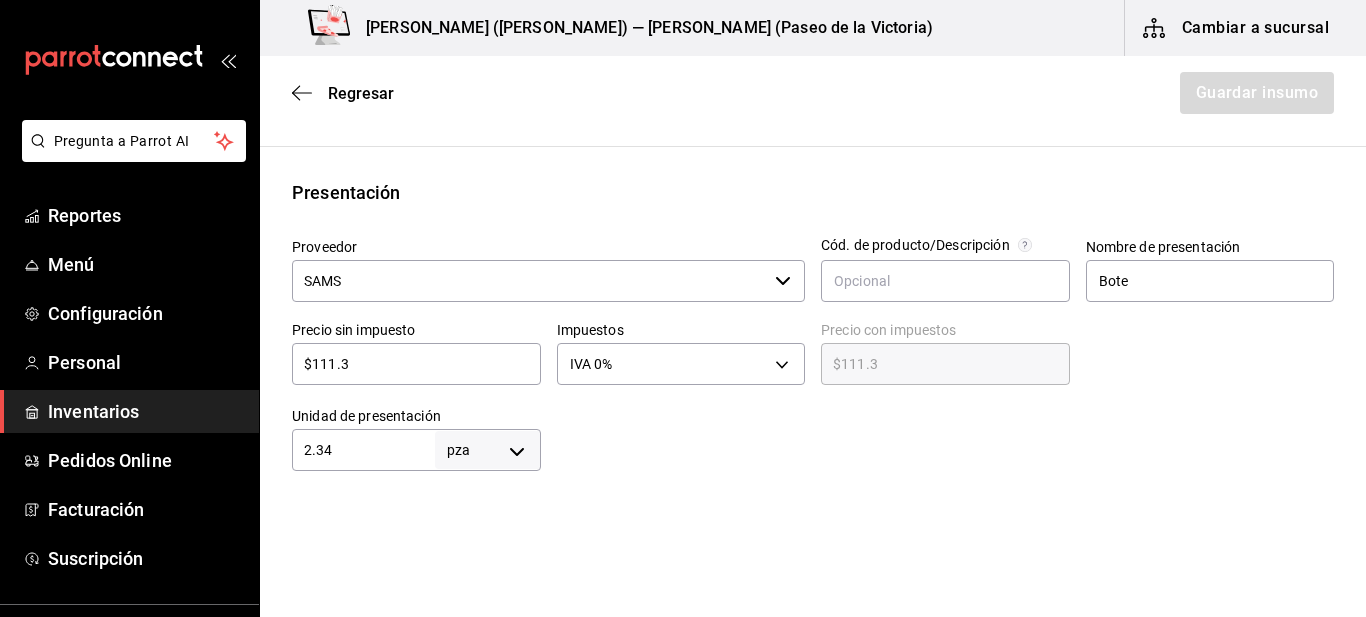 click on "2.34" at bounding box center (363, 450) 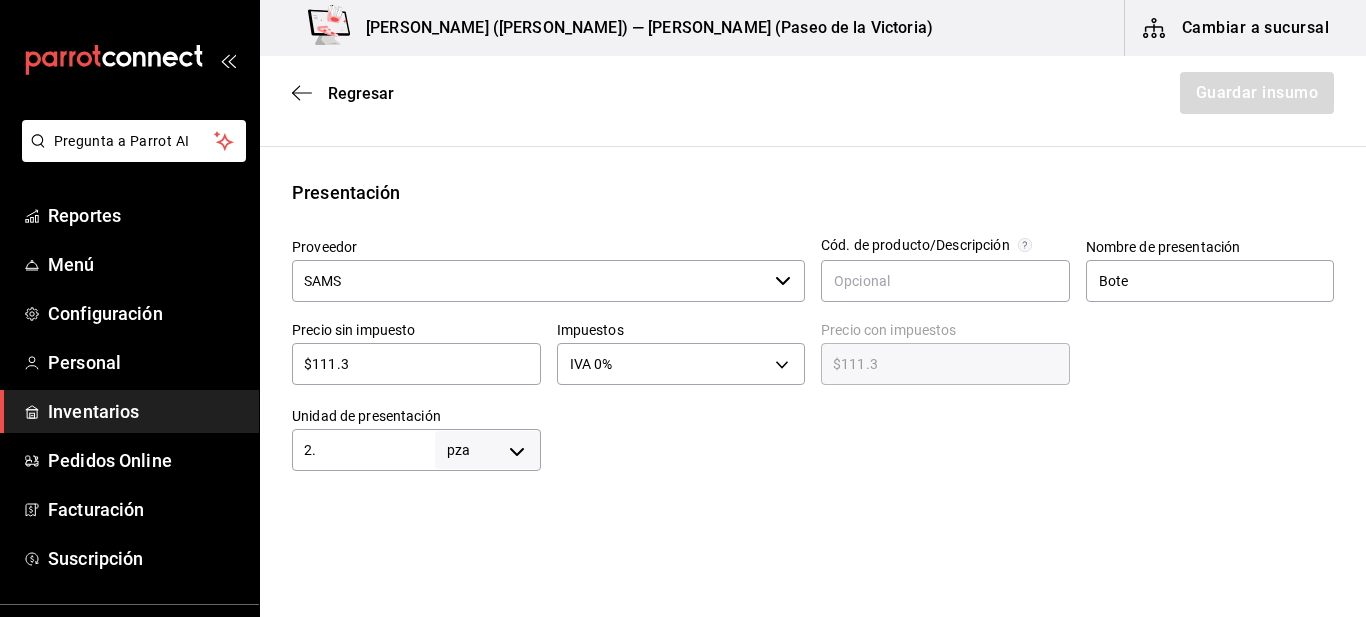 type on "2" 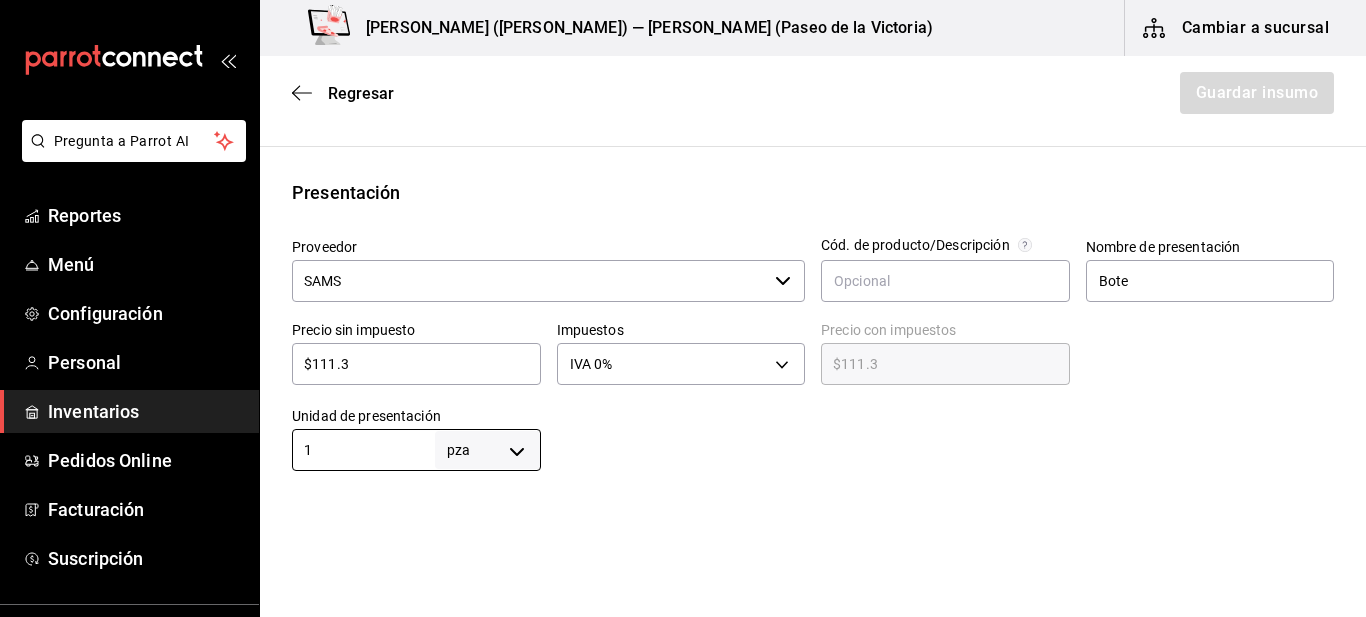 type on "1" 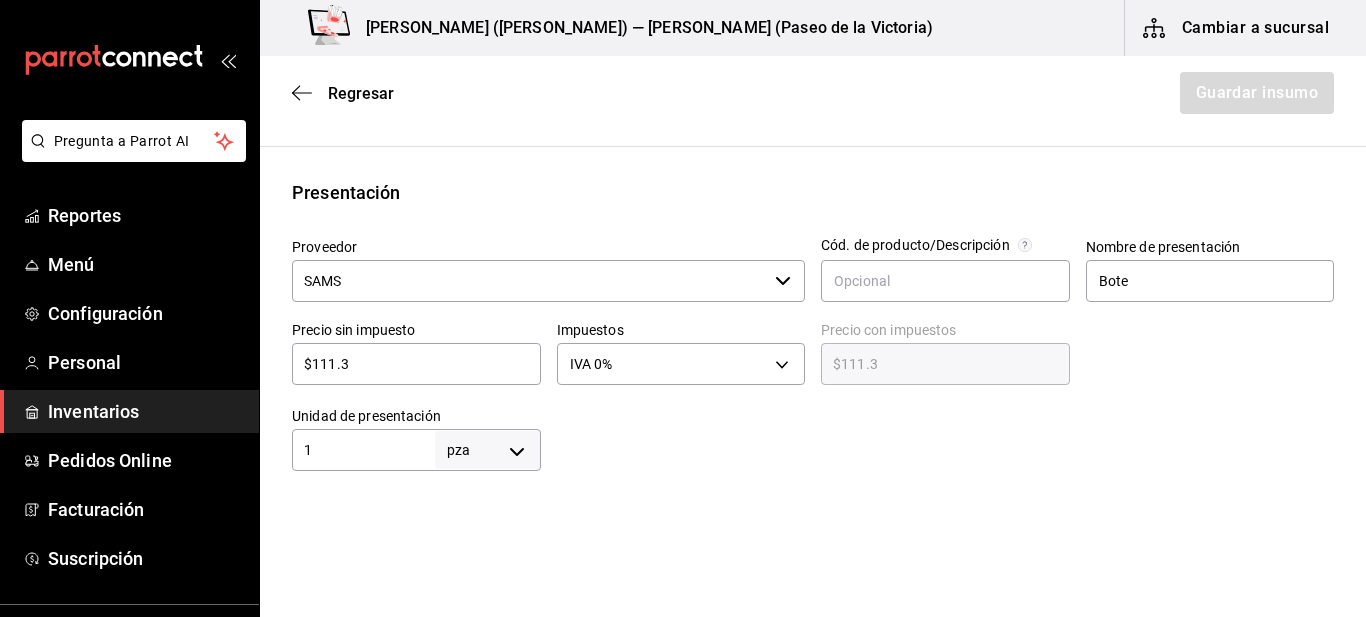 drag, startPoint x: 756, startPoint y: 506, endPoint x: 840, endPoint y: 503, distance: 84.05355 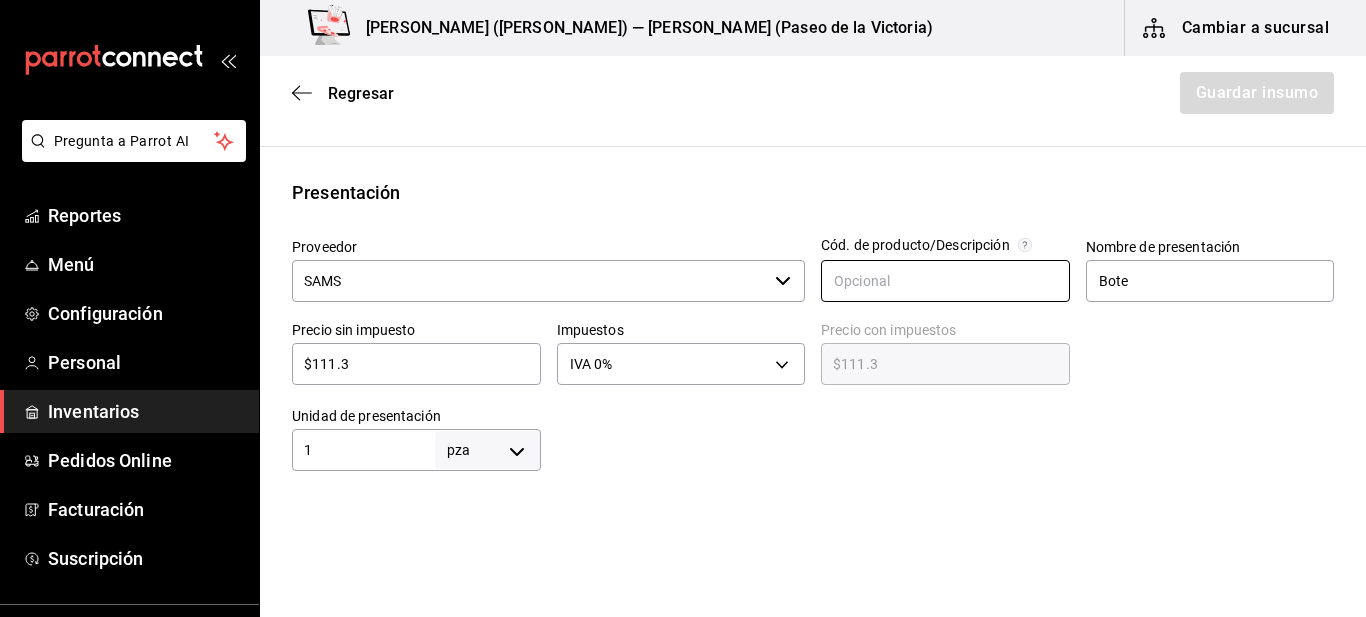 click at bounding box center (945, 281) 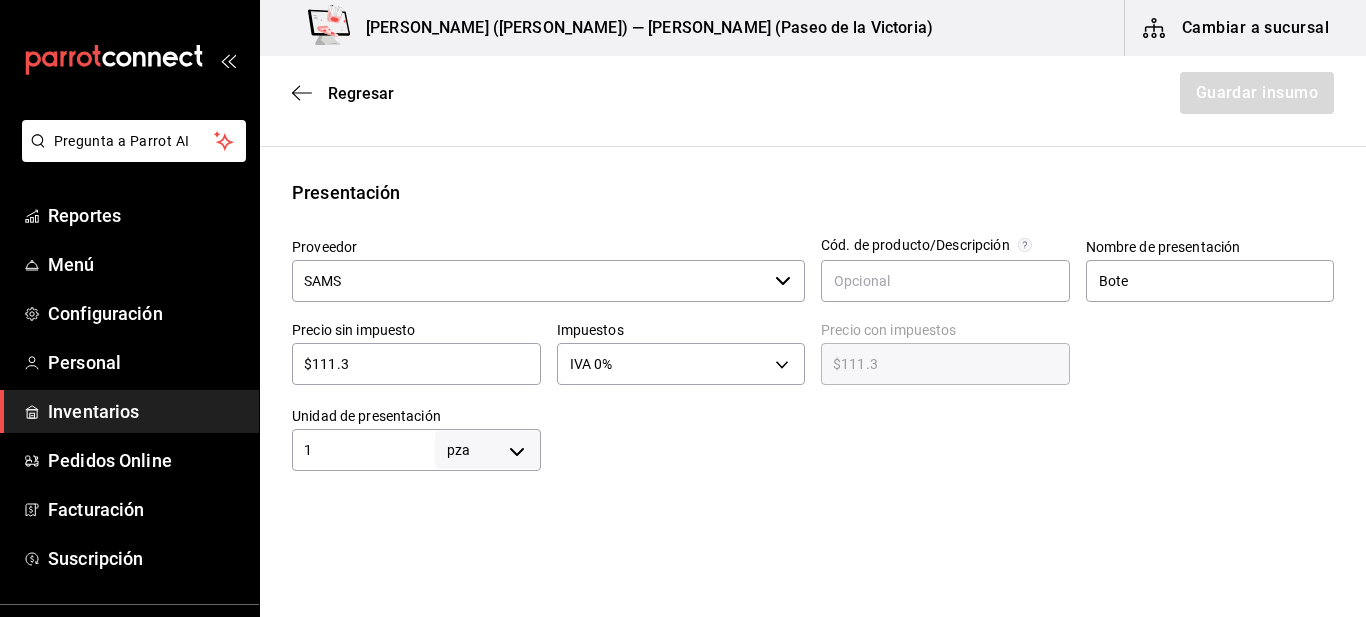 click on "Pregunta a Parrot AI Reportes   Menú   Configuración   Personal   Inventarios   Pedidos Online   Facturación   Suscripción   Ayuda Recomienda Parrot   Multiuser Parrot   Sugerir nueva función   Kenchy's (JUAREZ) — Kenchy's (Paseo de la Victoria) Cambiar a sucursal Regresar Guardar insumo Insumo IN-1719337073730 Nombre 01 TE DURAZNO Categoría de inventario Bebidas ​ Mínimo 20 ​ Ideal 40 ​ Insumo de producción Este insumo se produce con una receta de producción Presentación Proveedor SAMS ​ Cód. de producto/Descripción Nombre de presentación Bote Precio sin impuesto $111.3 ​ Impuestos IVA 0% IVA_0 Precio con impuestos $111.3 ​ Unidad de presentación 1 pza UNIT ​ Receta Unidad de receta pza UNIT Factor de conversión ​ Ingrese un número mayor a 0 1 pza de Bote = 0 pza receta Ver ayuda de conversiones ¿La presentación (Bote) viene en otra caja? Si No Unidades de conteo pza Bote (1 pza) ; Pregunta a Parrot AI Reportes   Menú   Configuración   Personal   Inventarios" at bounding box center (683, 252) 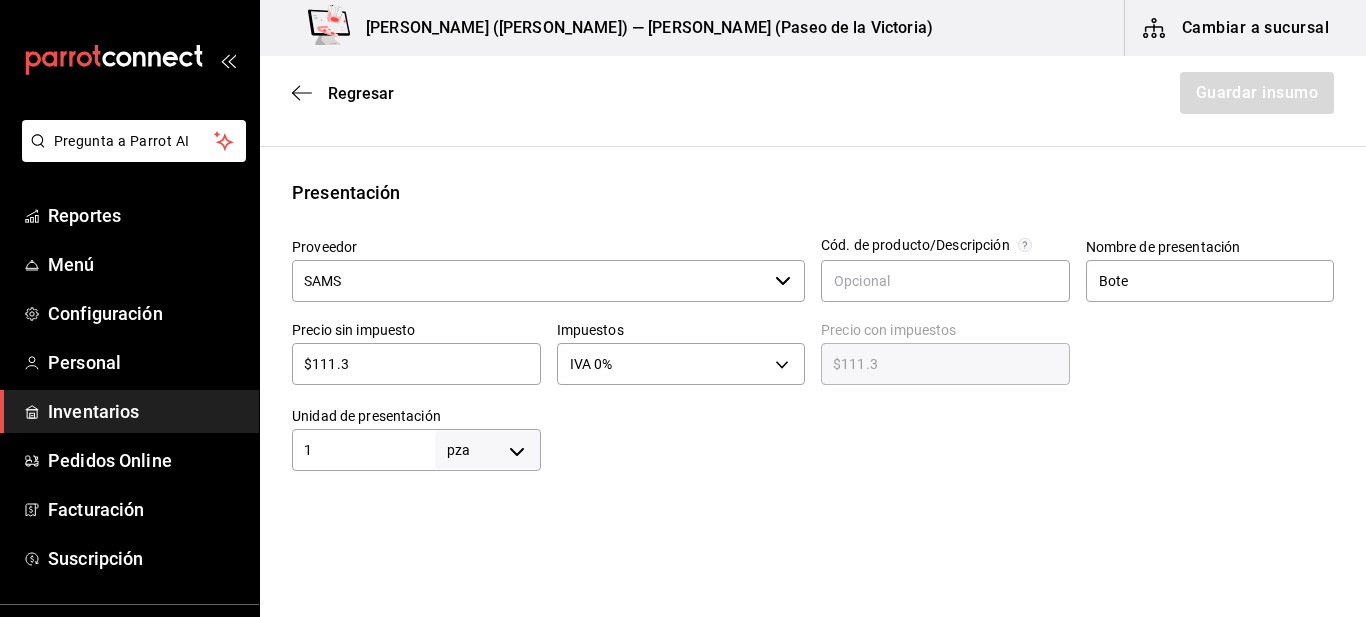 drag, startPoint x: 596, startPoint y: 545, endPoint x: 575, endPoint y: 633, distance: 90.47099 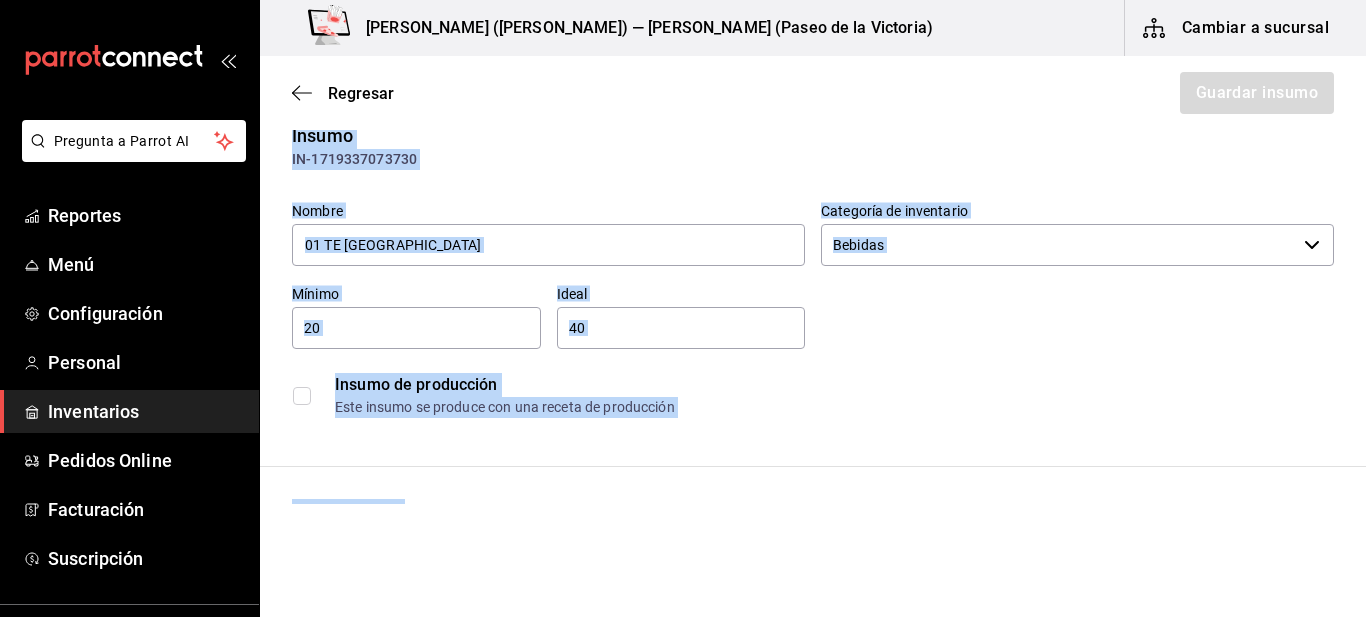 scroll, scrollTop: 0, scrollLeft: 0, axis: both 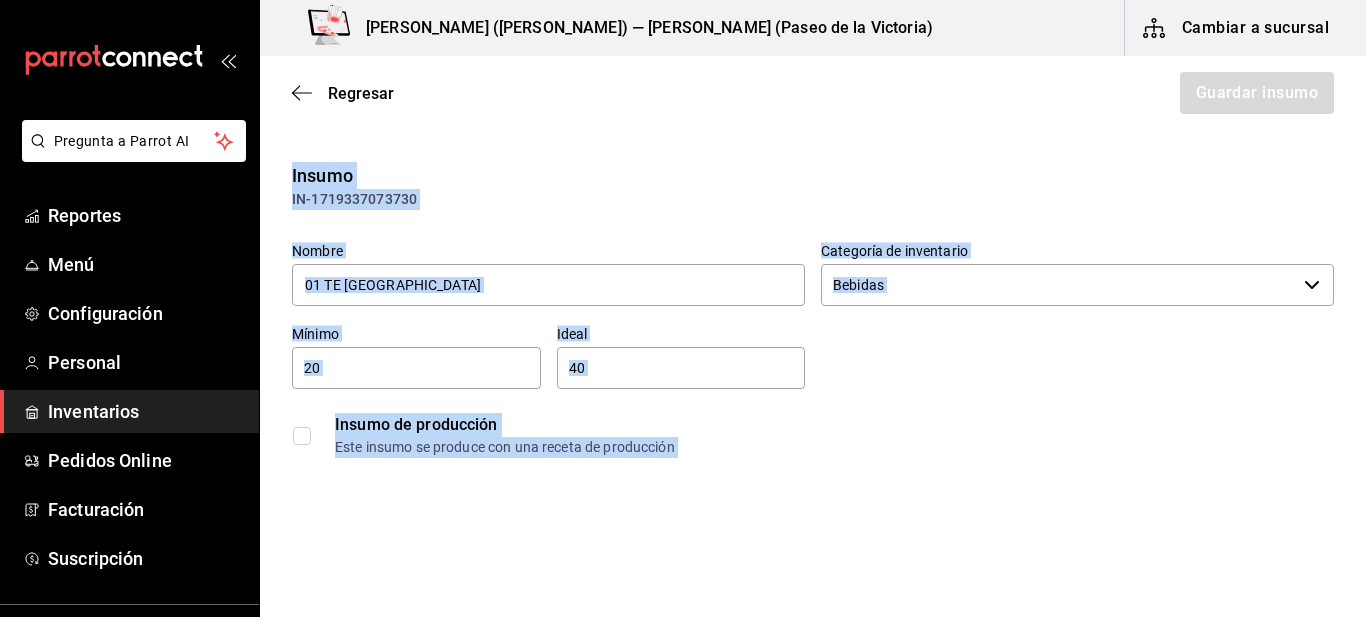 drag, startPoint x: 563, startPoint y: 412, endPoint x: 538, endPoint y: 108, distance: 305.0262 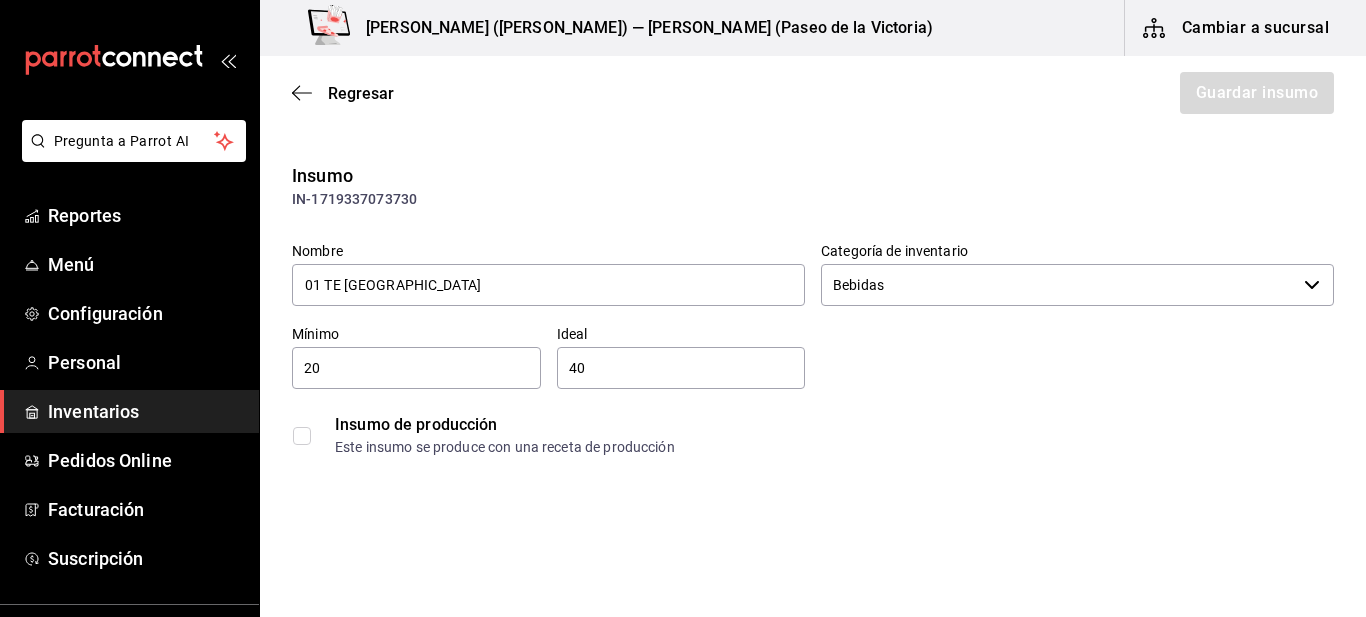 click on "Pregunta a Parrot AI Reportes   Menú   Configuración   Personal   Inventarios   Pedidos Online   Facturación   Suscripción   Ayuda Recomienda Parrot   Multiuser Parrot   Sugerir nueva función   Kenchy's (JUAREZ) — Kenchy's (Paseo de la Victoria) Cambiar a sucursal Regresar Guardar insumo Insumo IN-1719337073730 Nombre 01 TE DURAZNO Categoría de inventario Bebidas ​ Mínimo 20 ​ Ideal 40 ​ Insumo de producción Este insumo se produce con una receta de producción Presentación Proveedor SAMS ​ Cód. de producto/Descripción Nombre de presentación Bote Precio sin impuesto $111.3 ​ Impuestos IVA 0% IVA_0 Precio con impuestos $111.3 ​ Unidad de presentación 1 pza UNIT ​ Receta Unidad de receta pza UNIT Factor de conversión ​ Ingrese un número mayor a 0 1 pza de Bote = 0 pza receta Ver ayuda de conversiones ¿La presentación (Bote) viene en otra caja? Si No Unidades de conteo pza Bote (1 pza) ; Pregunta a Parrot AI Reportes   Menú   Configuración   Personal   Inventarios" at bounding box center [683, 252] 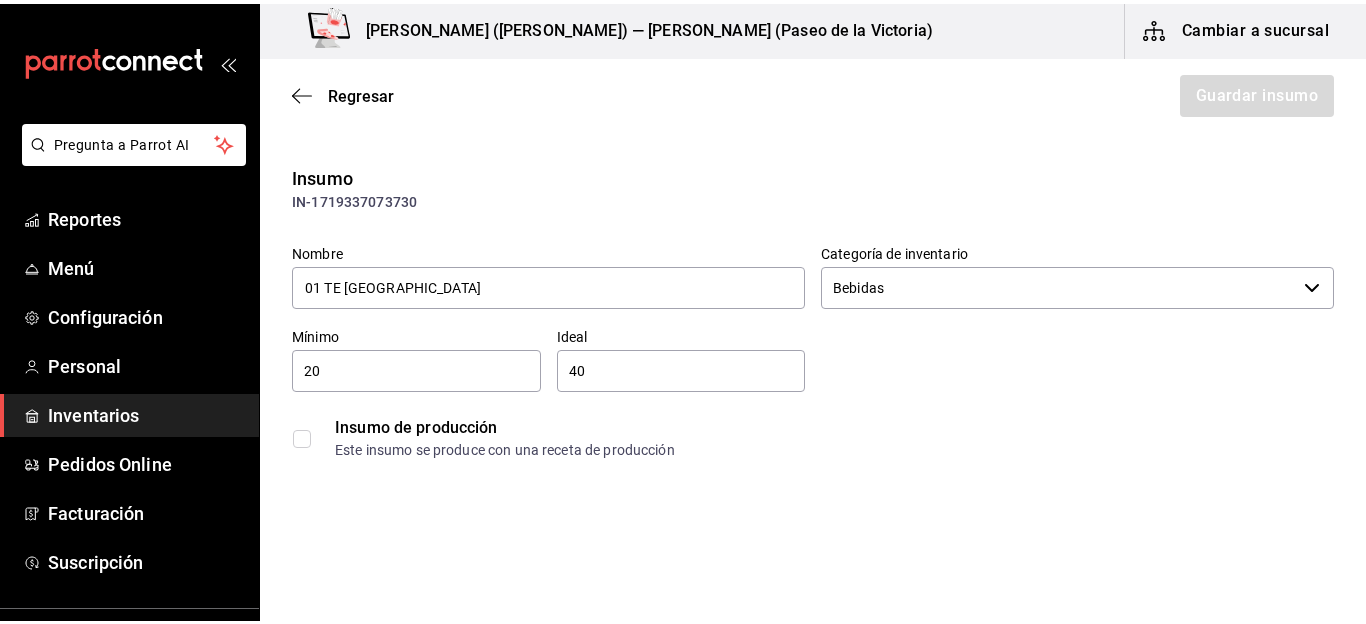 scroll, scrollTop: 0, scrollLeft: 0, axis: both 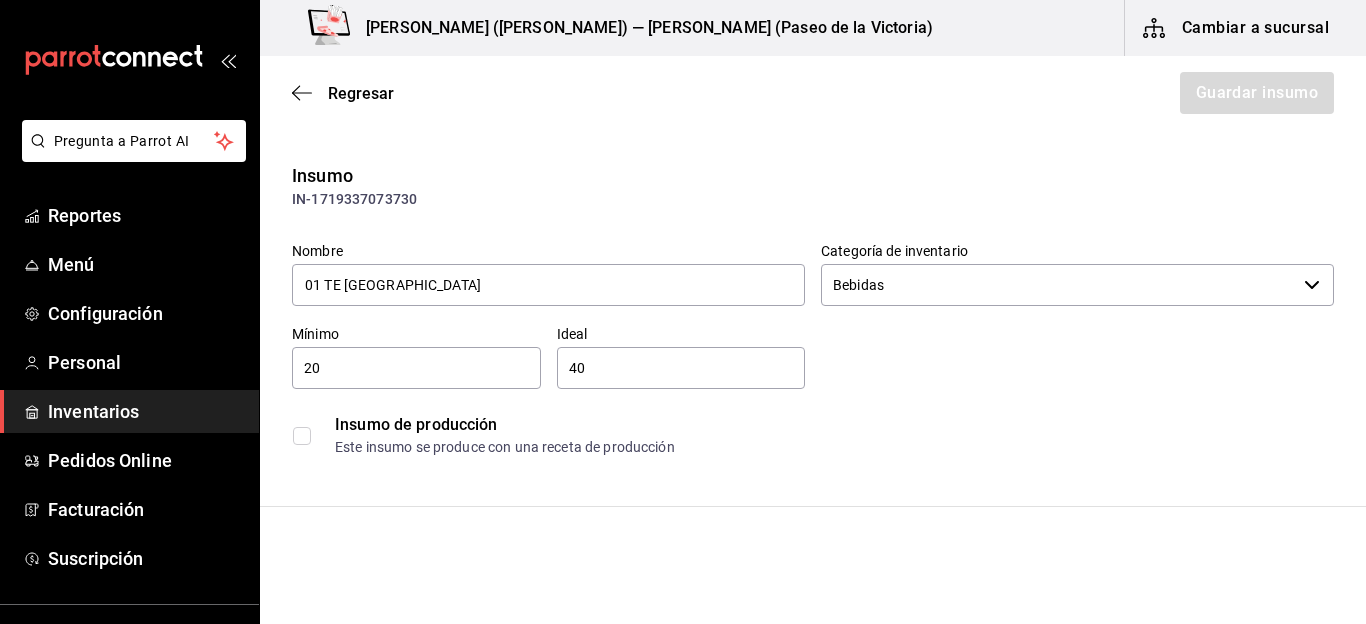 click on "Pregunta a Parrot AI Reportes   Menú   Configuración   Personal   Inventarios   Pedidos Online   Facturación   Suscripción   Ayuda Recomienda Parrot   Multiuser Parrot   Sugerir nueva función   Kenchy's (JUAREZ) — Kenchy's (Paseo de la Victoria) Cambiar a sucursal Regresar Guardar insumo Insumo IN-1719337073730 Nombre 01 TE DURAZNO Categoría de inventario Bebidas ​ Mínimo 20 ​ Ideal 40 ​ Insumo de producción Este insumo se produce con una receta de producción Presentación Proveedor SAMS ​ Cód. de producto/Descripción Nombre de presentación Bote Precio sin impuesto $111.3 ​ Impuestos IVA 0% IVA_0 Precio con impuestos $111.3 ​ Unidad de presentación 1 pza UNIT ​ Receta Unidad de receta pza UNIT Factor de conversión ​ Ingrese un número mayor a 0 1 pza de Bote = 0 pza receta Ver ayuda de conversiones ¿La presentación (Bote) viene en otra caja? Si No Unidades de conteo pza Bote (1 pza) ; Pregunta a Parrot AI Reportes   Menú   Configuración   Personal   Inventarios" at bounding box center (683, 255) 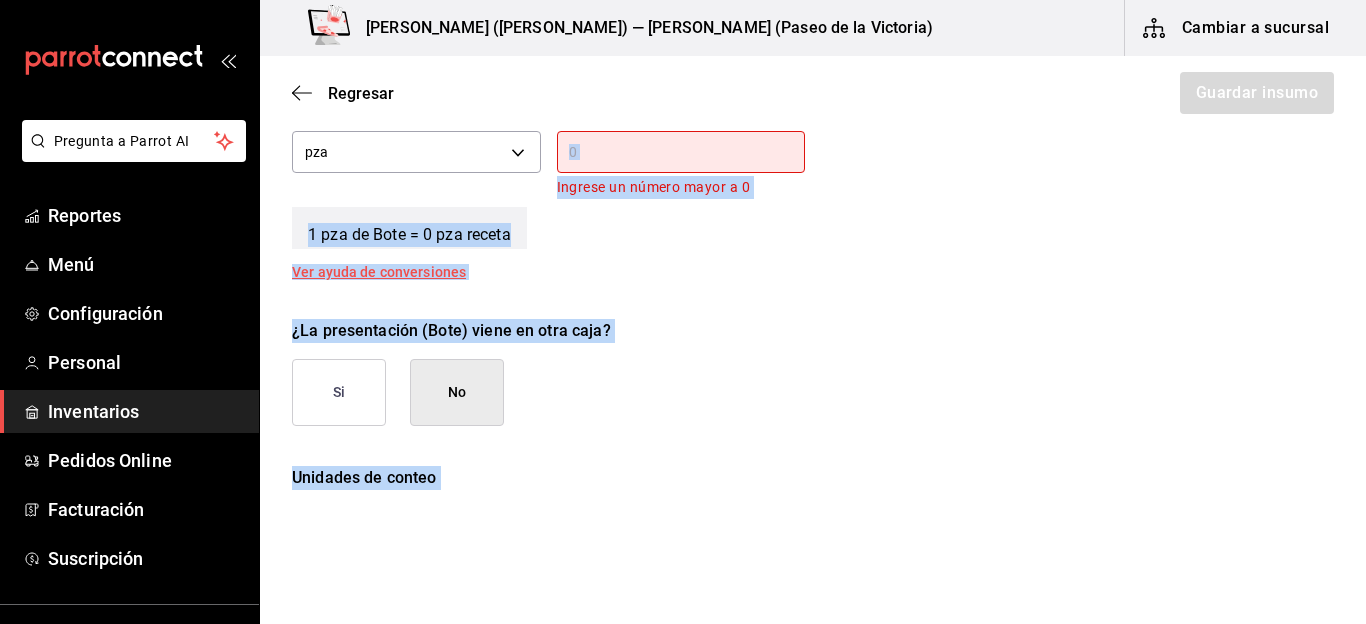 scroll, scrollTop: 965, scrollLeft: 0, axis: vertical 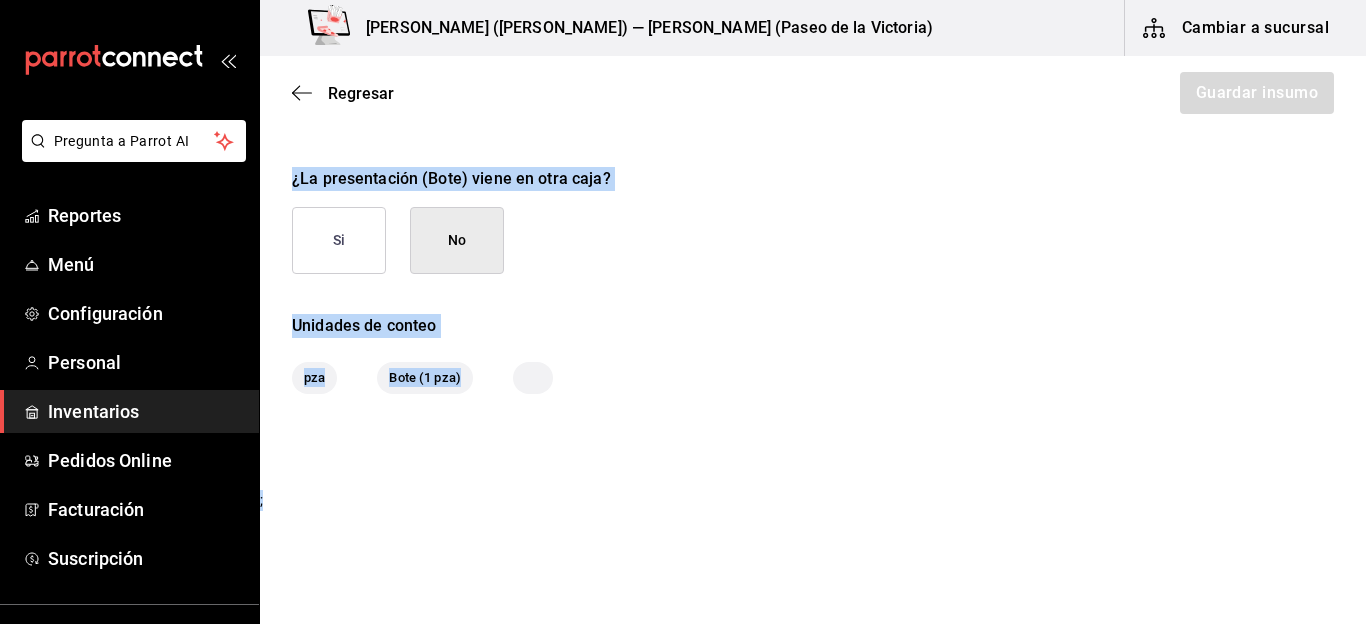 drag, startPoint x: 1297, startPoint y: 451, endPoint x: 1453, endPoint y: 499, distance: 163.21765 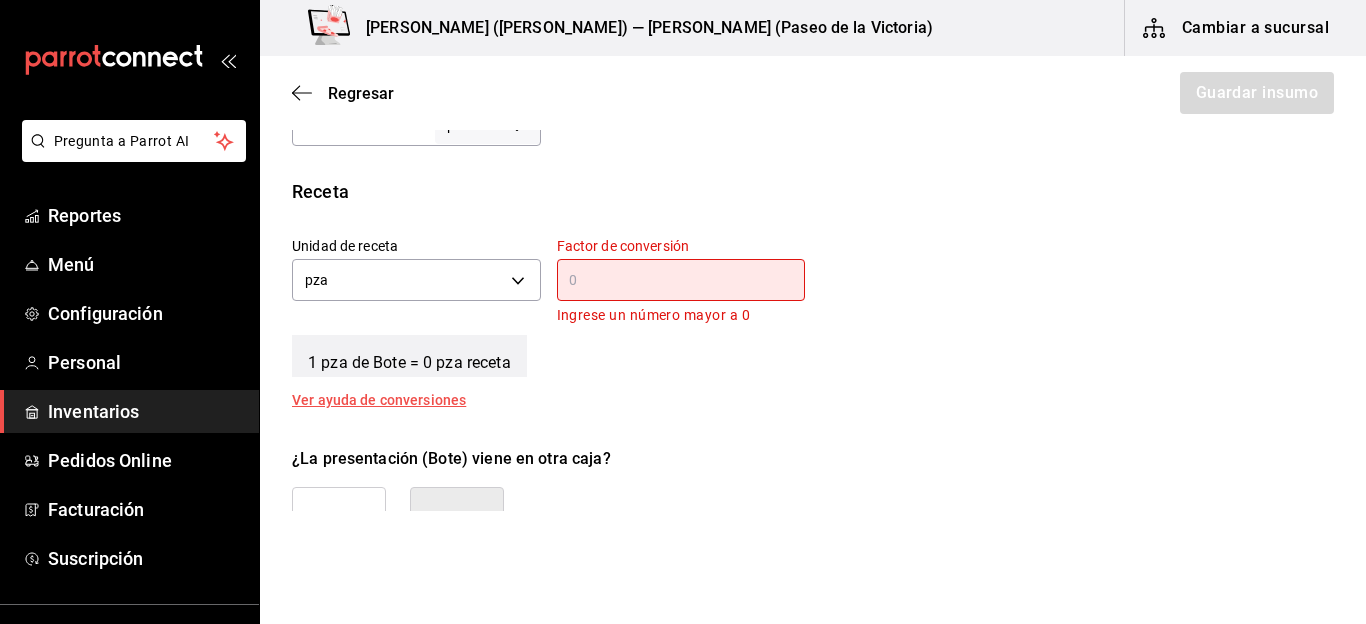 scroll, scrollTop: 645, scrollLeft: 0, axis: vertical 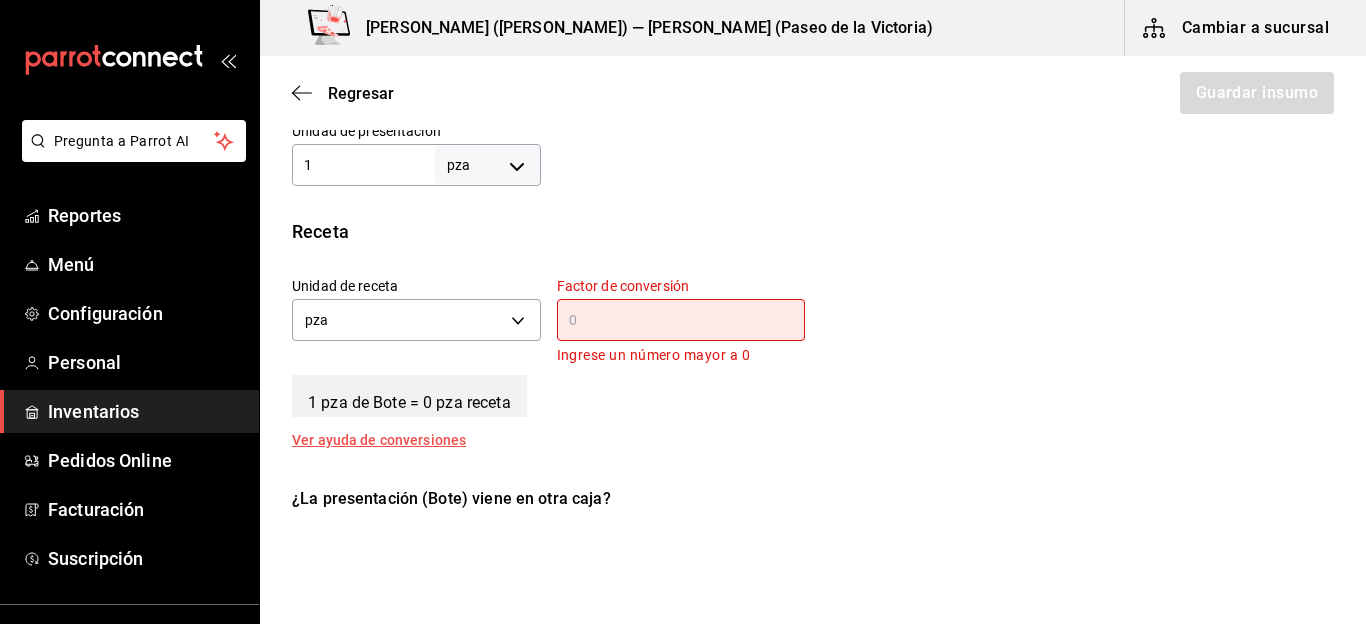 click at bounding box center (681, 320) 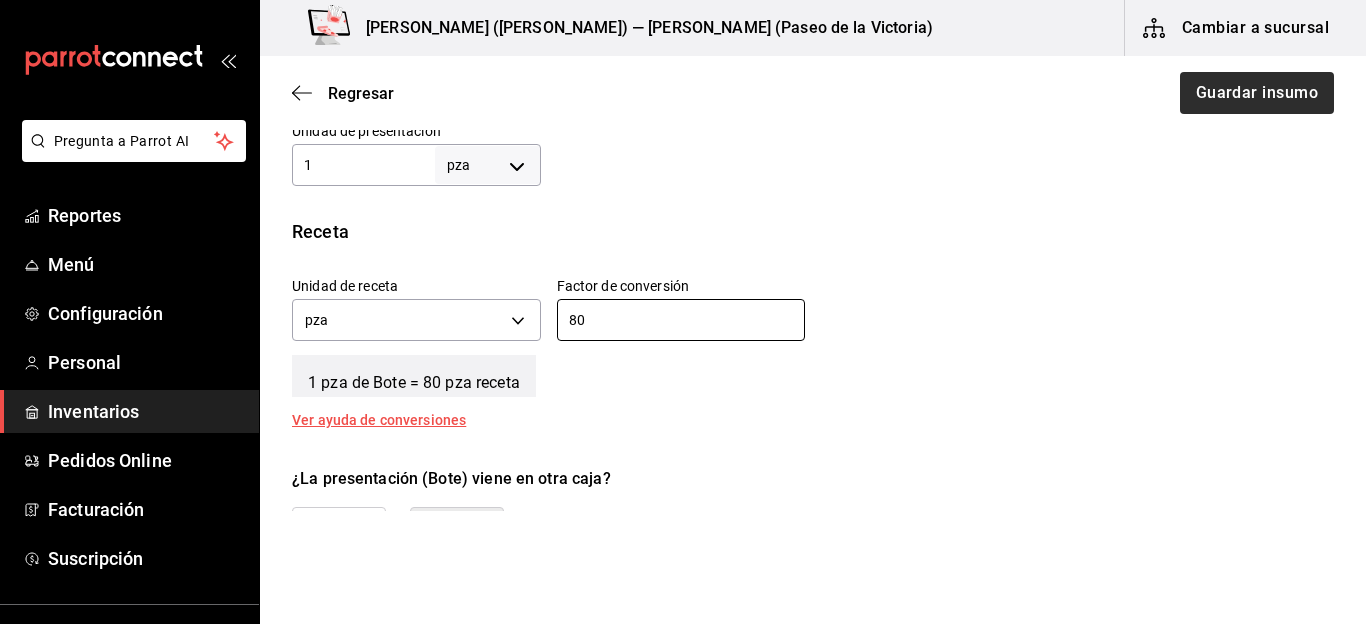 type on "80" 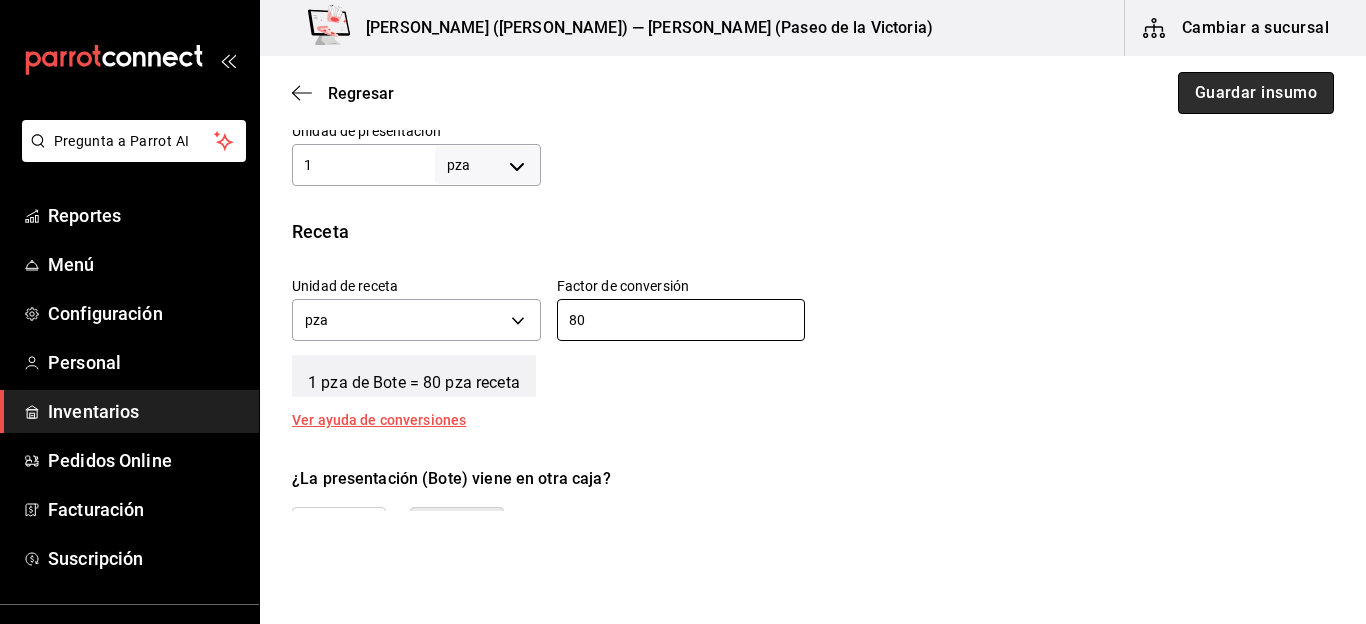 click on "Guardar insumo" at bounding box center (1256, 93) 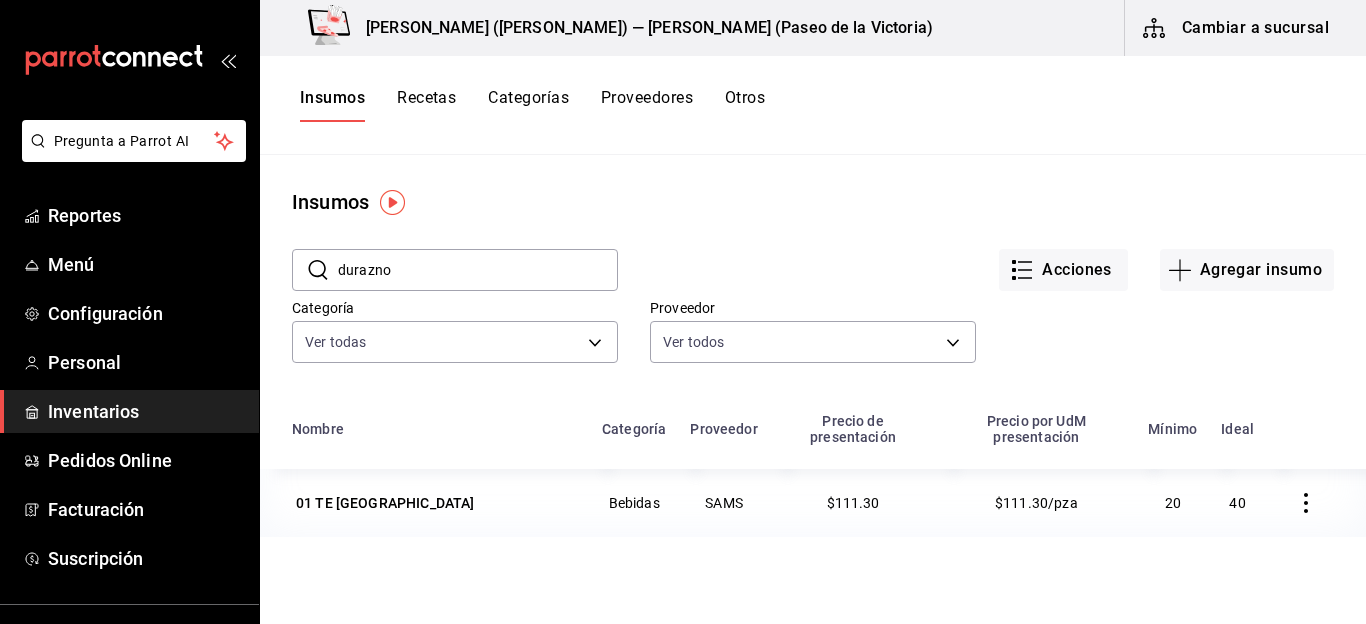 click on "durazno" at bounding box center (478, 270) 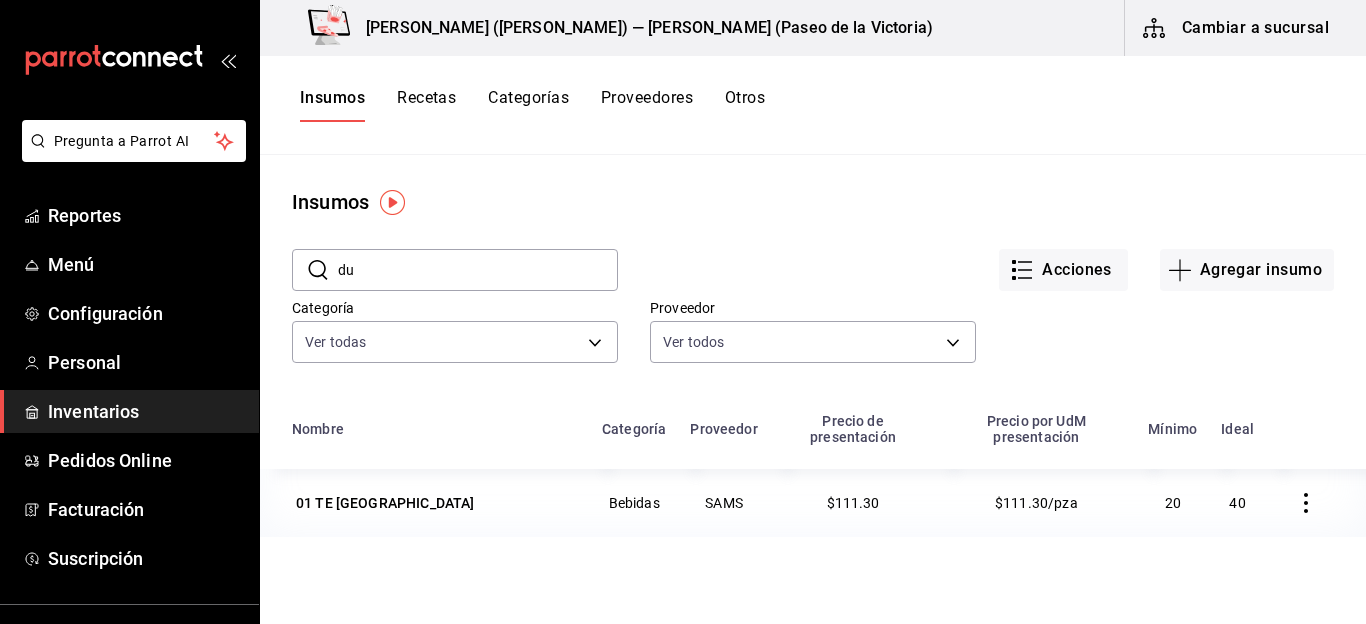 type on "d" 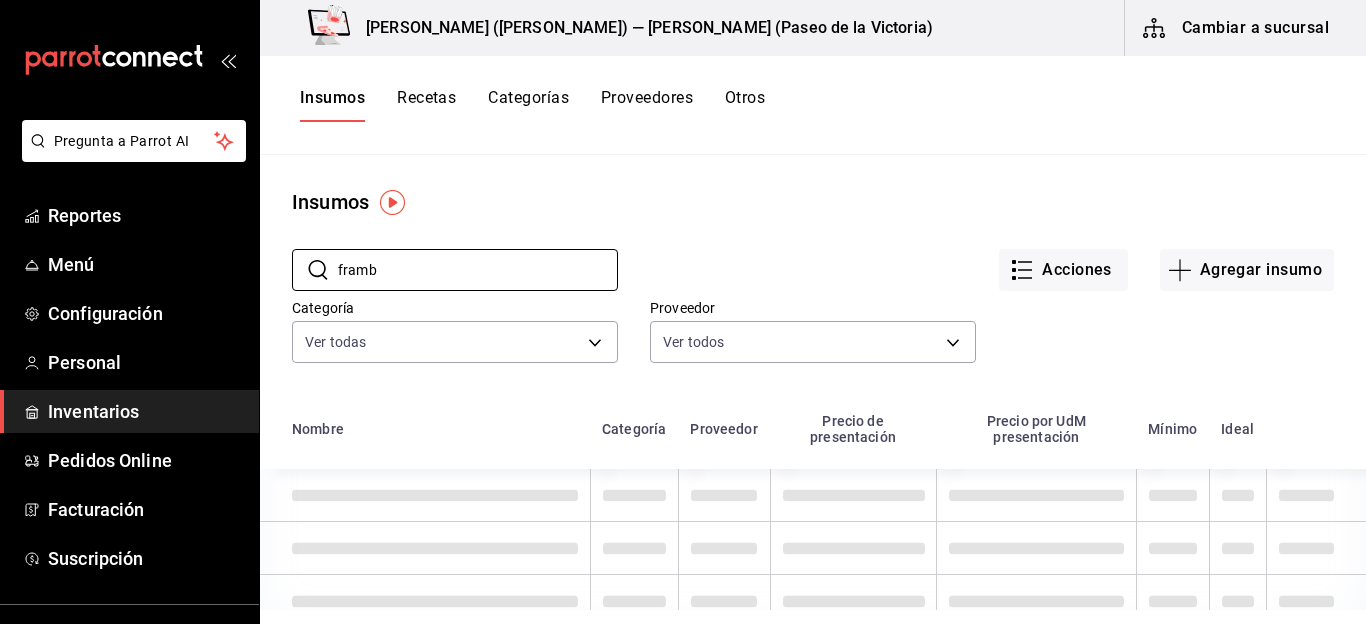 type on "frambu" 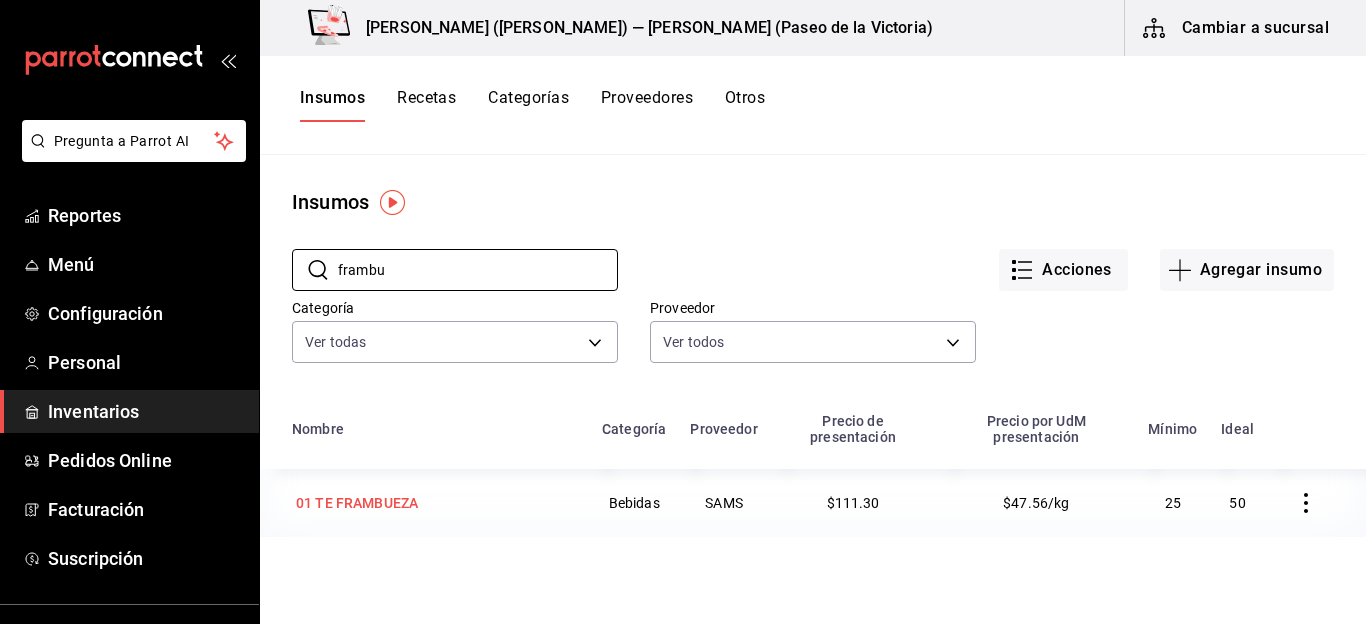 click on "01  TE FRAMBUEZA" at bounding box center [357, 503] 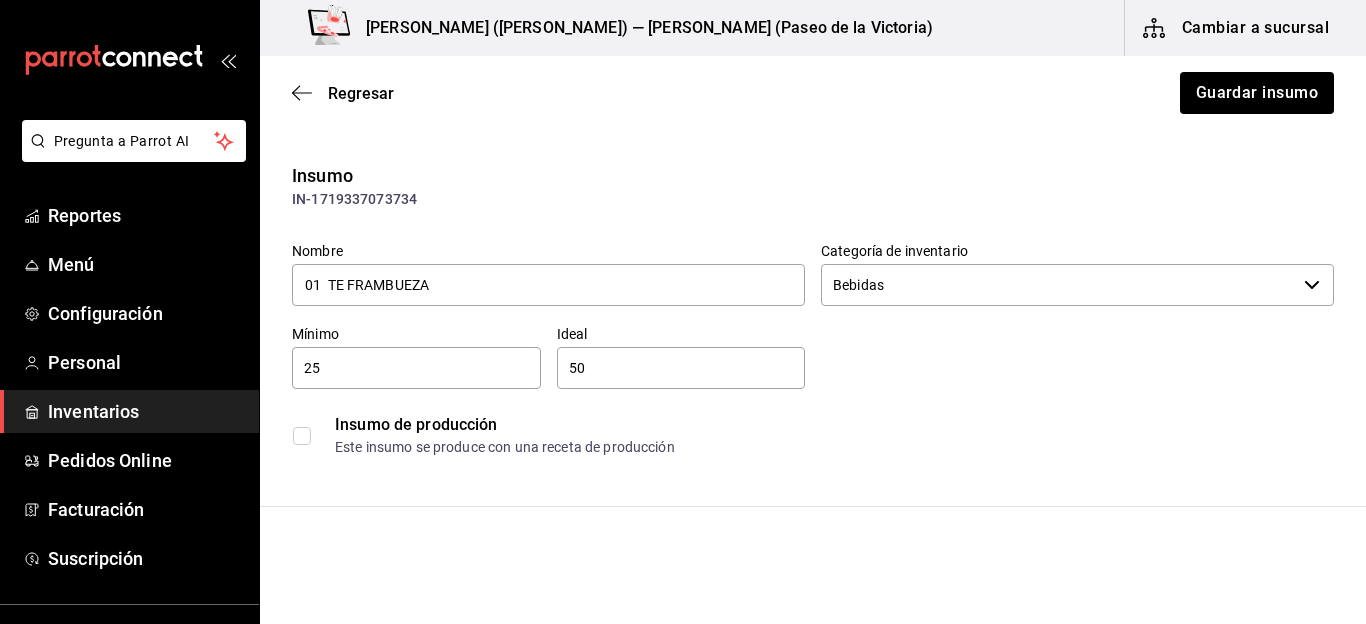 type on "Bebidas" 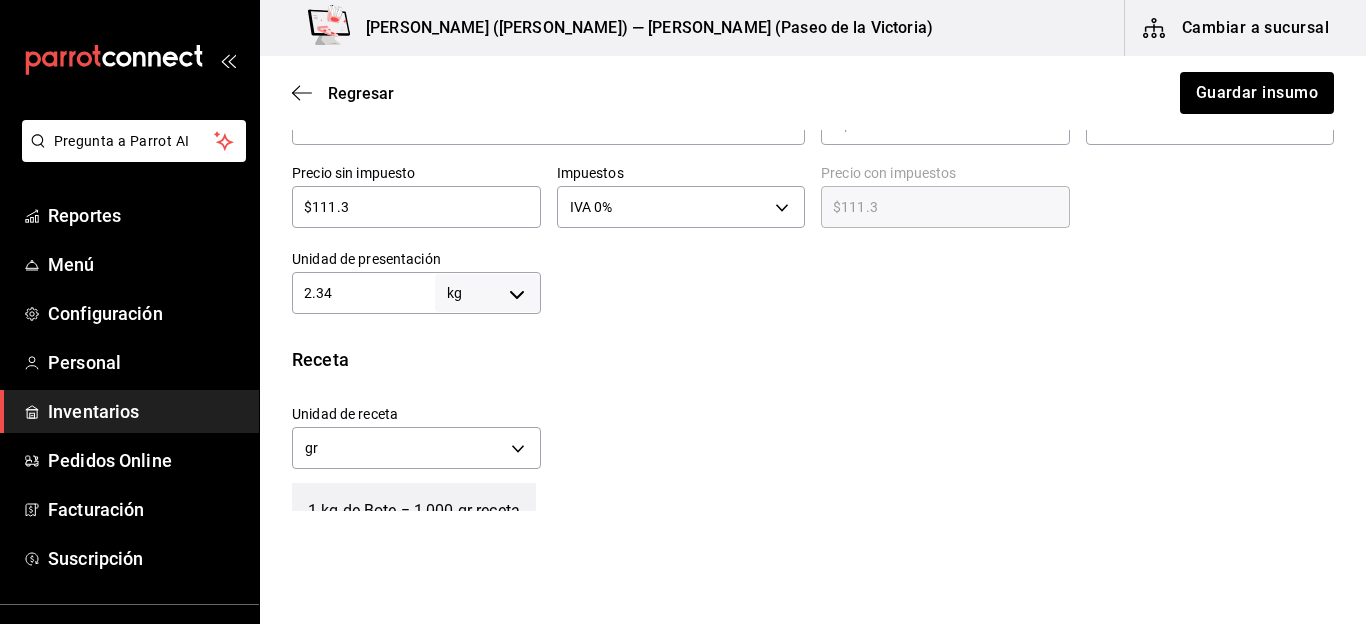 scroll, scrollTop: 520, scrollLeft: 0, axis: vertical 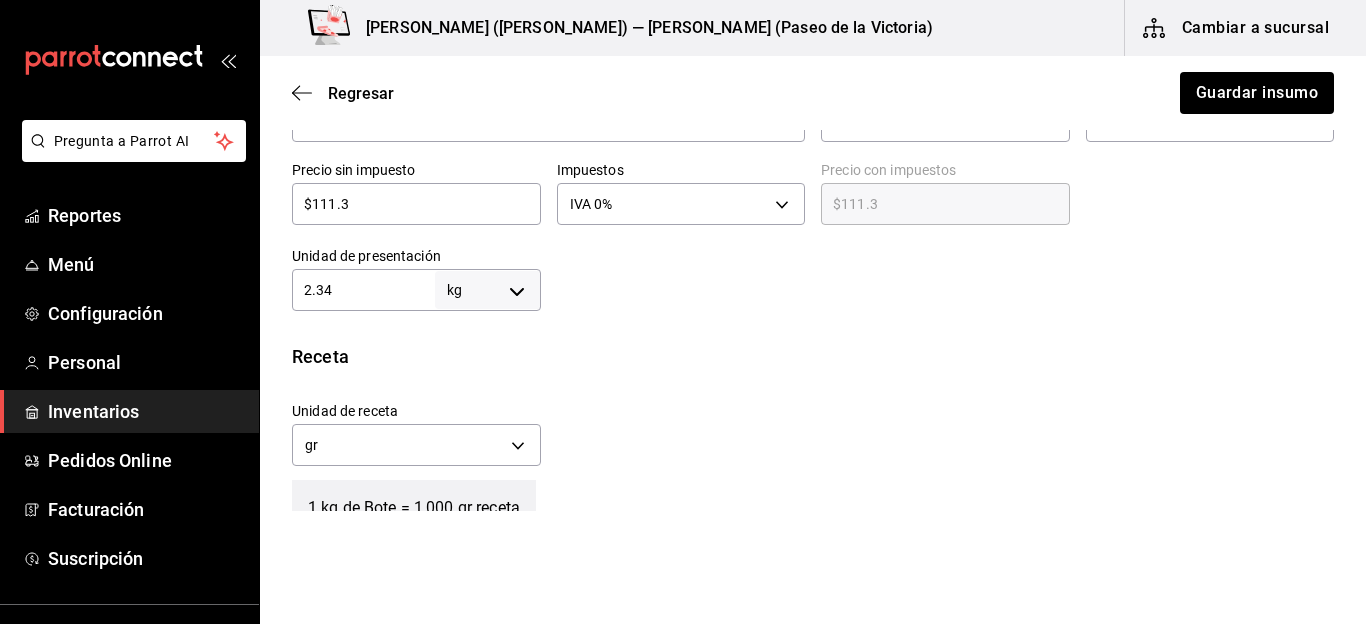 click on "Pregunta a Parrot AI Reportes   Menú   Configuración   Personal   Inventarios   Pedidos Online   Facturación   Suscripción   Ayuda Recomienda Parrot   Multiuser Parrot   Sugerir nueva función   Kenchy's (JUAREZ) — Kenchy's (Paseo de la Victoria) Cambiar a sucursal Regresar Guardar insumo Insumo IN-1719337073734 Nombre 01  TE FRAMBUEZA Categoría de inventario Bebidas ​ Mínimo 25 ​ Ideal 50 ​ Insumo de producción Este insumo se produce con una receta de producción Presentación Proveedor SAMS ​ Cód. de producto/Descripción Nombre de presentación Bote Precio sin impuesto $111.3 ​ Impuestos IVA 0% IVA_0 Precio con impuestos $111.3 ​ Unidad de presentación 2.34 kg KILOGRAM ​ Receta Unidad de receta gr GRAM Factor de conversión 2,340 ​ 1 kg de Bote = 1,000 gr receta Ver ayuda de conversiones ¿La presentación (Bote) viene en otra caja? Si No Unidades de conteo kg Bote (2.34 kg) ; Pregunta a Parrot AI Reportes   Menú   Configuración   Personal   Inventarios   Pedidos Online" at bounding box center (683, 255) 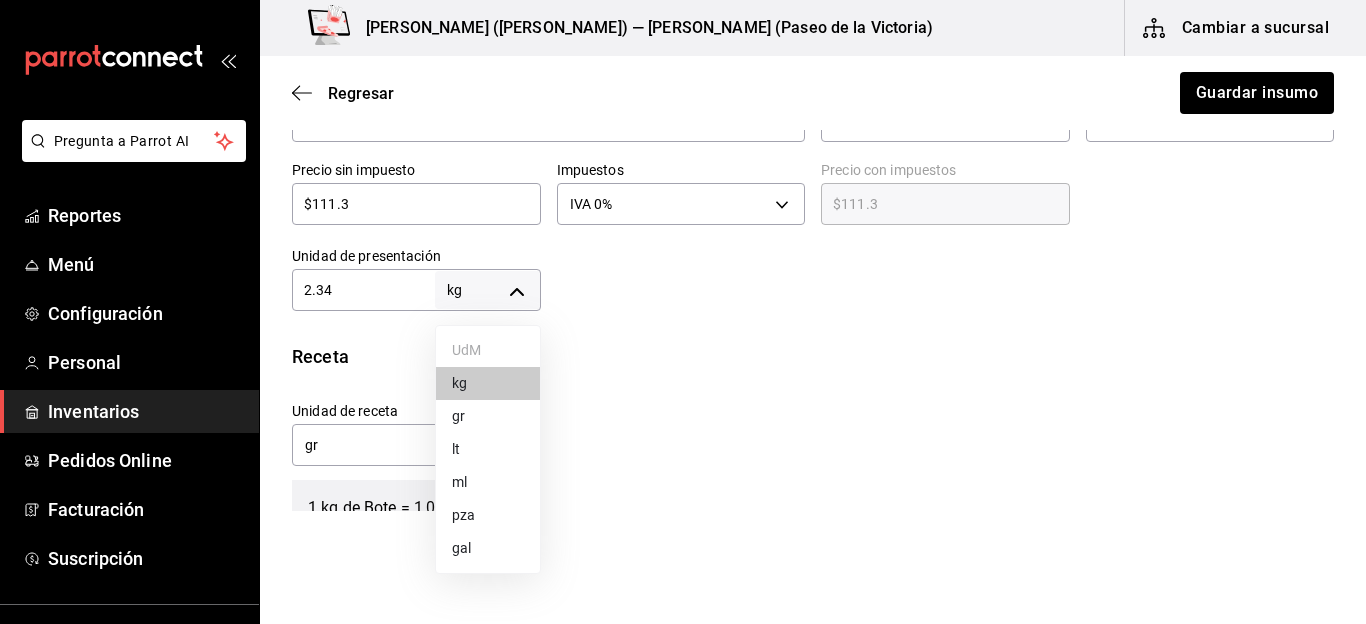 click on "pza" at bounding box center [488, 515] 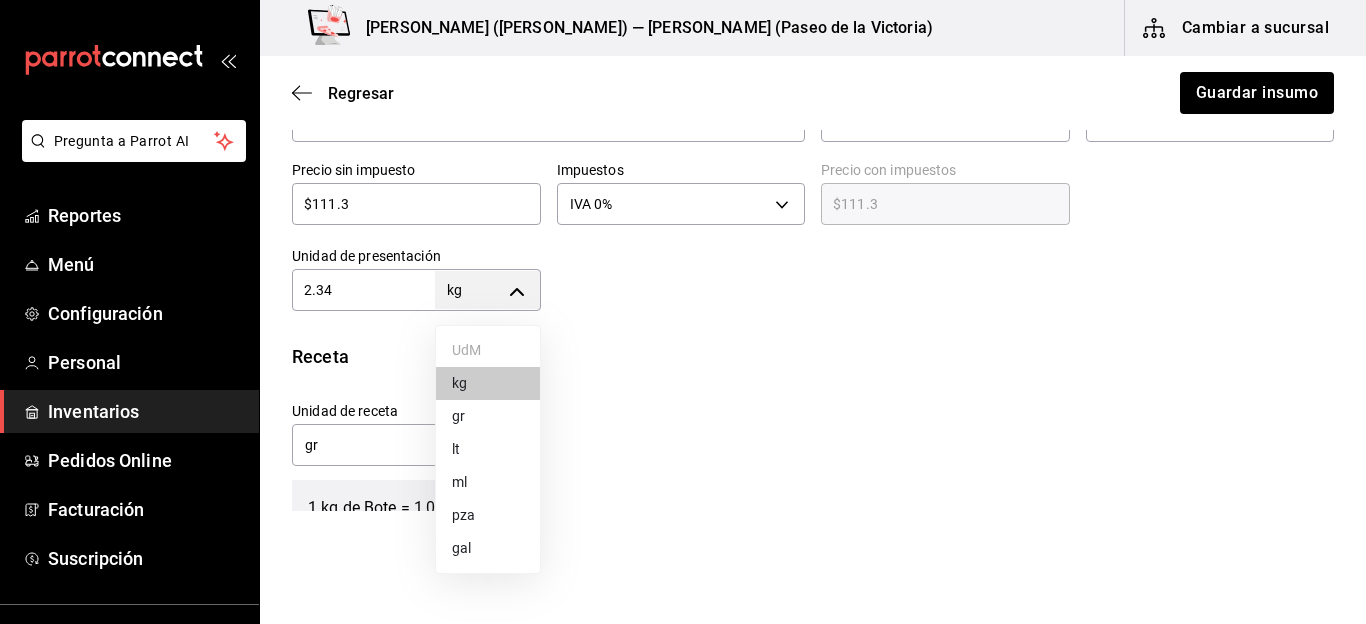 type on "UNIT" 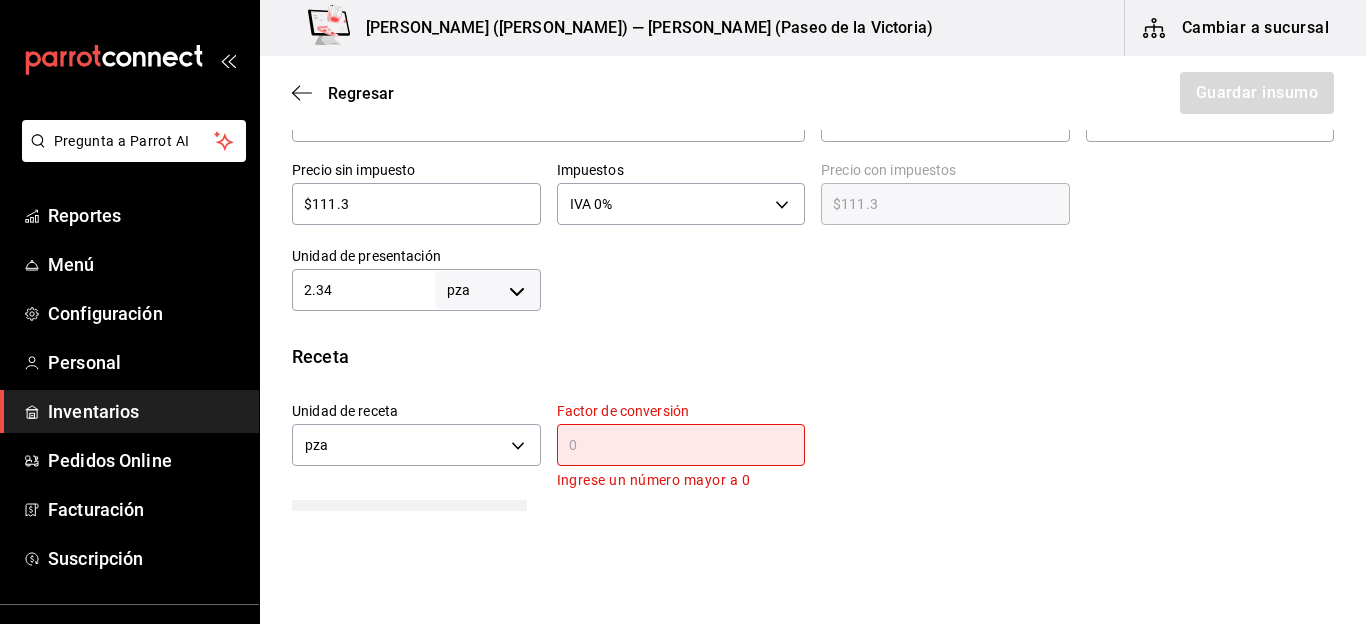 type on "UNIT" 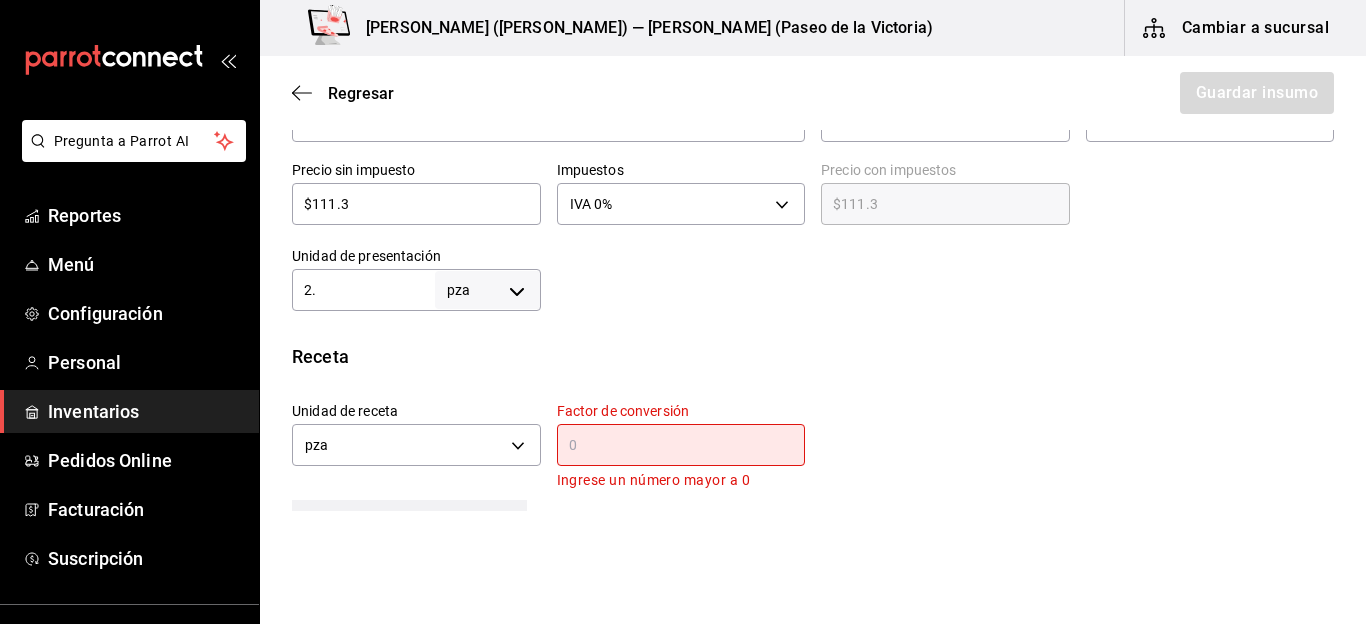 type on "2" 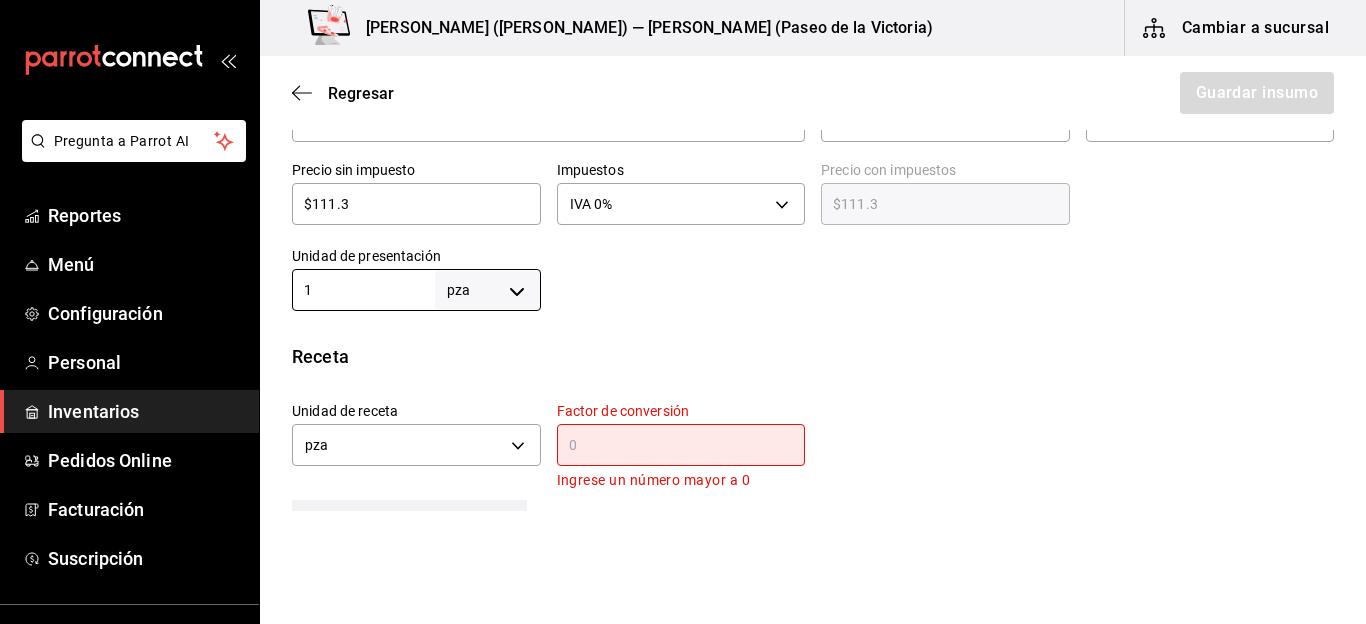 type on "1" 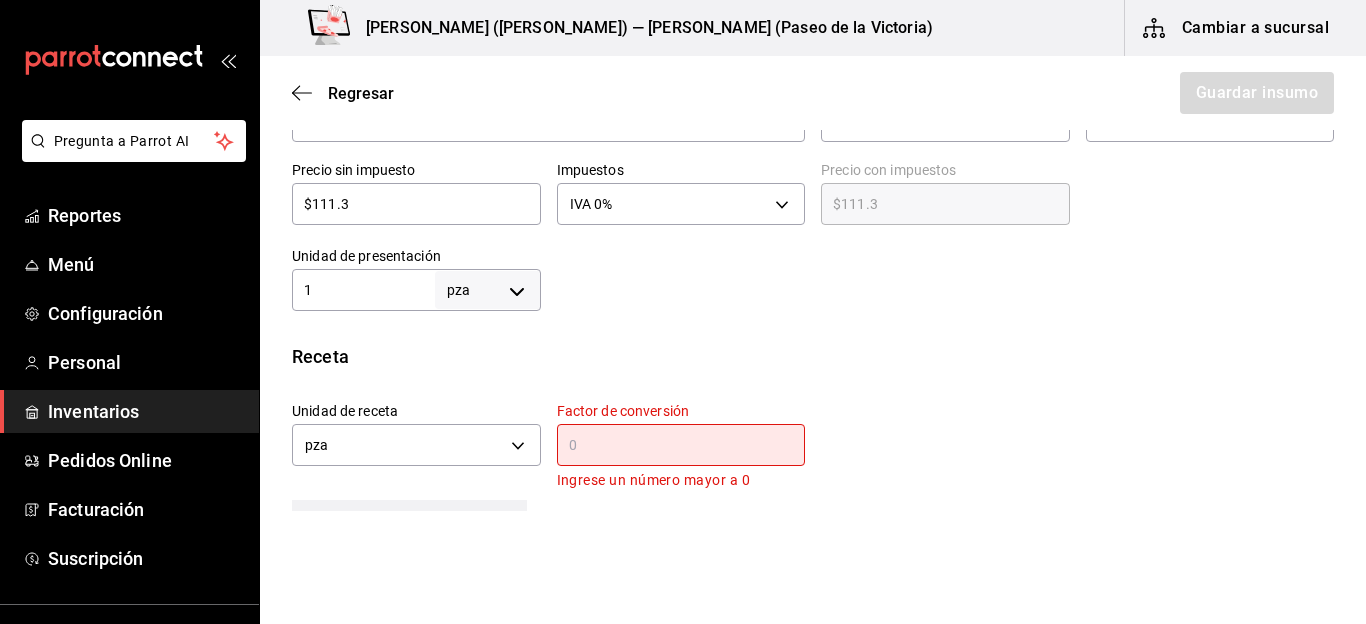 click on "​" at bounding box center (681, 445) 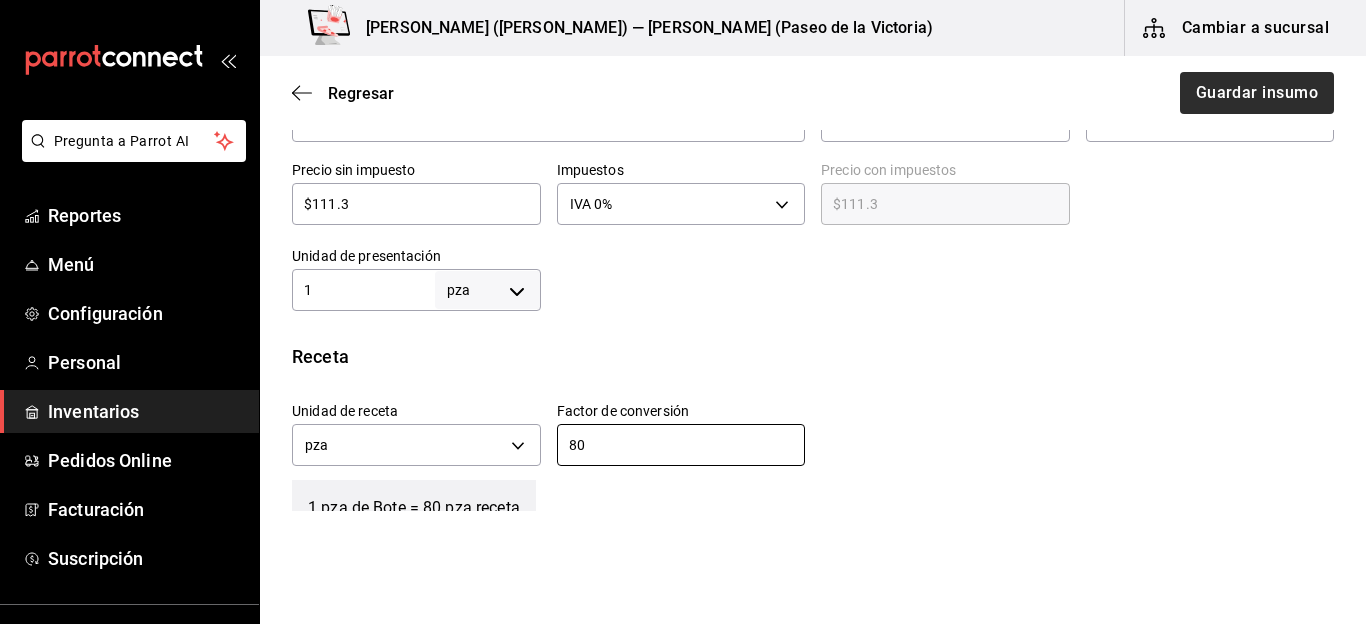 type on "80" 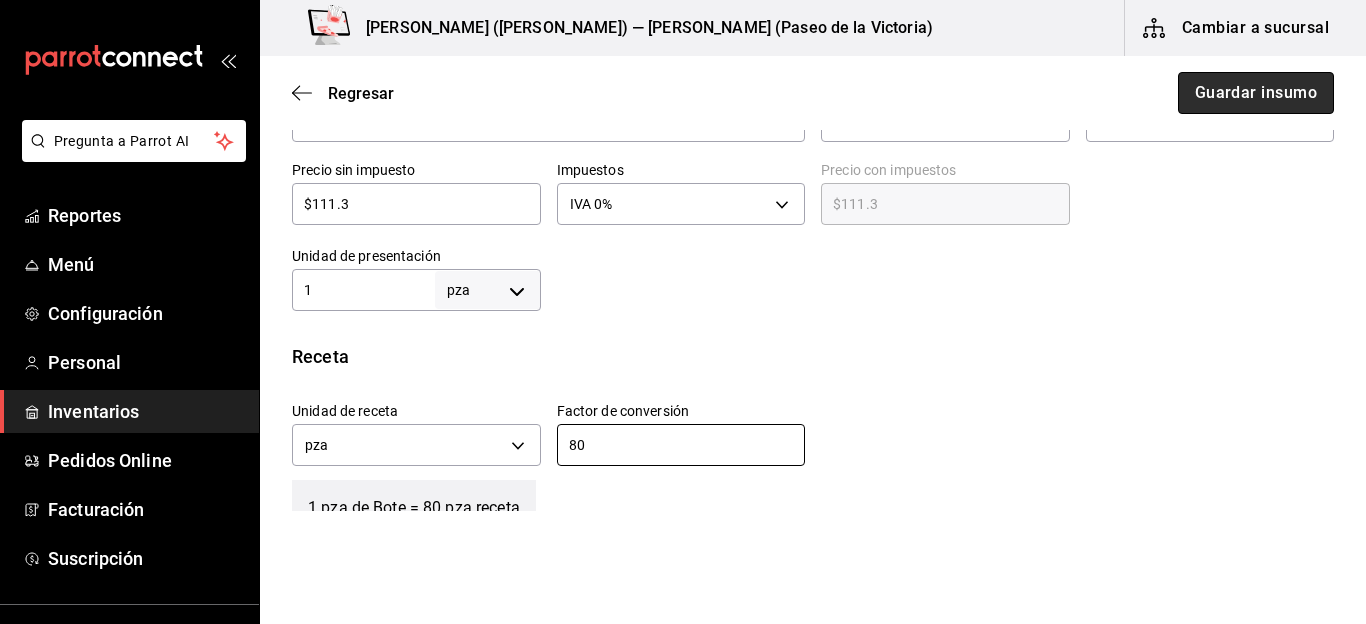click on "Guardar insumo" at bounding box center [1256, 93] 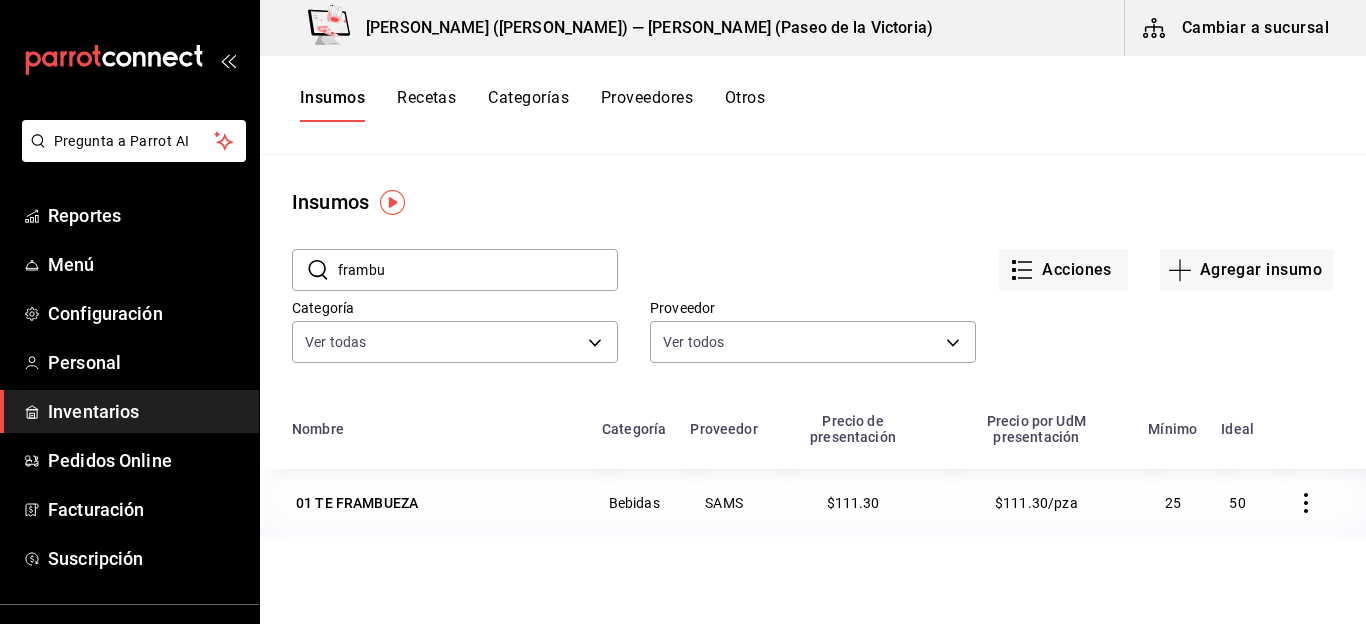 click on "Insumos Recetas Categorías Proveedores Otros" at bounding box center (813, 105) 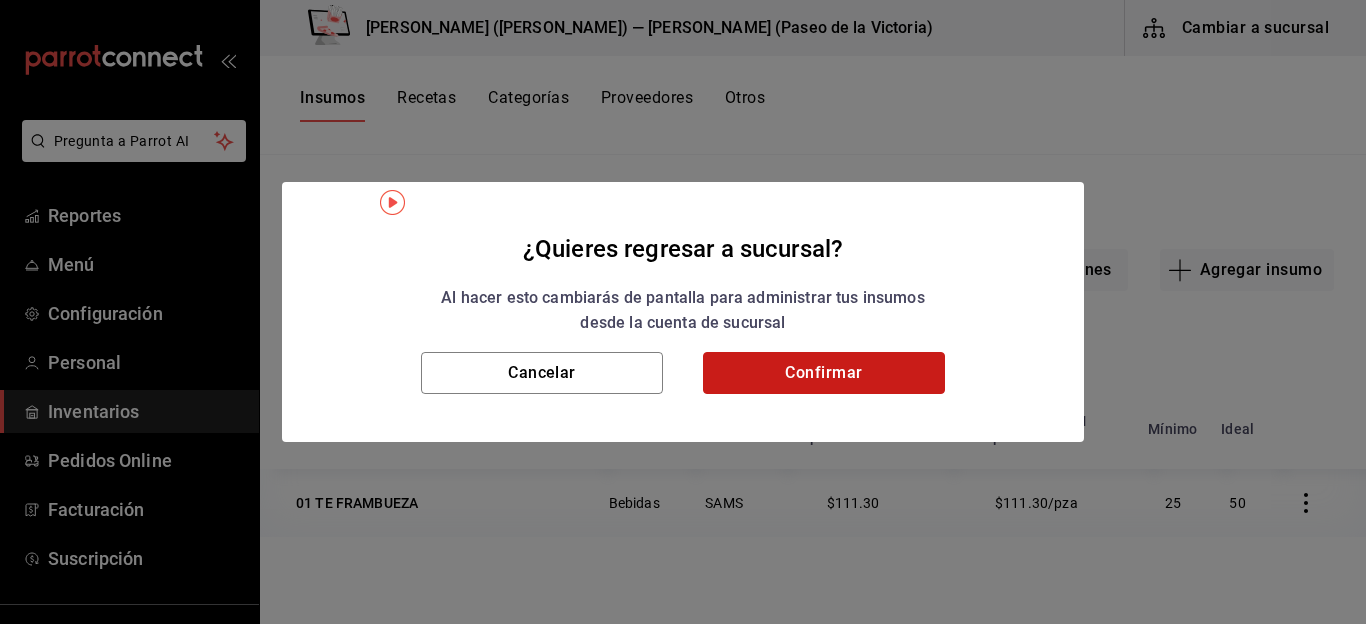 click on "Confirmar" at bounding box center [824, 373] 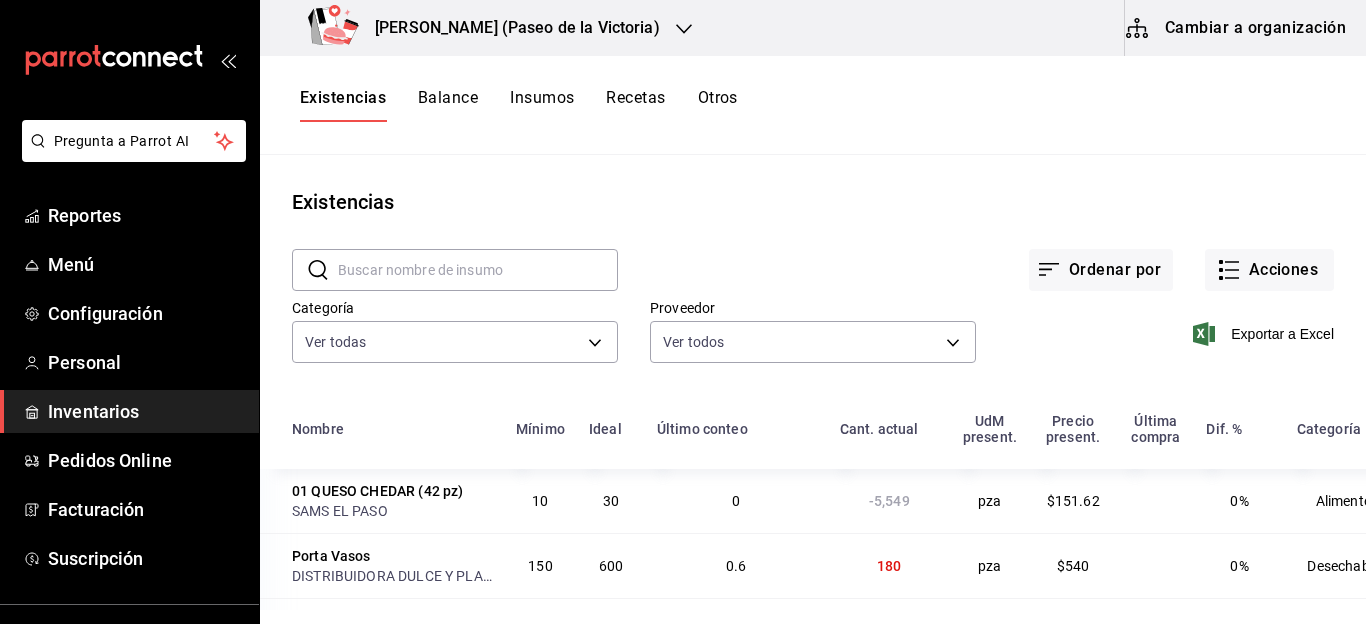 click on "[PERSON_NAME] (Paseo de la Victoria)" at bounding box center (488, 28) 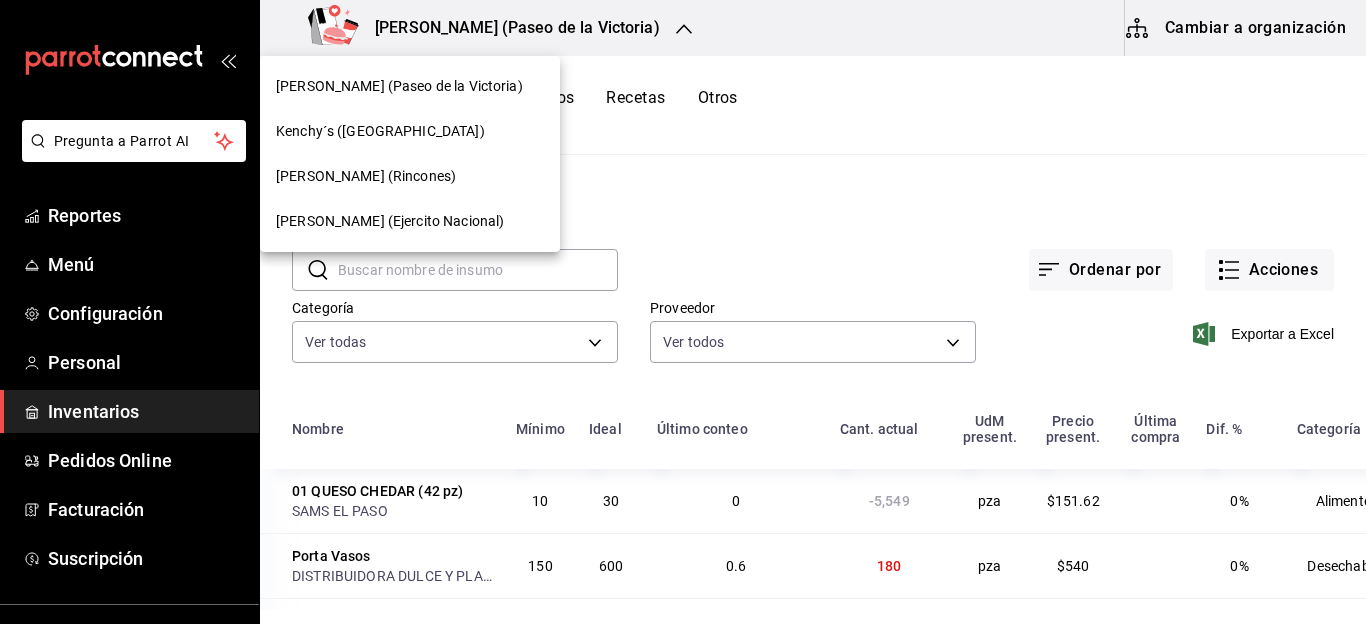 click on "Kenchy’s (Rincones)" at bounding box center (410, 176) 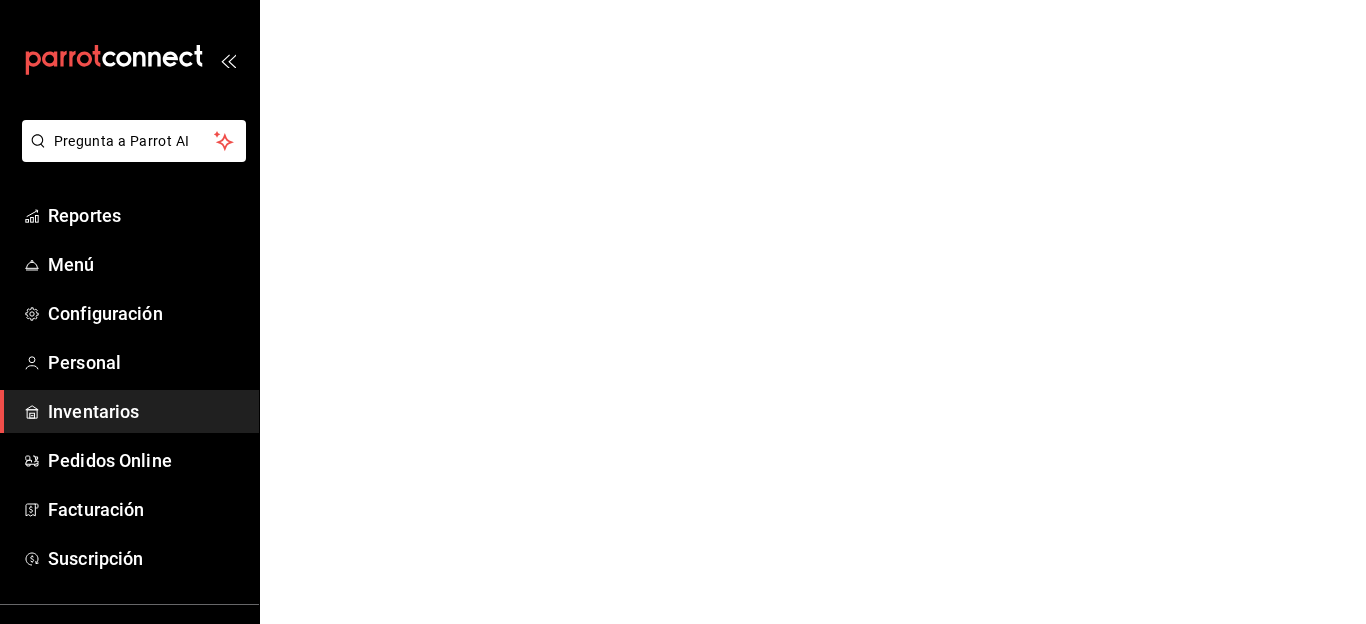 scroll, scrollTop: 0, scrollLeft: 0, axis: both 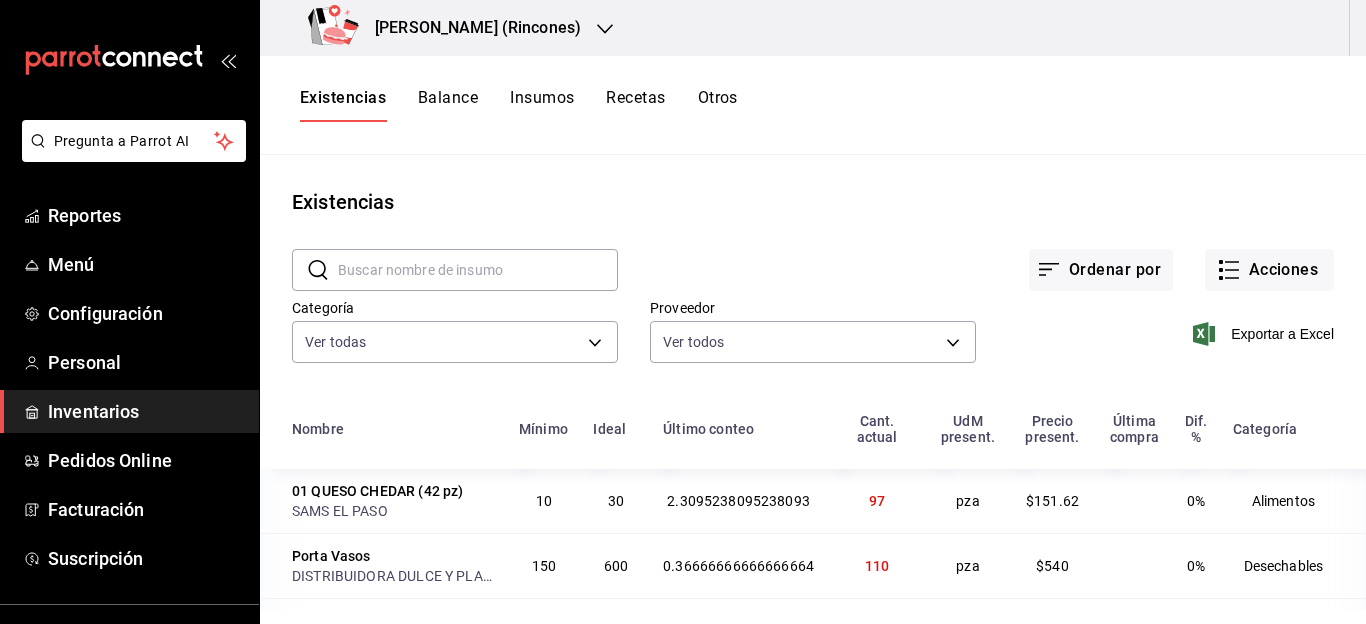 click at bounding box center [478, 270] 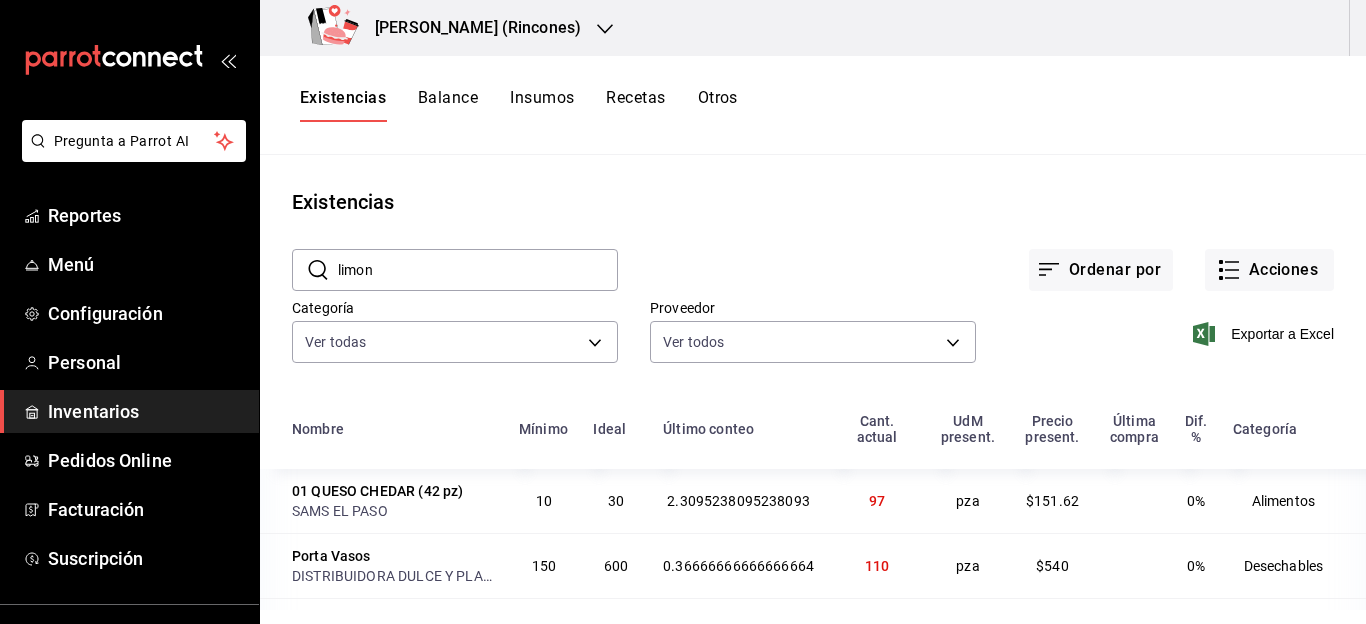 type on "limon" 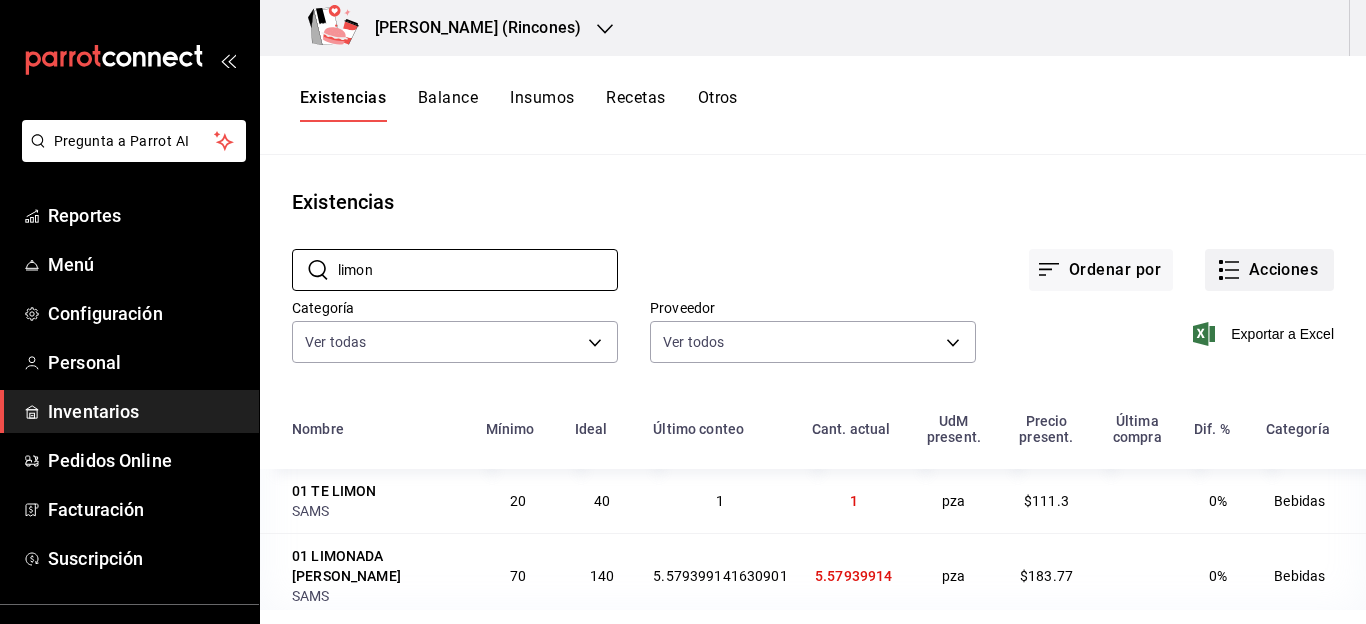 click on "Acciones" at bounding box center [1269, 270] 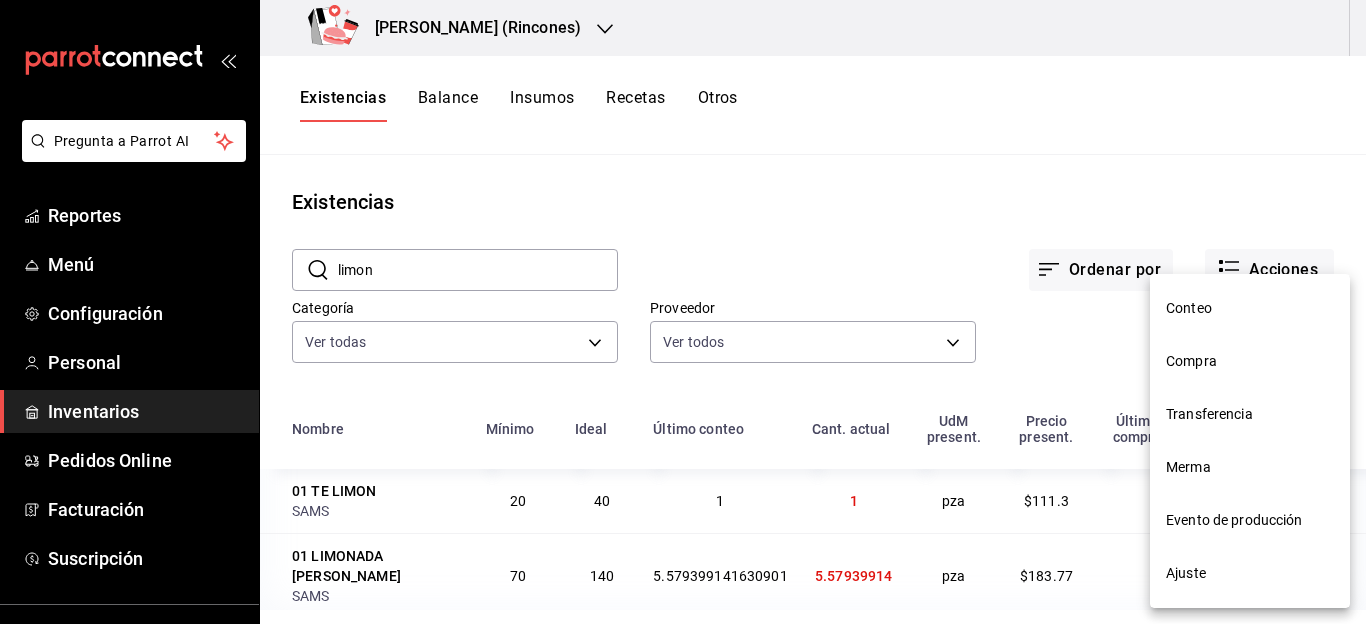click on "Ajuste" at bounding box center (1250, 573) 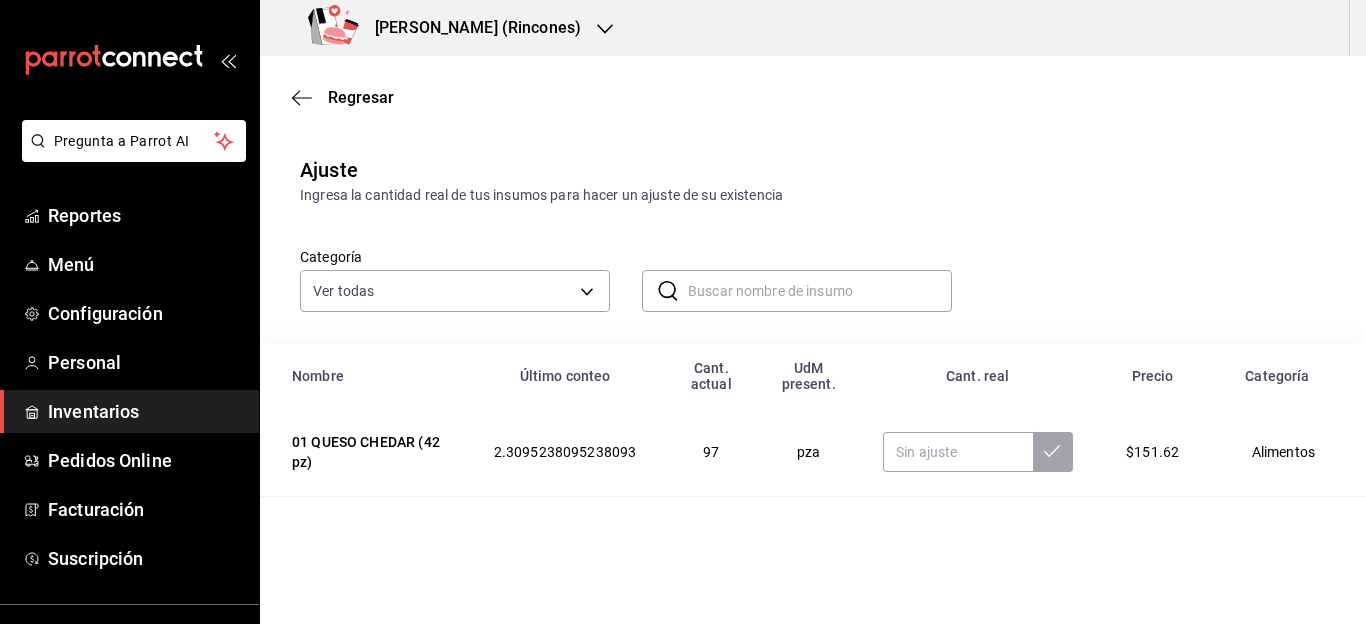 click at bounding box center (820, 291) 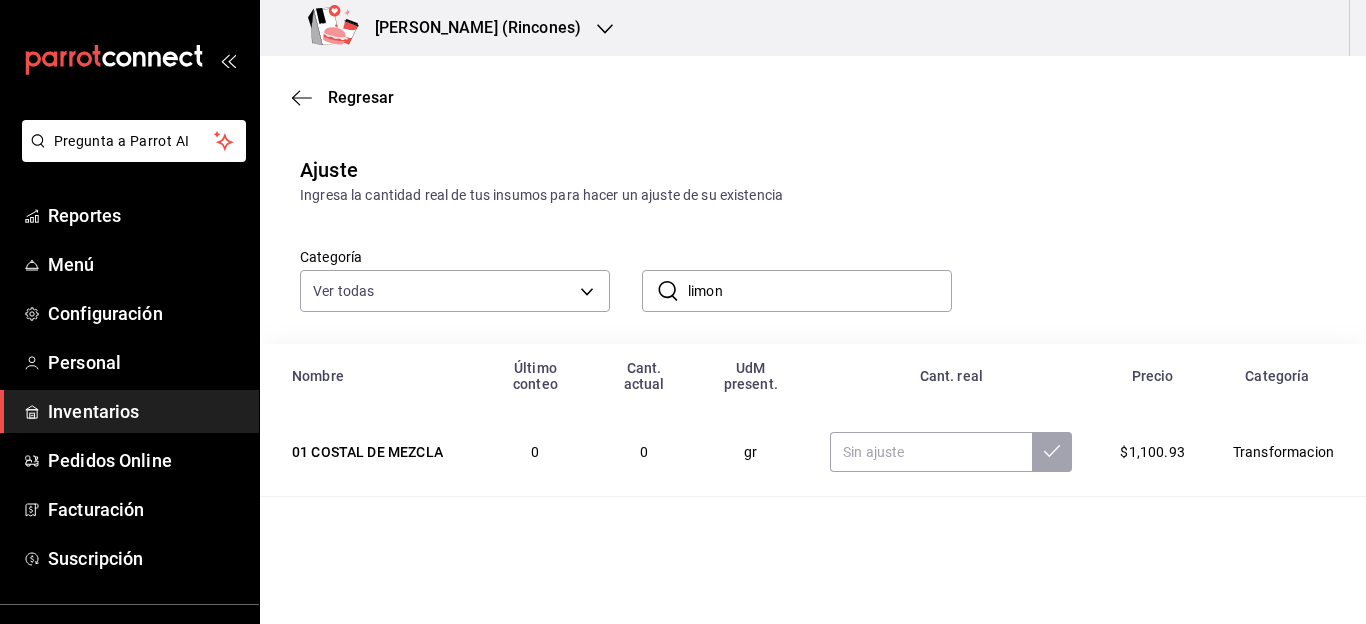 type on "limon" 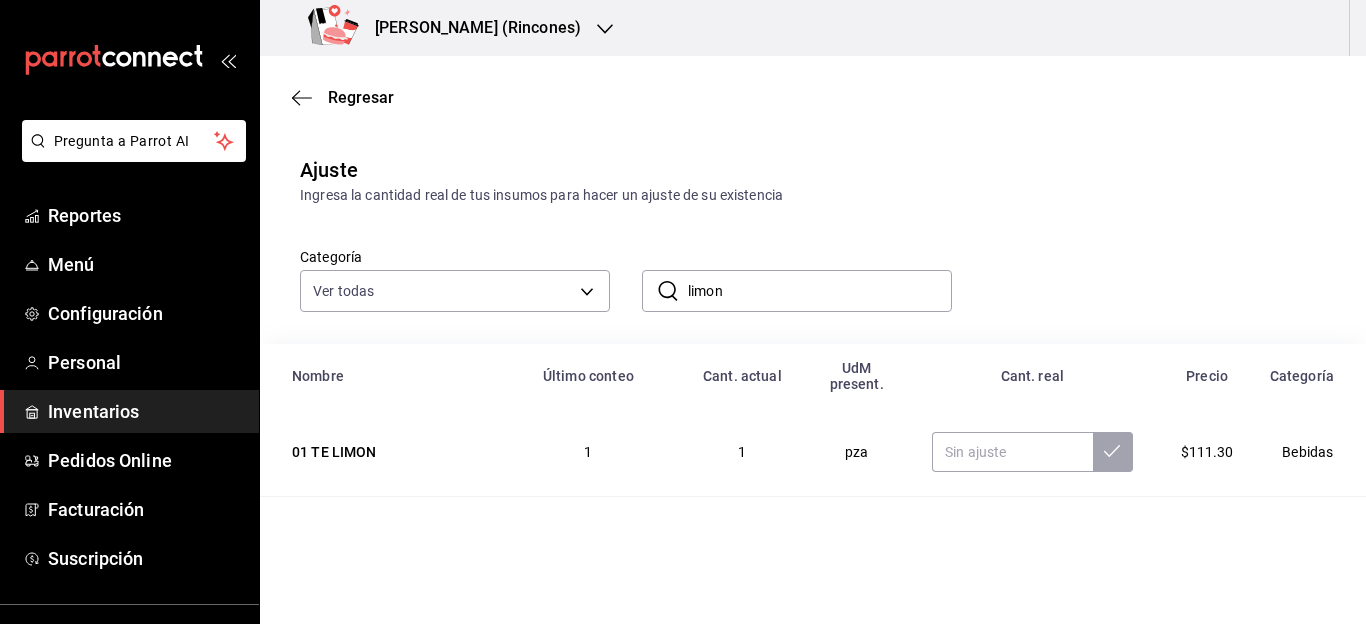 click on "Categoría Ver todas 27c71484-daf0-49da-b494-7197d4008cda,183b2511-5982-4910-a9ef-70ec781c5b65,2e584253-3bb2-441e-bbf6-11f8e828f0cf,2e06b91e-97ed-4cef-8485-dbfe2cf73b76,dc65791d-71ce-49a8-b424-1c6fa194510d,35f4e8c7-28c7-452d-b3c8-5d28c053811f ​ limon ​" at bounding box center (781, 259) 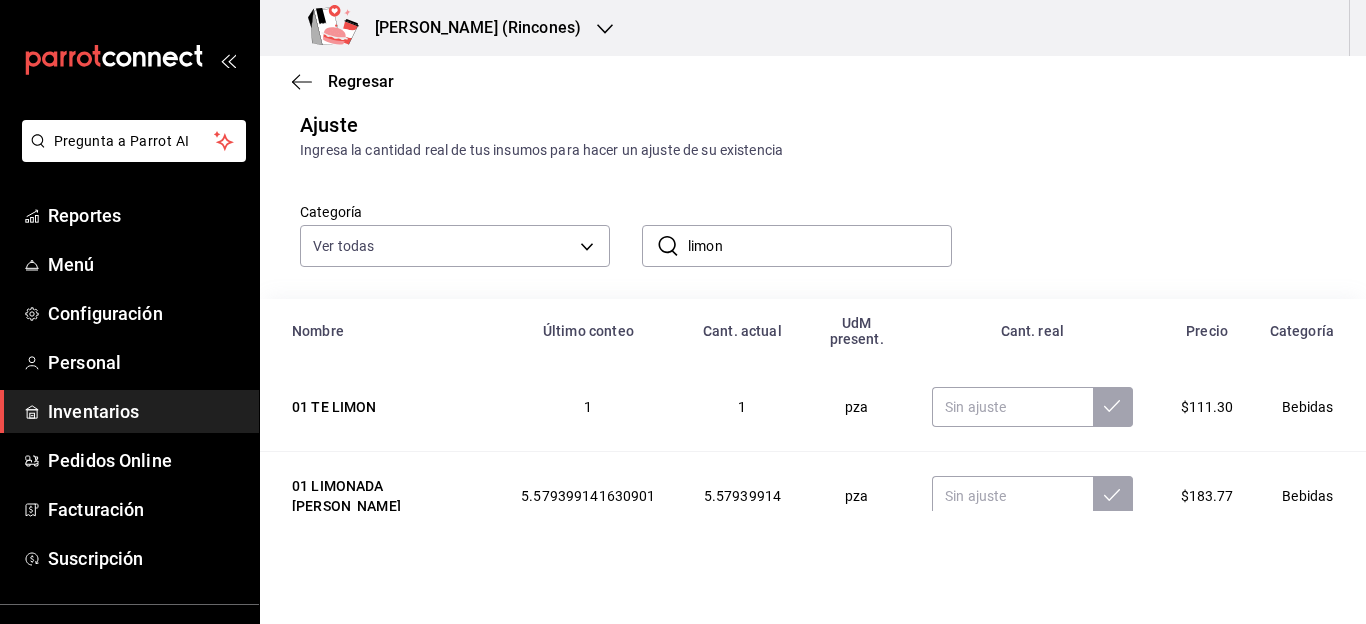 scroll, scrollTop: 66, scrollLeft: 0, axis: vertical 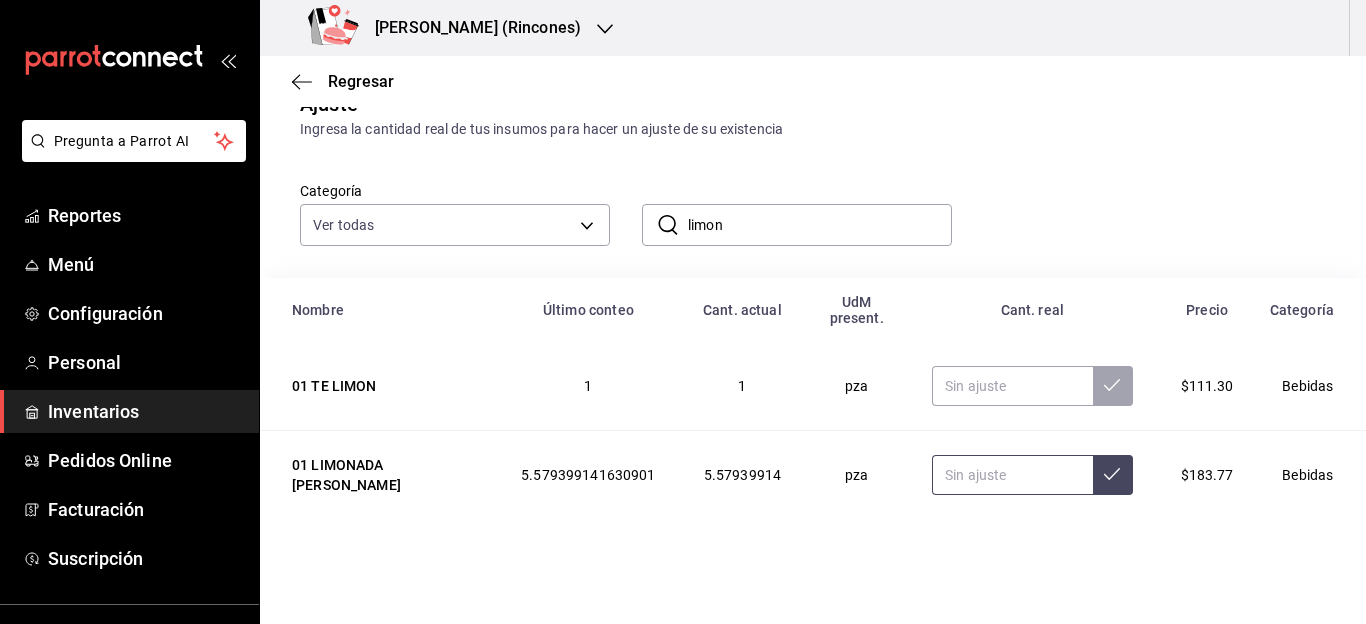 click at bounding box center [1012, 475] 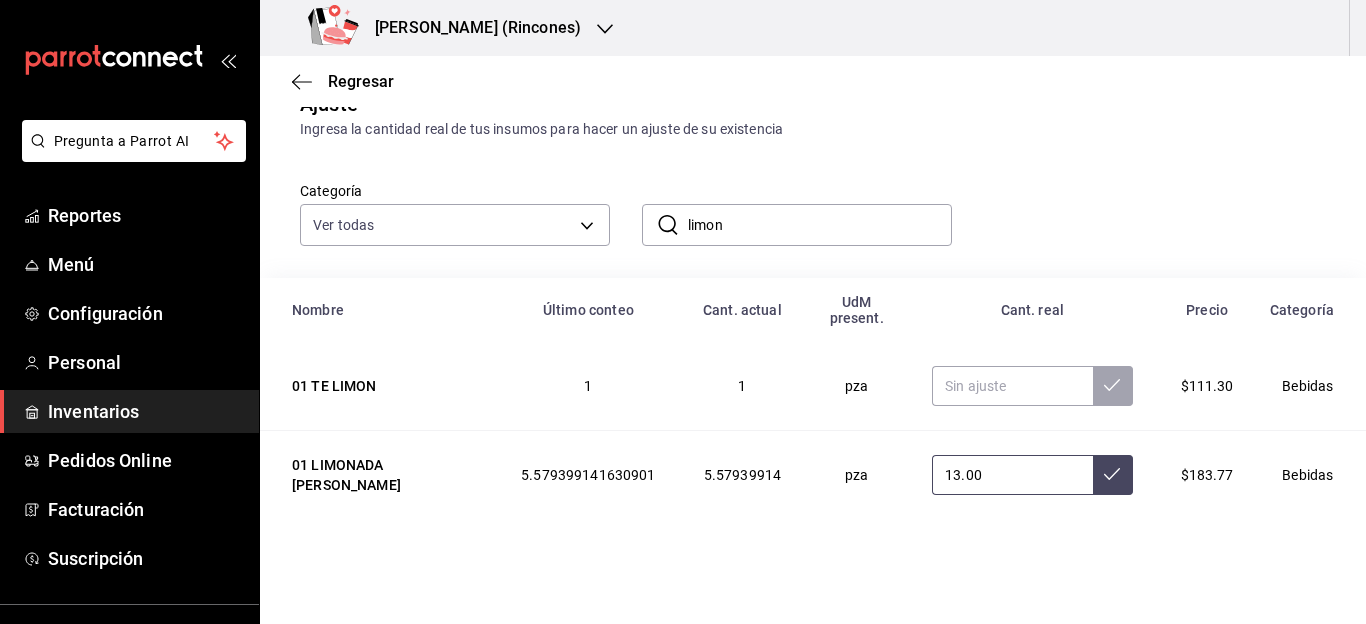 type on "13.00" 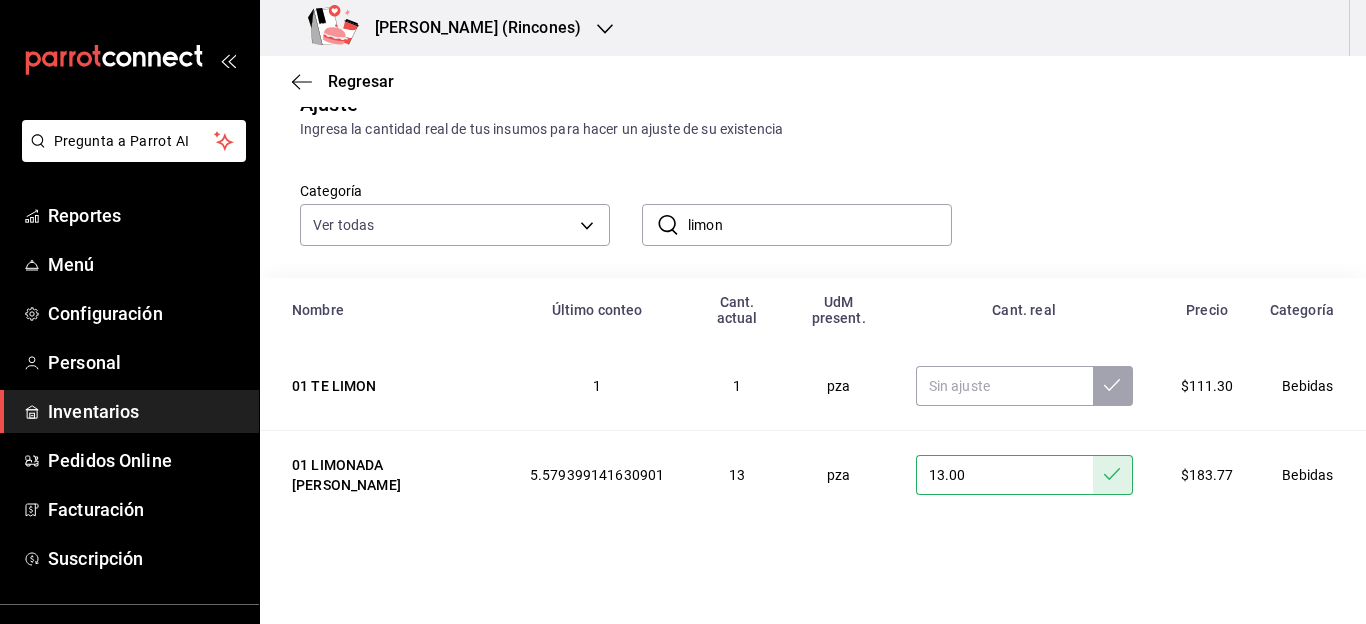 click on "limon" at bounding box center [820, 225] 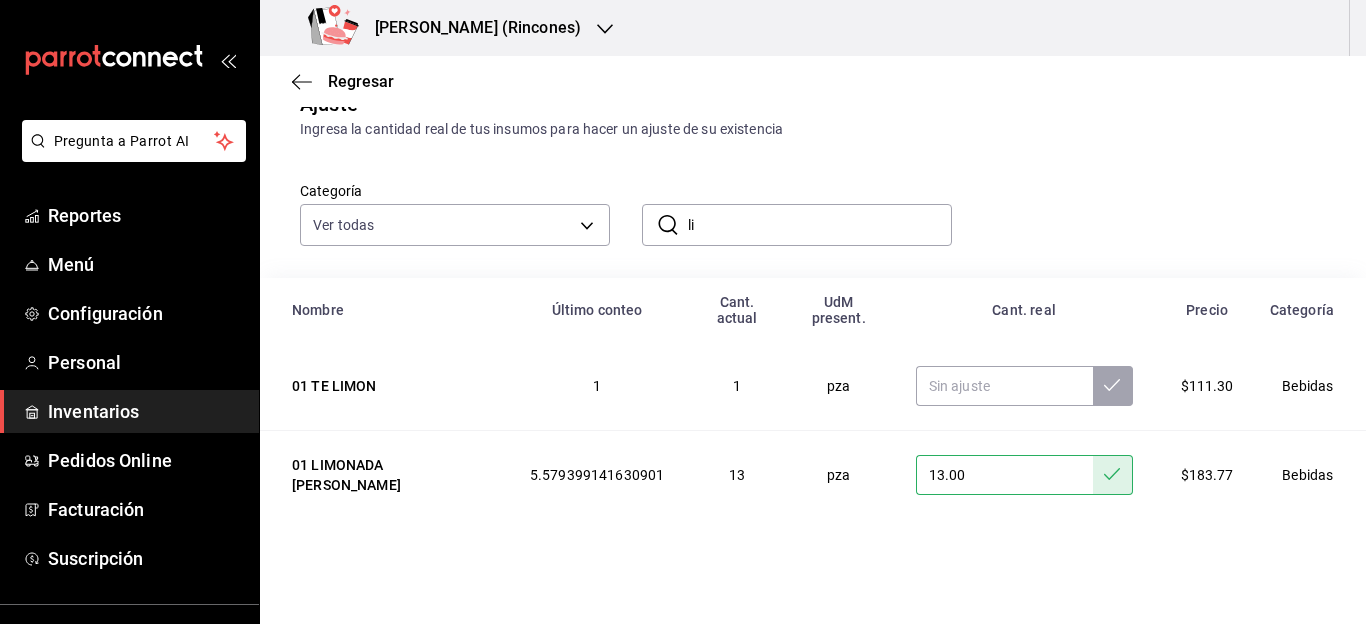 type on "l" 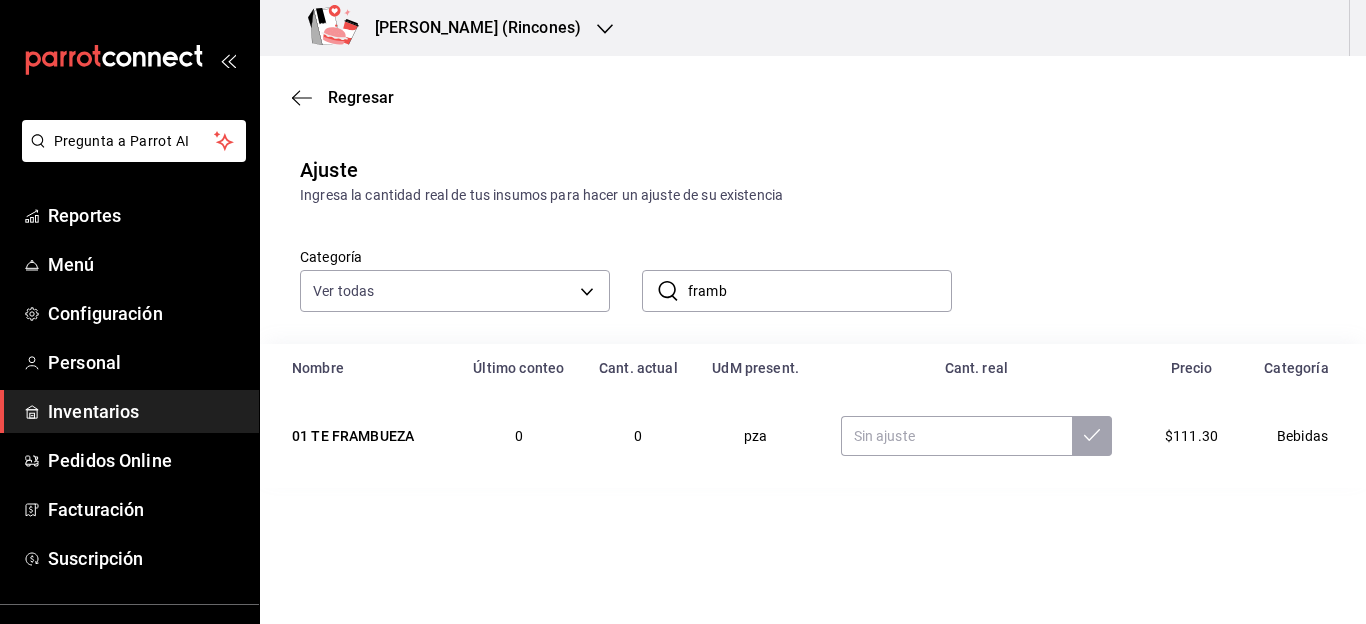 scroll, scrollTop: 0, scrollLeft: 0, axis: both 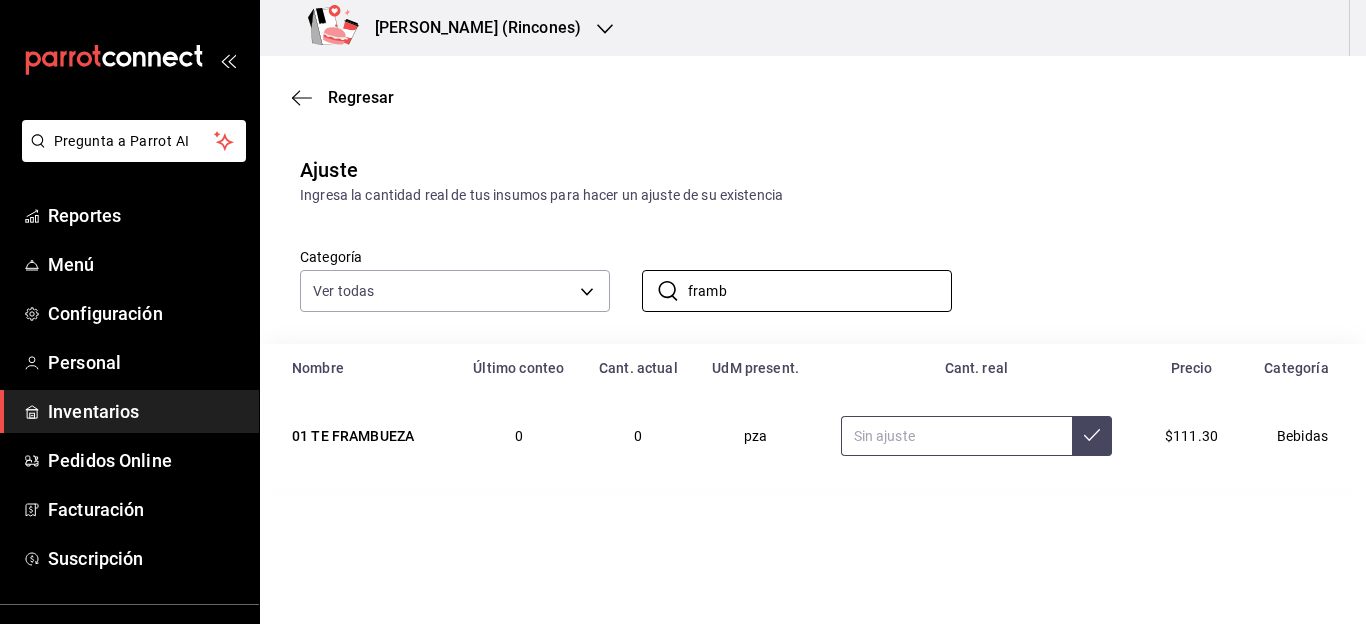 type on "framb" 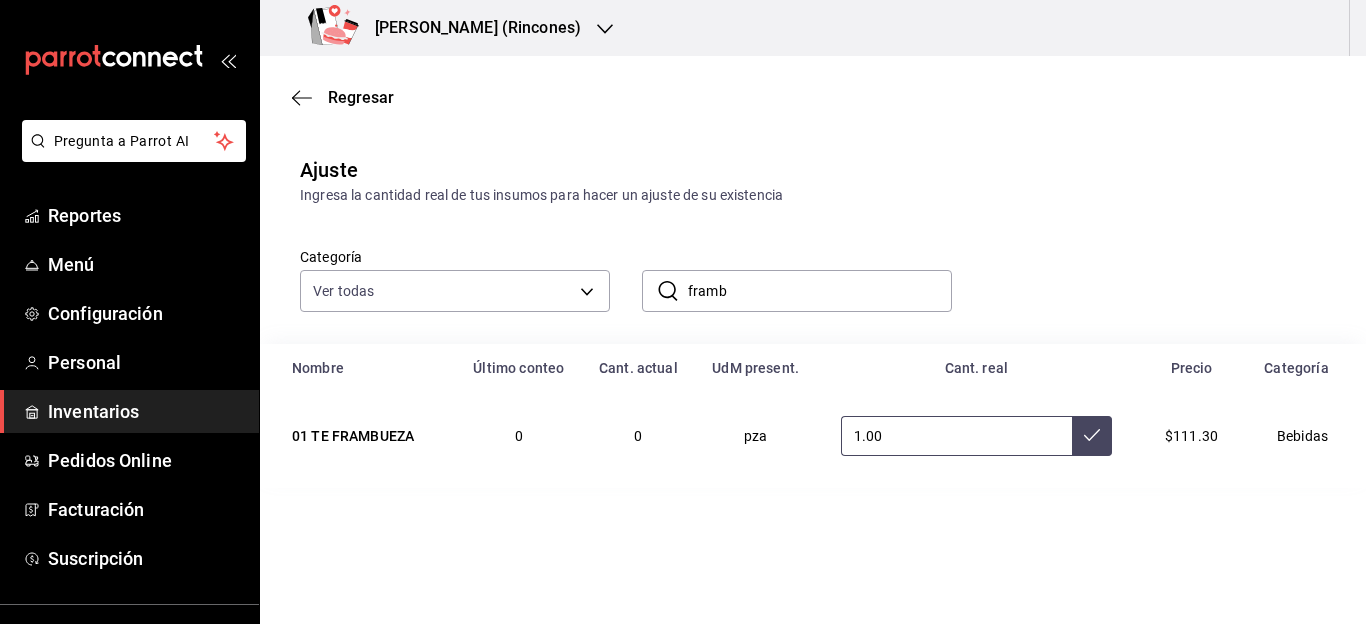 type on "1.00" 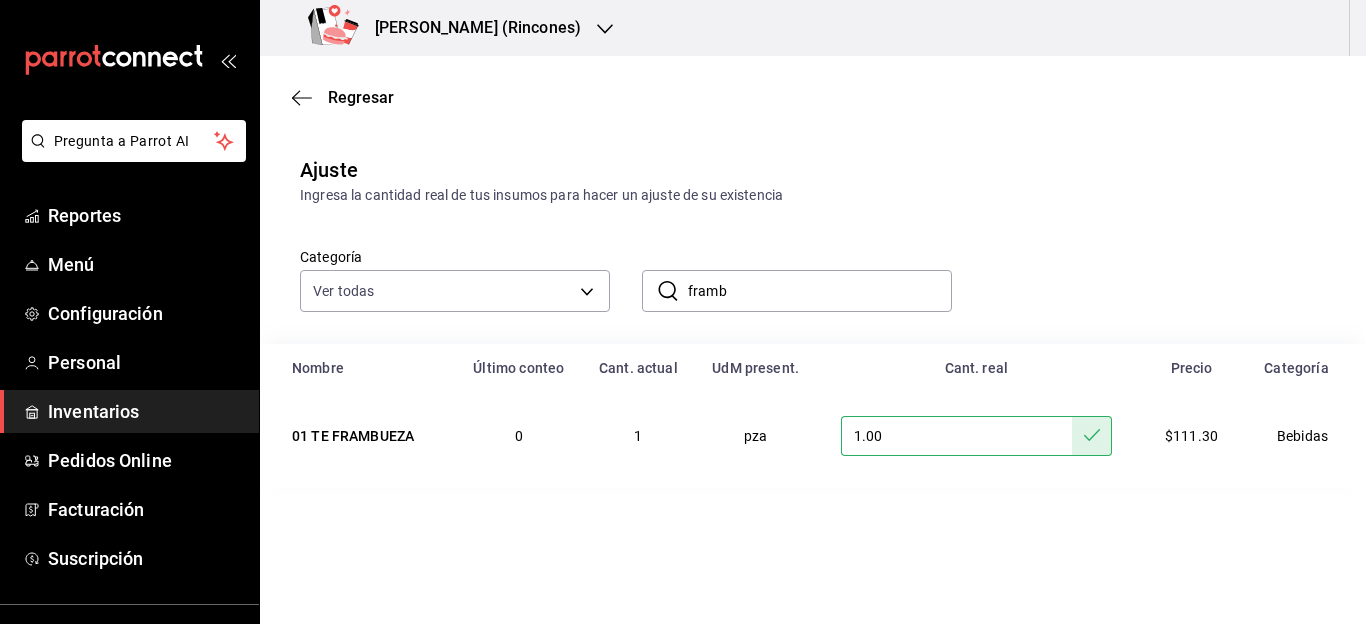 click on "framb" at bounding box center (820, 291) 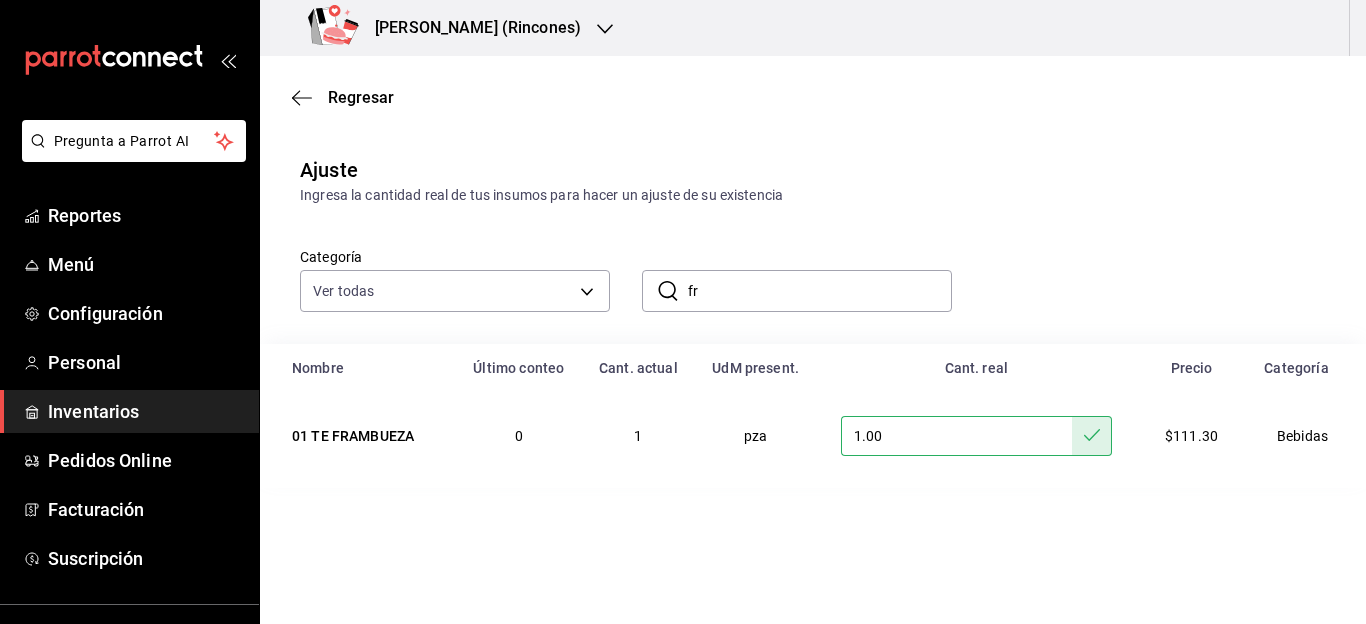type on "f" 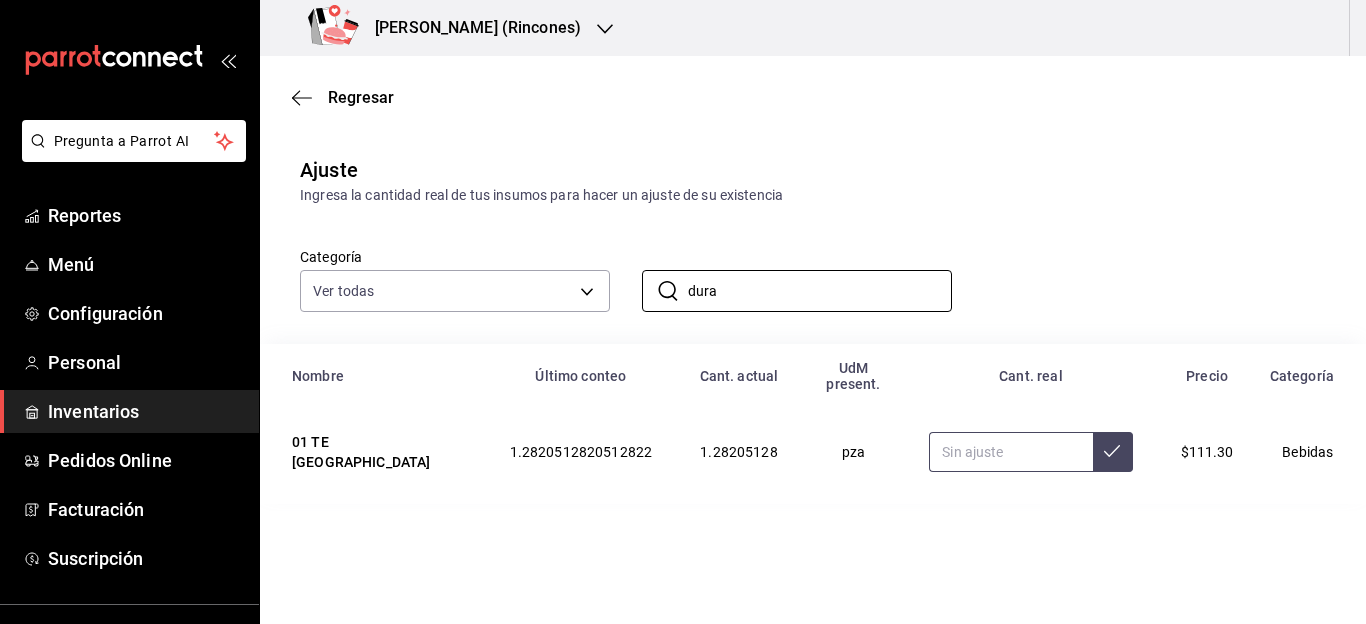 type on "dura" 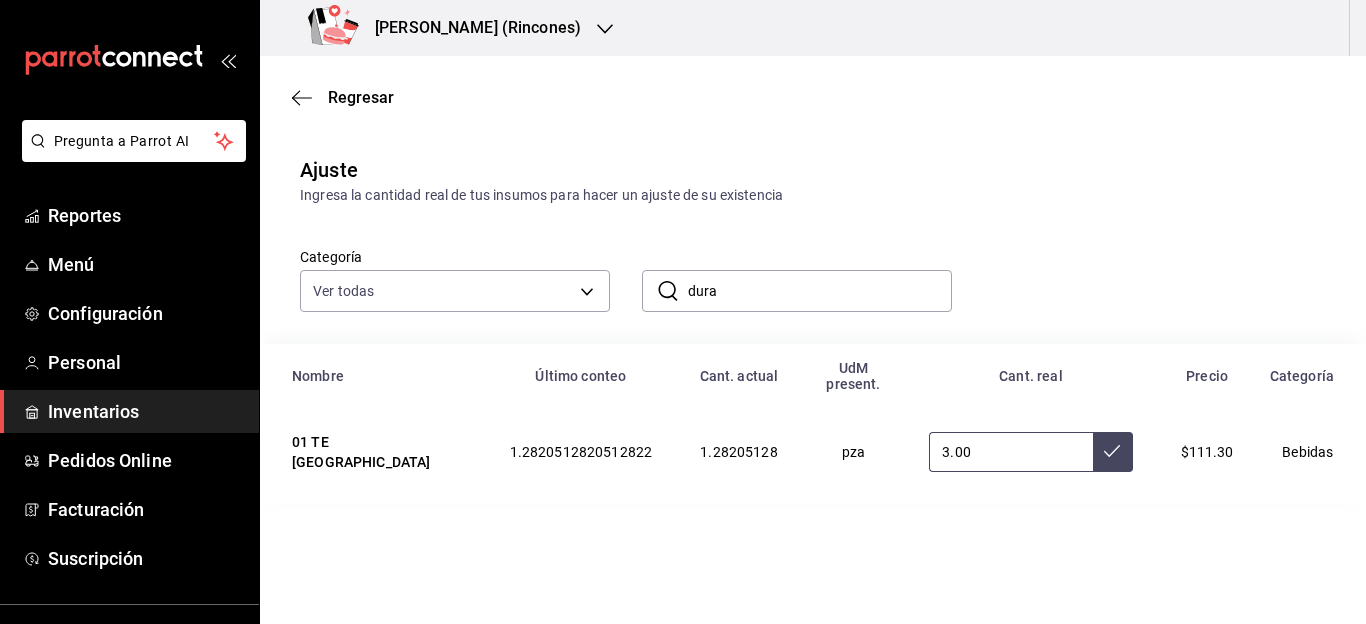 type on "3.00" 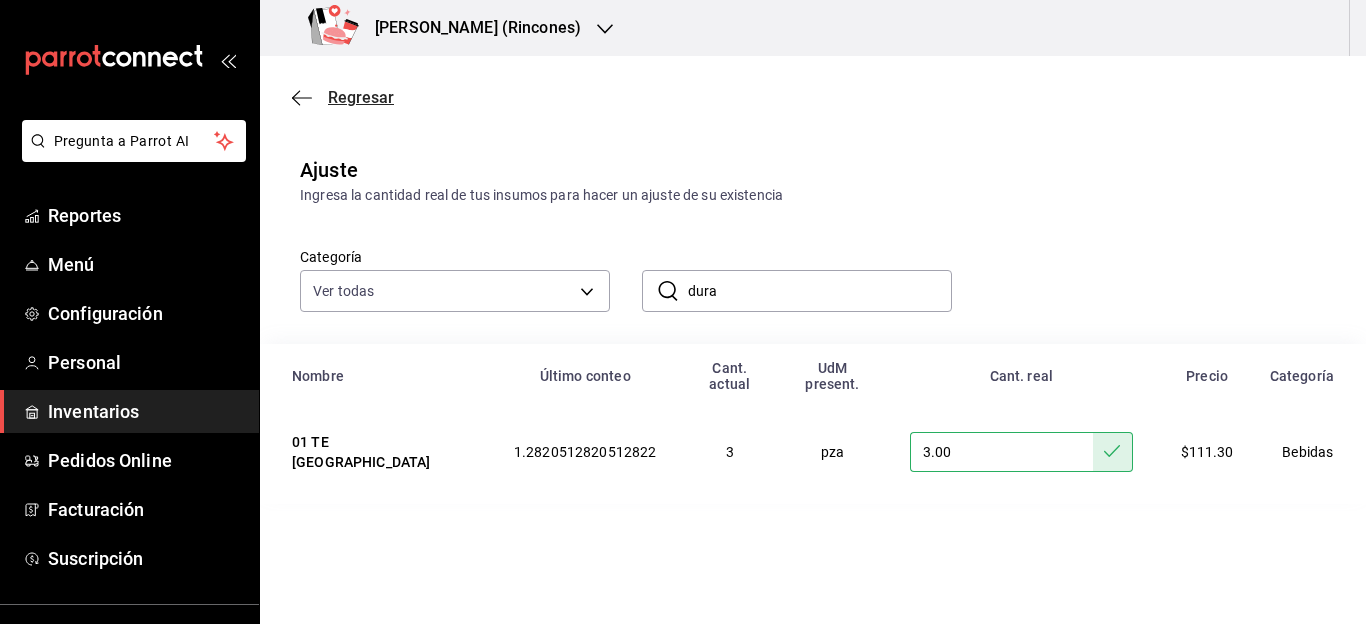 click on "Regresar" at bounding box center [361, 97] 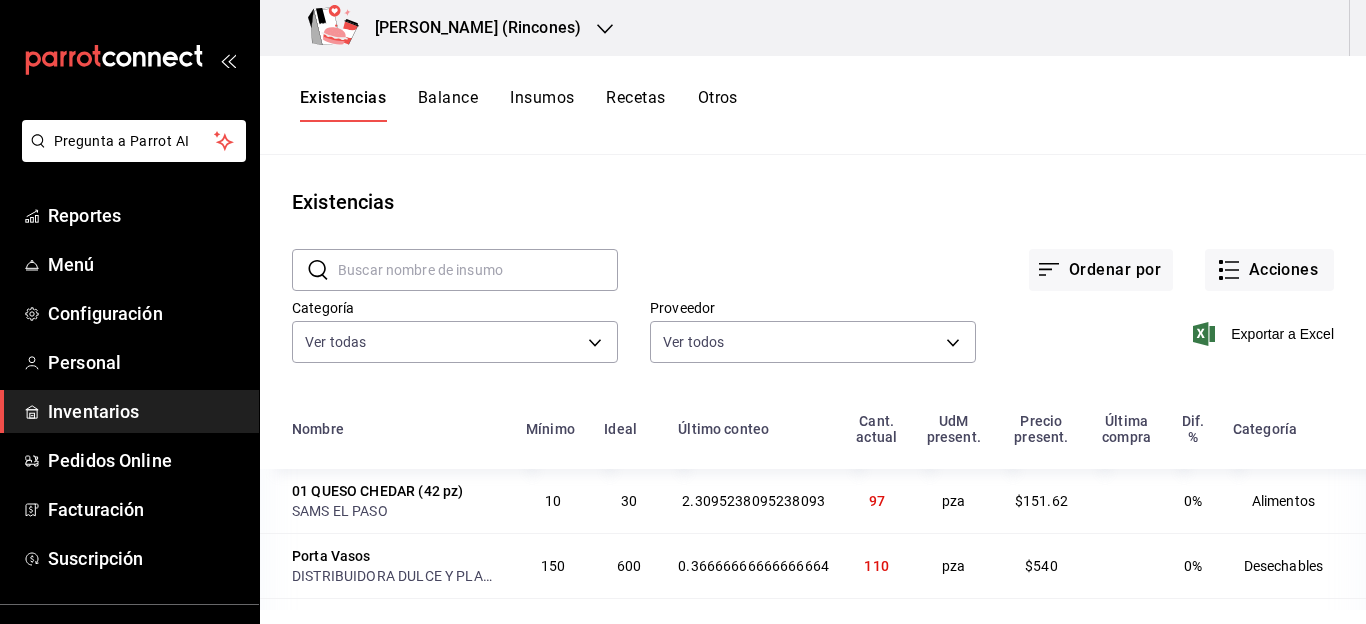 click on "​ ​ Ordenar por Acciones Categoría Ver todas 27c71484-daf0-49da-b494-7197d4008cda,183b2511-5982-4910-a9ef-70ec781c5b65,2e584253-3bb2-441e-bbf6-11f8e828f0cf,2e06b91e-97ed-4cef-8485-dbfe2cf73b76,dc65791d-71ce-49a8-b424-1c6fa194510d,35f4e8c7-28c7-452d-b3c8-5d28c053811f Proveedor Ver todos Exportar a Excel" at bounding box center (813, 309) 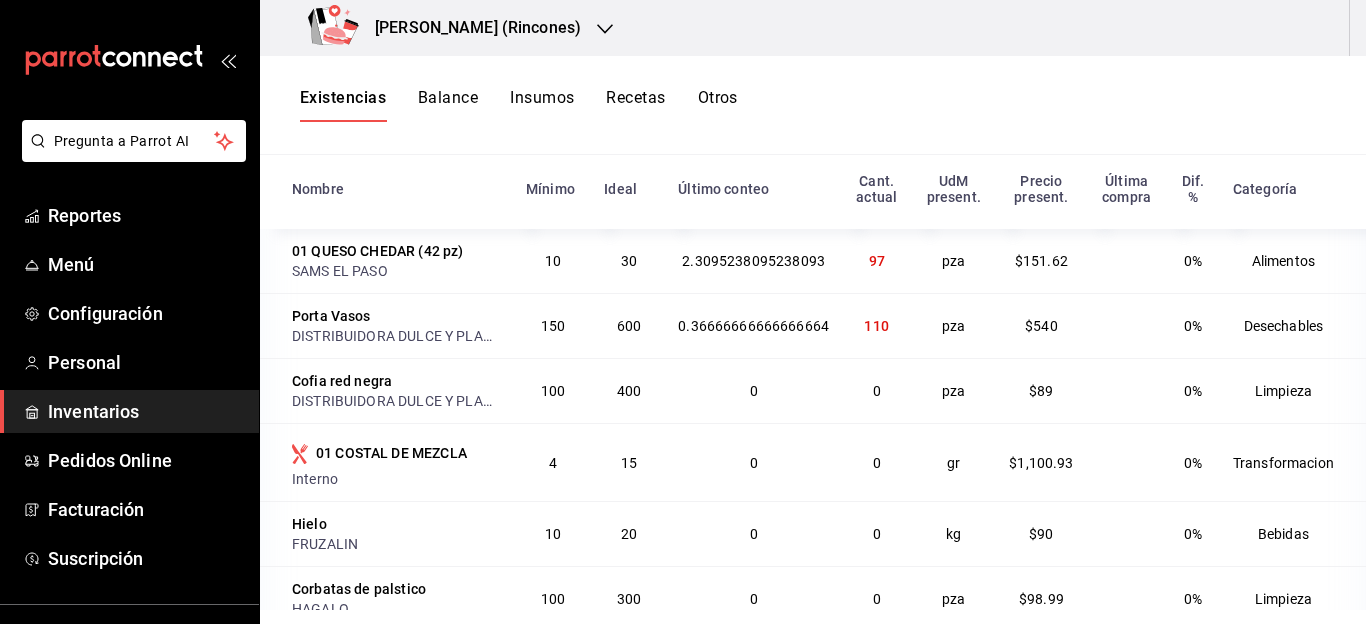scroll, scrollTop: 245, scrollLeft: 0, axis: vertical 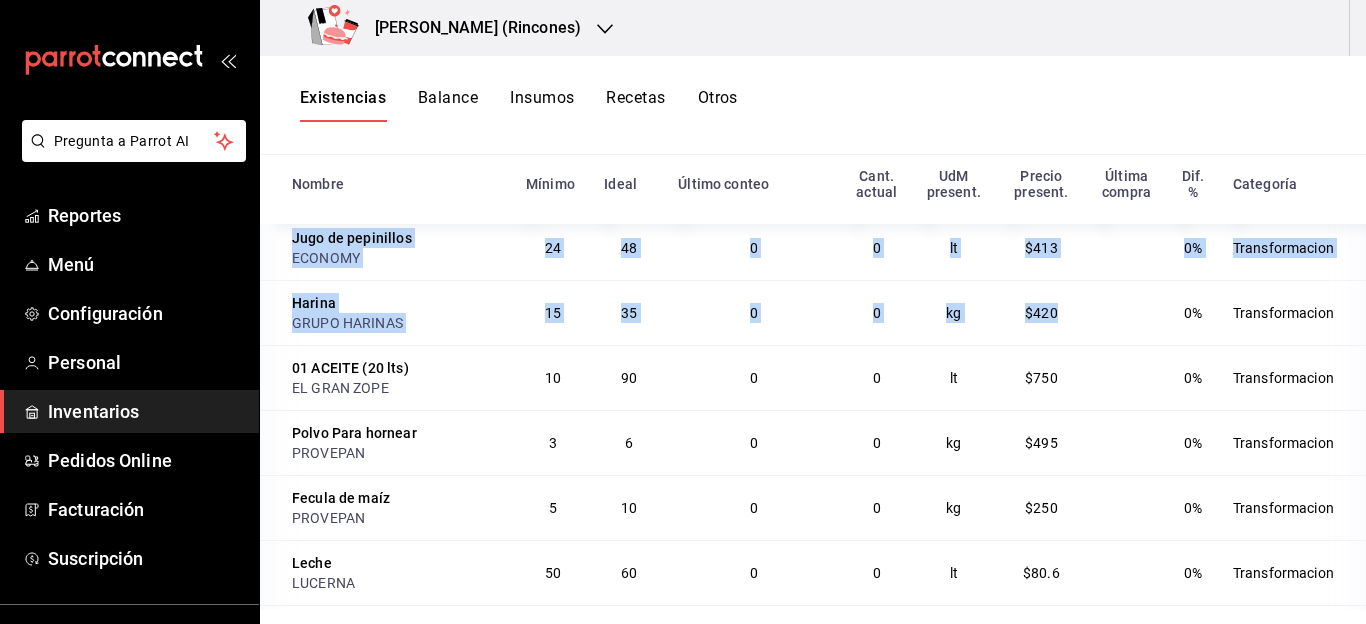 click on "01 QUESO CHEDAR (42 pz) SAMS EL PASO 10 30 2.3095238095238093 97 pza $151.62 0% Alimentos Porta Vasos DISTRIBUIDORA DULCE Y PLASTICO 150 600 0.36666666666666664 110 pza $540 0% Desechables Cofia red negra DISTRIBUIDORA DULCE Y PLASTICO 100 400 0 0 pza $89 0% Limpieza   01 COSTAL DE MEZCLA Interno 4 15 0 0 gr $1,100.93 0% Transformacion Hielo FRUZALIN 10 20 0 0 kg $90 0% Bebidas Corbatas de palstico HAGALO 100 300 0 0 pza $98.99 0% Limpieza Guante de plastico SAMS EL PASO 1,000 2,000 0 0 pza $1.46 0% Limpieza Jabón de trastes COSTCO 4 8 0 0 lt $131.68 0% Limpieza Desengrasante COSTCO 2 4 0 0 lt $226.4 0% Limpieza Windex COSTCO 1 2 0 0 lt $302.5 0% Limpieza Pinol COSTCO 2 4 0 0 lt $177.14 0% Limpieza Cloro COSTCO 3 6 0 0 lt $160.1 0% Limpieza Carolina WEBSTAURANTSTORE 7 14 0 0 lt $1,037.13 0% Aderezos Mayo SAMS 32 60 0 0 lt $260 0% Aderezos   Chiles Chipotles Interno 6 12 0 0 gr $35 0% Aderezos Cholula red SAMS EL PASO 3 6 0 0 lt $1,280 0% Aderezos Cholula Green SAMS EL PASO 3 6 0 0 lt $1,317.7 0% Aderezos 7 0" at bounding box center [813, -278] 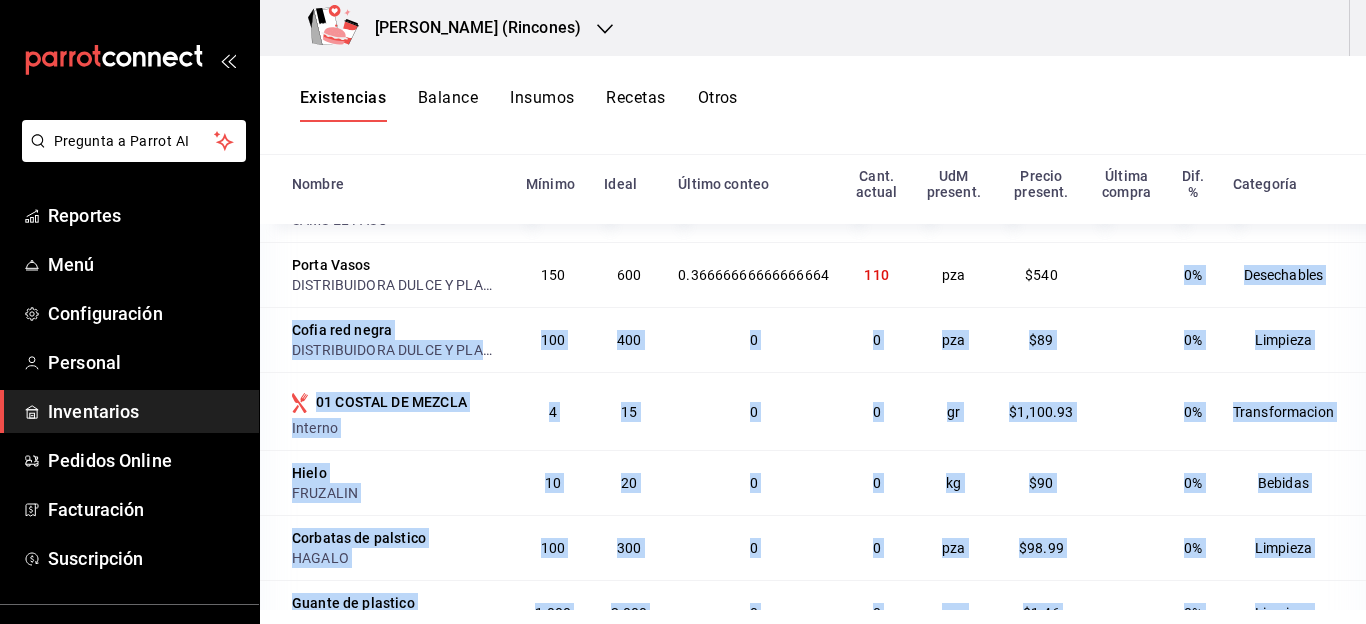 scroll, scrollTop: 0, scrollLeft: 0, axis: both 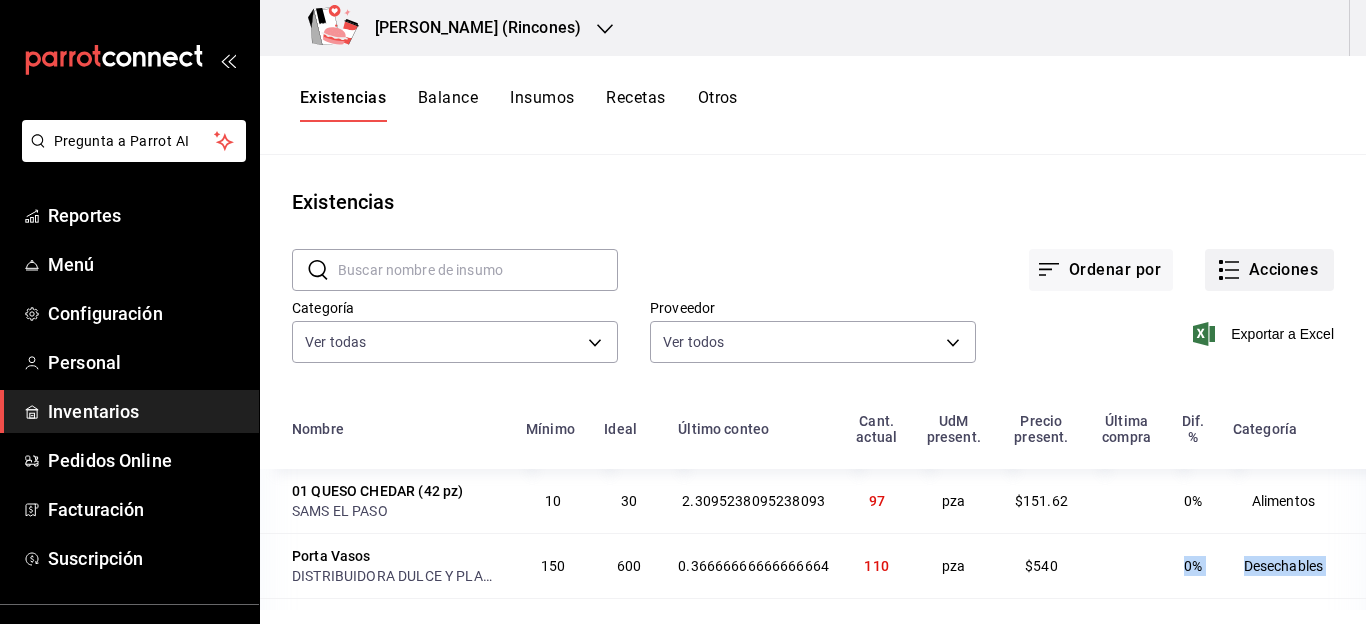 click on "Acciones" at bounding box center [1269, 270] 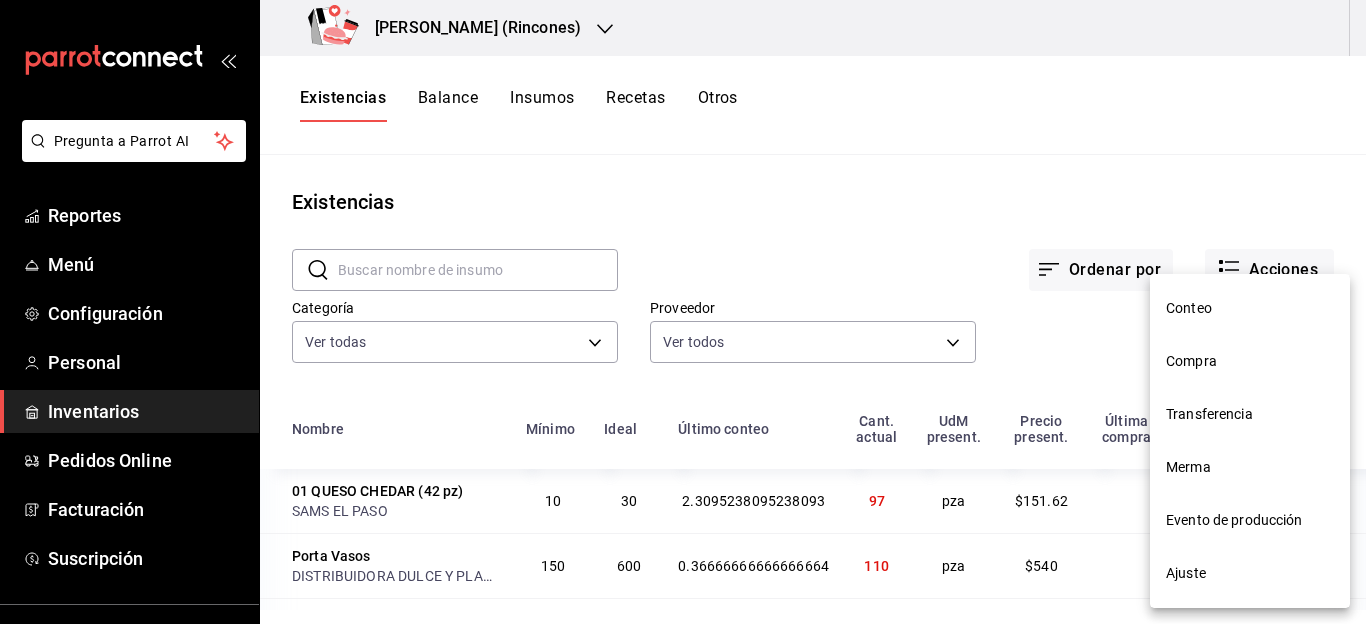 click on "Ajuste" at bounding box center [1250, 573] 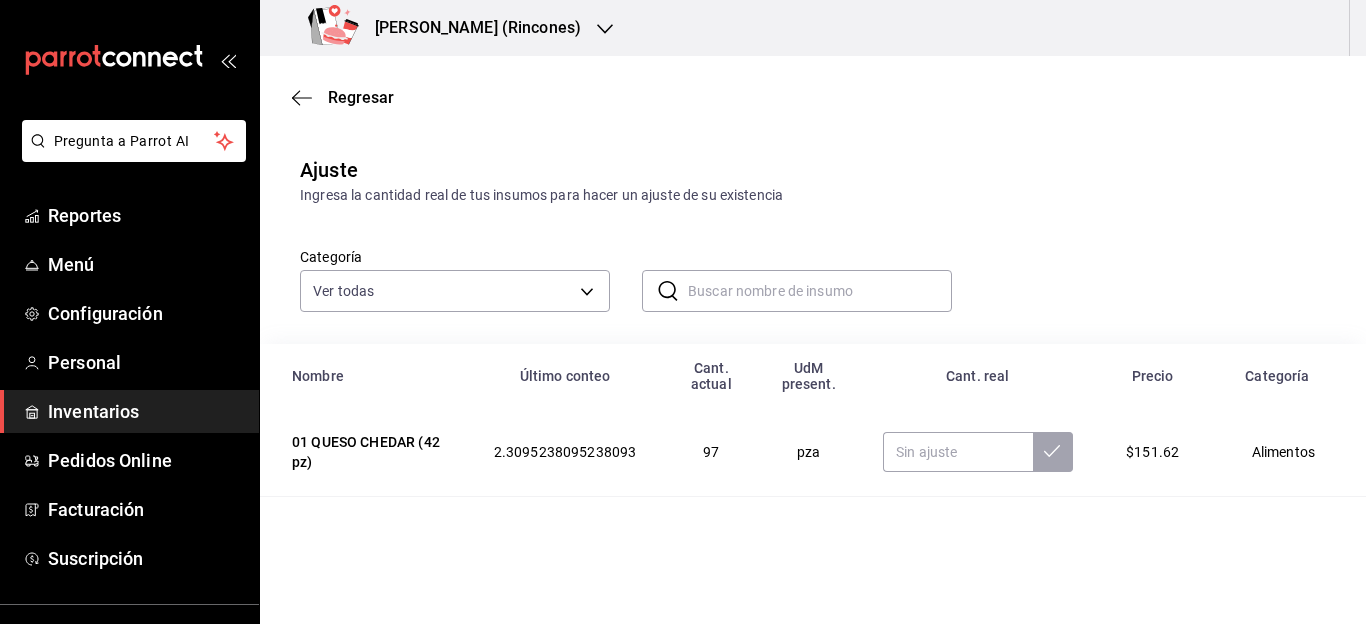 click at bounding box center (820, 291) 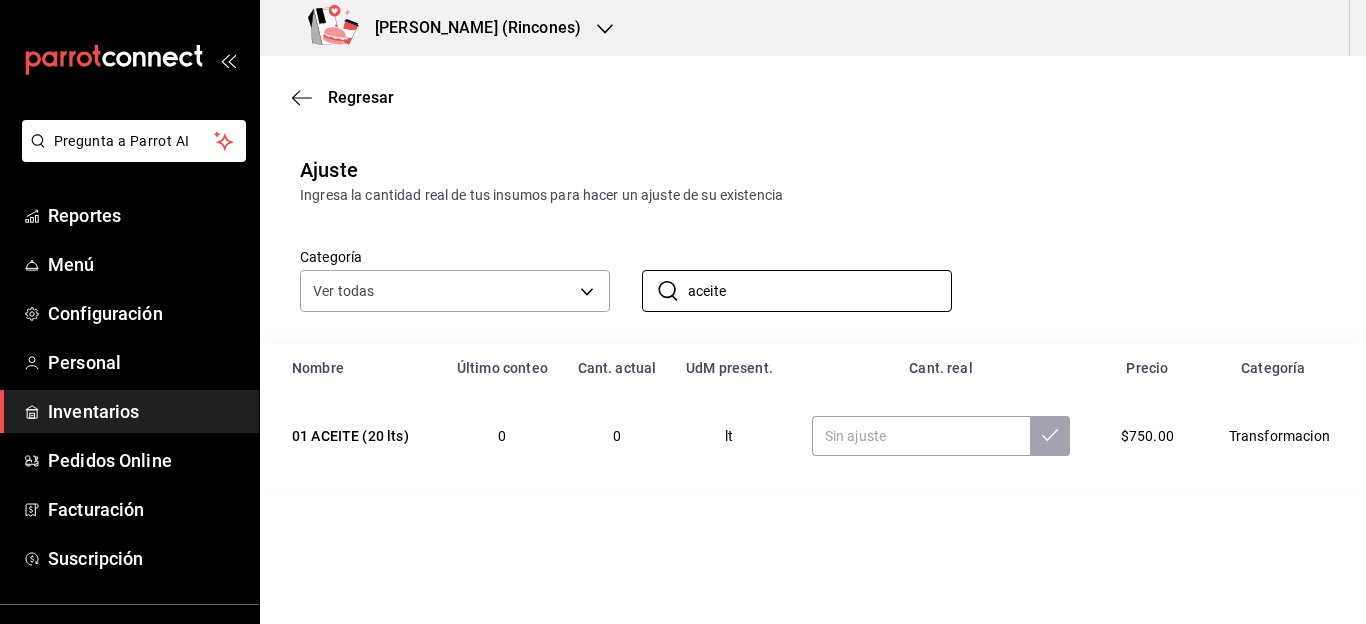 type on "aceite" 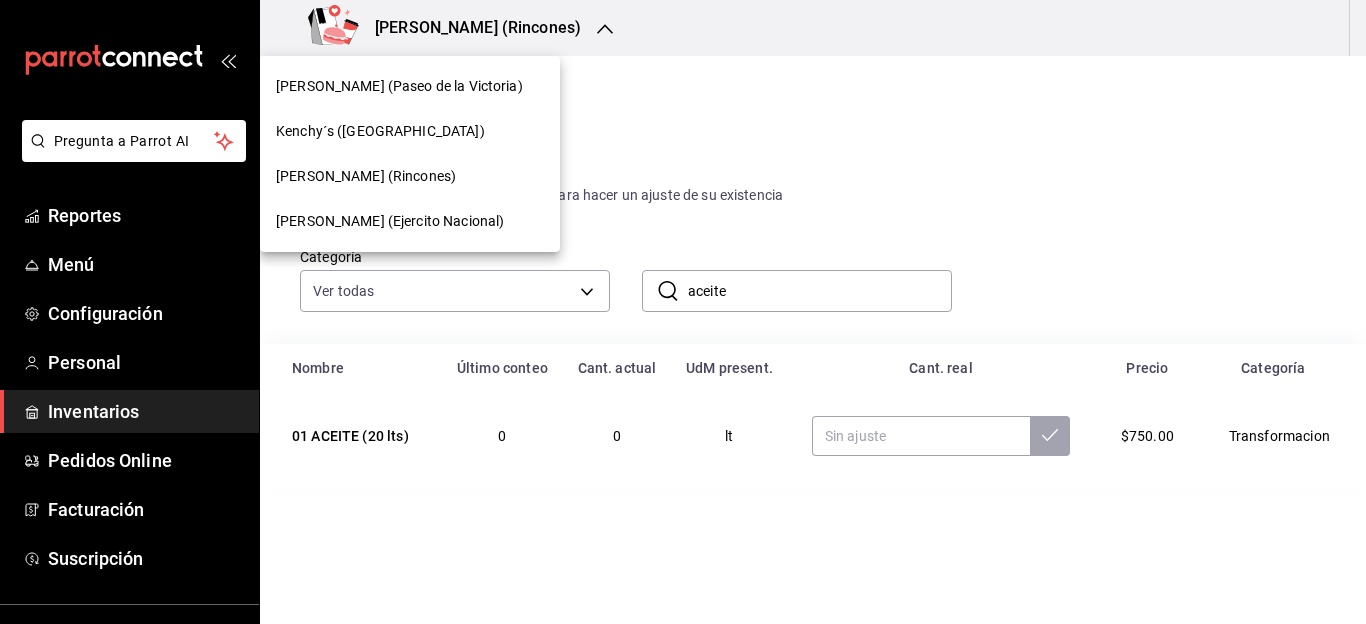 click on "[PERSON_NAME] (Paseo de la Victoria)" at bounding box center (410, 86) 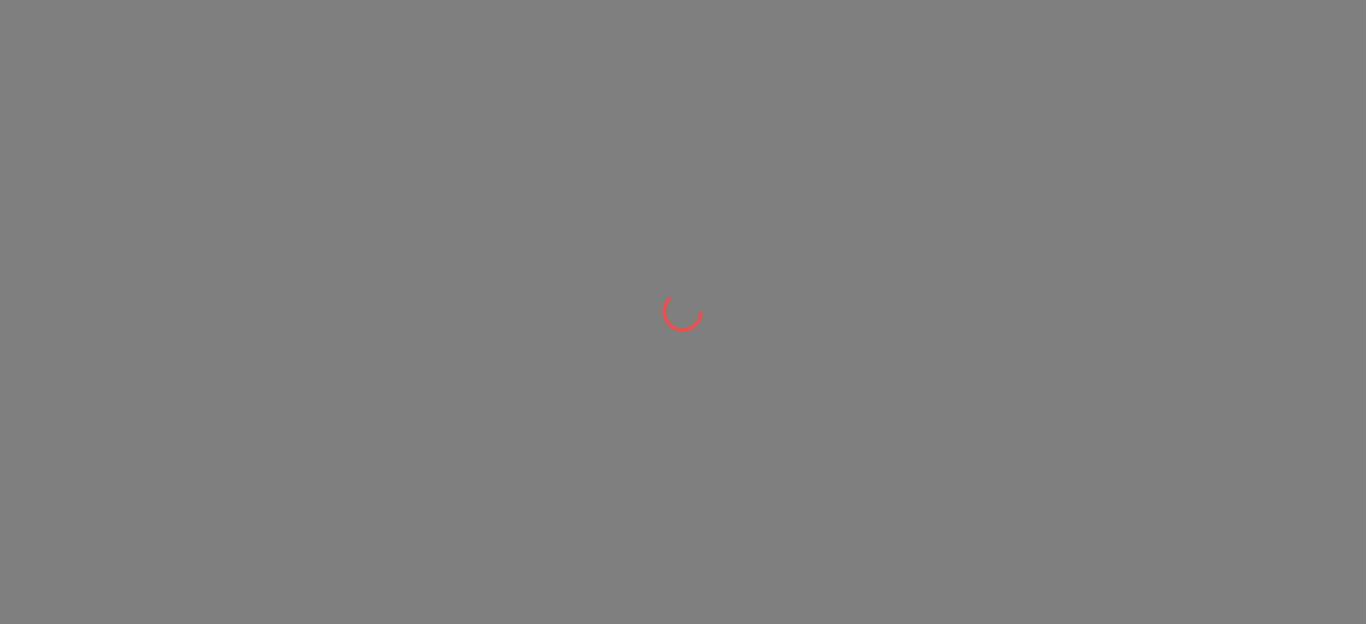 scroll, scrollTop: 0, scrollLeft: 0, axis: both 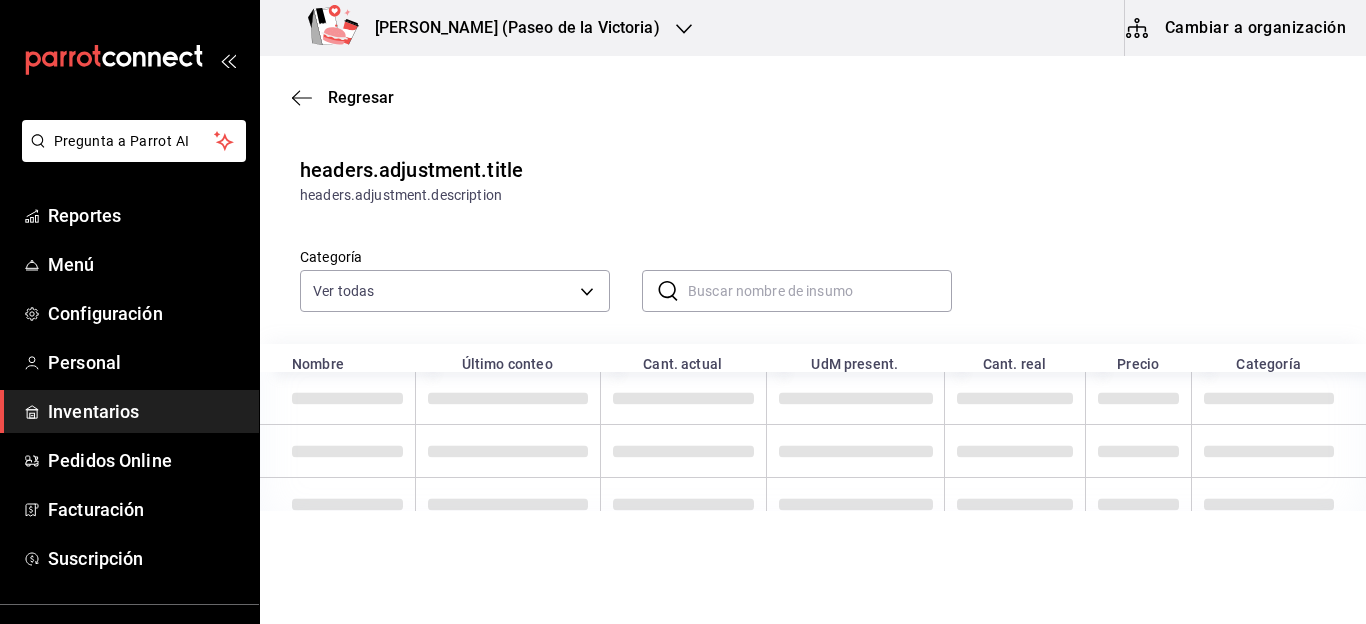 click on "Cambiar a organización" at bounding box center [1237, 28] 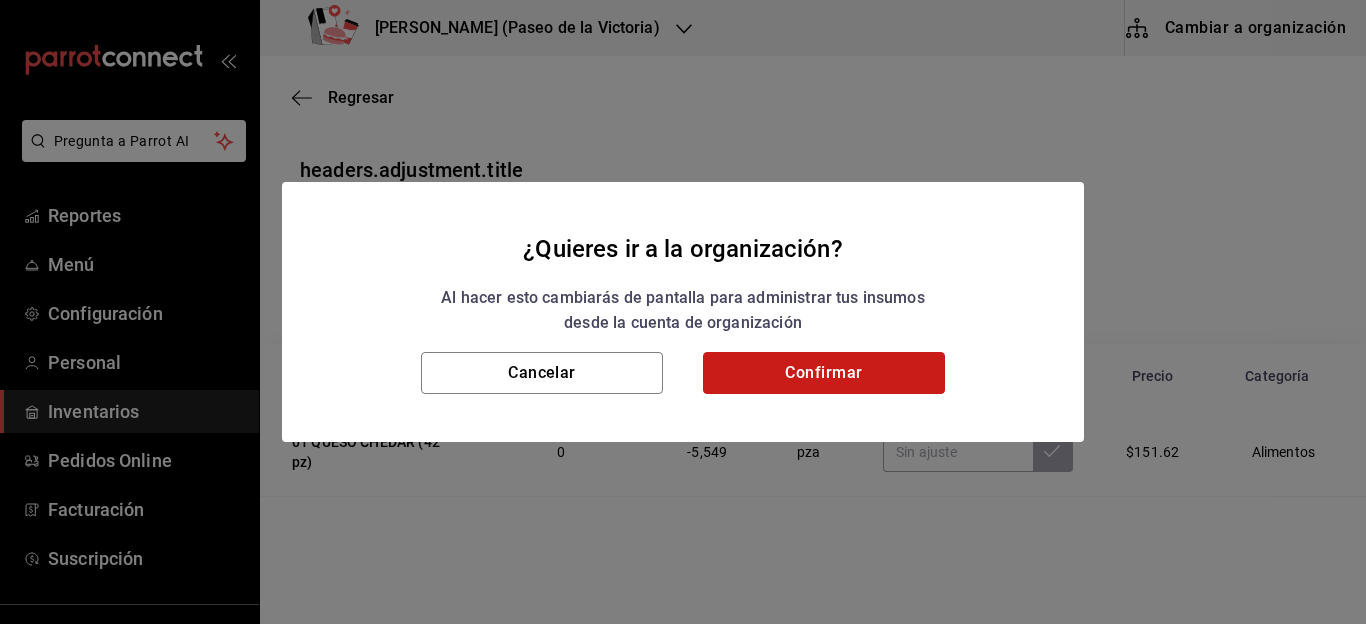click on "Confirmar" at bounding box center [824, 373] 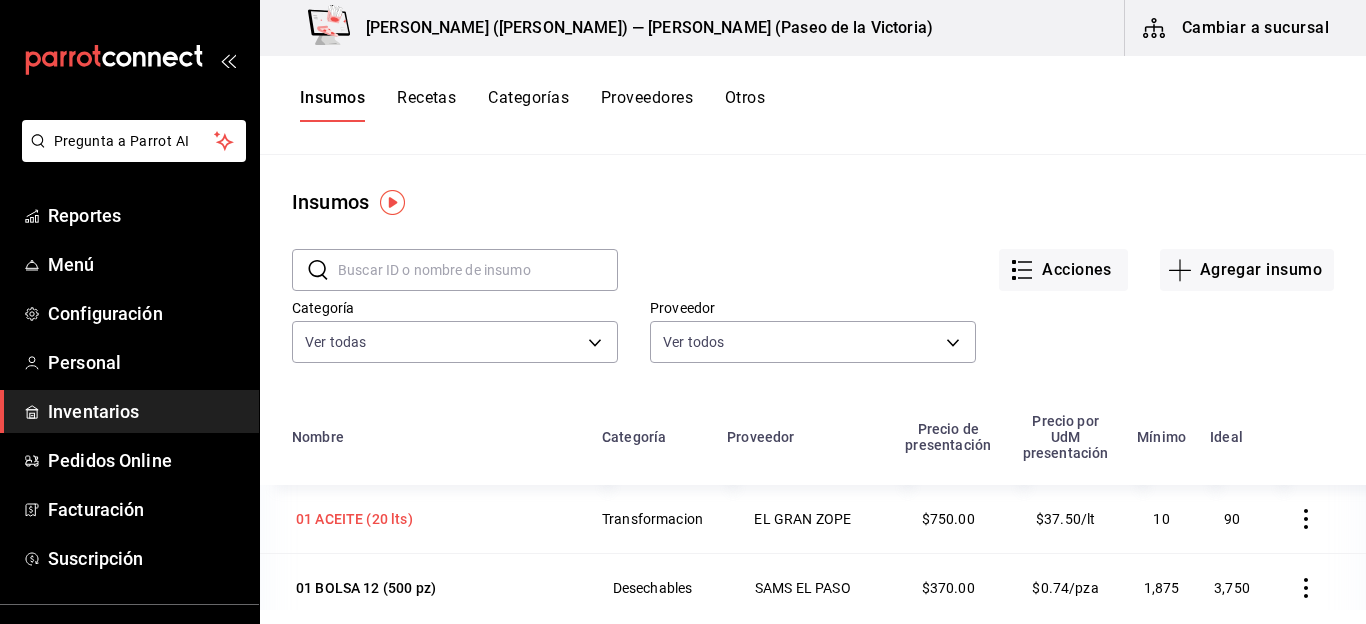 click on "01 ACEITE (20 lts)" at bounding box center (354, 519) 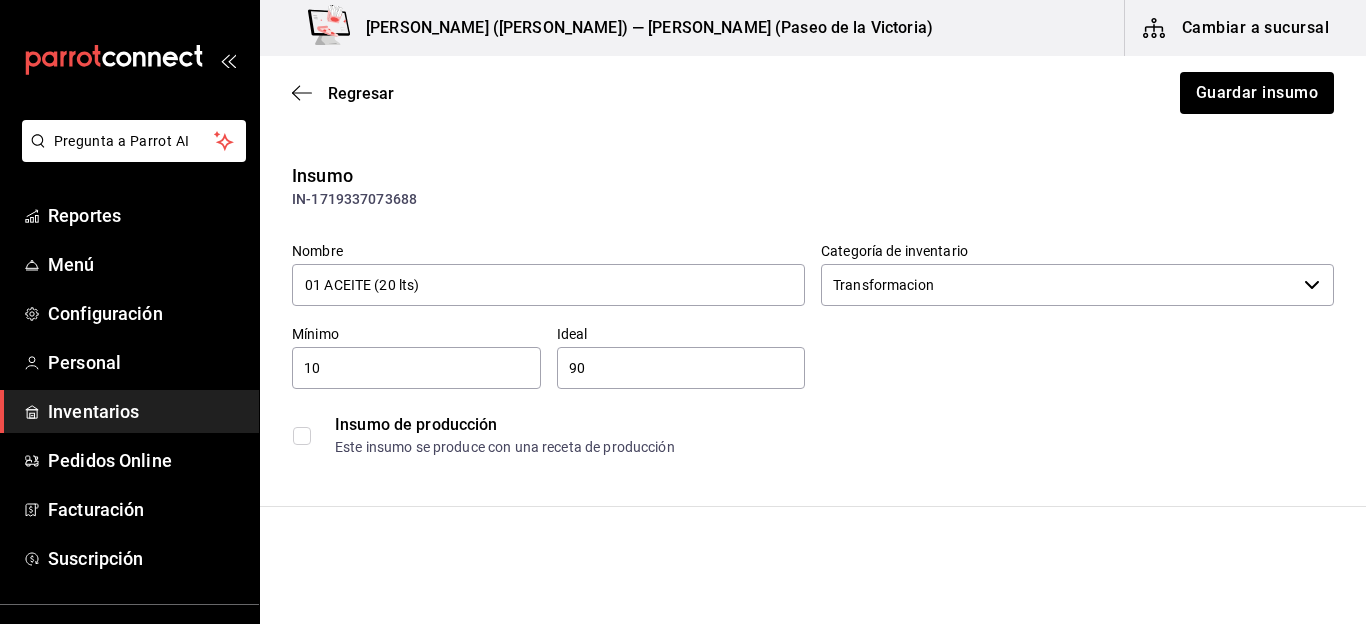 click on "Insumo de producción Este insumo se produce con una receta de producción" at bounding box center [813, 435] 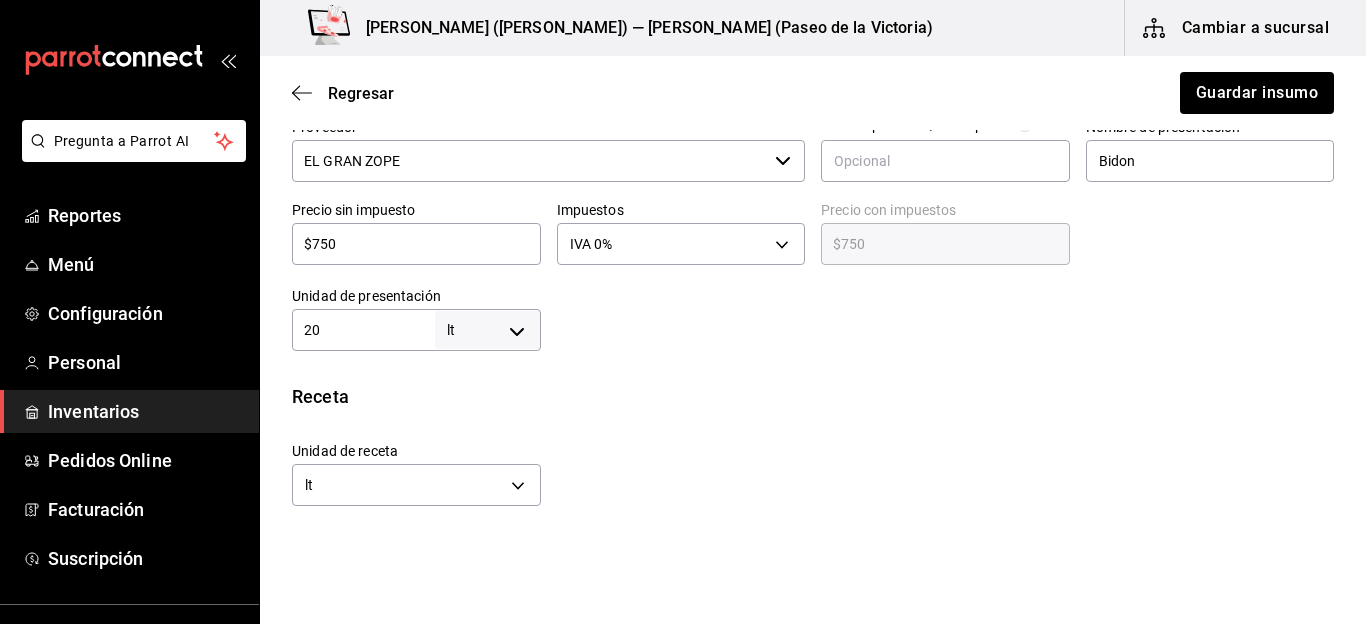 scroll, scrollTop: 520, scrollLeft: 0, axis: vertical 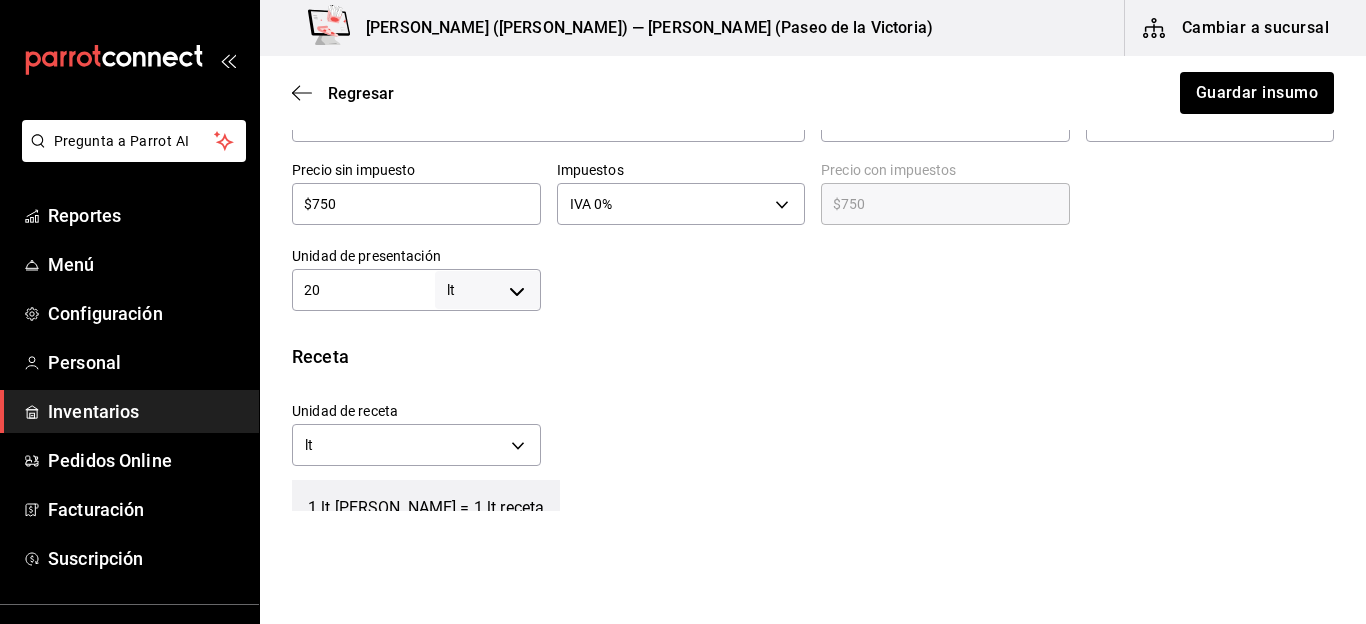 click on "Pregunta a Parrot AI Reportes   Menú   Configuración   Personal   Inventarios   Pedidos Online   Facturación   Suscripción   Ayuda Recomienda Parrot   Multiuser Parrot   Sugerir nueva función   Kenchy's (JUAREZ) — [PERSON_NAME] (Paseo de la Victoria) Cambiar a sucursal Regresar Guardar insumo Insumo IN-1719337073688 Nombre 01 ACEITE (20 lts) Categoría de inventario Transformacion ​ Mínimo 10 ​ Ideal 90 ​ Insumo de producción Este insumo se produce con una receta de producción Presentación Proveedor EL GRAN ZOPE ​ Cód. de producto/Descripción Nombre de presentación Bidon Precio sin impuesto $750 ​ Impuestos IVA 0% IVA_0 Precio con impuestos $750 ​ Unidad de presentación 20 lt LITER ​ Receta Unidad de receta lt LITER Factor de conversión 20 ​ 1 lt [PERSON_NAME] = 1 lt receta Ver ayuda de conversiones ¿La presentación (Bidon) viene en otra caja? Si No Unidades de conteo lt [PERSON_NAME] (20 lt) ; Pregunta a Parrot AI Reportes   Menú   Configuración   Personal   Inventarios   Pedidos Online" at bounding box center [683, 255] 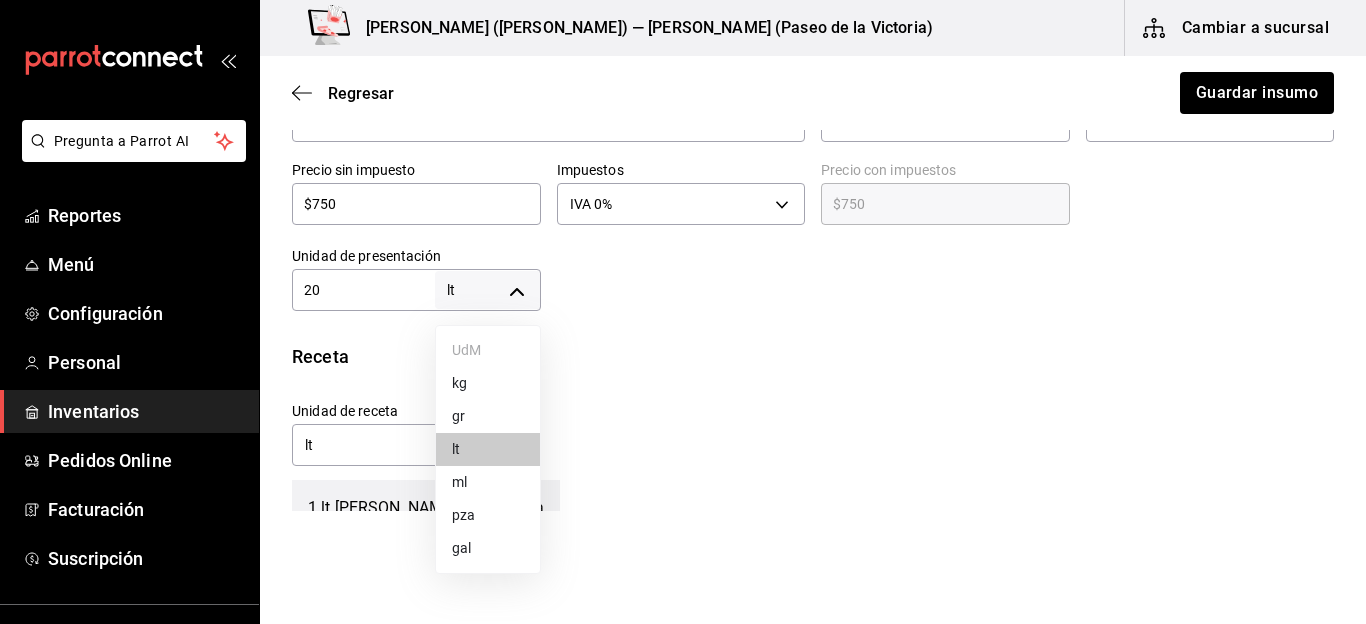 click on "pza" at bounding box center [488, 515] 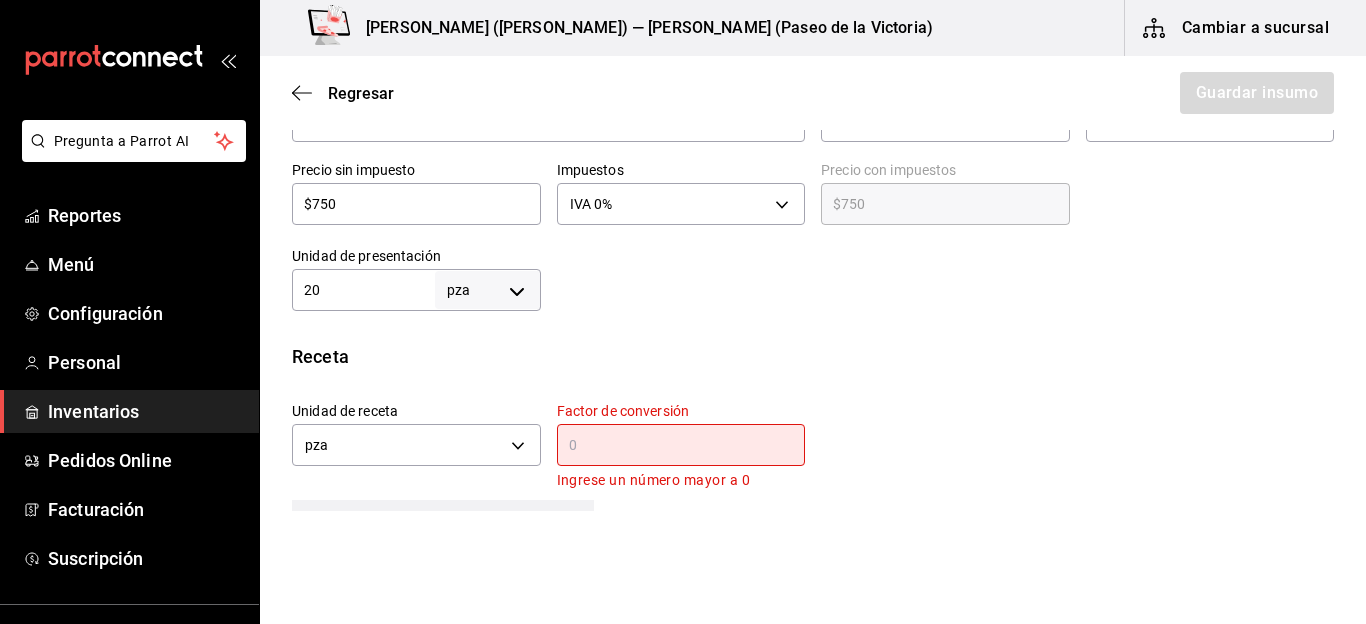 click on "20" at bounding box center (363, 290) 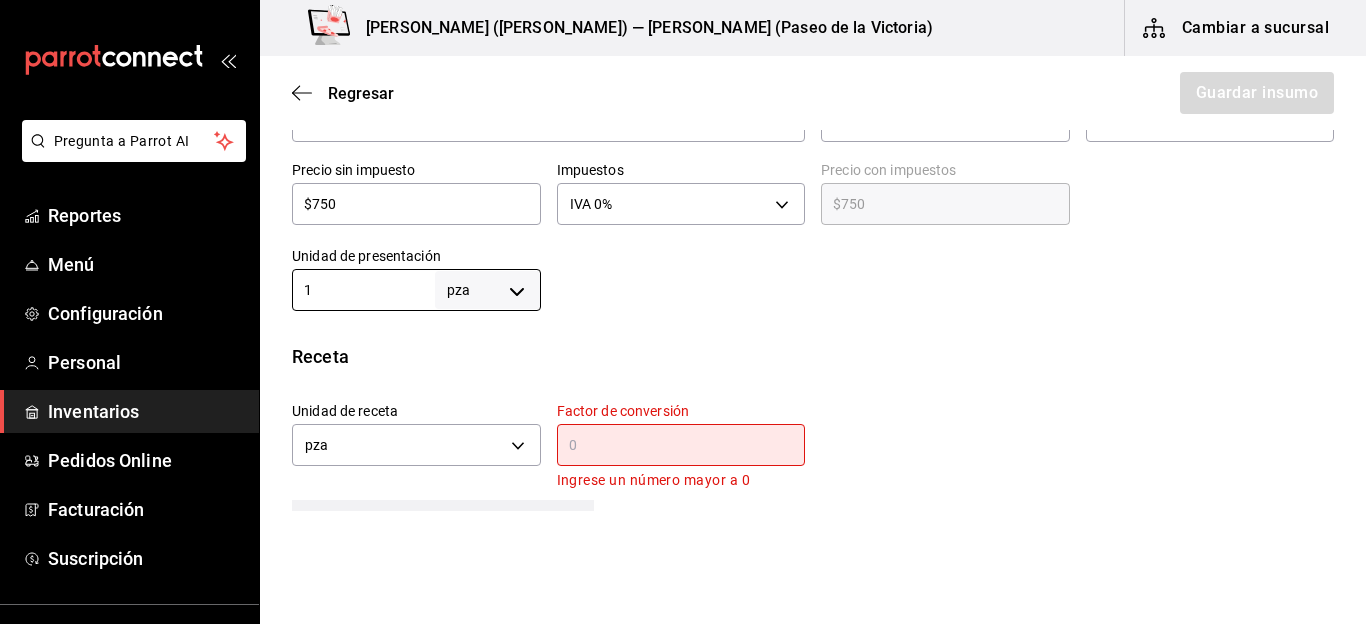 type on "1" 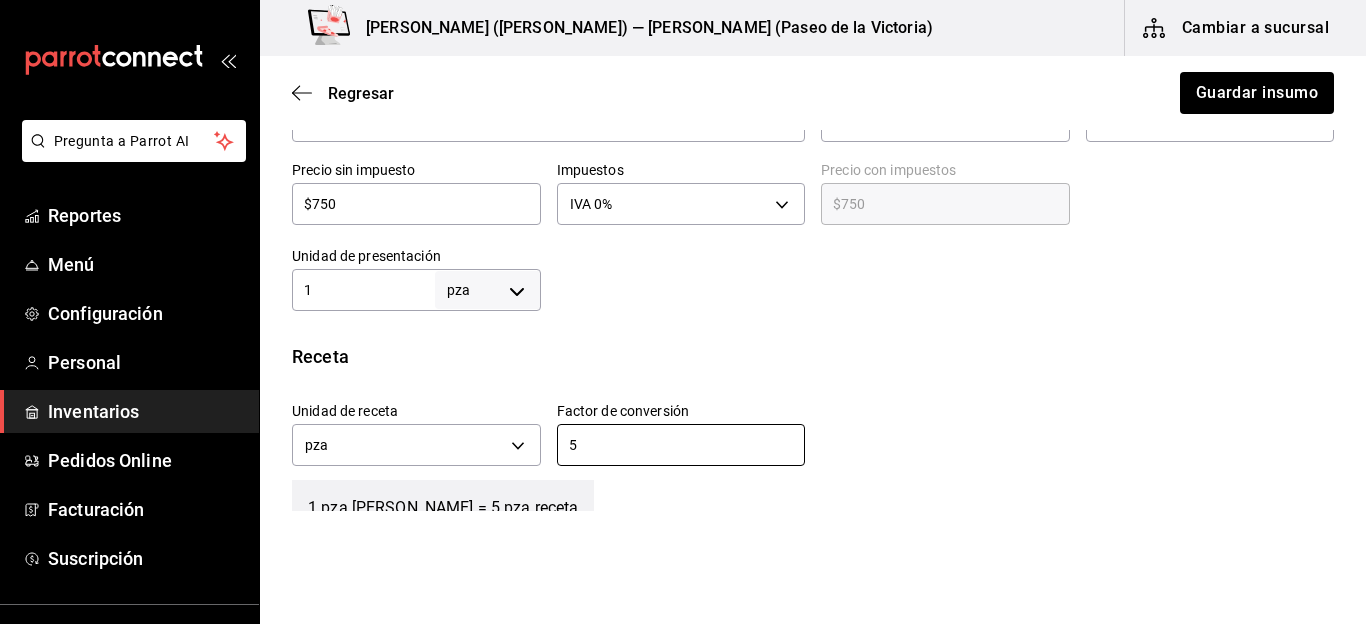 type on "5" 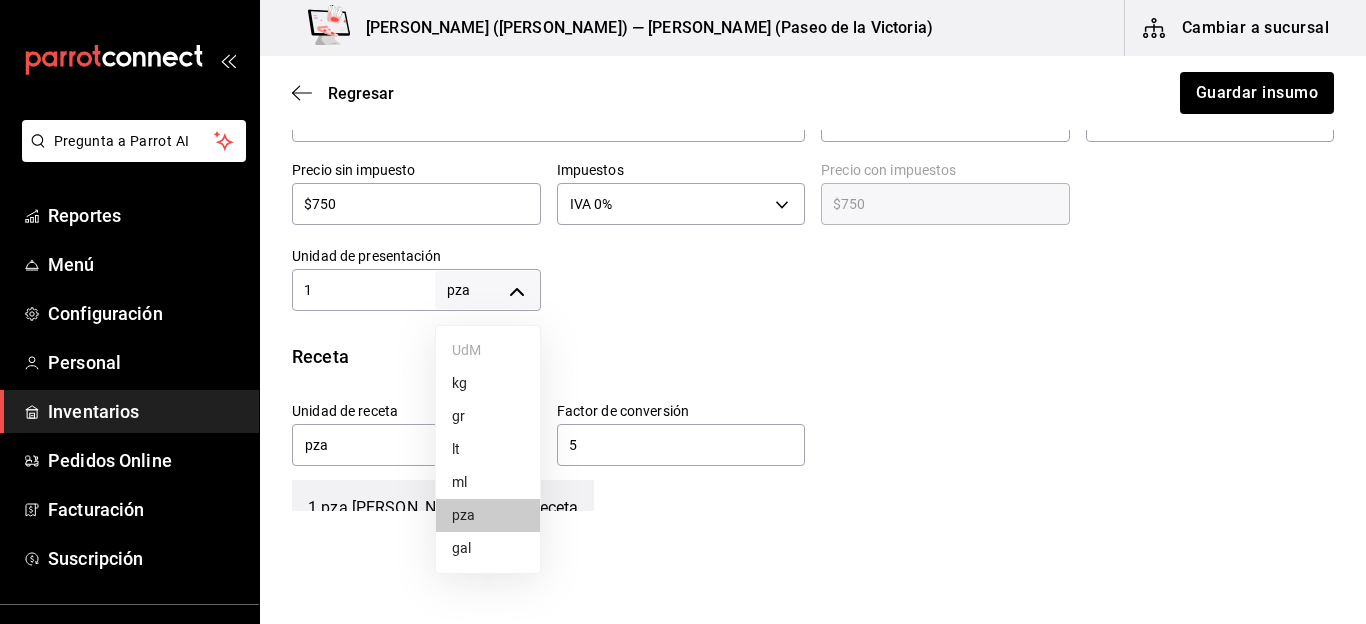 click on "lt" at bounding box center [488, 449] 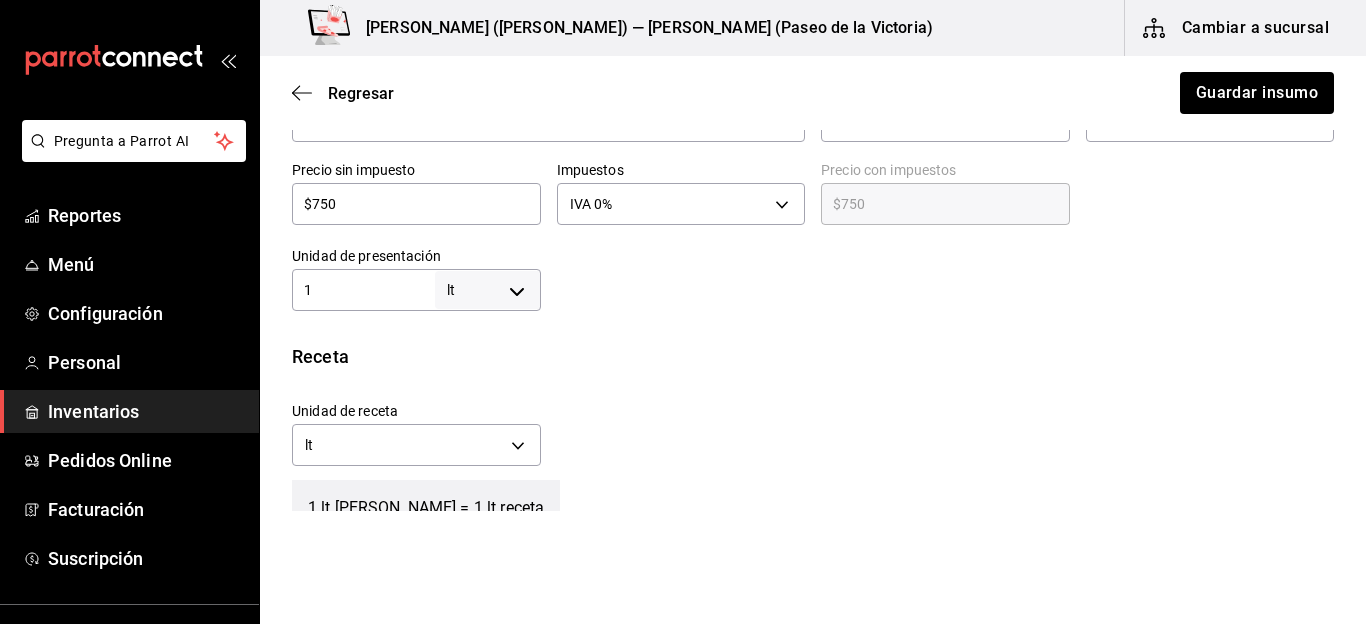 click on "Pregunta a Parrot AI Reportes   Menú   Configuración   Personal   Inventarios   Pedidos Online   Facturación   Suscripción   Ayuda Recomienda Parrot   Multiuser Parrot   Sugerir nueva función   Kenchy's (JUAREZ) — [PERSON_NAME] (Paseo de la Victoria) Cambiar a sucursal Regresar Guardar insumo Insumo IN-1719337073688 Nombre 01 ACEITE (20 lts) Categoría de inventario Transformacion ​ Mínimo 10 ​ Ideal 90 ​ Insumo de producción Este insumo se produce con una receta de producción Presentación Proveedor EL GRAN ZOPE ​ Cód. de producto/Descripción Nombre de presentación Bidon Precio sin impuesto $750 ​ Impuestos IVA 0% IVA_0 Precio con impuestos $750 ​ Unidad de presentación 1 lt LITER ​ Receta Unidad de receta lt LITER Factor de conversión 1 ​ 1 lt [PERSON_NAME] = 1 lt receta Ver ayuda de conversiones ¿La presentación (Bidon) viene en otra caja? Si No Unidades de conteo lt [PERSON_NAME] (1 lt) ; Pregunta a Parrot AI Reportes   Menú   Configuración   Personal   Inventarios   Pedidos Online" at bounding box center (683, 255) 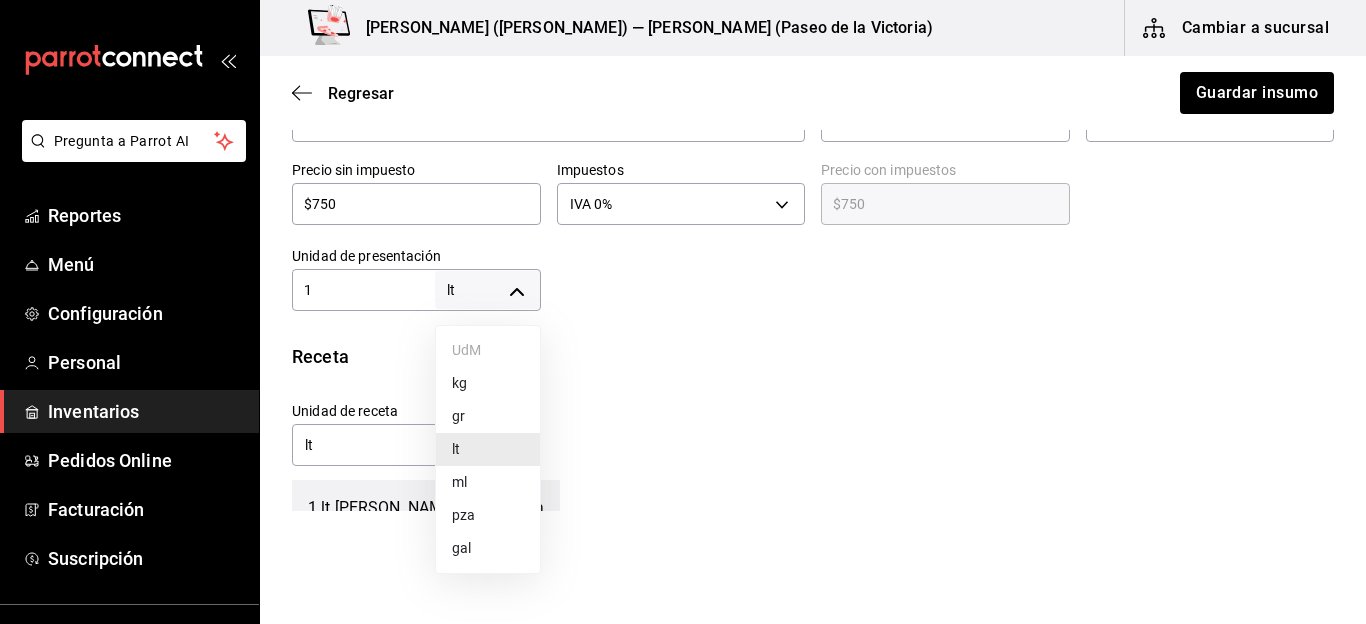 click on "pza" at bounding box center [488, 515] 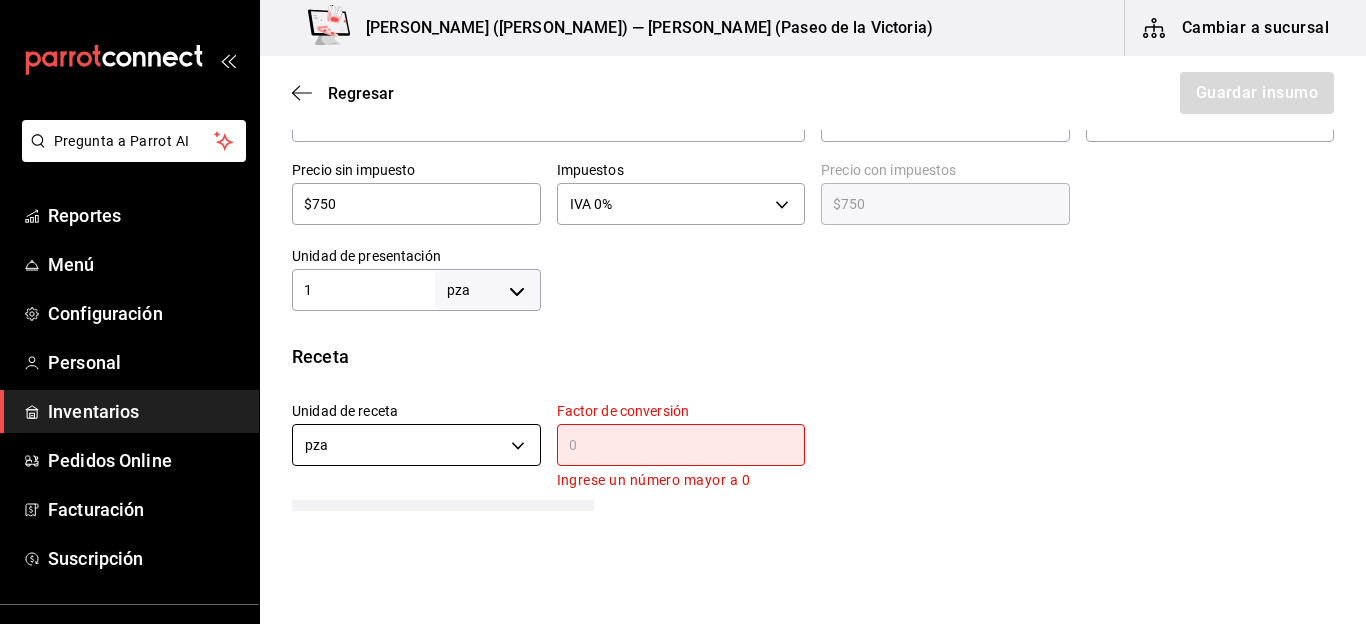 click on "Pregunta a Parrot AI Reportes   Menú   Configuración   Personal   Inventarios   Pedidos Online   Facturación   Suscripción   Ayuda Recomienda Parrot   Multiuser Parrot   Sugerir nueva función   Kenchy's (JUAREZ) — [PERSON_NAME] (Paseo de la Victoria) Cambiar a sucursal Regresar Guardar insumo Insumo IN-1719337073688 Nombre 01 ACEITE (20 lts) Categoría de inventario Transformacion ​ Mínimo 10 ​ Ideal 90 ​ Insumo de producción Este insumo se produce con una receta de producción Presentación Proveedor EL GRAN ZOPE ​ Cód. de producto/Descripción Nombre de presentación Bidon Precio sin impuesto $750 ​ Impuestos IVA 0% IVA_0 Precio con impuestos $750 ​ Unidad de presentación 1 pza UNIT ​ Receta Unidad de receta pza UNIT Factor de conversión ​ Ingrese un número mayor a 0 1 pza [PERSON_NAME] = 0 pza receta Ver ayuda de conversiones ¿La presentación ([PERSON_NAME]) viene en otra caja? Si No Unidades de conteo pza Bidon (1 pza) ; Pregunta a Parrot AI Reportes   Menú   Configuración   Personal" at bounding box center [683, 255] 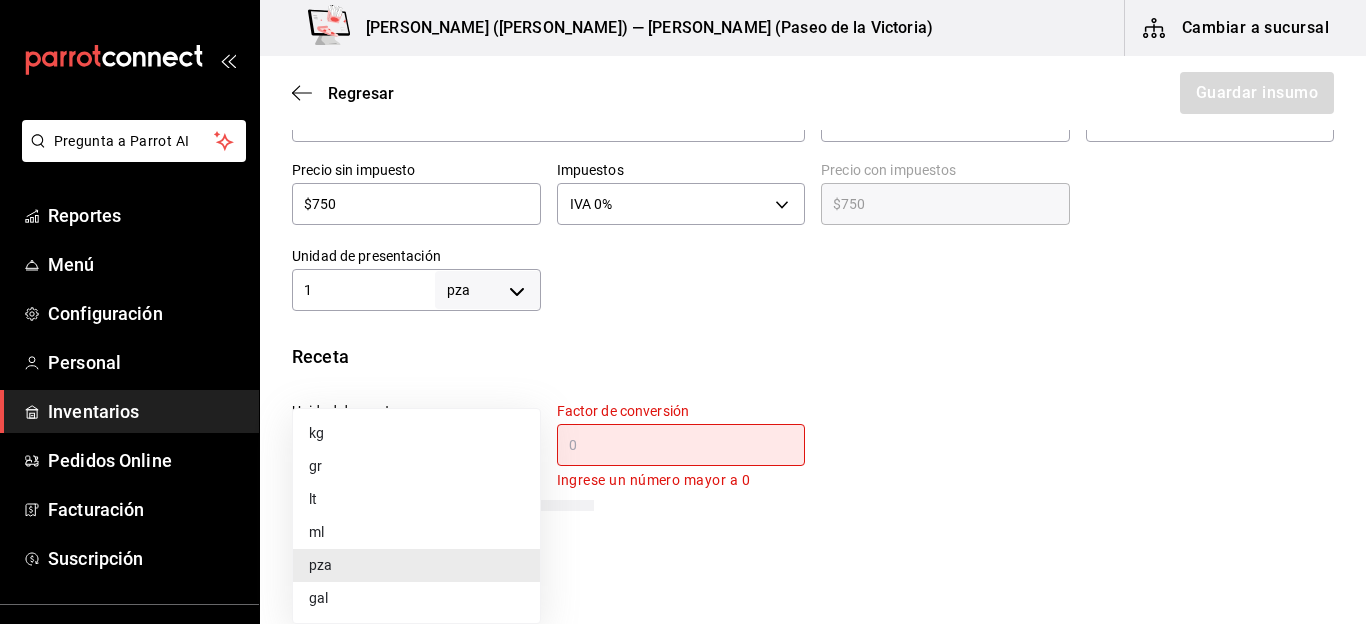 click on "ml" at bounding box center (416, 532) 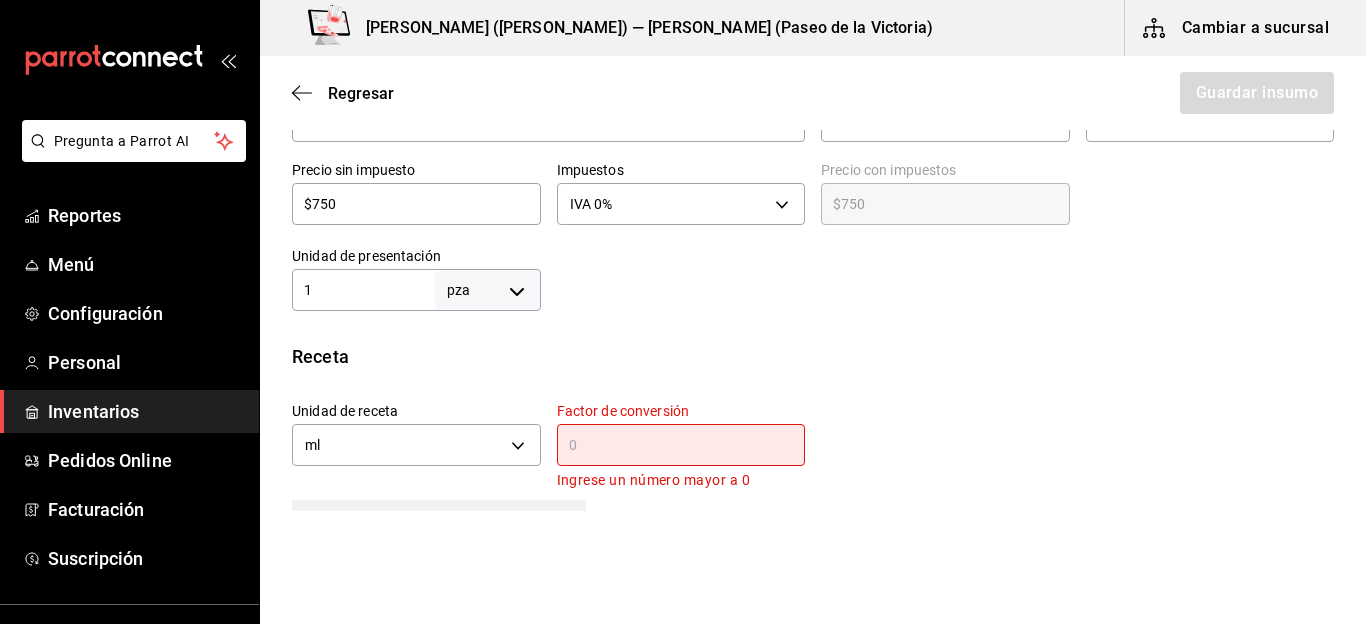 click on "​" at bounding box center [681, 445] 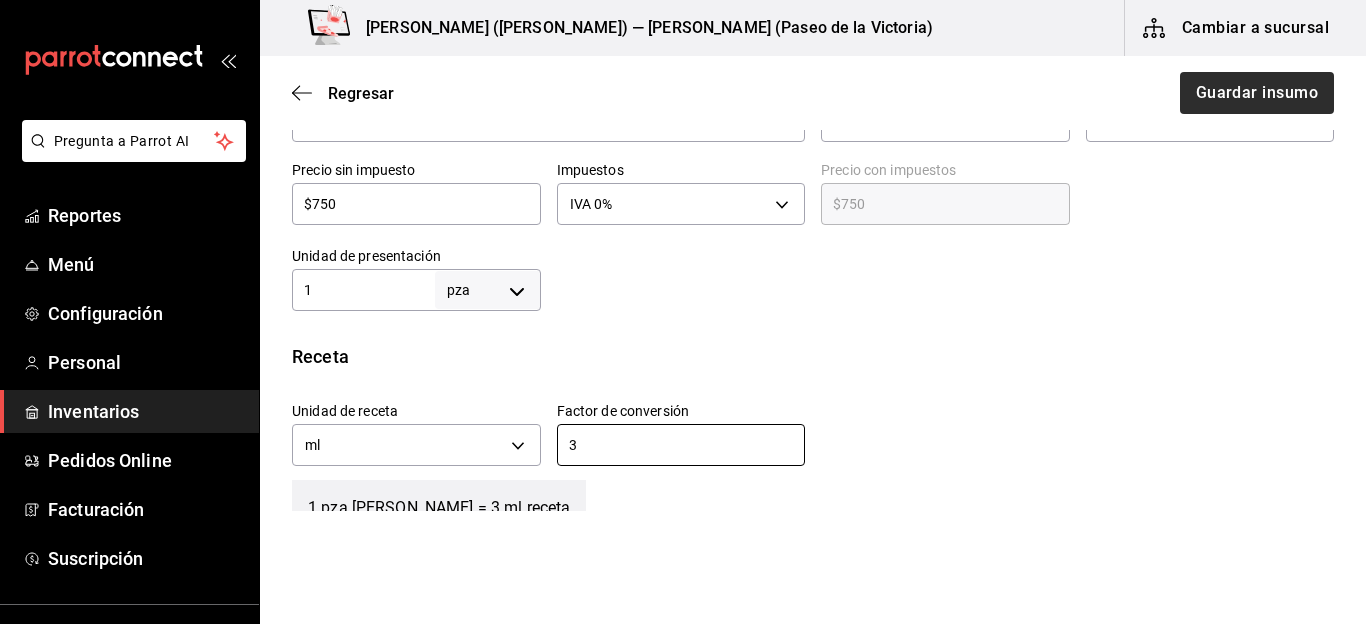 type on "3" 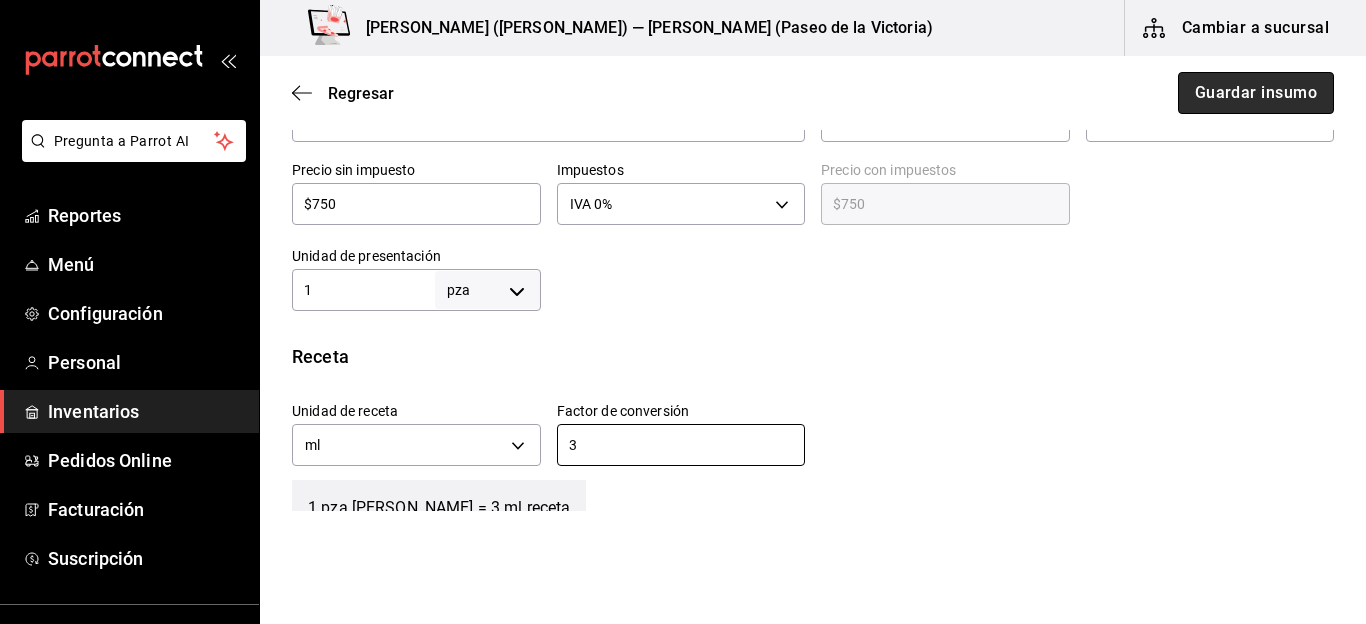 click on "Guardar insumo" at bounding box center [1256, 93] 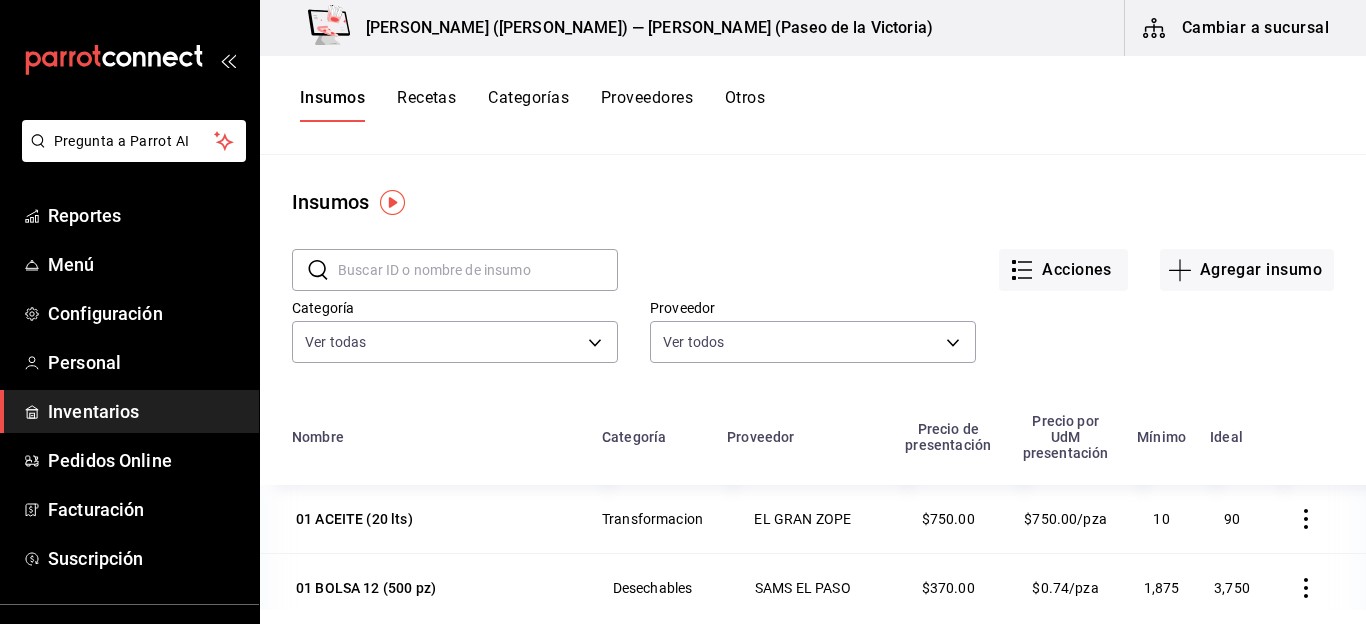click on "Insumos" at bounding box center (813, 202) 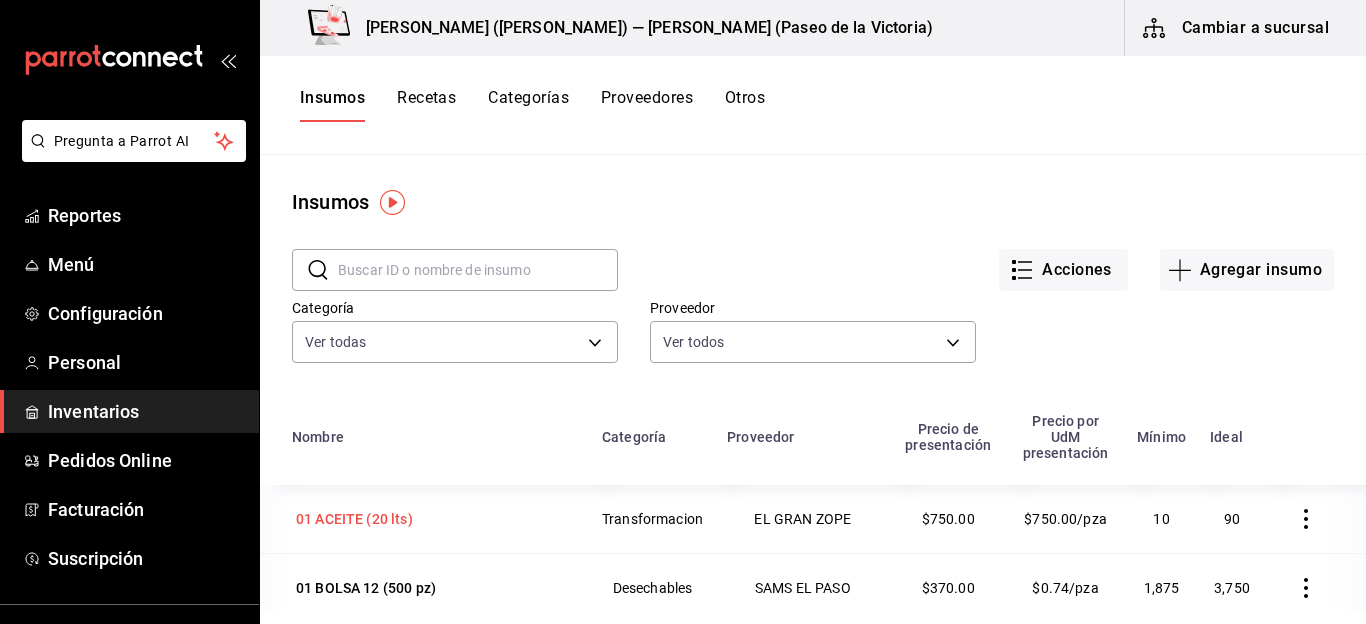click on "01 ACEITE (20 lts)" at bounding box center [354, 519] 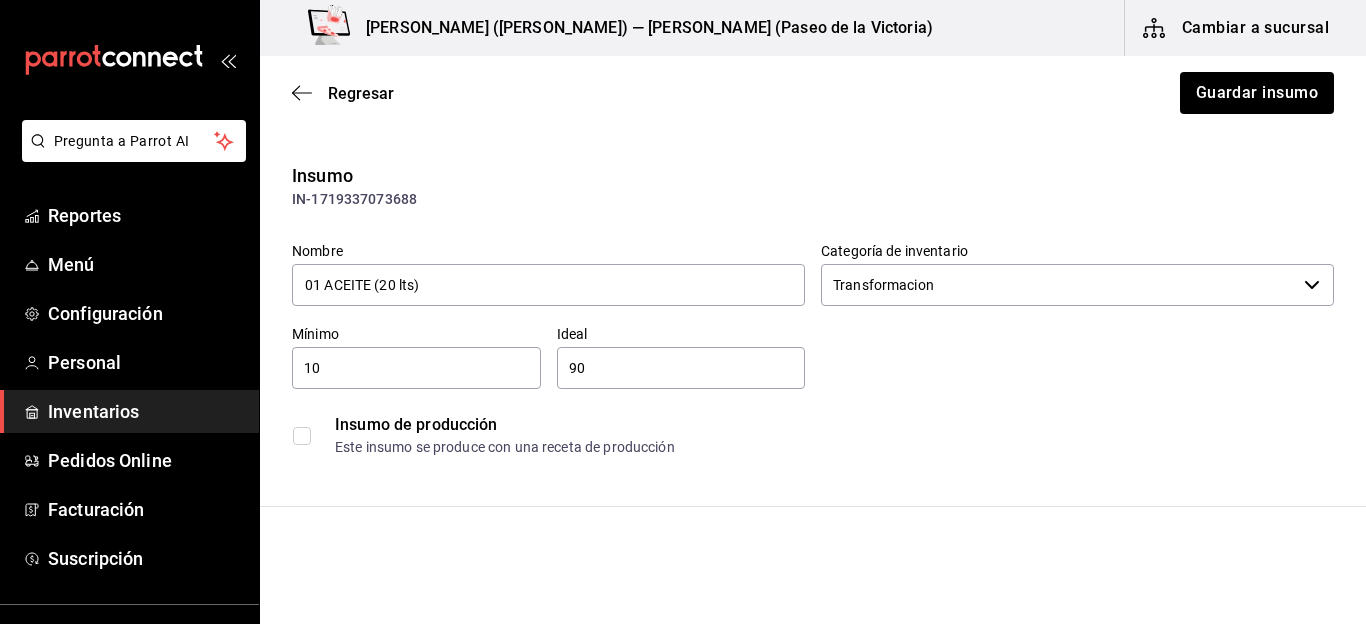 click on "Insumo de producción Este insumo se produce con una receta de producción" at bounding box center (805, 427) 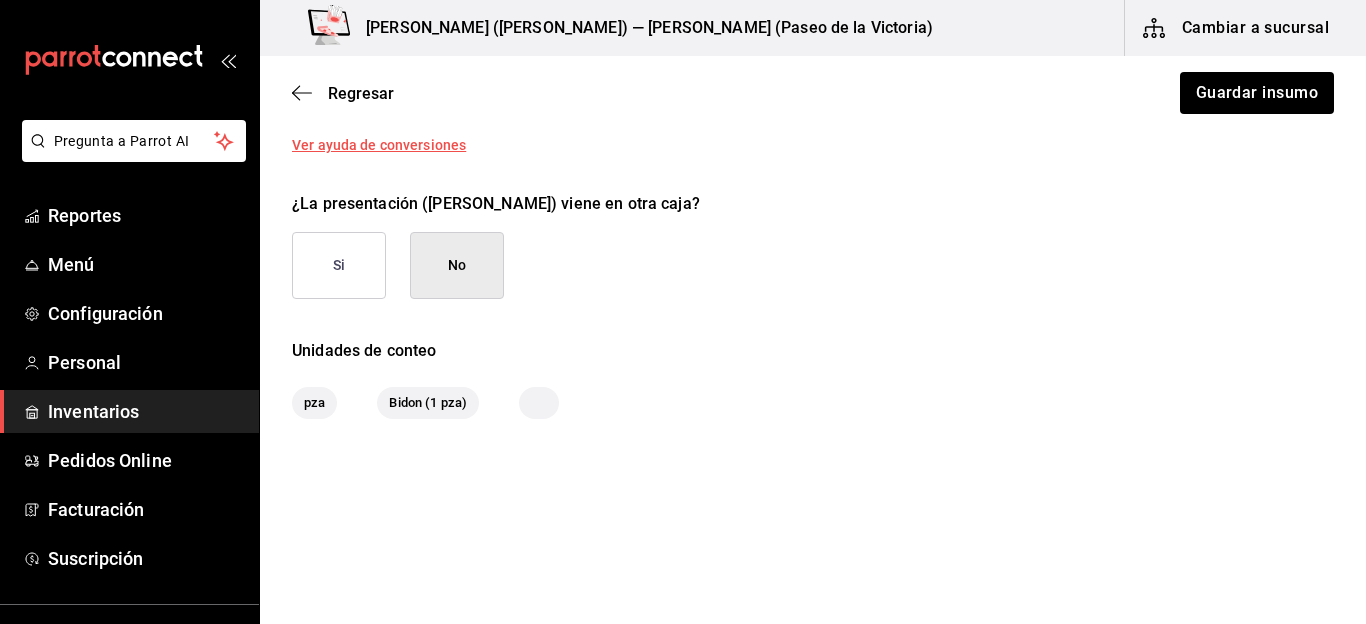 scroll, scrollTop: 945, scrollLeft: 0, axis: vertical 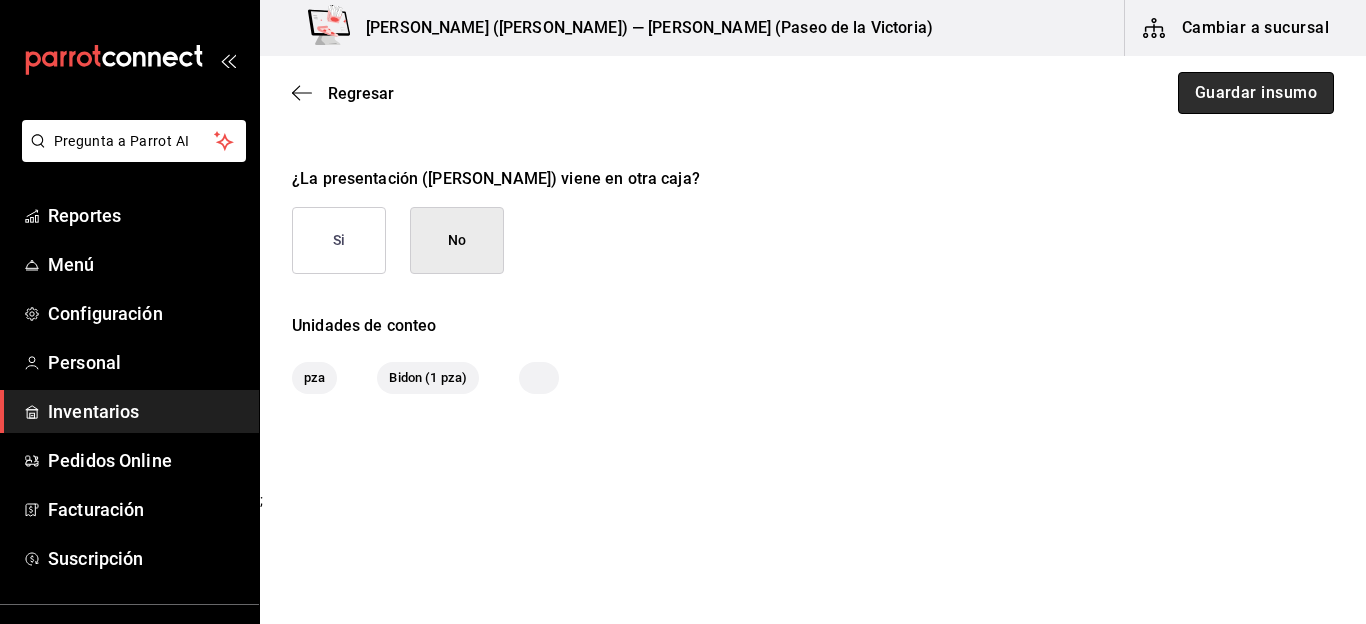 click on "Guardar insumo" at bounding box center (1256, 93) 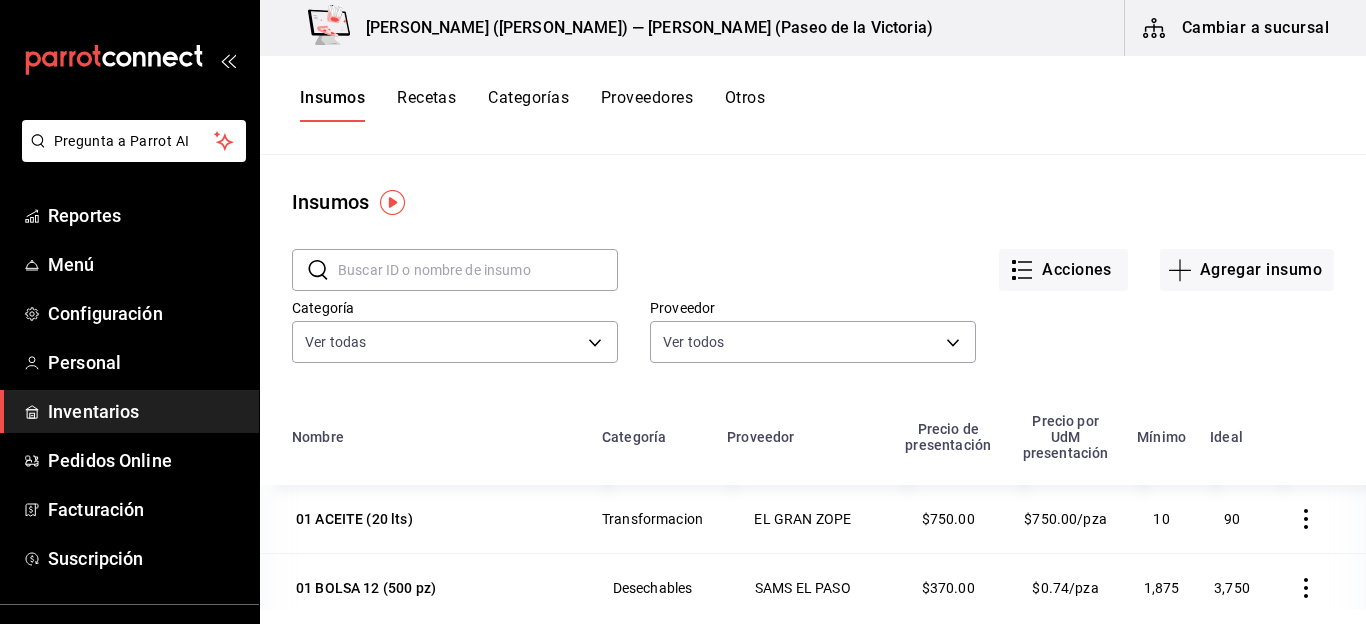 click on "Categoría Ver todas 27c71484-daf0-49da-b494-7197d4008cda,183b2511-5982-4910-a9ef-70ec781c5b65,2e584253-3bb2-441e-bbf6-11f8e828f0cf,2e06b91e-97ed-4cef-8485-dbfe2cf73b76,dc65791d-71ce-49a8-b424-1c6fa194510d,35f4e8c7-28c7-452d-b3c8-5d28c053811f Proveedor Ver todos" at bounding box center (797, 314) 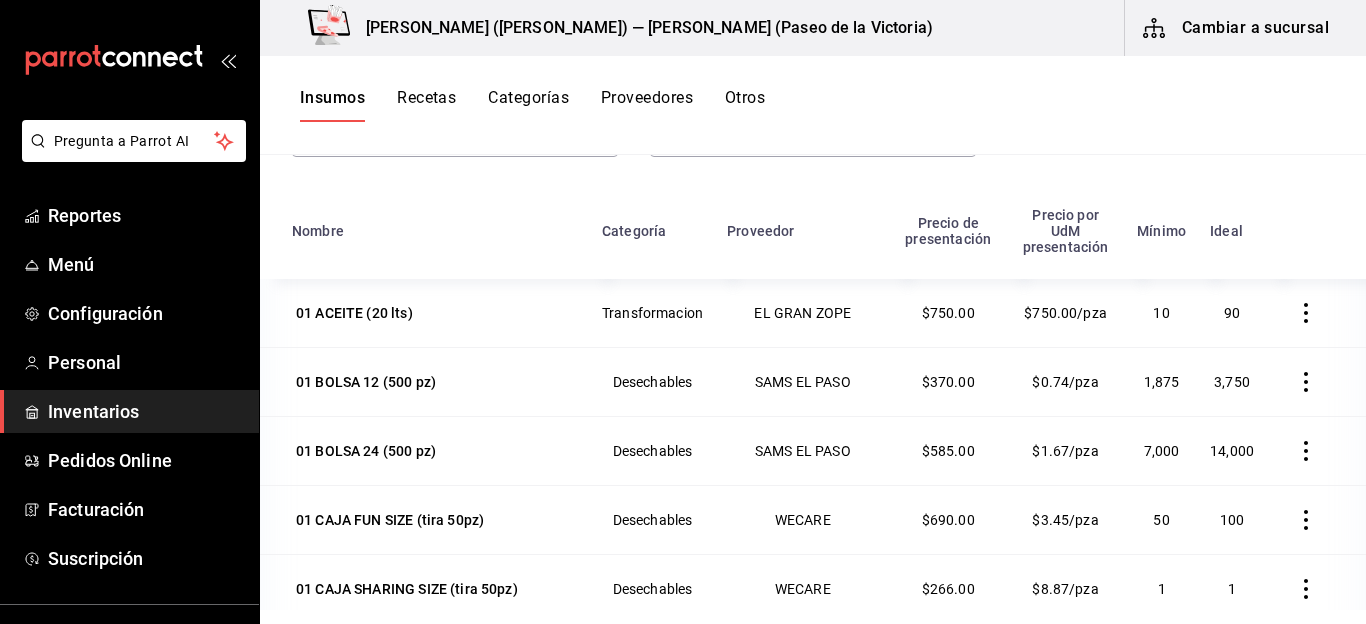 scroll, scrollTop: 246, scrollLeft: 0, axis: vertical 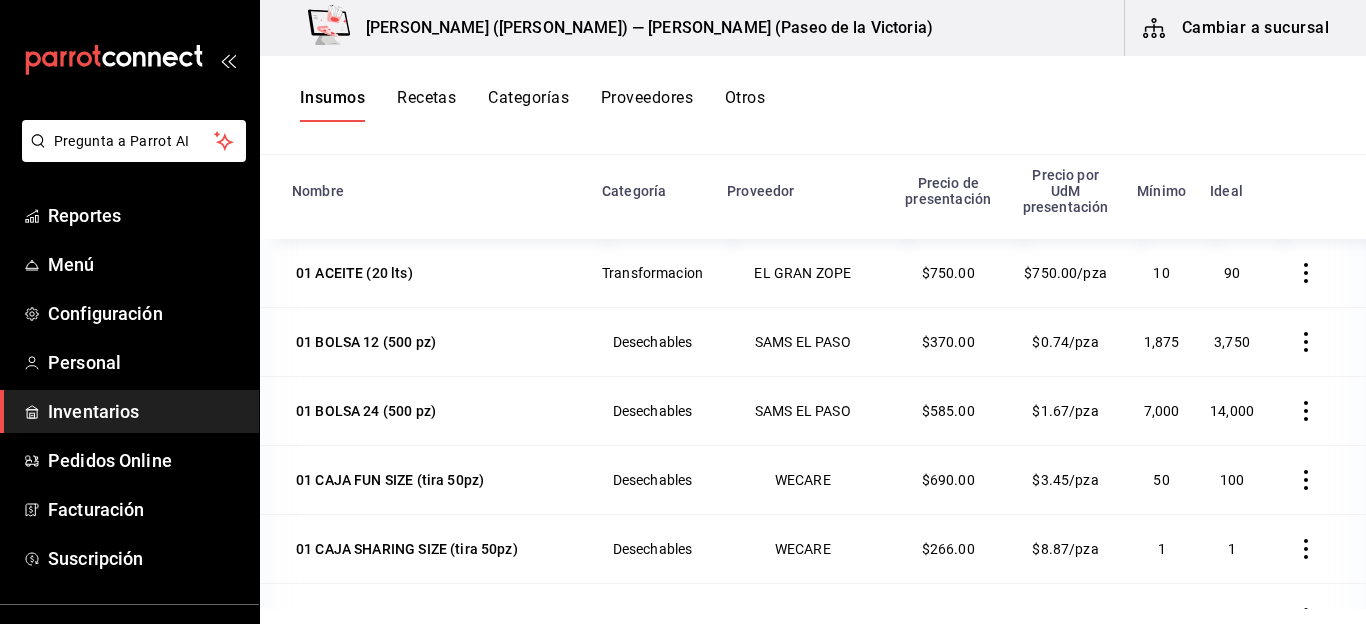drag, startPoint x: 1362, startPoint y: 621, endPoint x: 1363, endPoint y: 642, distance: 21.023796 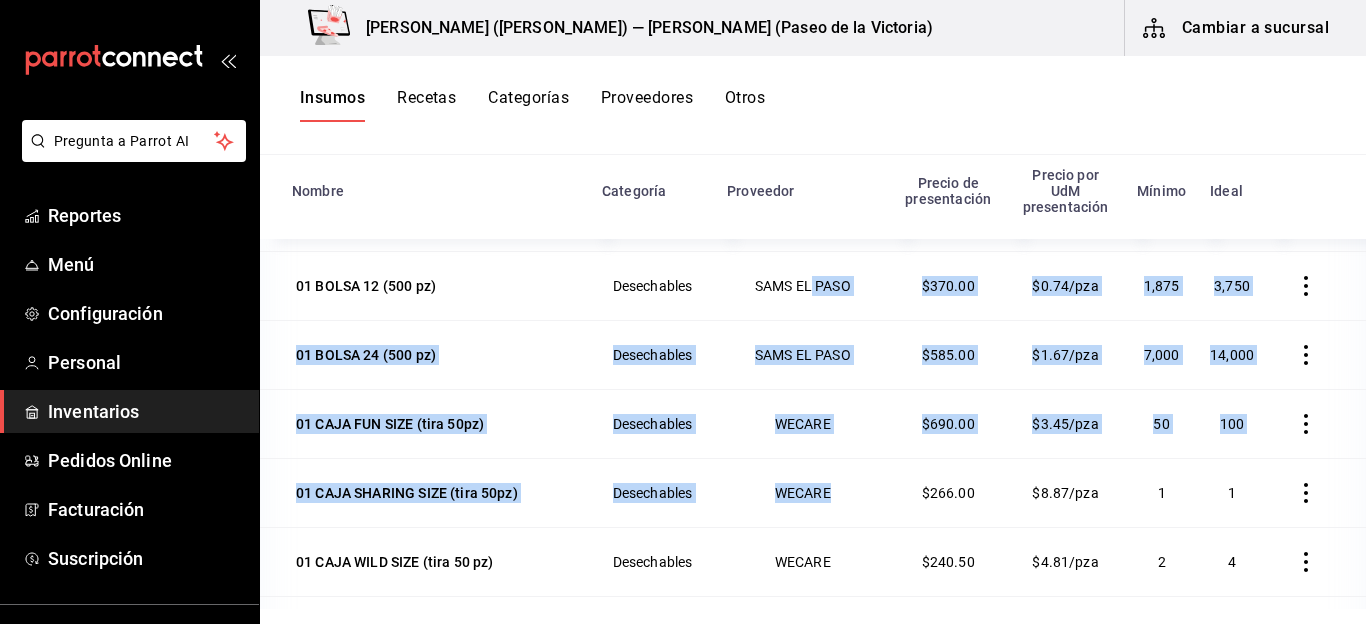 scroll, scrollTop: 60, scrollLeft: 0, axis: vertical 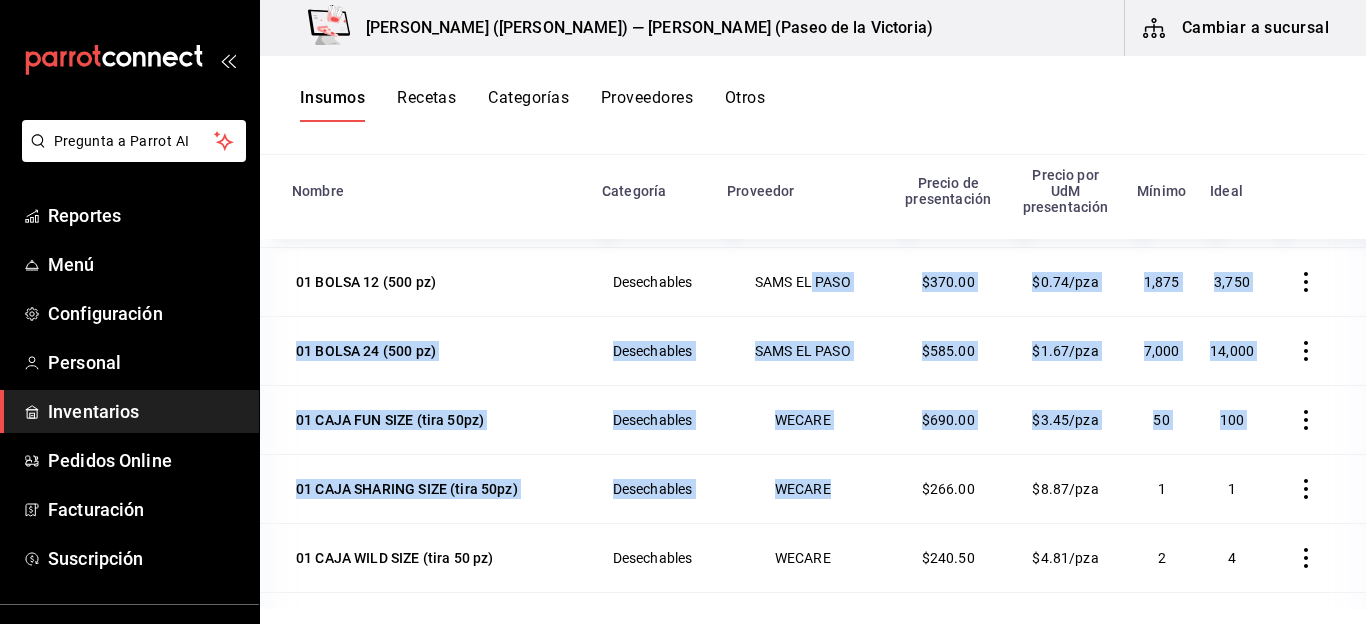 drag, startPoint x: 812, startPoint y: 336, endPoint x: 835, endPoint y: 521, distance: 186.42424 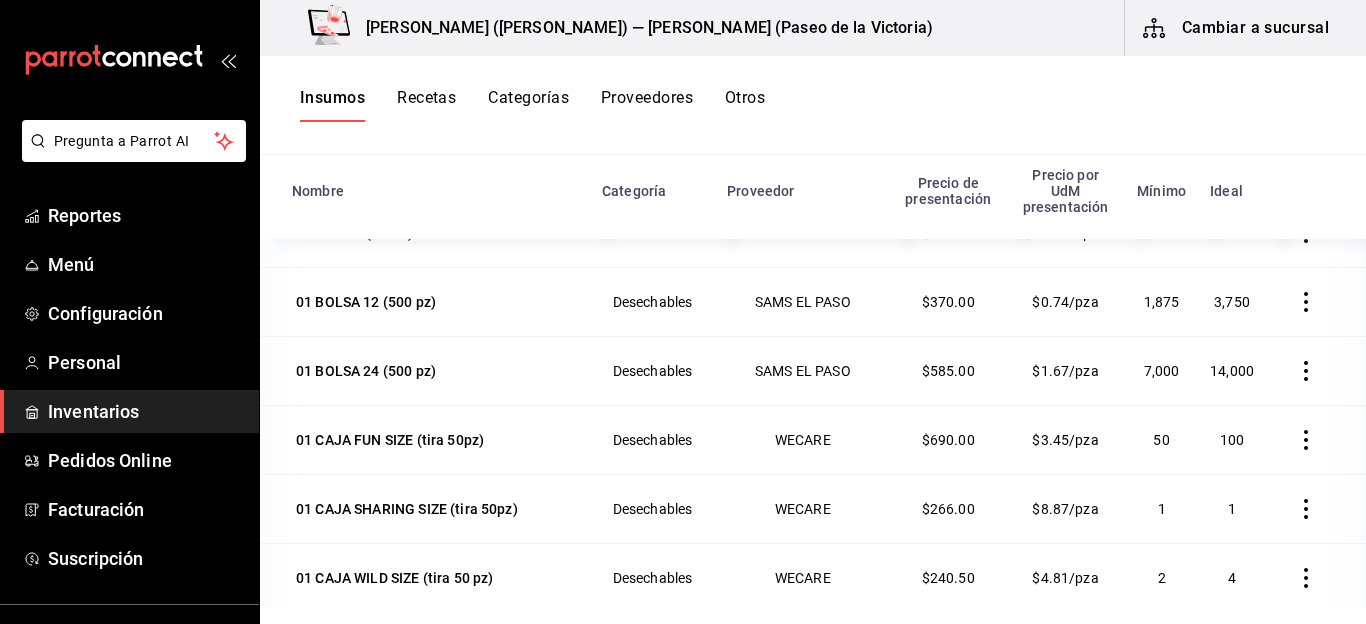 scroll, scrollTop: 0, scrollLeft: 0, axis: both 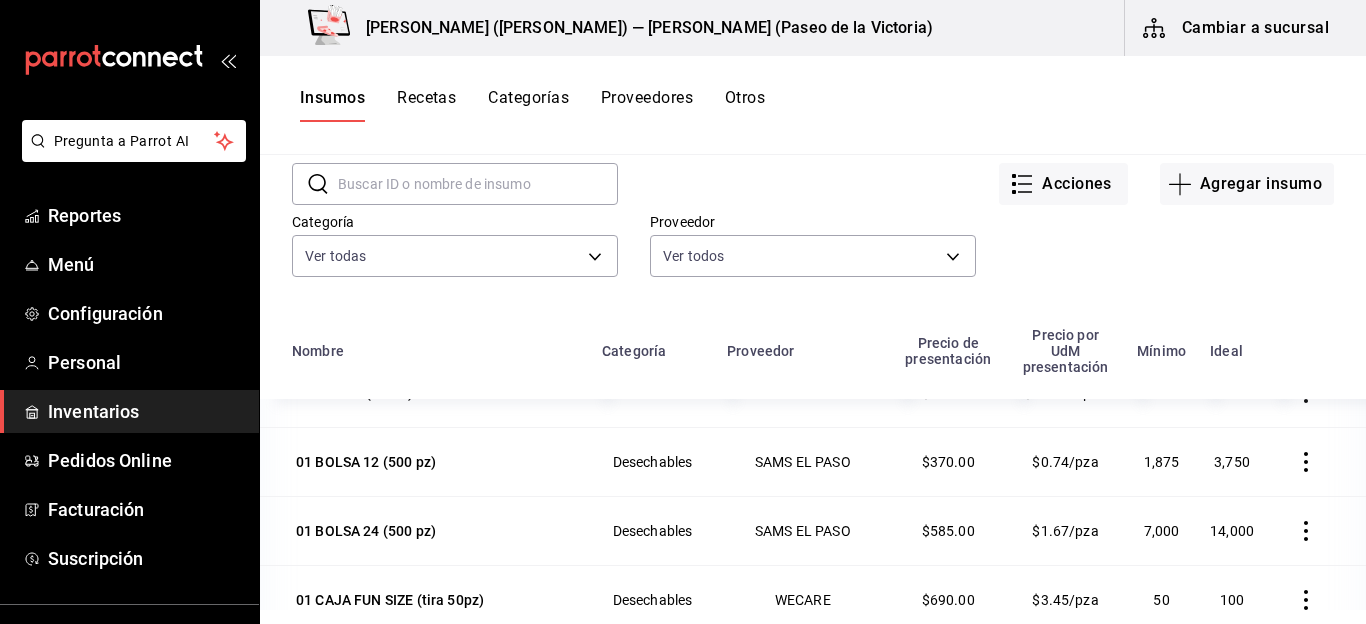 click on "Insumos Recetas Categorías Proveedores Otros" at bounding box center (813, 105) 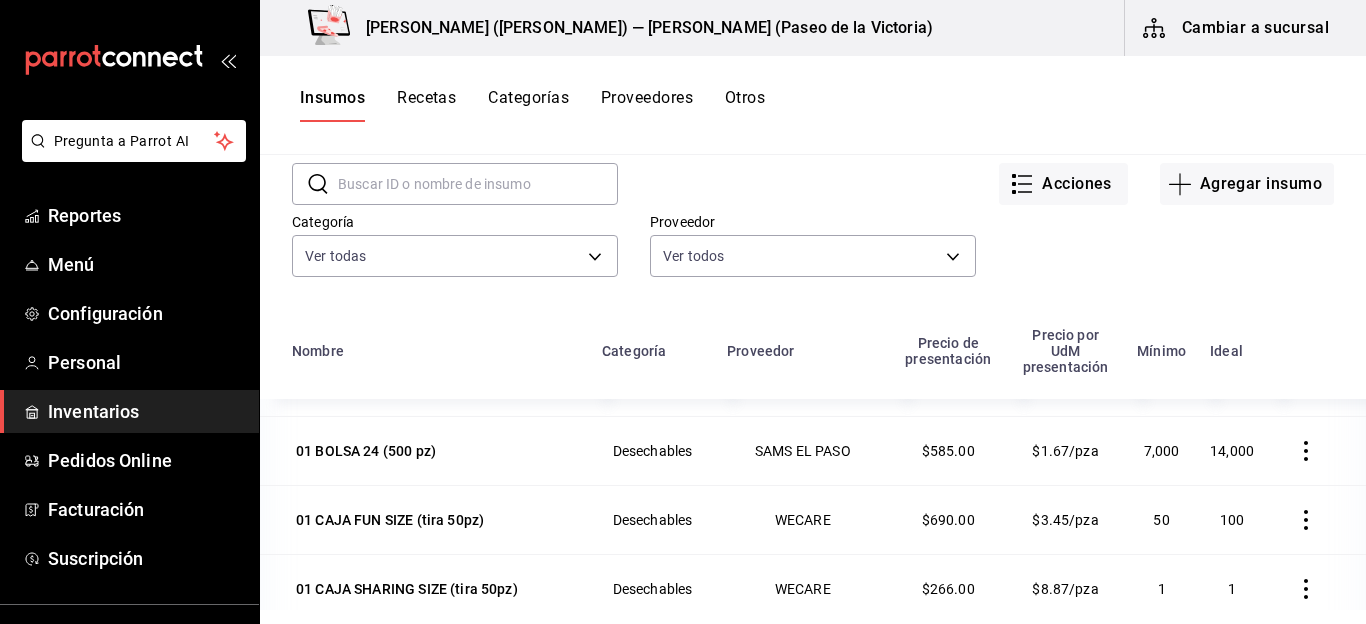 scroll, scrollTop: 80, scrollLeft: 0, axis: vertical 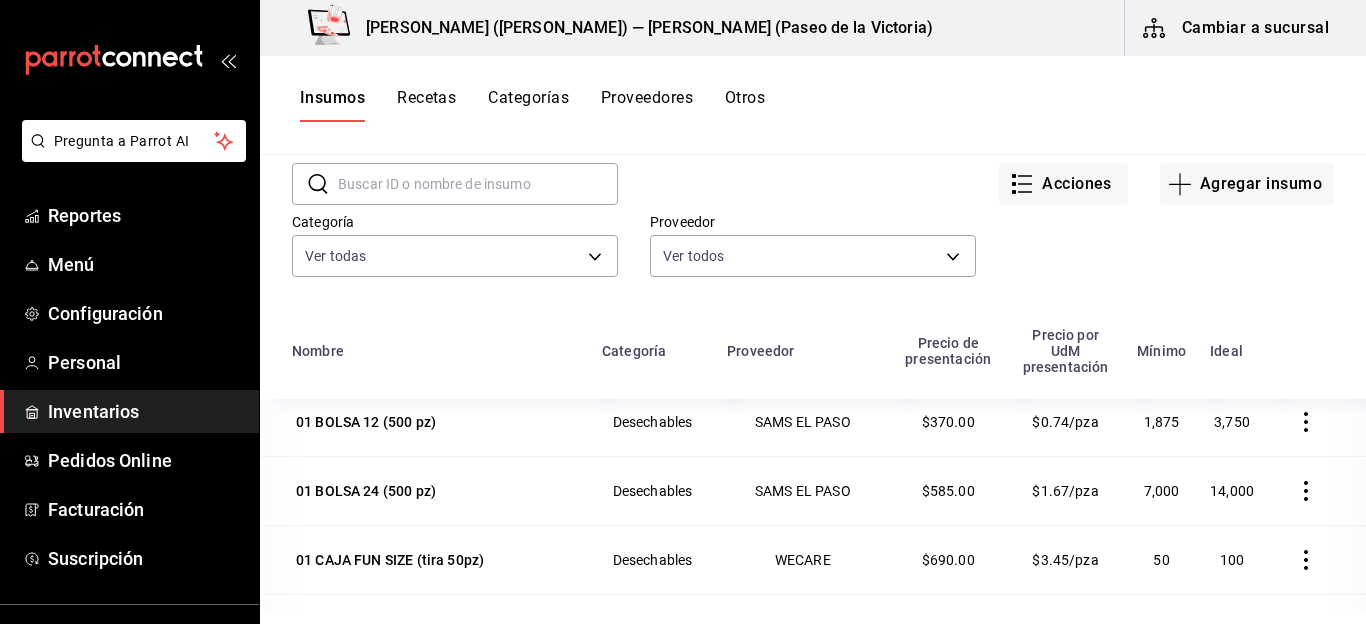 click on "01 ACEITE (20 lts) Transformacion EL GRAN ZOPE $750.00 $750.00/pza 10 90 01 BOLSA 12 (500 pz) Desechables SAMS EL PASO $370.00 $0.74/pza 1,875 3,750 01 BOLSA 24 (500 pz) Desechables SAMS EL PASO $585.00 $1.67/pza 7,000 14,000 01 CAJA FUN SIZE (tira 50pz) Desechables WECARE $690.00 $3.45/pza 50 100 01 CAJA SHARING SIZE (tira 50pz) Desechables WECARE $266.00 $8.87/pza 1 1 01 CAJA WILD SIZE (tira 50 pz) Desechables WECARE $240.50 $4.81/pza 2 4   01 COSTAL DE MEZCLA Transformacion Interno $1,100.93 $1,100.93/gr 4 15 01 LECHUGA (tira 3 pz) Alimentos COSTCO $71.51 $23.84/pza 160 320 01 LIMONADA [PERSON_NAME] Bebidas SAMS $183.77 $183.77/pza 70 140 01 PAN (bolsa 8 pz) Alimentos [PERSON_NAME] $53.60 $6.70/pza 175 250 01  PAPA (13.61 kg) Alimentos AB POLLO $699.90 $51.43/kg 40 90 01  POLLO AGROSUPER (18.16 kg la caja) Transformacion DISTMAR $87.00 $87.00/kg 550 700 01 QUESO CHEDAR (42 pz) Alimentos SAMS EL PASO $151.62 $3.61/pza 10 30 01 QUESO [PERSON_NAME] (42 pz) Alimentos SAMS EL PASO $158.54 $3.77/pza 40 60 Desechables SAMS EL PASO" at bounding box center [813, 2595] 